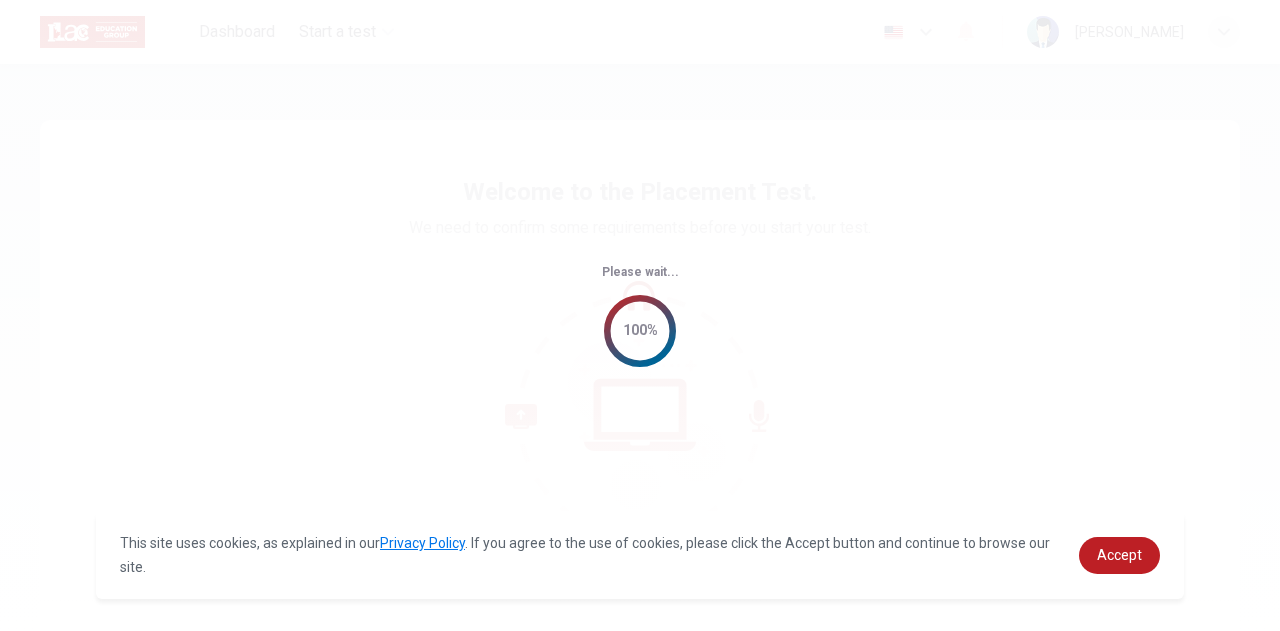 scroll, scrollTop: 0, scrollLeft: 0, axis: both 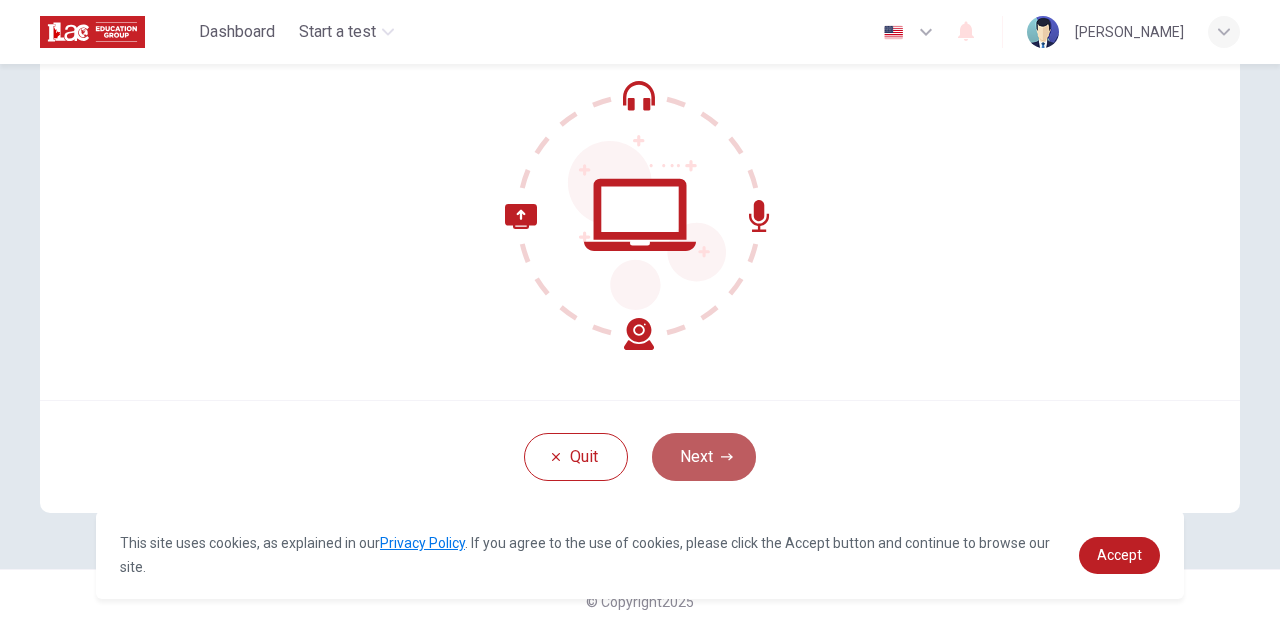 click on "Next" at bounding box center (704, 457) 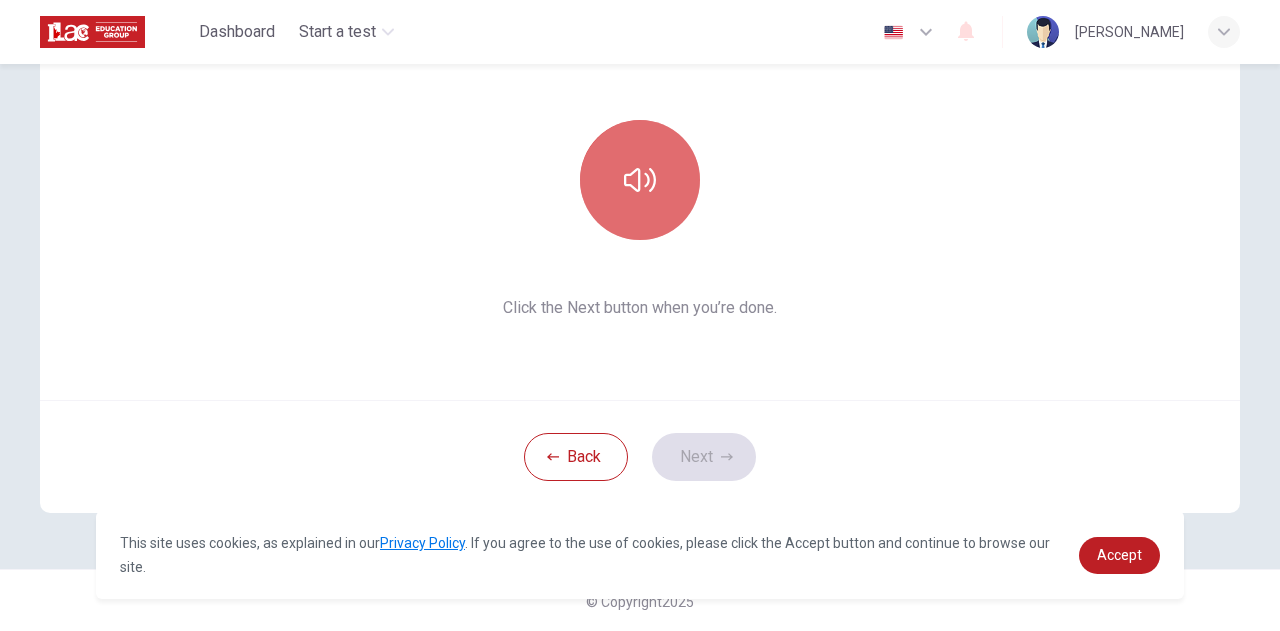 click at bounding box center (640, 180) 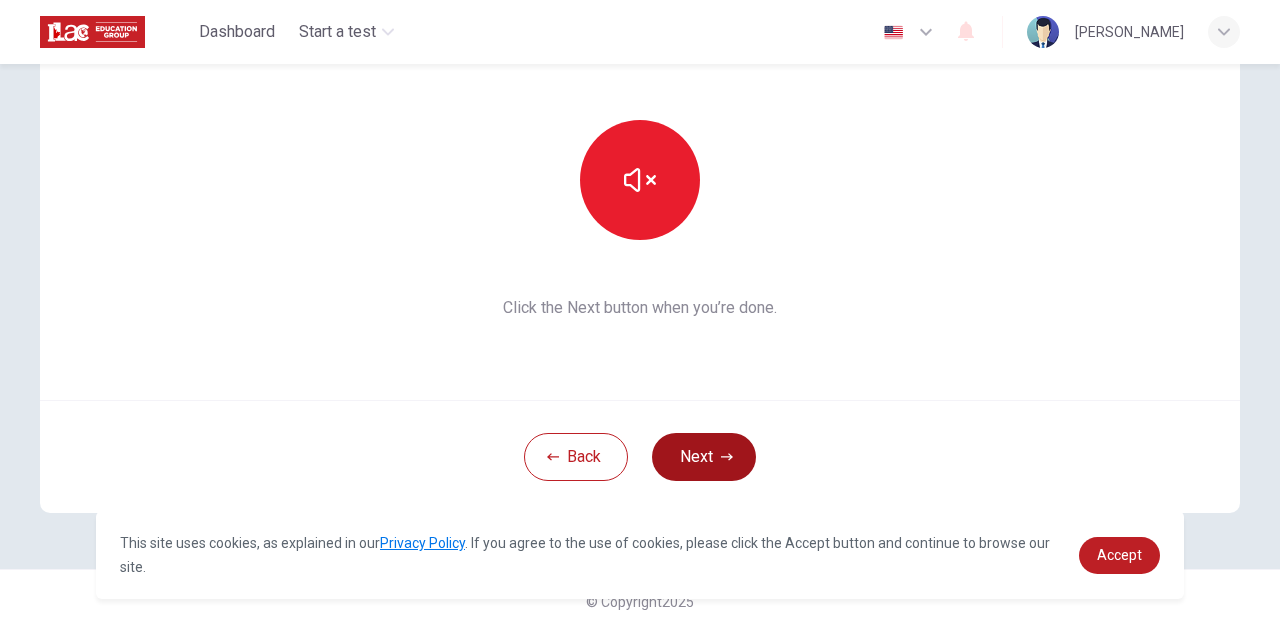 click on "Next" at bounding box center [704, 457] 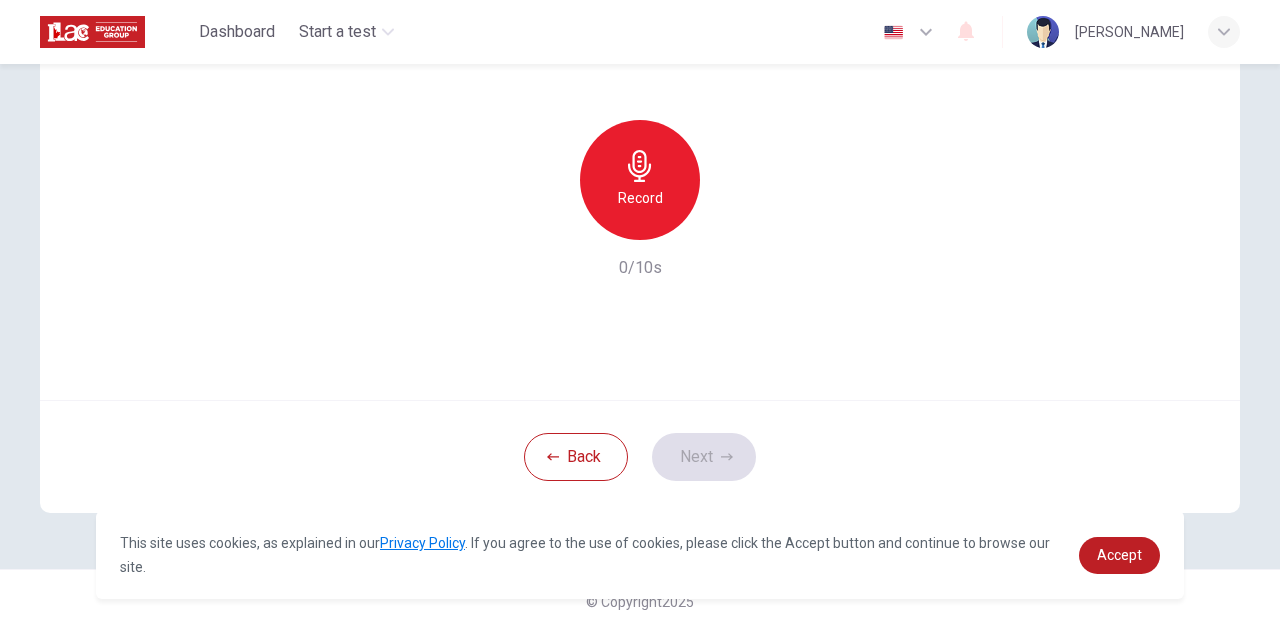 click 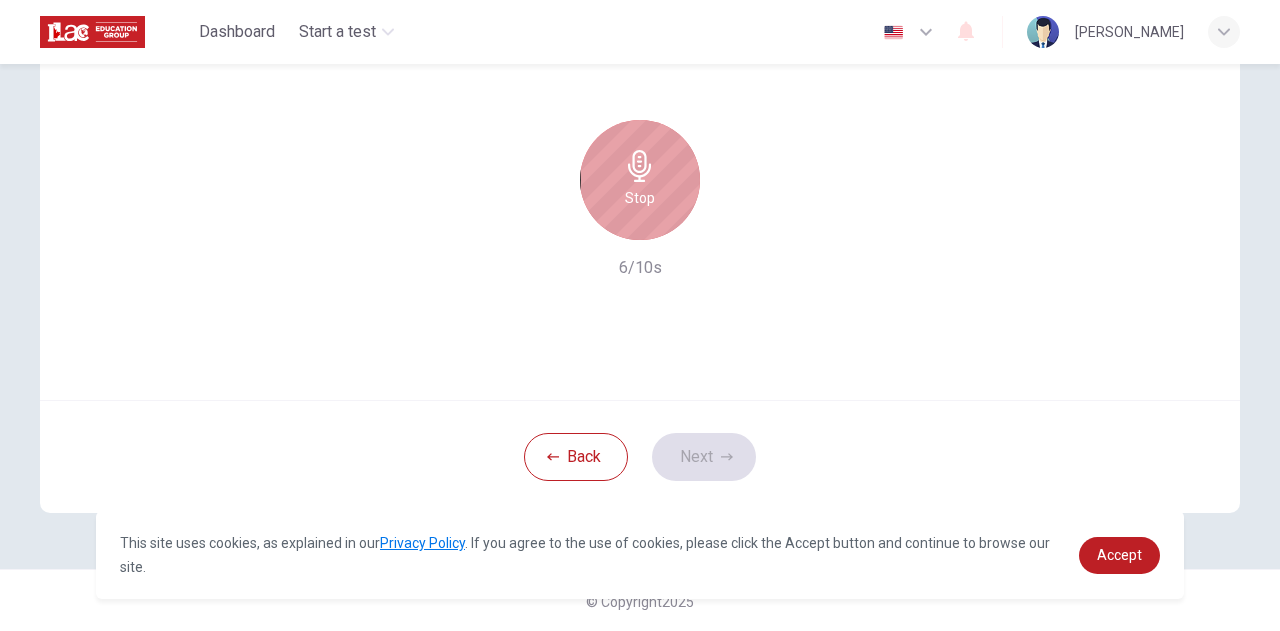 click on "Stop" at bounding box center (640, 198) 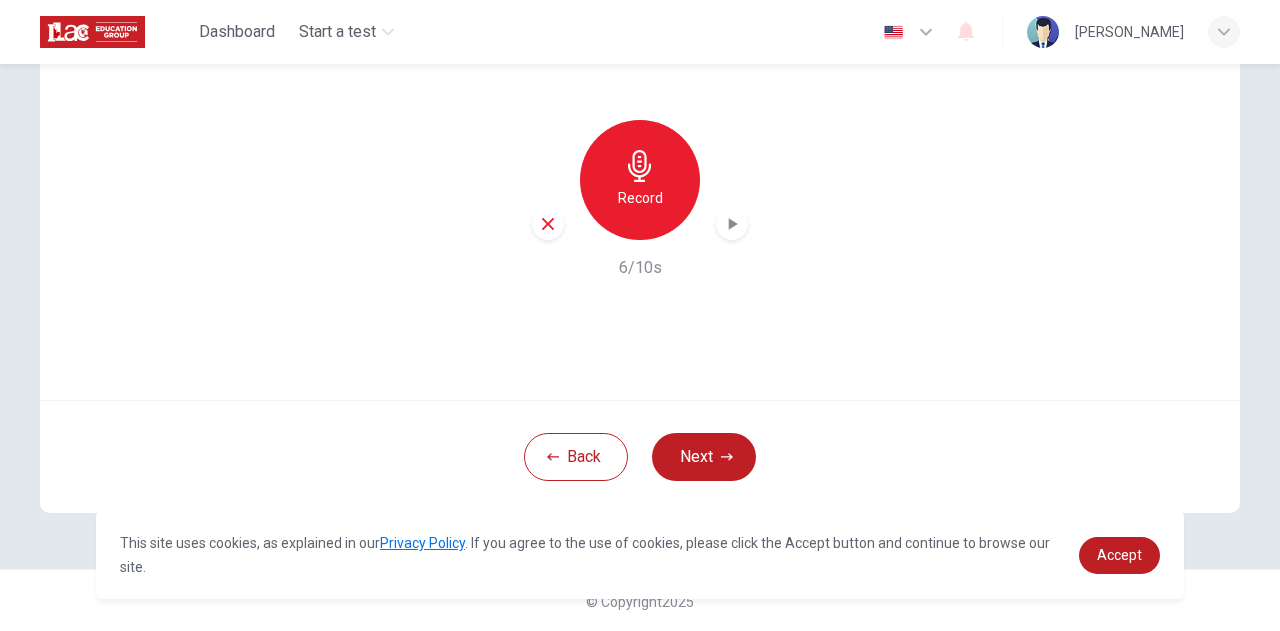 click 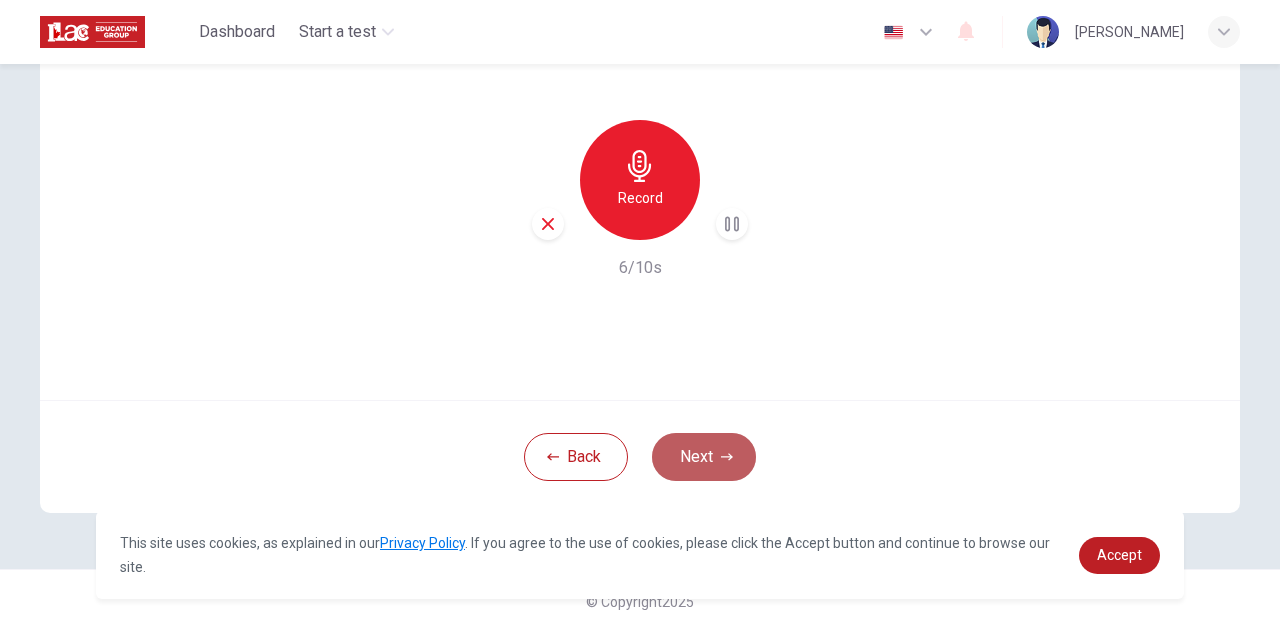 click on "Next" at bounding box center (704, 457) 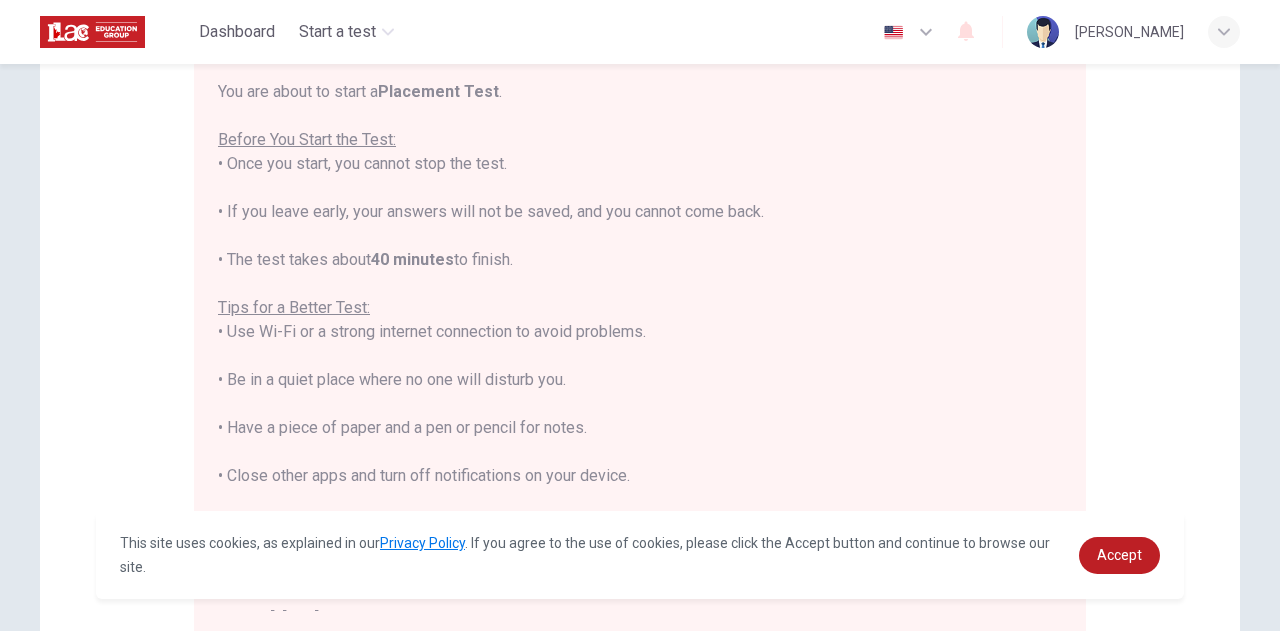scroll, scrollTop: 0, scrollLeft: 0, axis: both 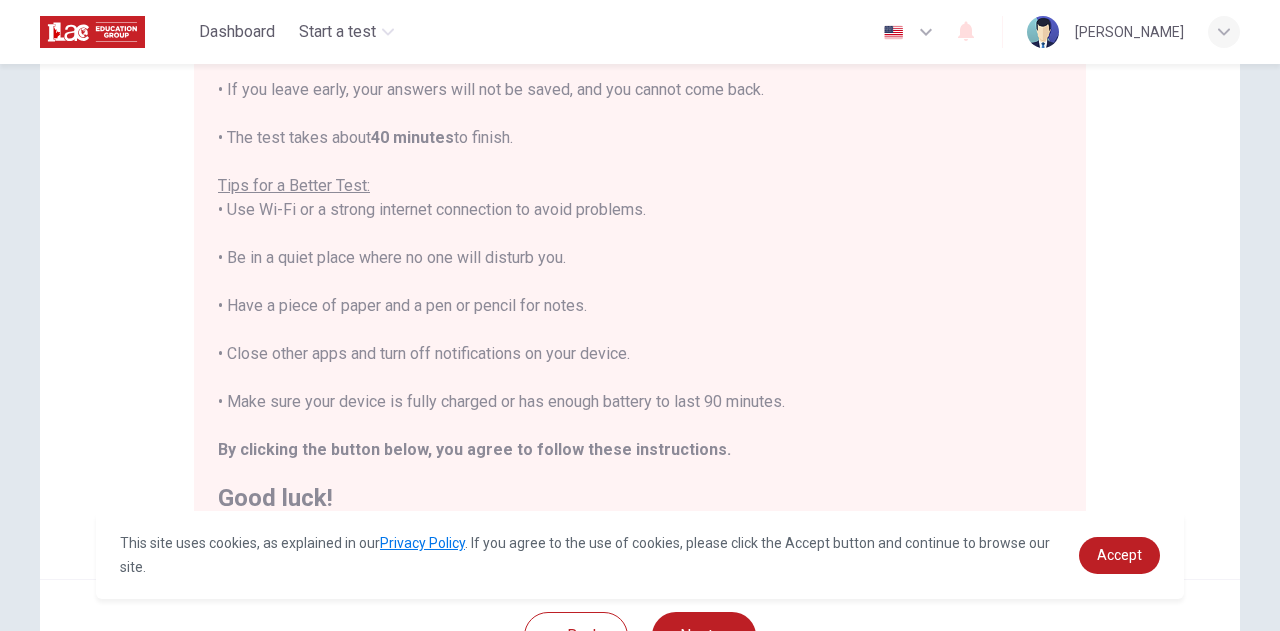 click on "You are about to start a  Placement Test .
Before You Start the Test:
• Once you start, you cannot stop the test.
• If you leave early, your answers will not be saved, and you cannot come back.
• The test takes about  40 minutes  to finish.
Tips for a Better Test:
• Use Wi-Fi or a strong internet connection to avoid problems.
• Be in a quiet place where no one will disturb you.
• Have a piece of paper and a pen or pencil for notes.
• Close other apps and turn off notifications on your device.
• Make sure your device is fully charged or has enough battery to last 90 minutes.
By clicking the button below, you agree to follow these instructions.
Good luck!" at bounding box center (640, 234) 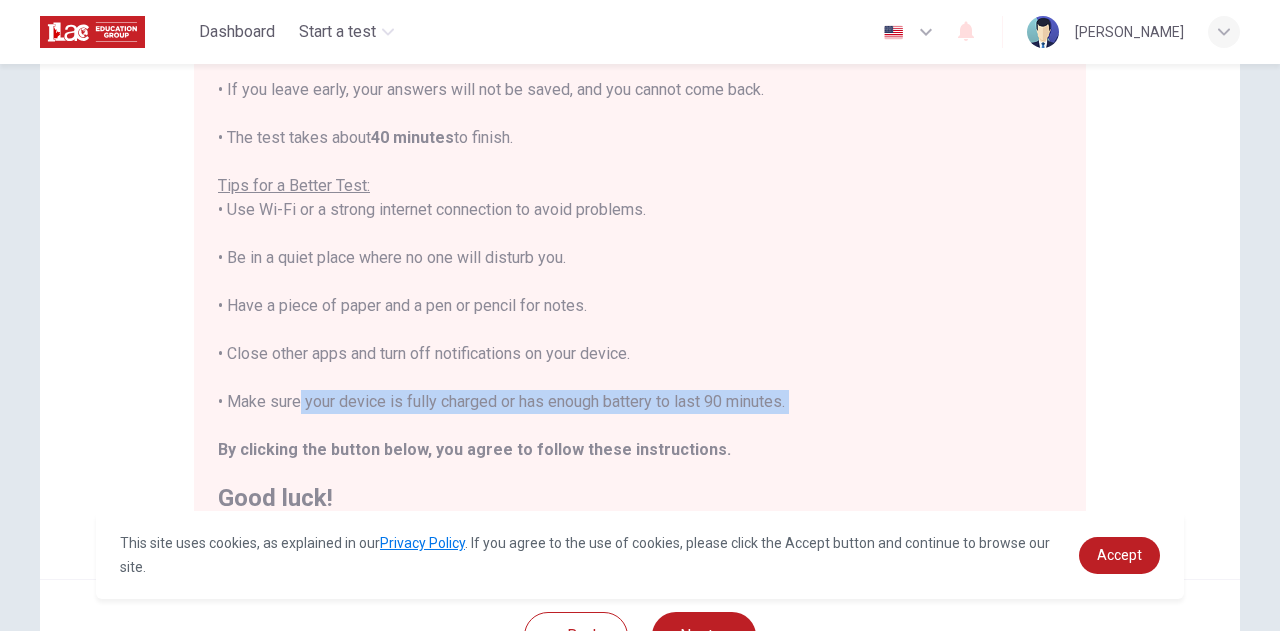 drag, startPoint x: 290, startPoint y: 401, endPoint x: 648, endPoint y: 422, distance: 358.6154 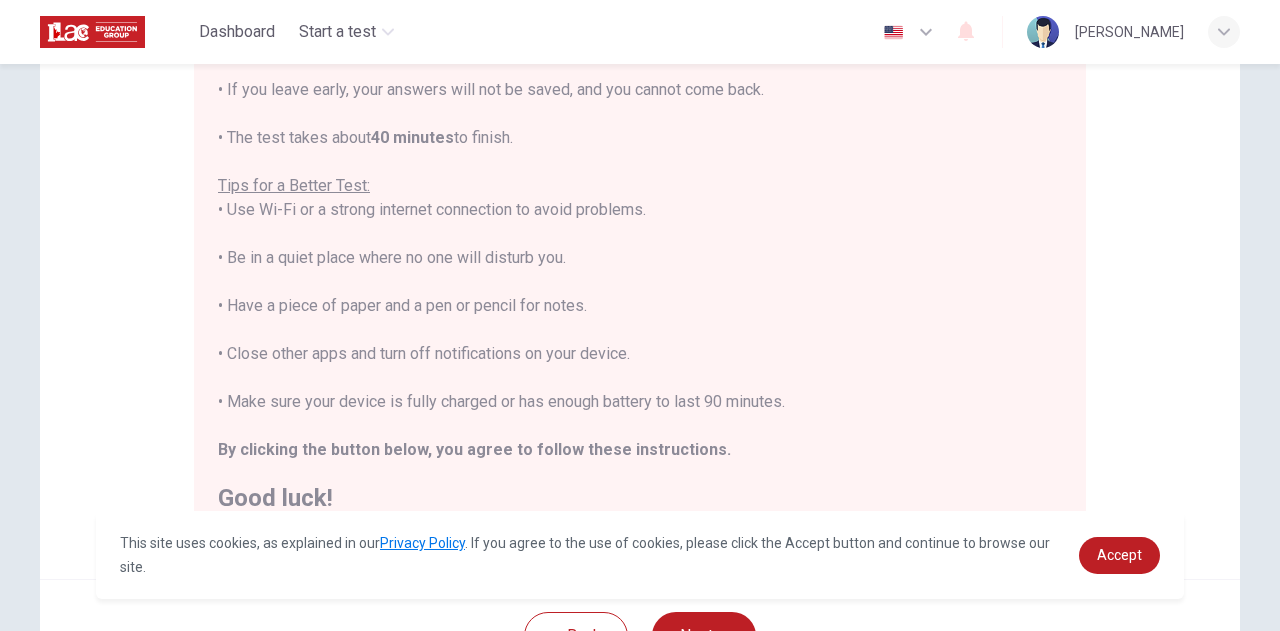 click on "You are about to start a  Placement Test .
Before You Start the Test:
• Once you start, you cannot stop the test.
• If you leave early, your answers will not be saved, and you cannot come back.
• The test takes about  40 minutes  to finish.
Tips for a Better Test:
• Use Wi-Fi or a strong internet connection to avoid problems.
• Be in a quiet place where no one will disturb you.
• Have a piece of paper and a pen or pencil for notes.
• Close other apps and turn off notifications on your device.
• Make sure your device is fully charged or has enough battery to last 90 minutes.
By clicking the button below, you agree to follow these instructions.
Good luck!" at bounding box center [640, 234] 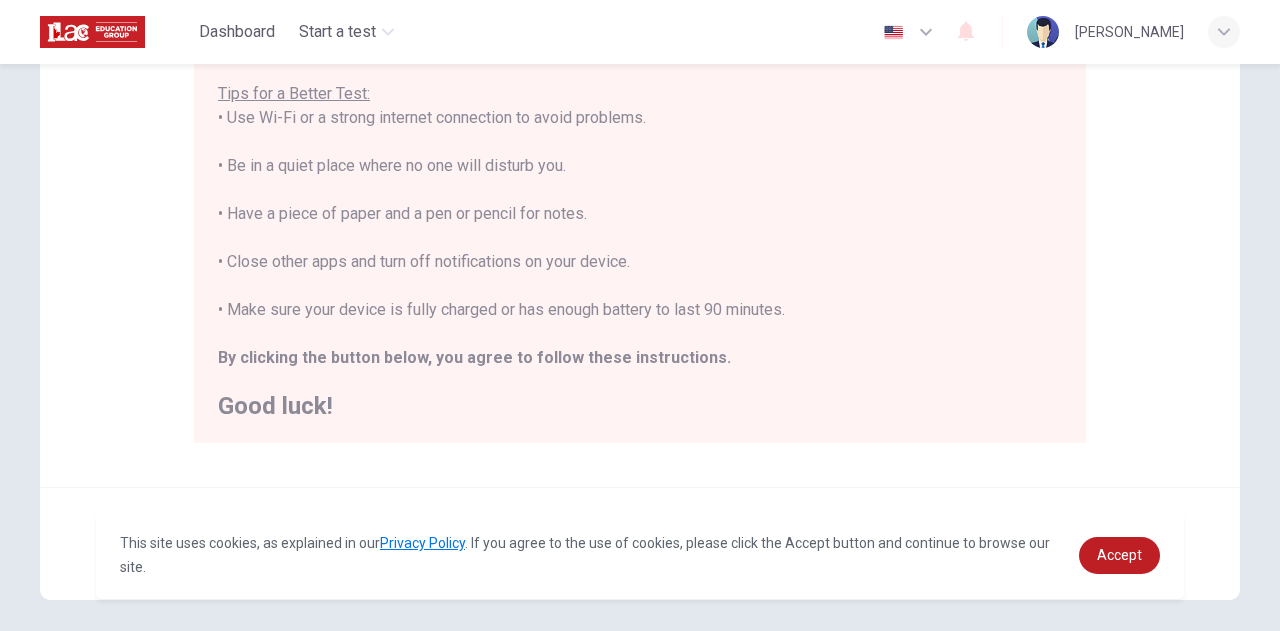 scroll, scrollTop: 480, scrollLeft: 0, axis: vertical 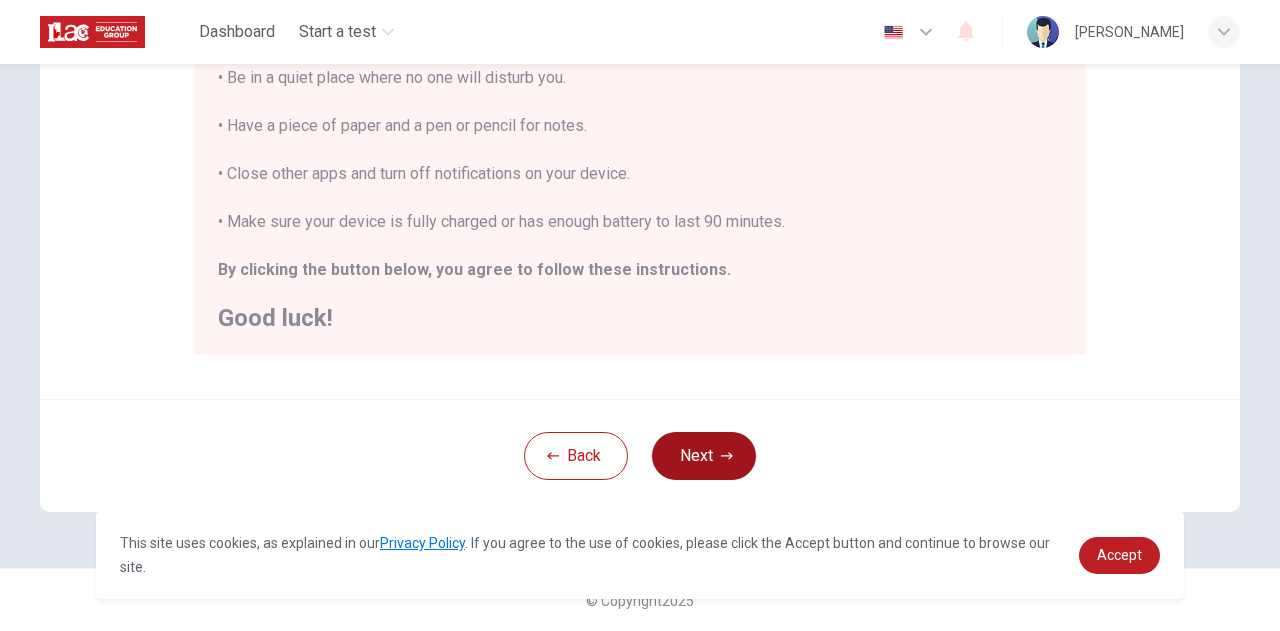 click on "Next" at bounding box center (704, 456) 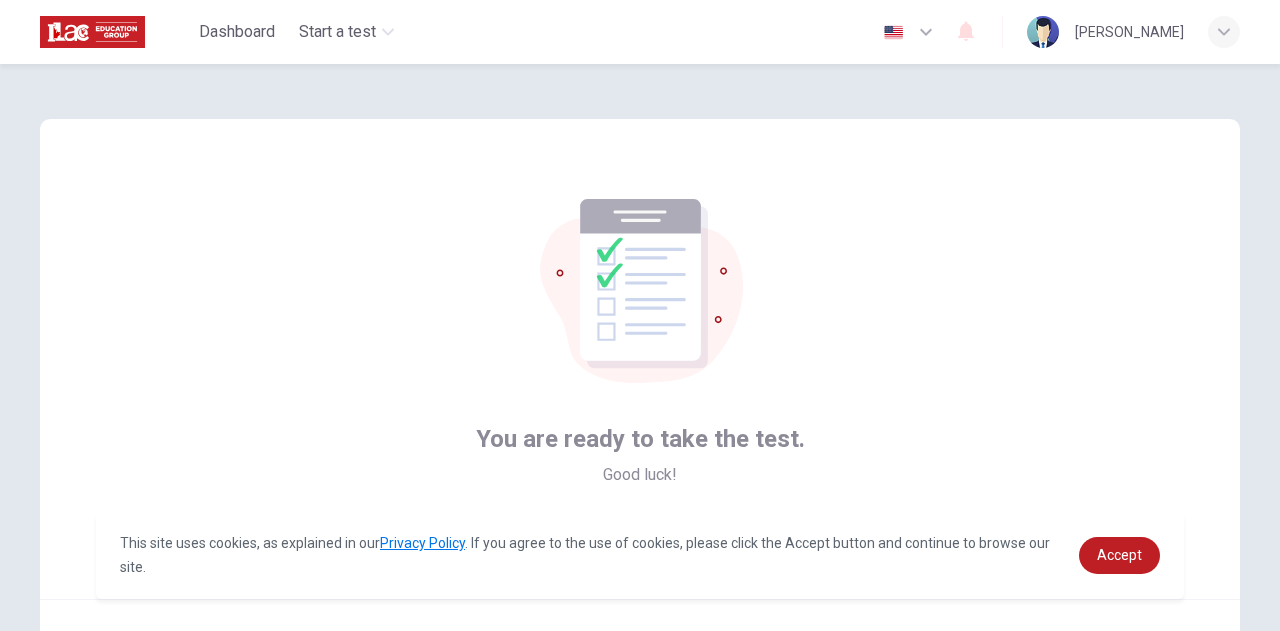 scroll, scrollTop: 201, scrollLeft: 0, axis: vertical 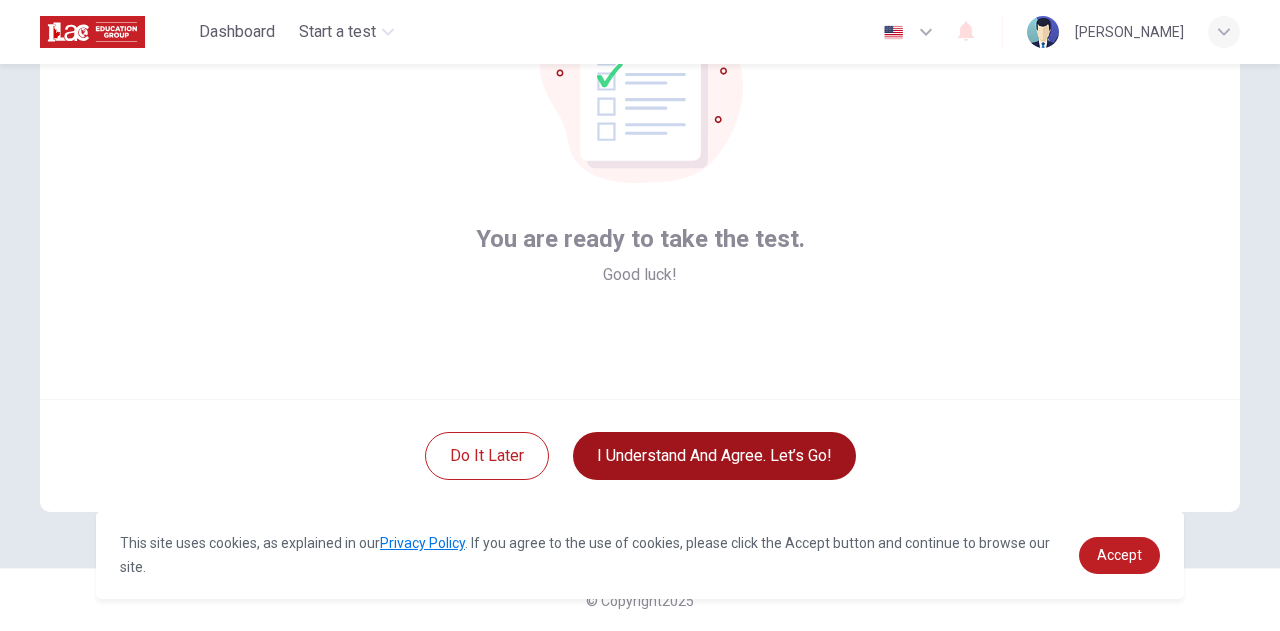 click on "I understand and agree. Let’s go!" at bounding box center [714, 456] 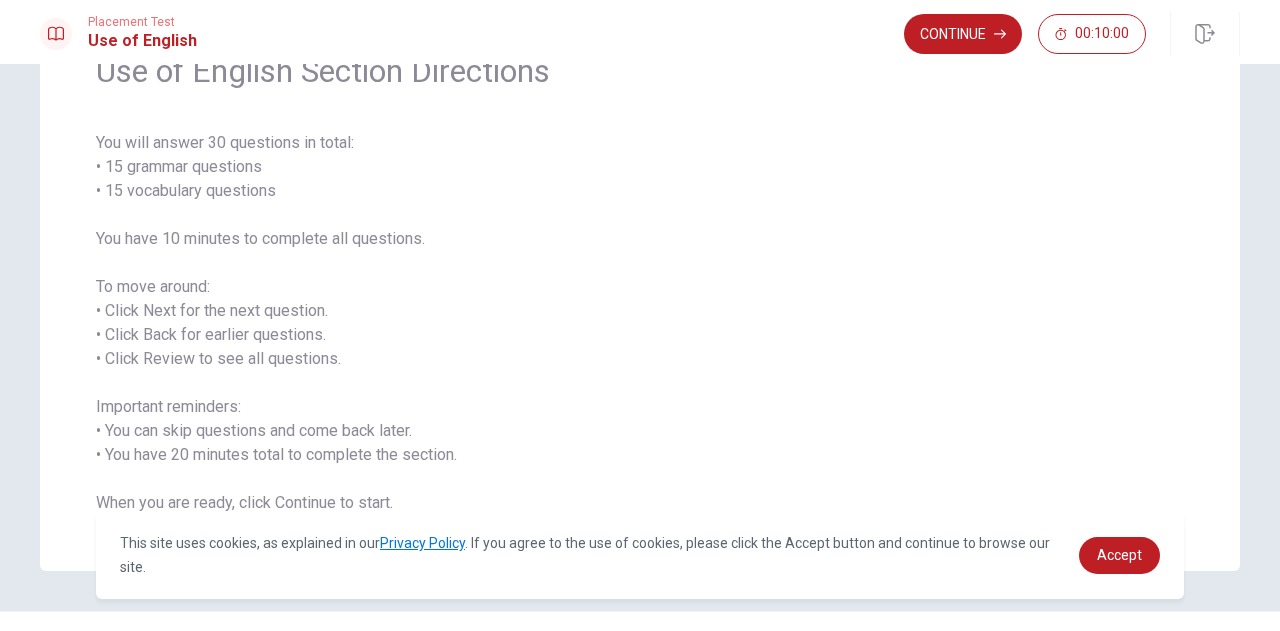 scroll, scrollTop: 152, scrollLeft: 0, axis: vertical 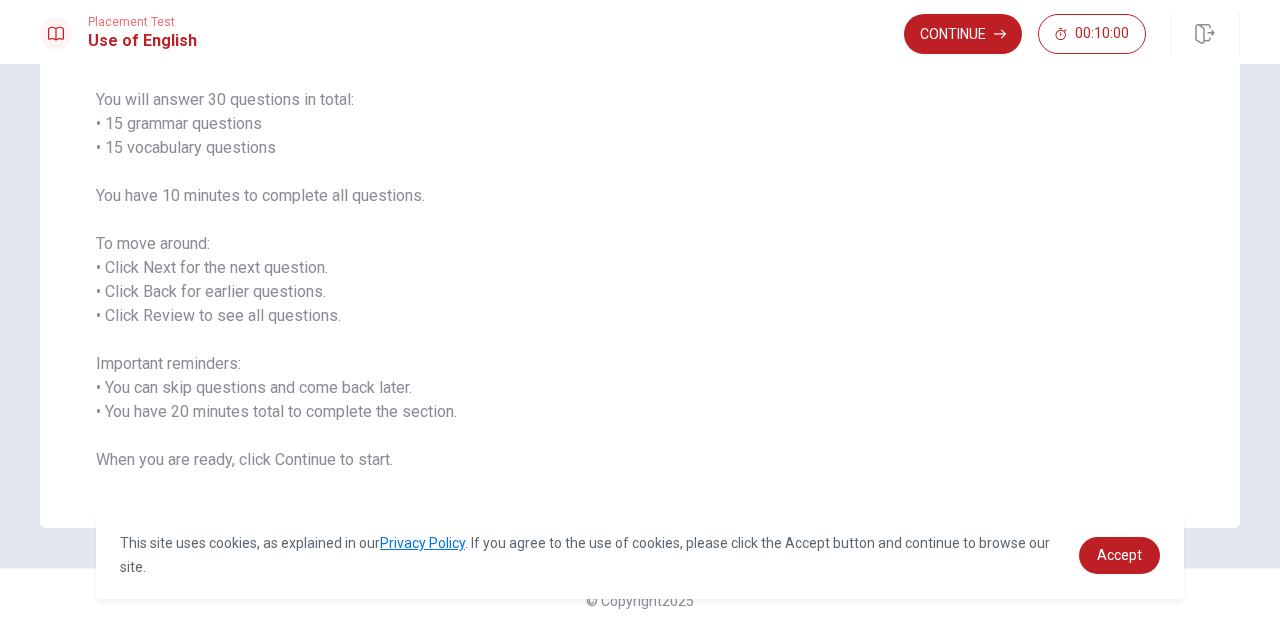 click on "You will answer 30 questions in total:
• 15 grammar questions
• 15 vocabulary questions
You have 10 minutes to complete all questions.
To move around:
• Click Next for the next question.
• Click Back for earlier questions.
• Click Review to see all questions.
Important reminders:
• You can skip questions and come back later.
• You have 20 minutes total to complete the section.
When you are ready, click Continue to start." at bounding box center [640, 280] 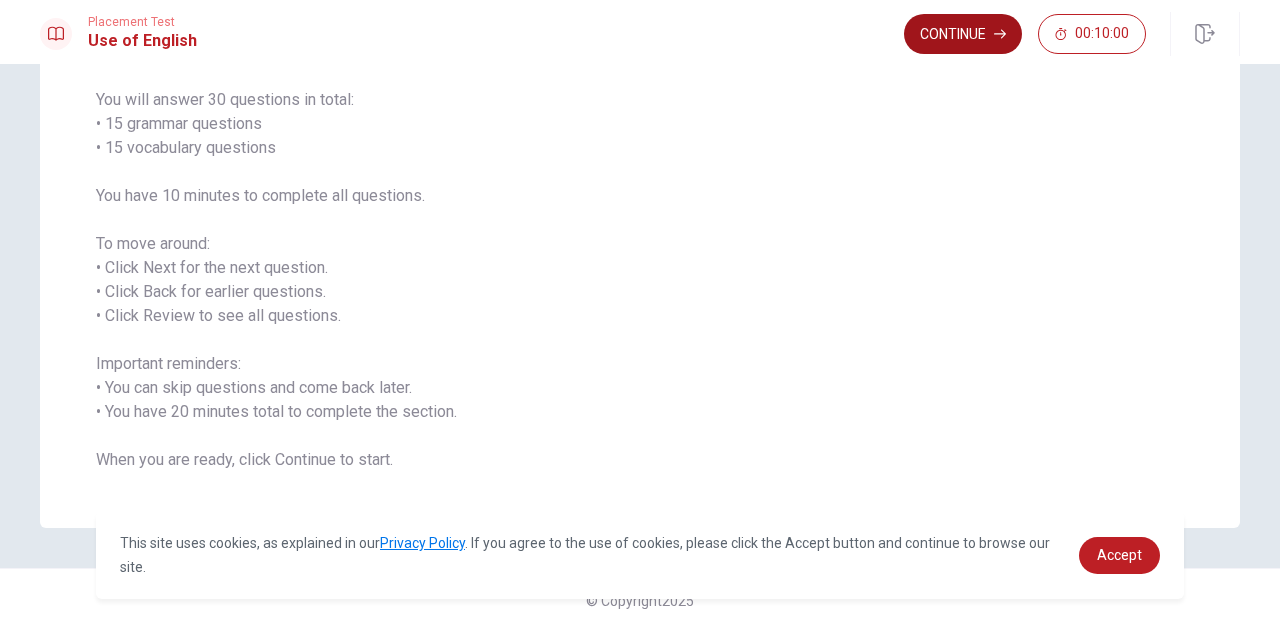 click on "Continue" at bounding box center (963, 34) 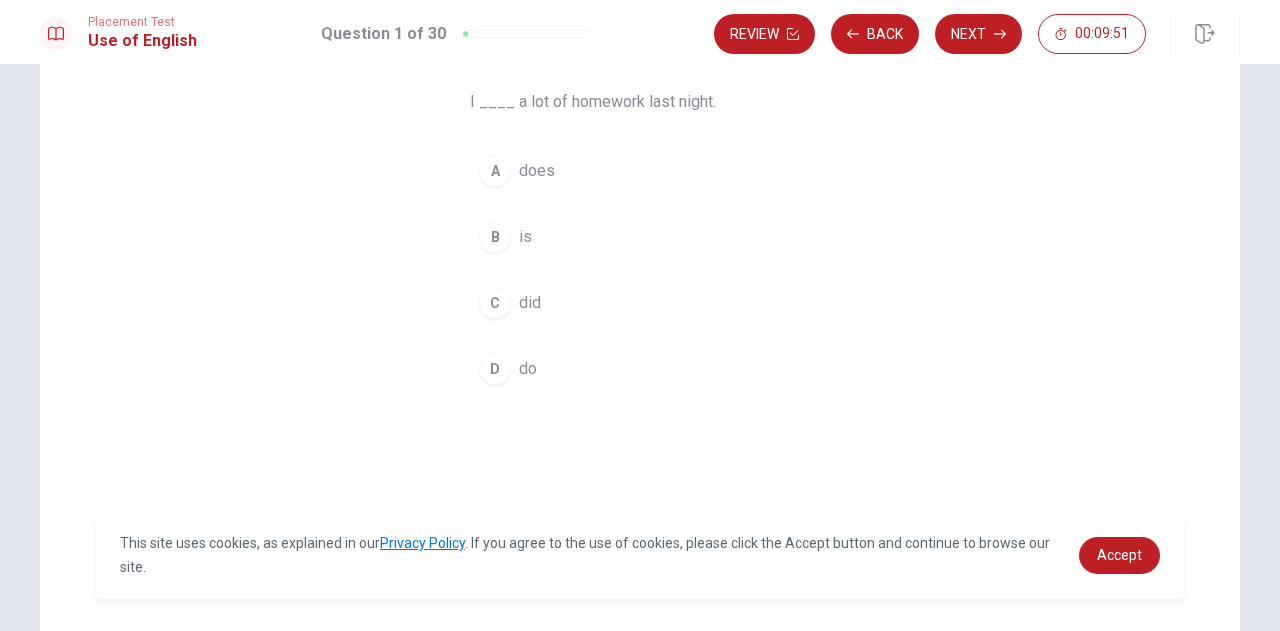 click on "C" at bounding box center (495, 303) 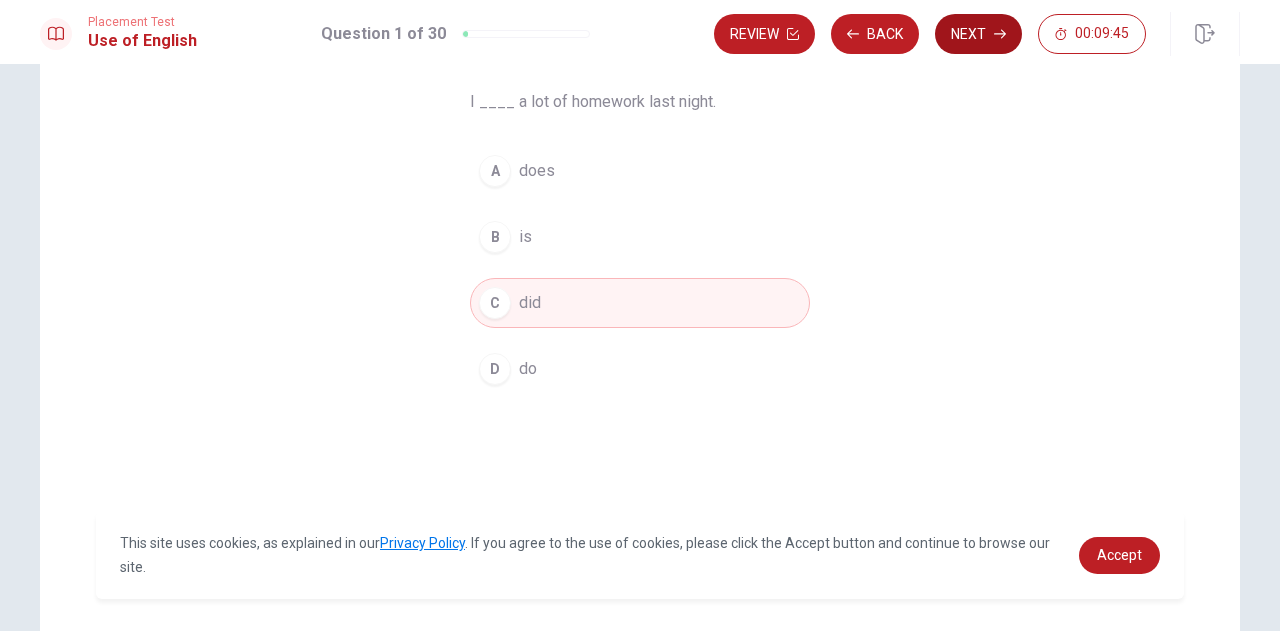 click on "Next" at bounding box center [978, 34] 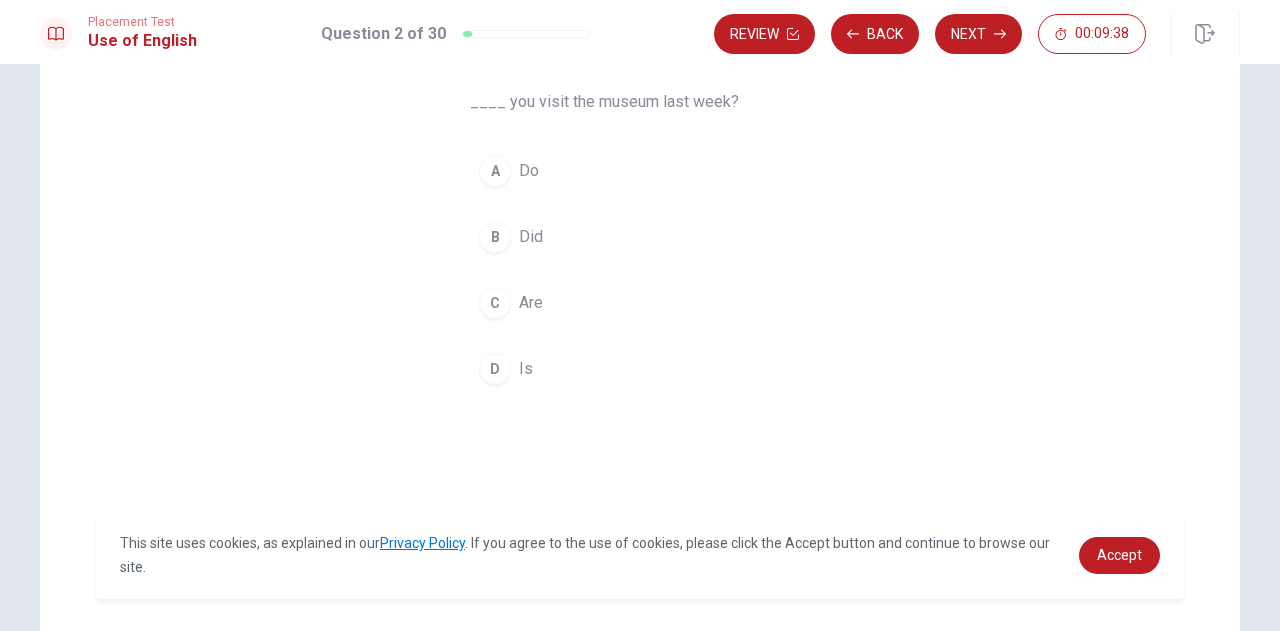 click on "B" at bounding box center [495, 237] 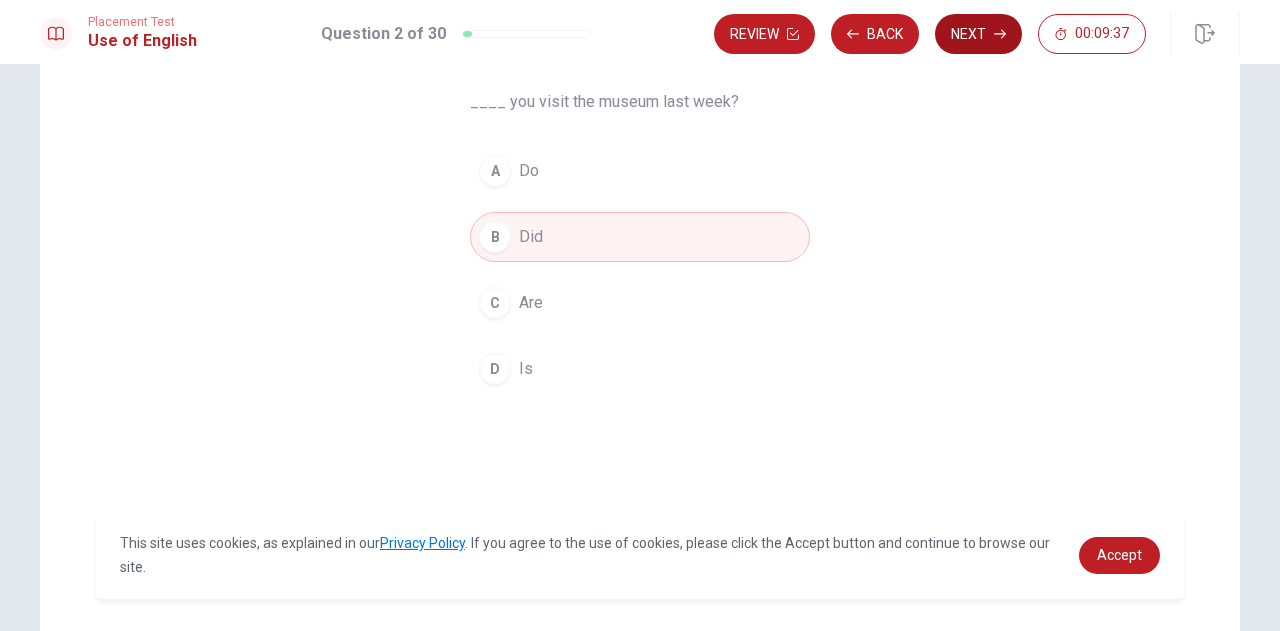 click on "Next" at bounding box center [978, 34] 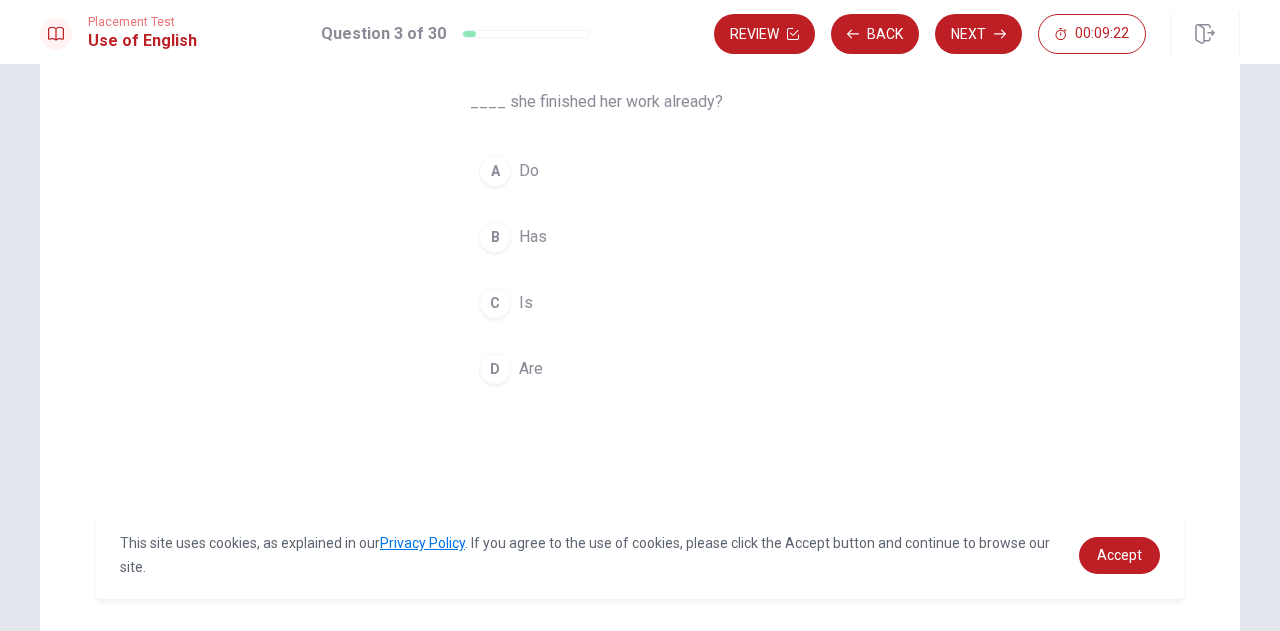 click on "B" at bounding box center [495, 237] 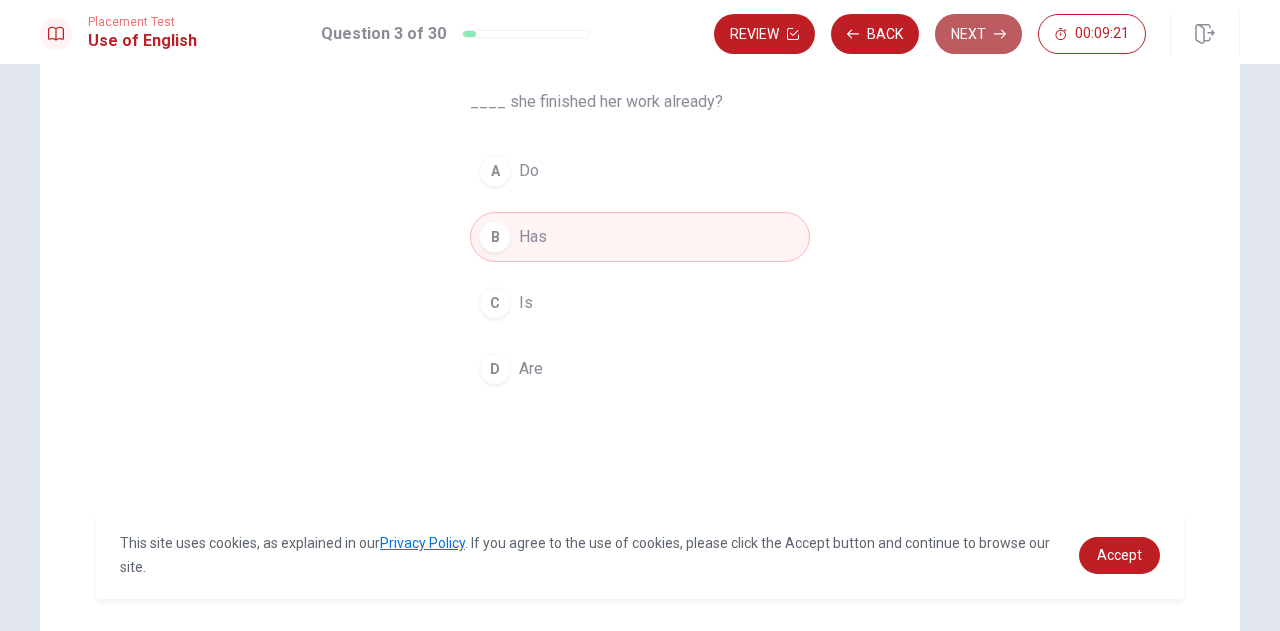 click on "Next" at bounding box center (978, 34) 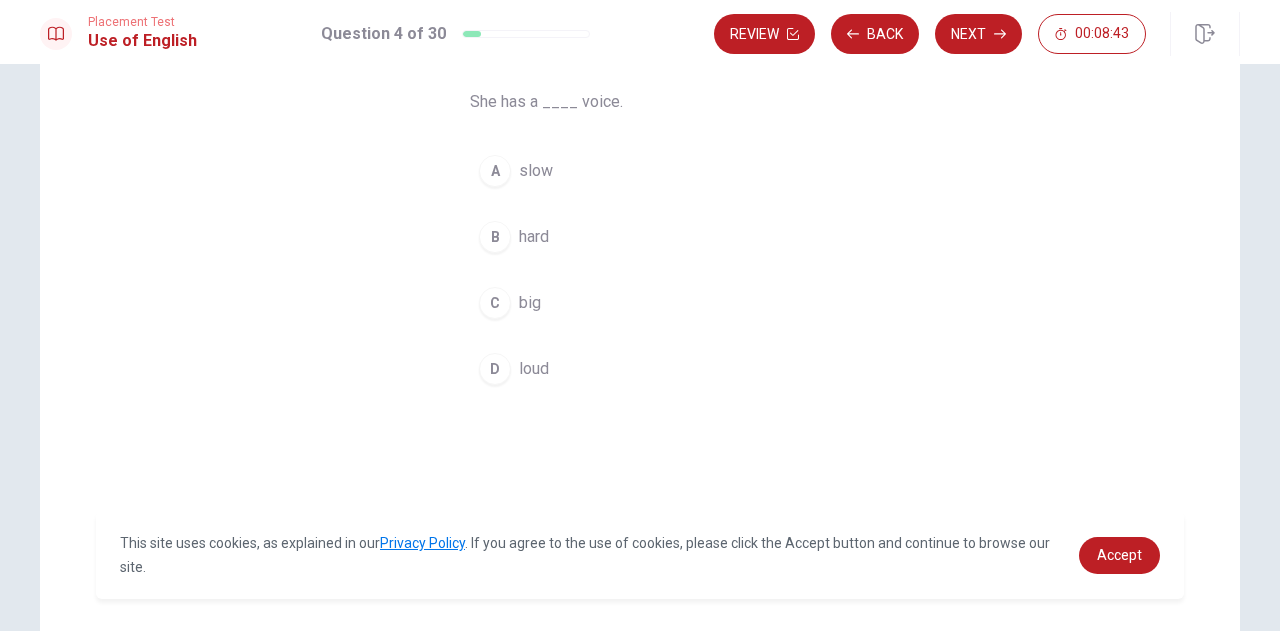 click on "D" at bounding box center [495, 369] 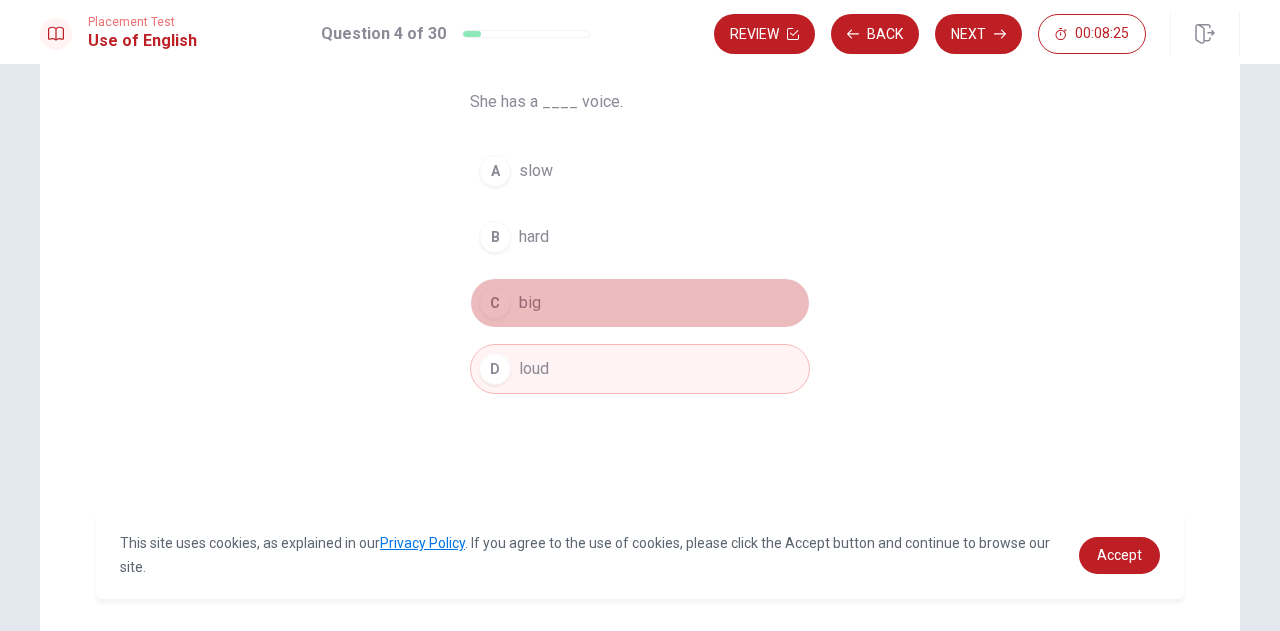 click on "C" at bounding box center (495, 303) 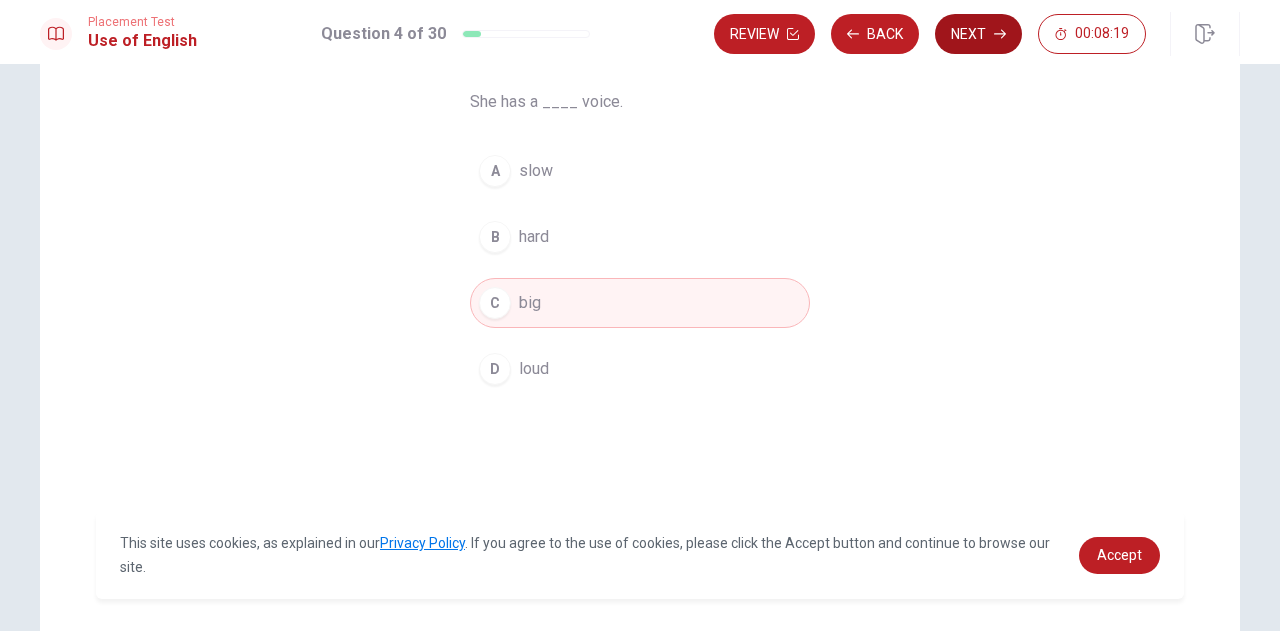 click on "Next" at bounding box center [978, 34] 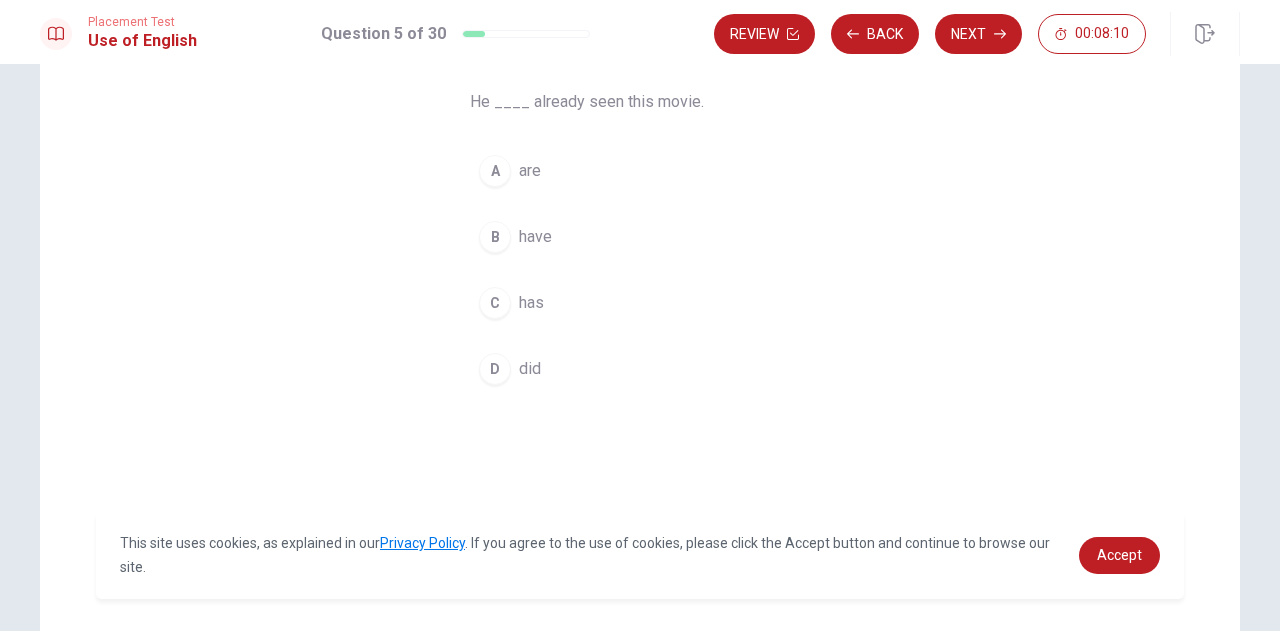 click on "C" at bounding box center (495, 303) 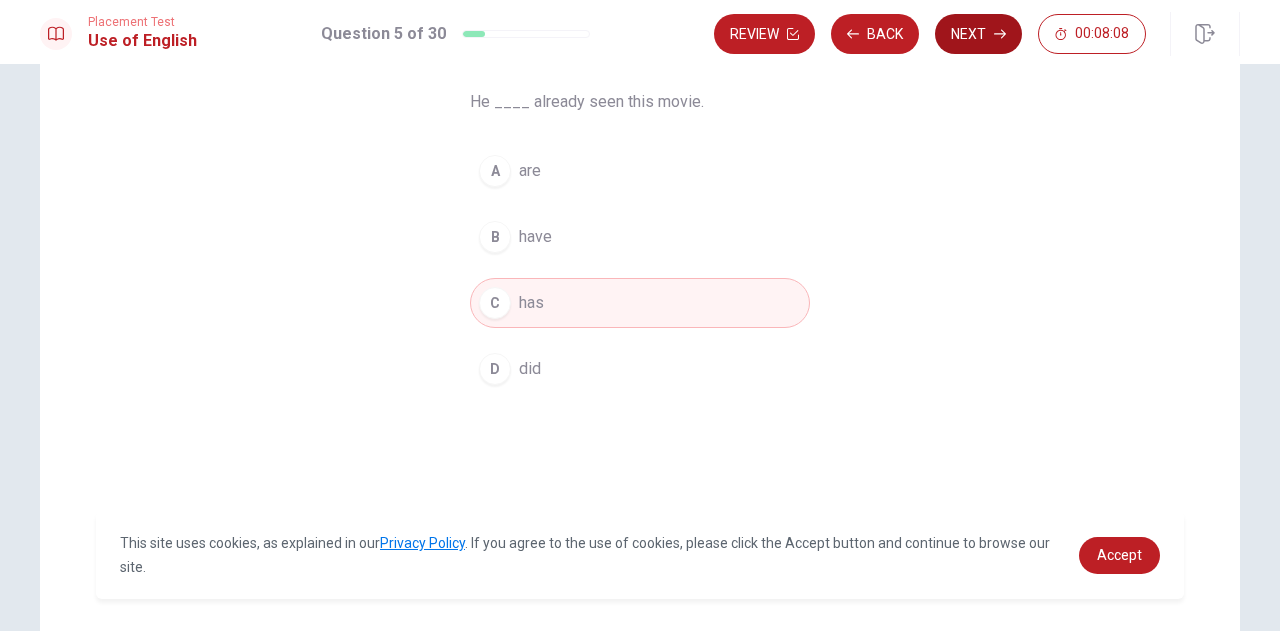click on "Next" at bounding box center [978, 34] 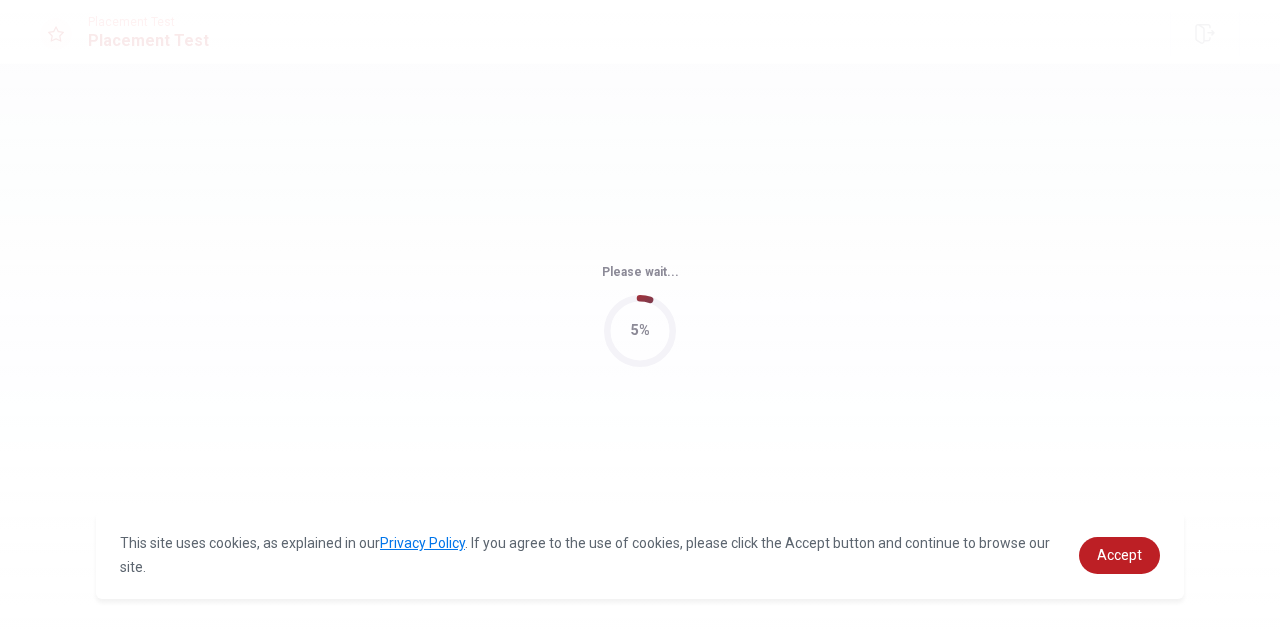 scroll, scrollTop: 0, scrollLeft: 0, axis: both 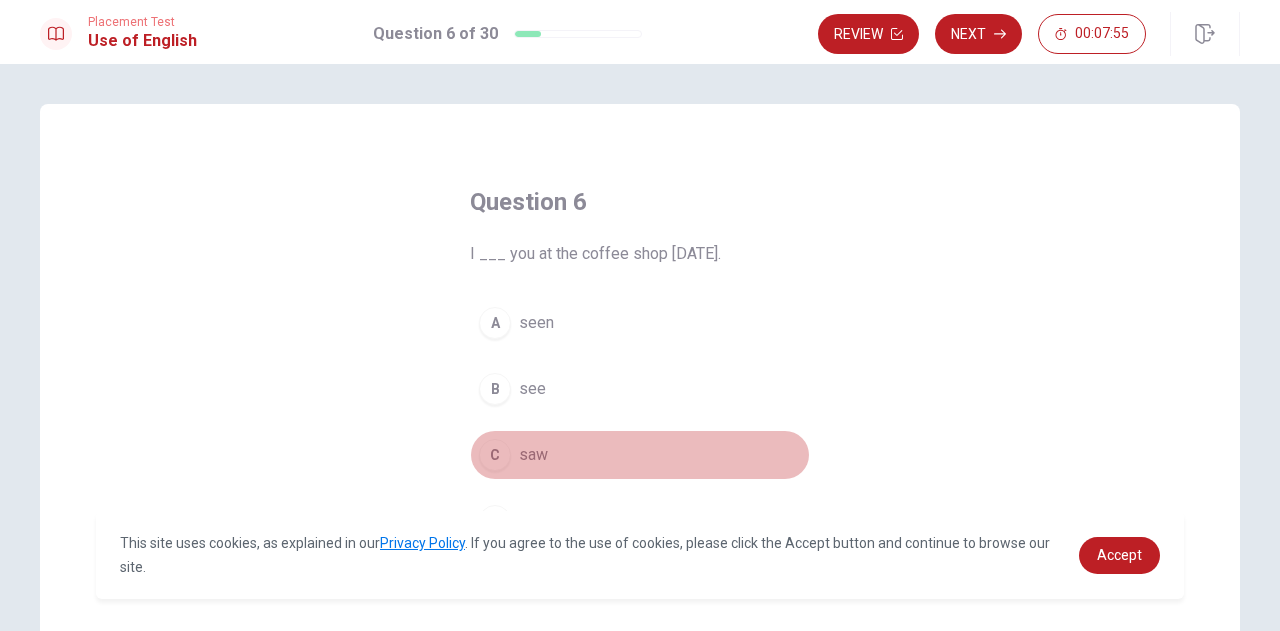 click on "C" at bounding box center [495, 455] 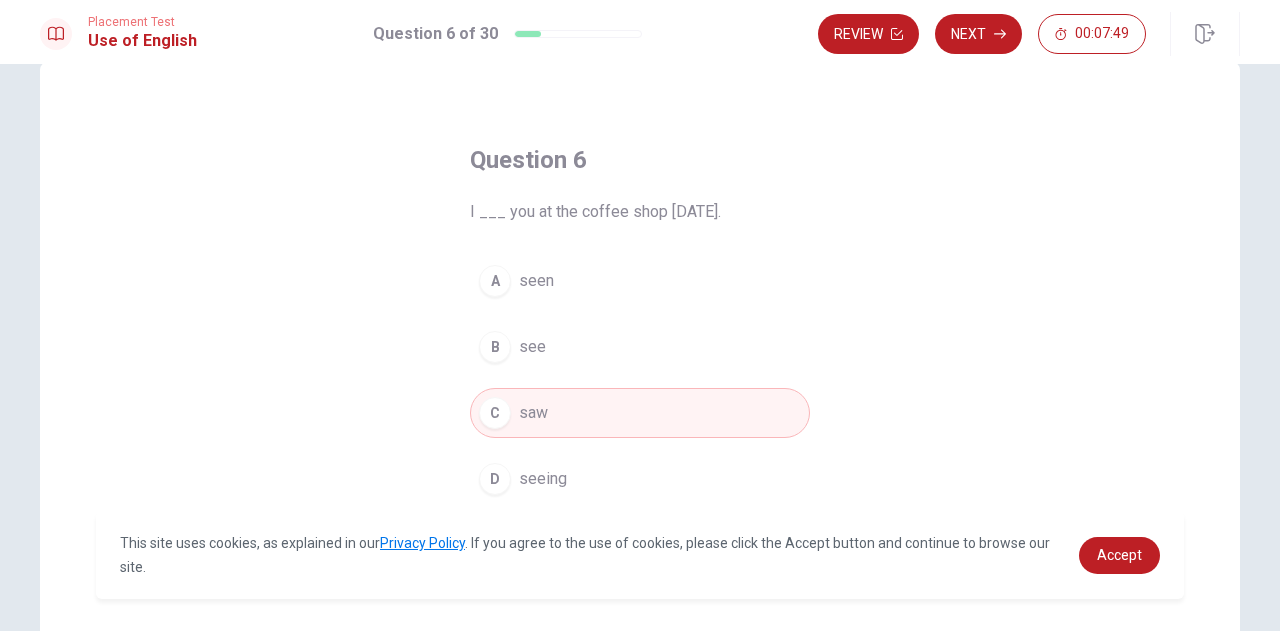 scroll, scrollTop: 0, scrollLeft: 0, axis: both 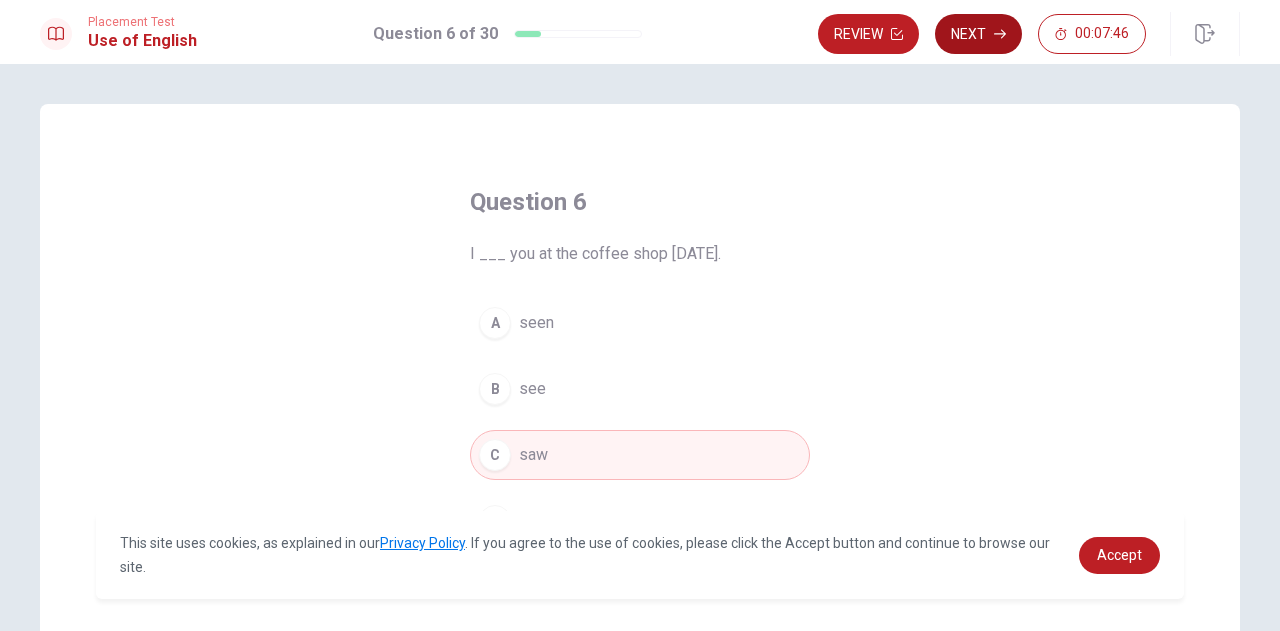 click on "Next" at bounding box center [978, 34] 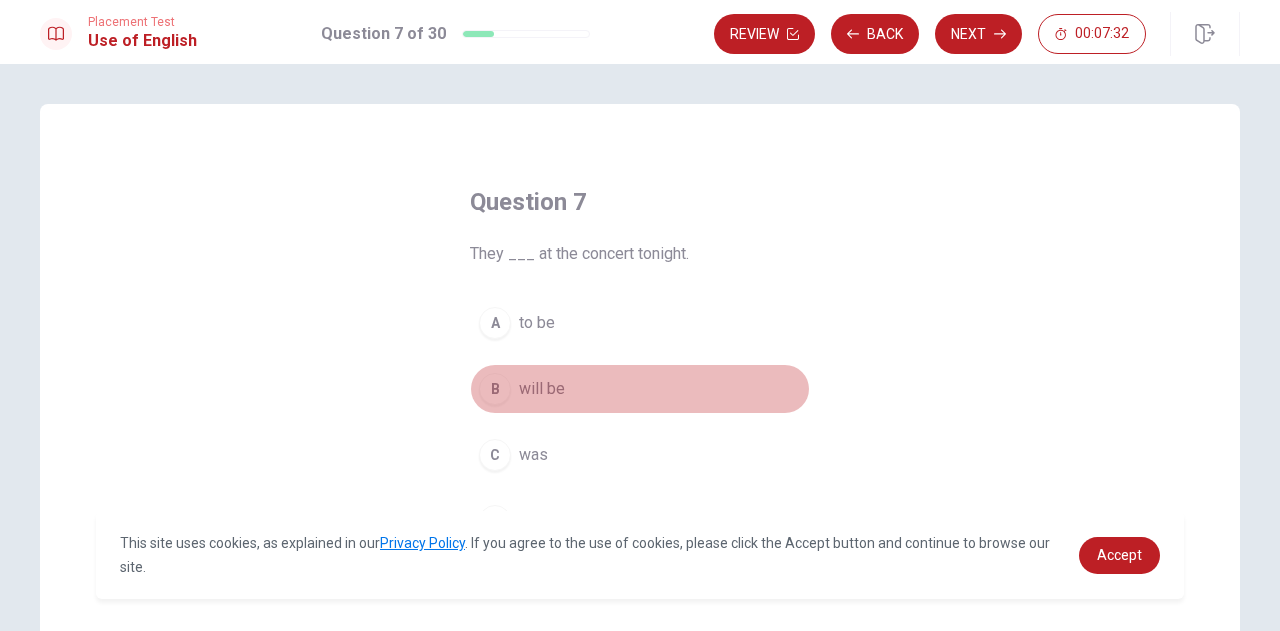click on "B" at bounding box center (495, 389) 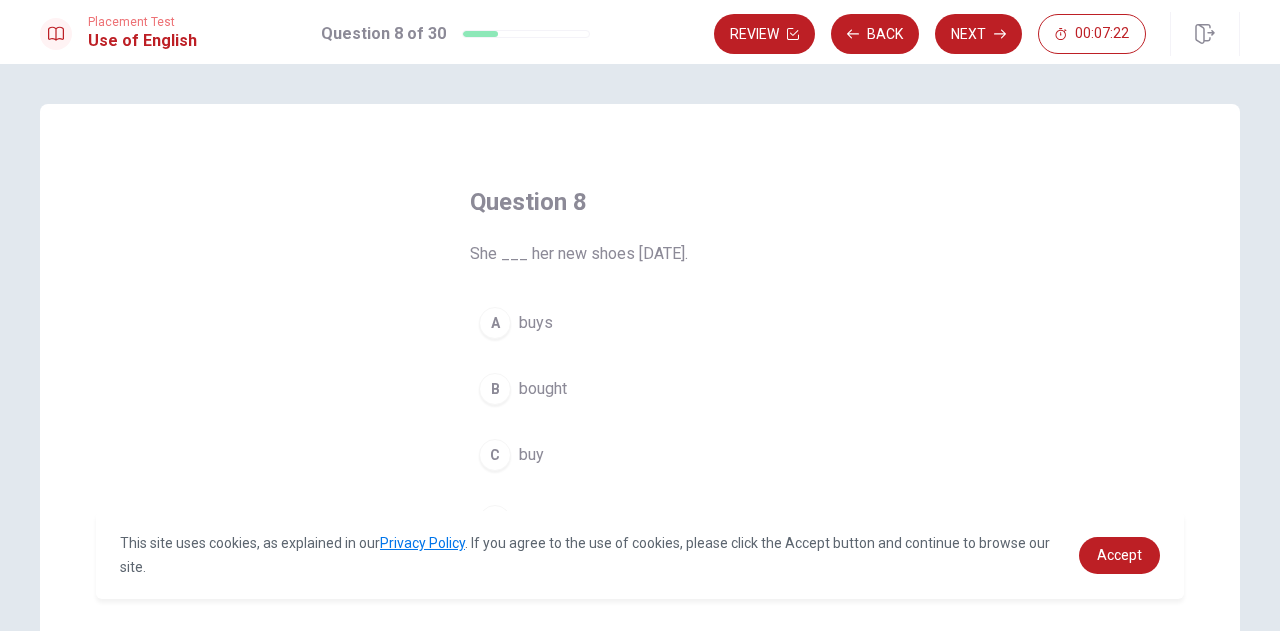 click on "B" at bounding box center [495, 389] 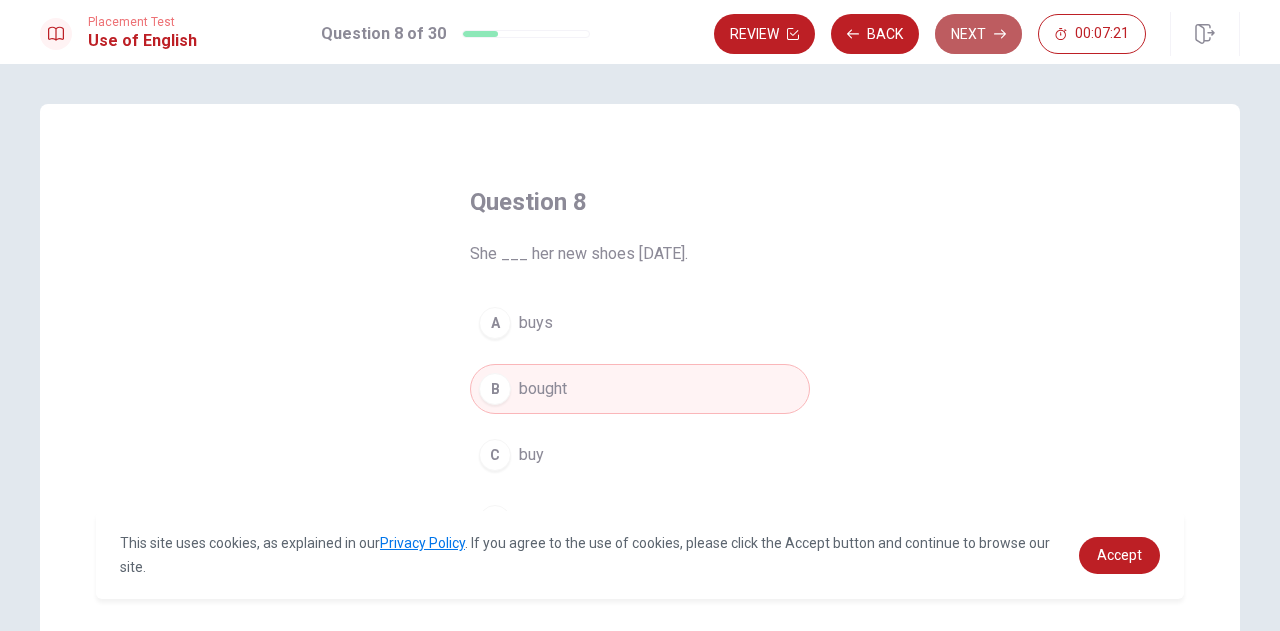 click on "Next" at bounding box center (978, 34) 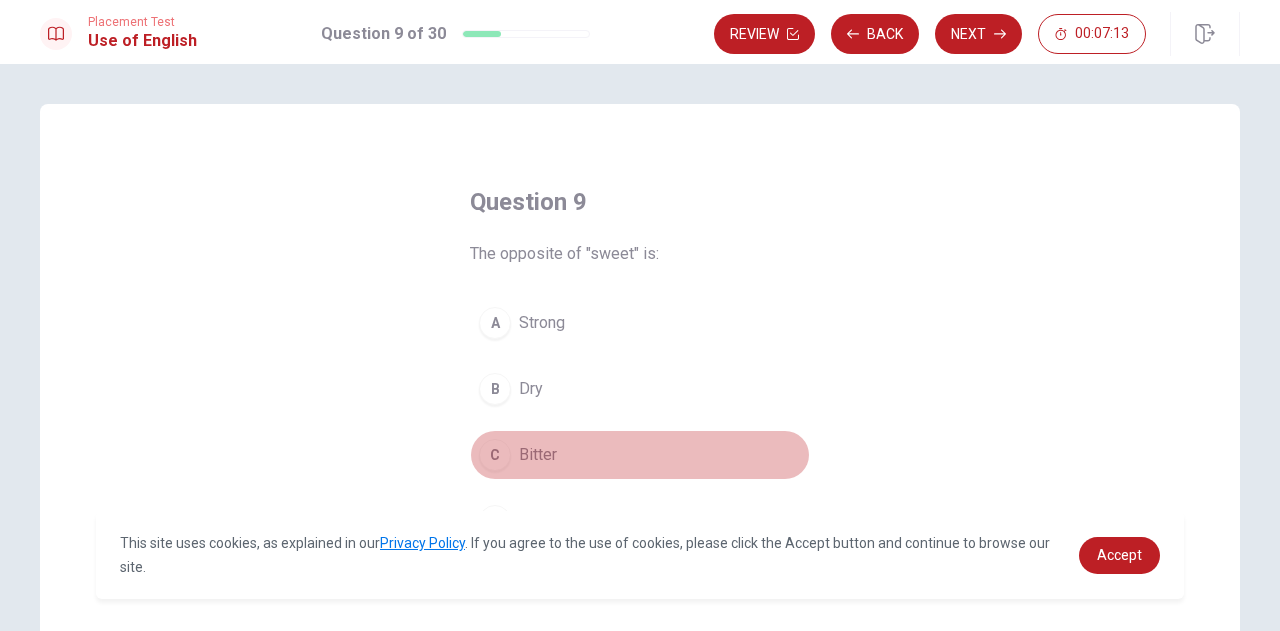 click on "C" at bounding box center [495, 455] 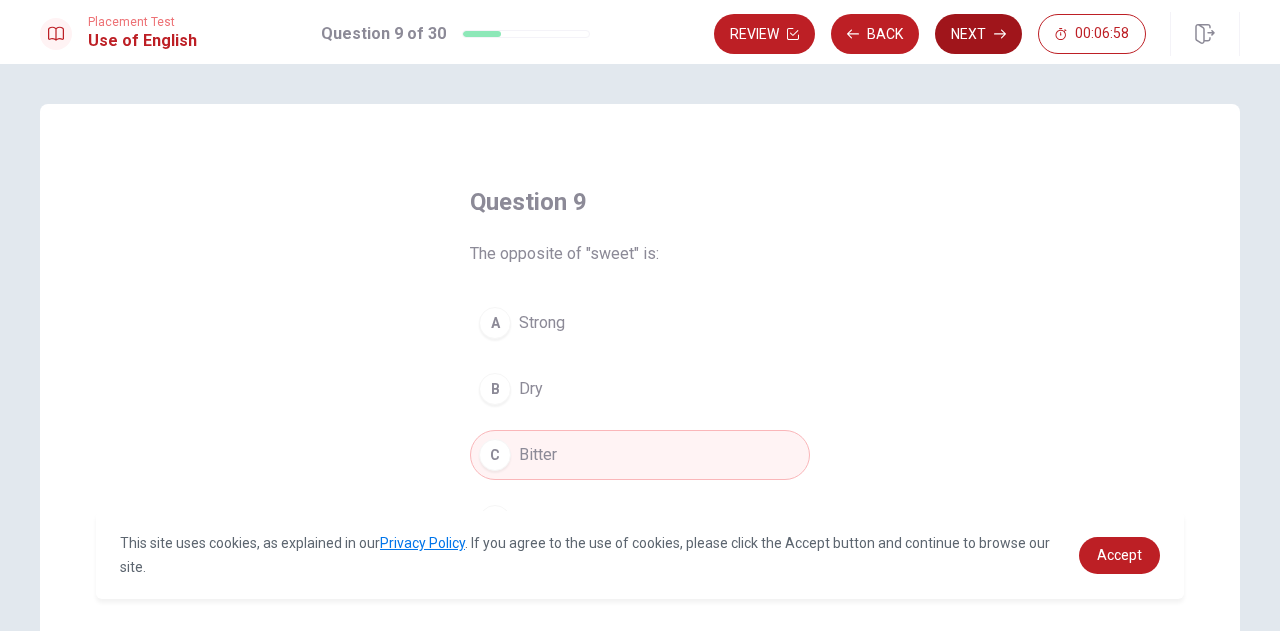click on "Next" at bounding box center (978, 34) 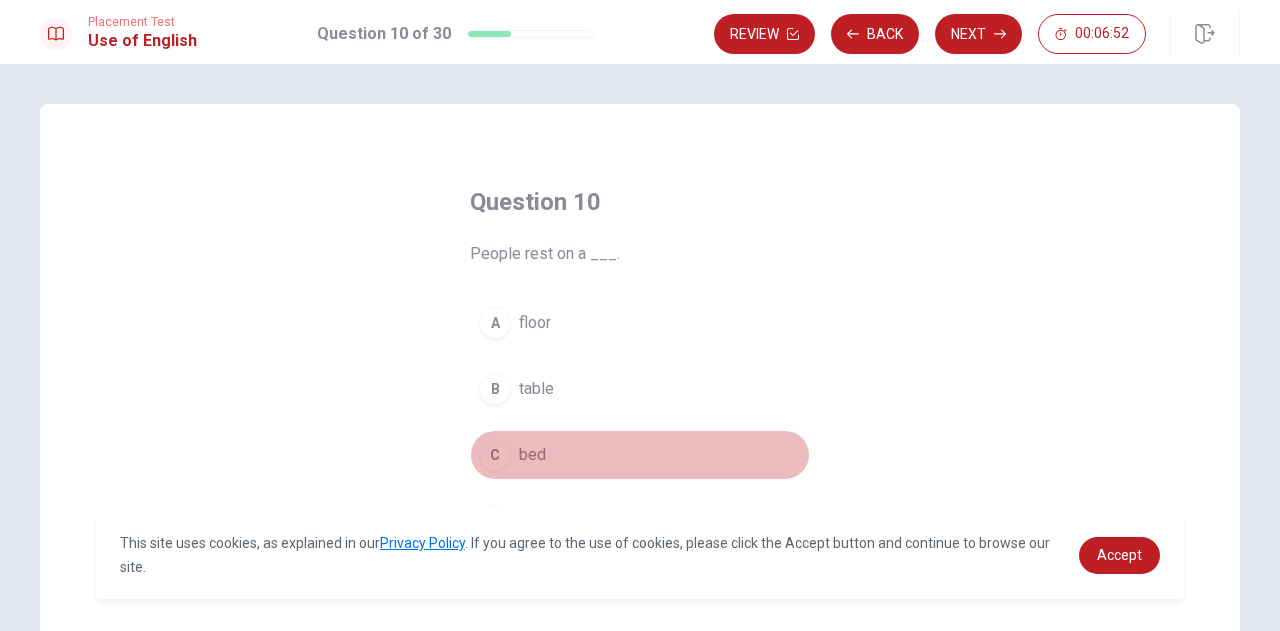 click on "C" at bounding box center (495, 455) 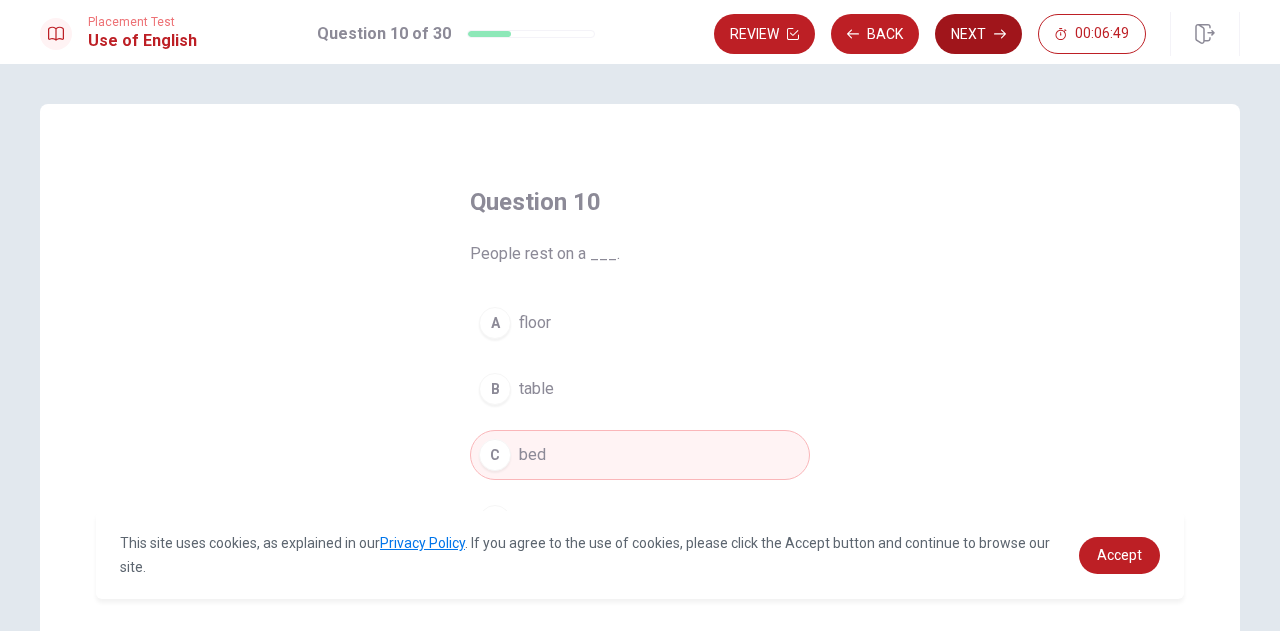 click on "Next" at bounding box center [978, 34] 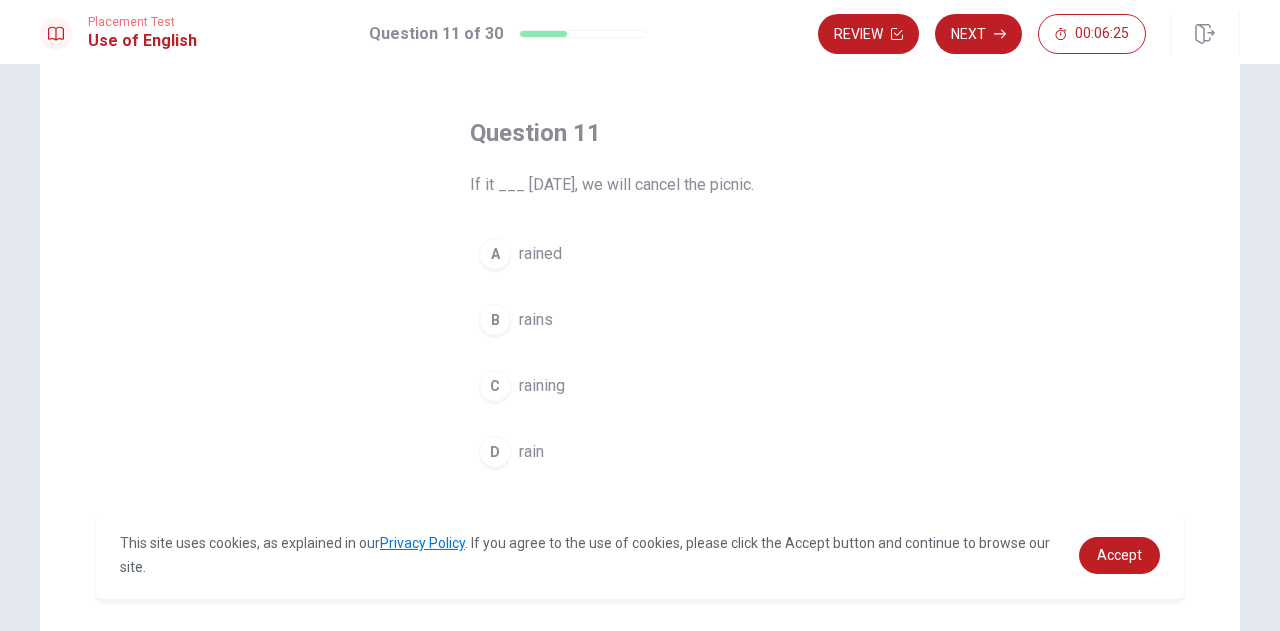 scroll, scrollTop: 100, scrollLeft: 0, axis: vertical 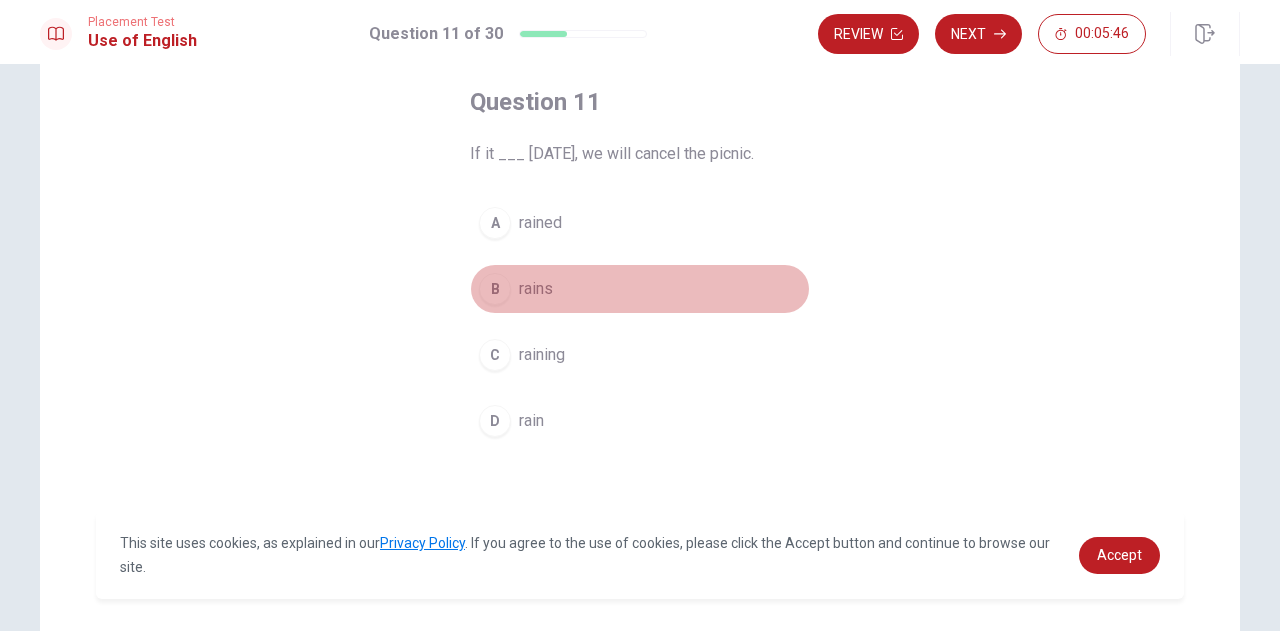 click on "rains" at bounding box center (536, 289) 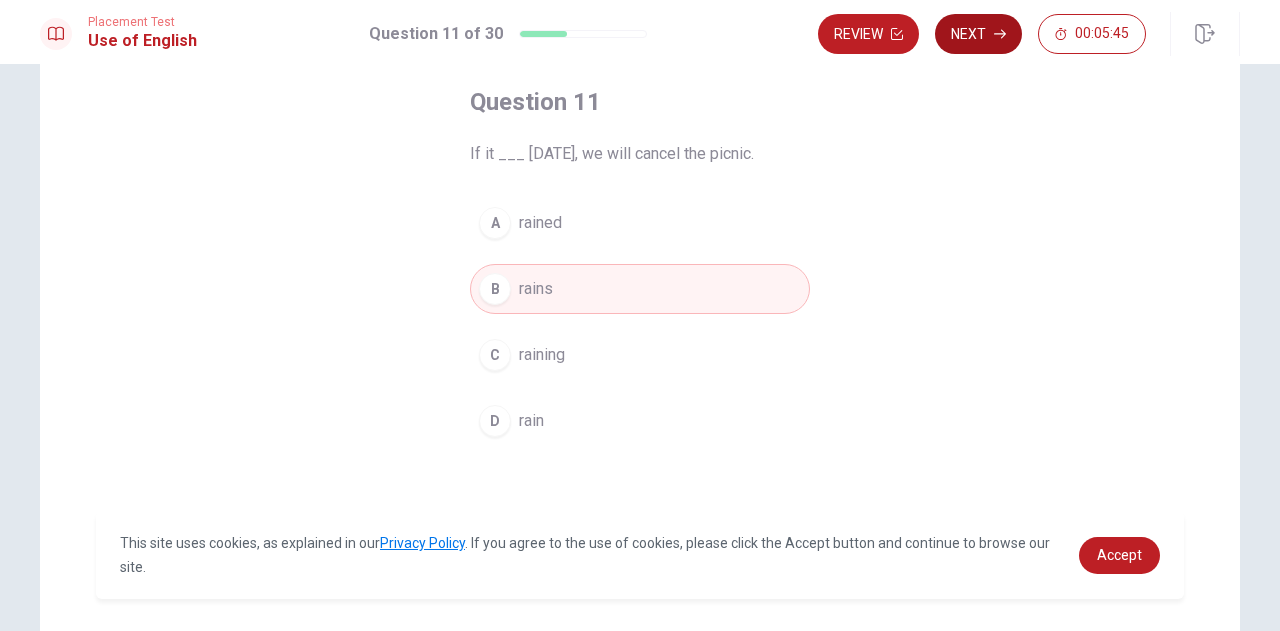 click on "Next" at bounding box center (978, 34) 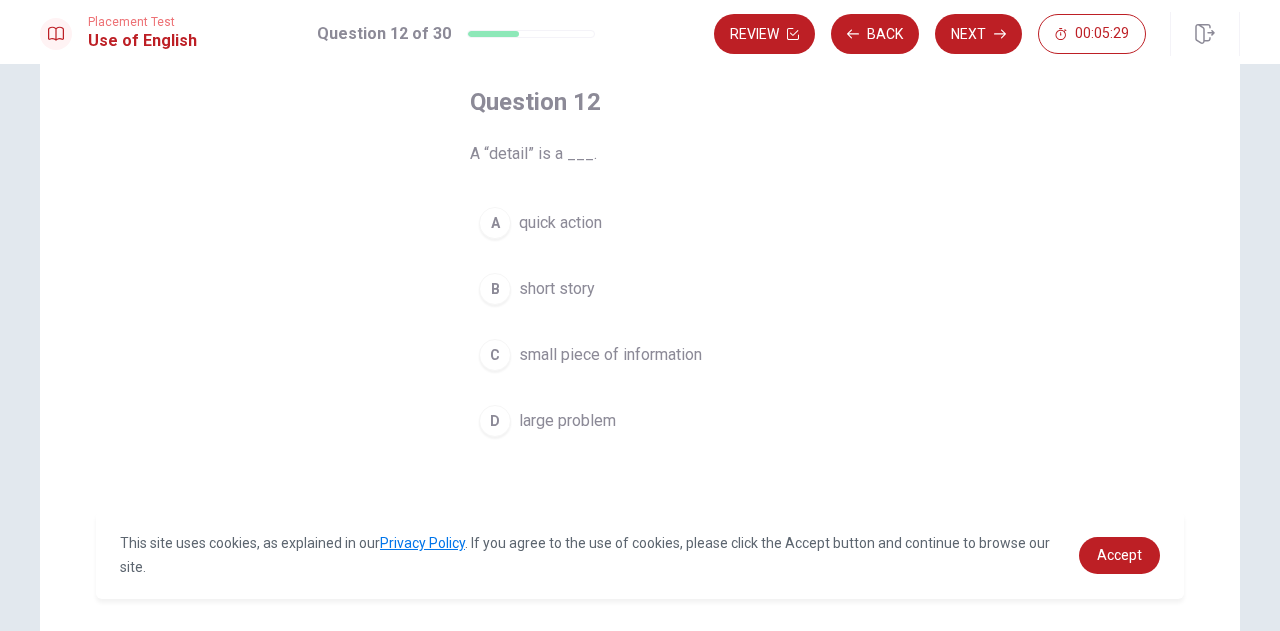 click on "C" at bounding box center (495, 355) 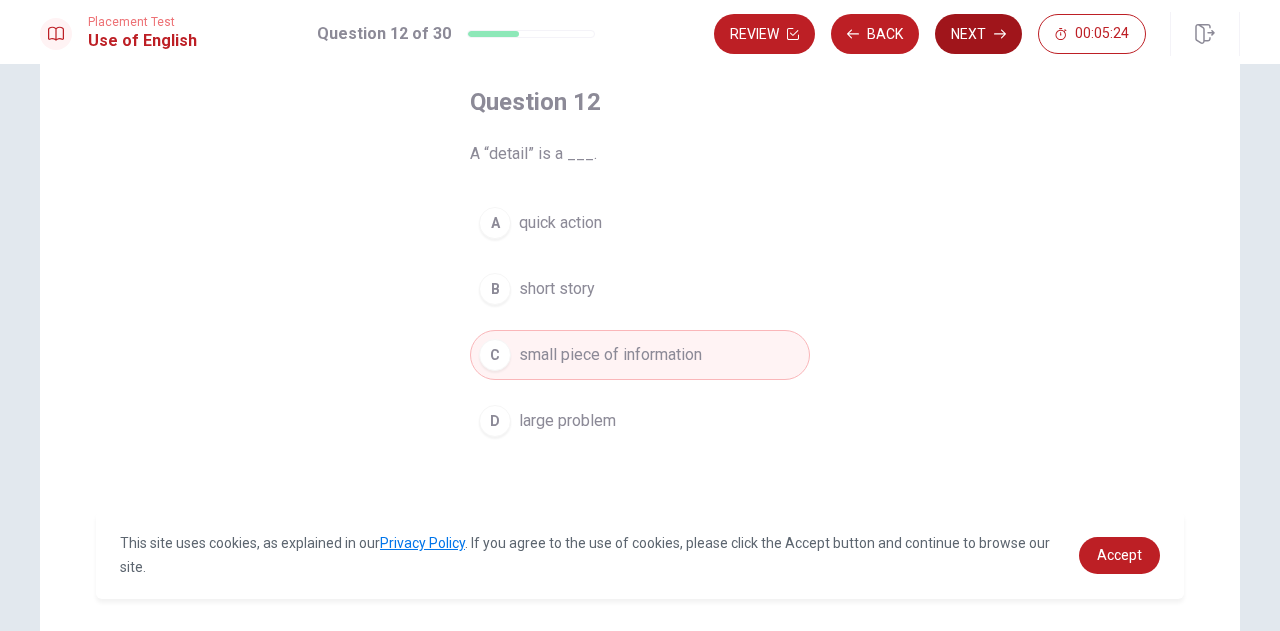 click on "Next" at bounding box center (978, 34) 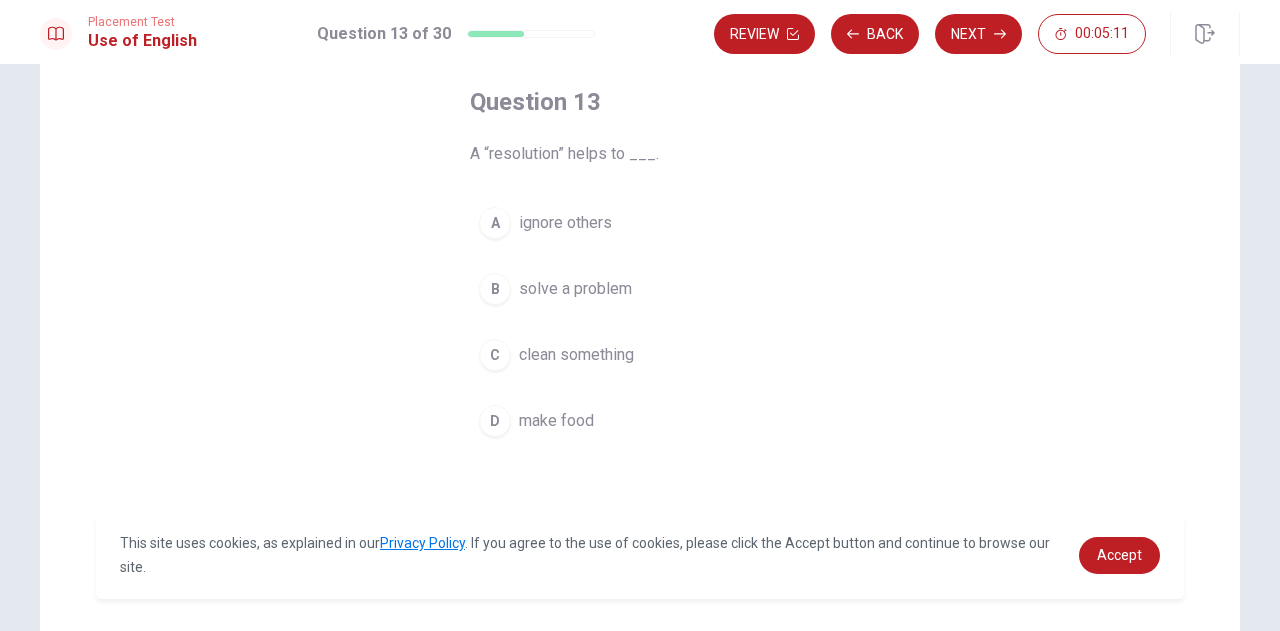 click on "B" at bounding box center (495, 289) 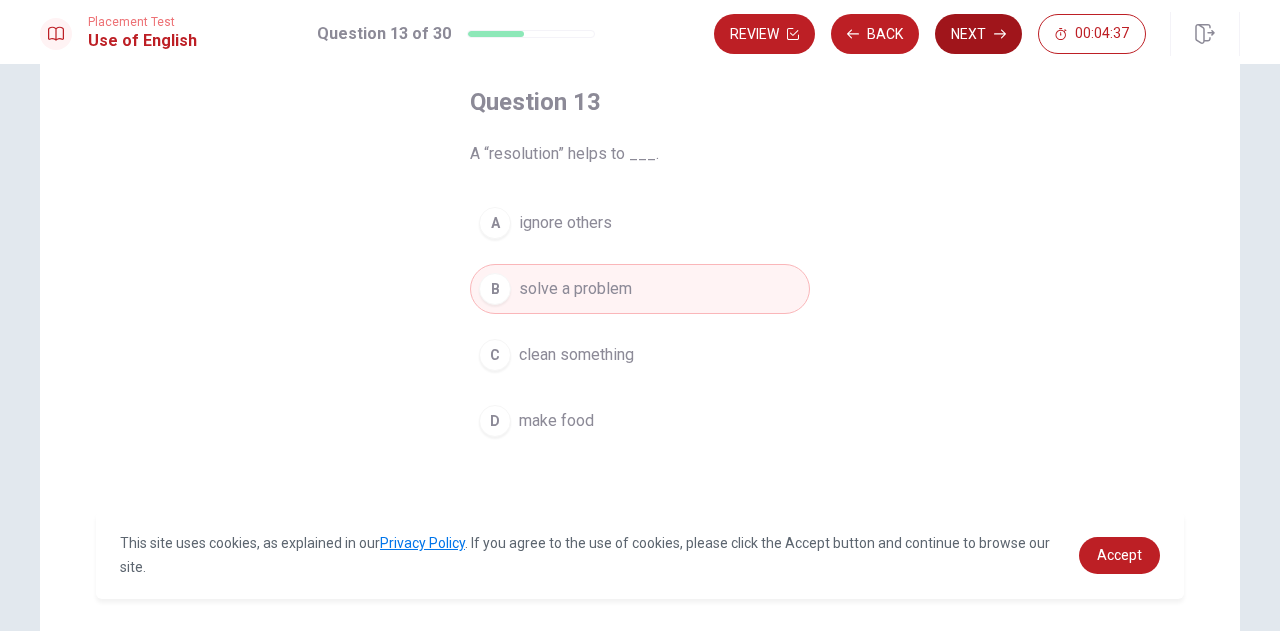 click on "Next" at bounding box center [978, 34] 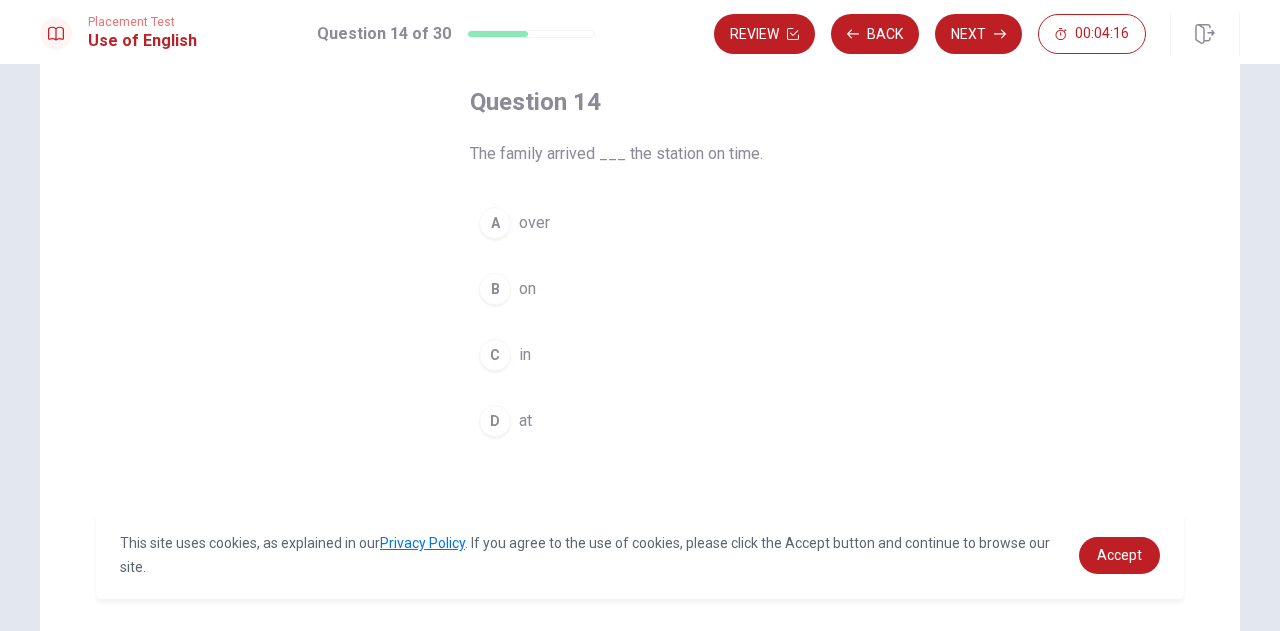 click on "D" at bounding box center (495, 421) 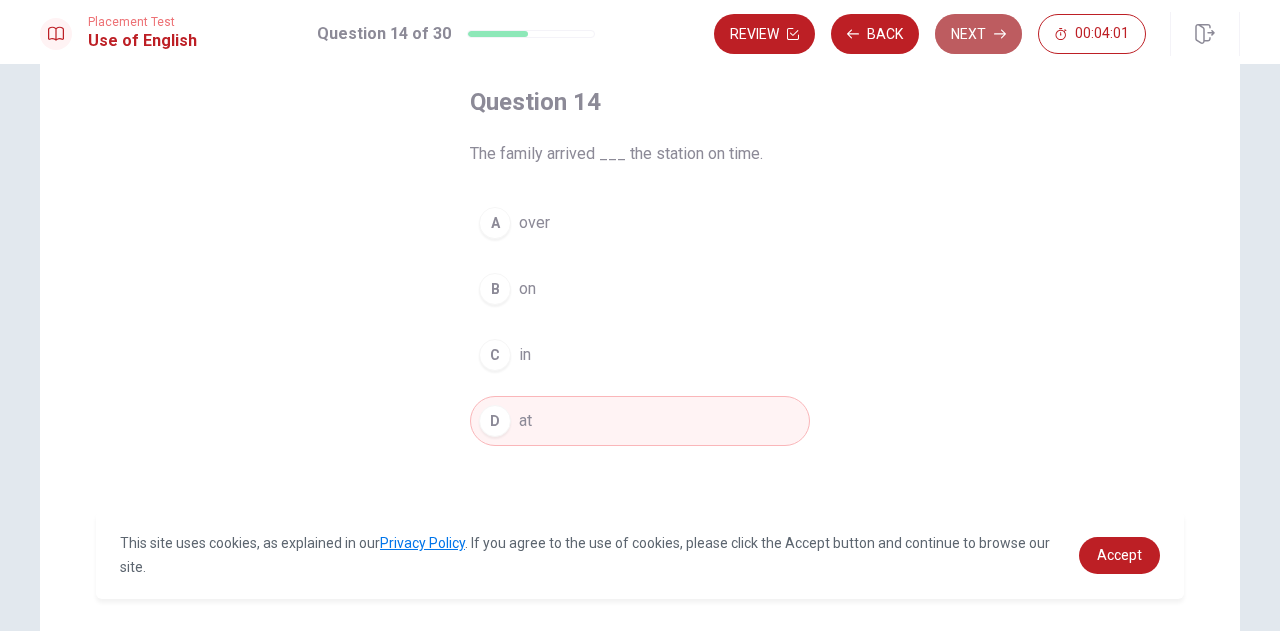 click on "Next" at bounding box center (978, 34) 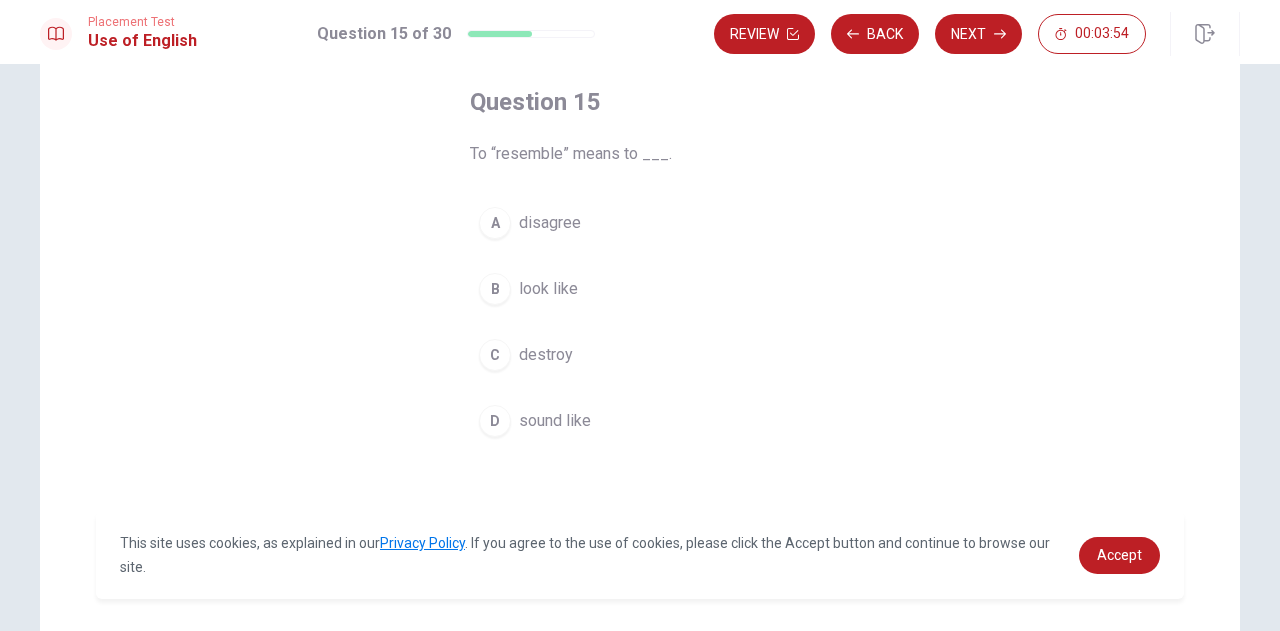 click on "B" at bounding box center (495, 289) 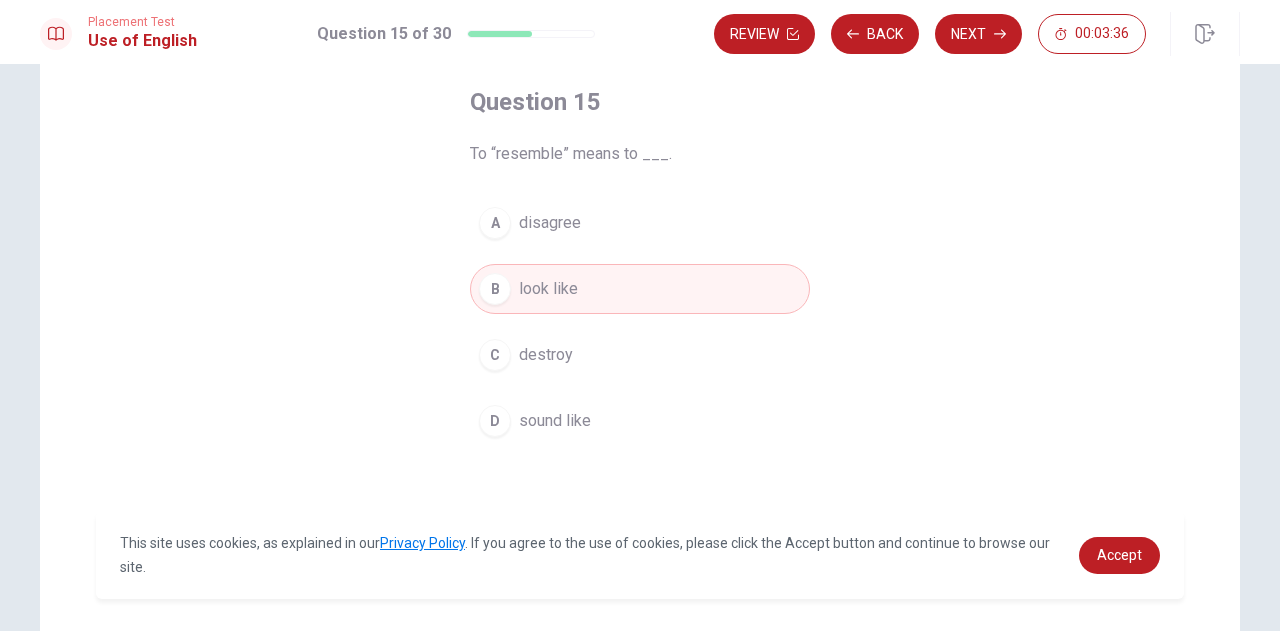 click on "Next" at bounding box center (978, 34) 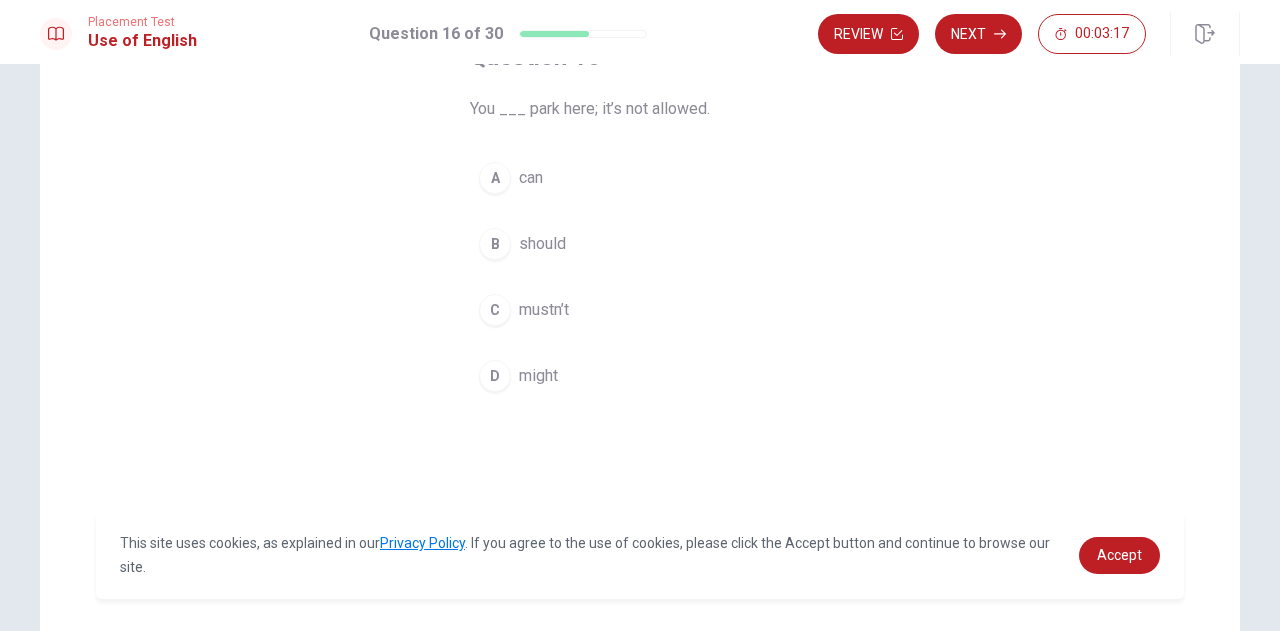 scroll, scrollTop: 100, scrollLeft: 0, axis: vertical 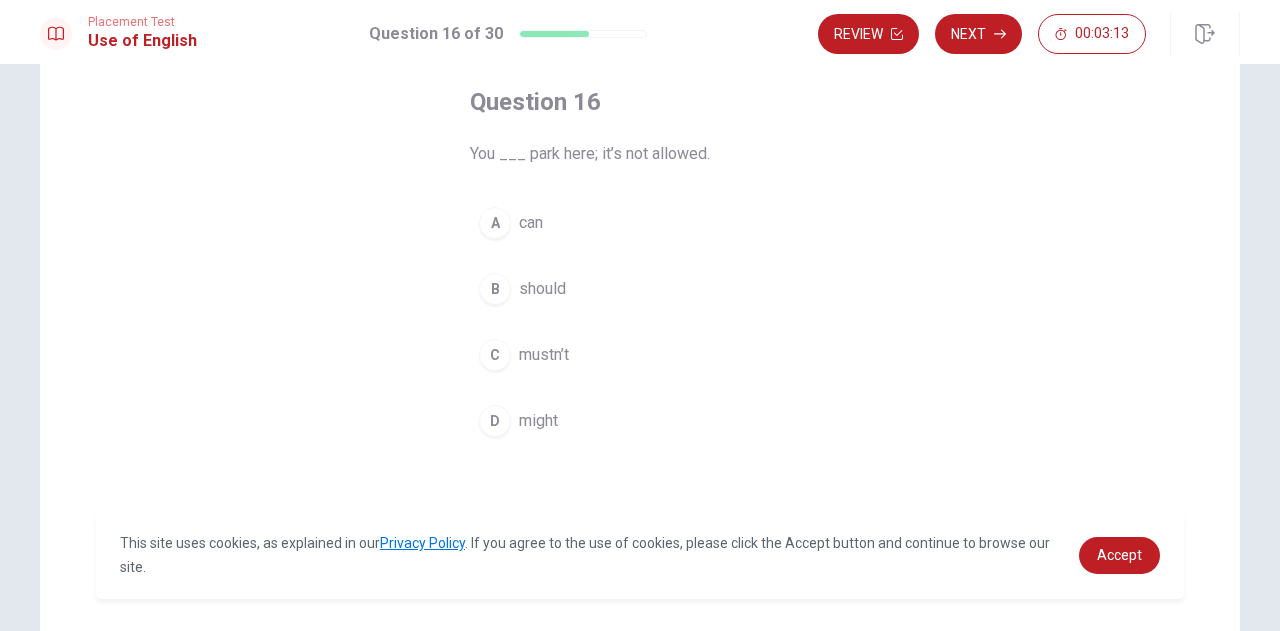 click on "mustn’t" at bounding box center [544, 355] 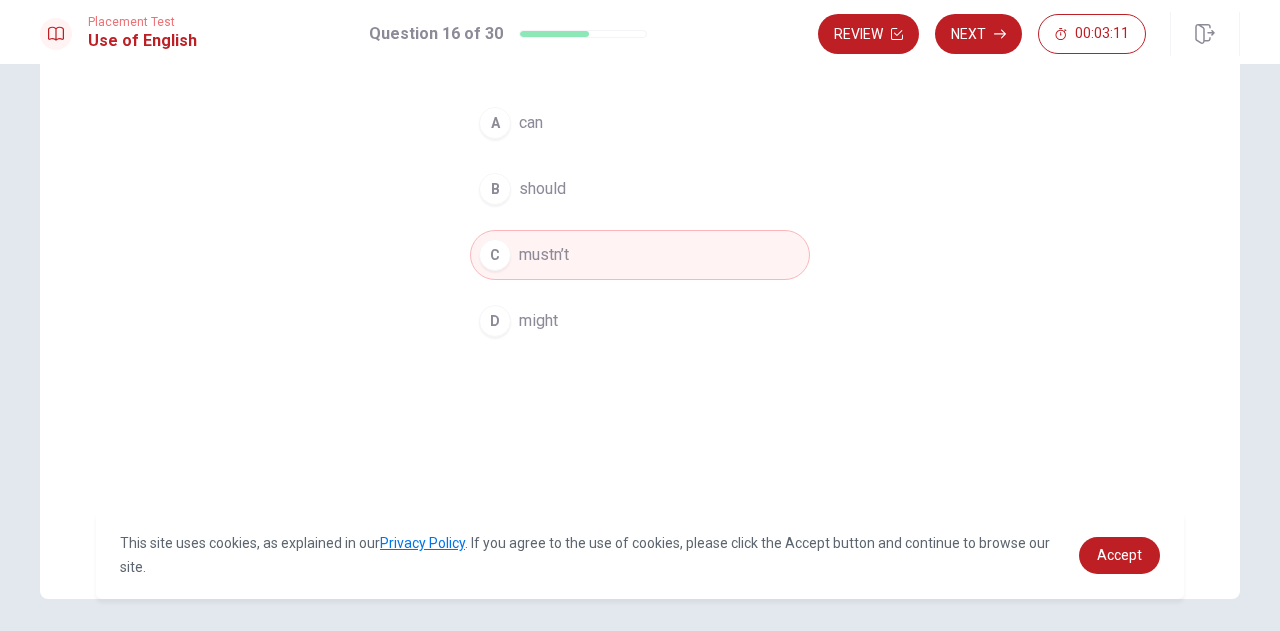 scroll, scrollTop: 100, scrollLeft: 0, axis: vertical 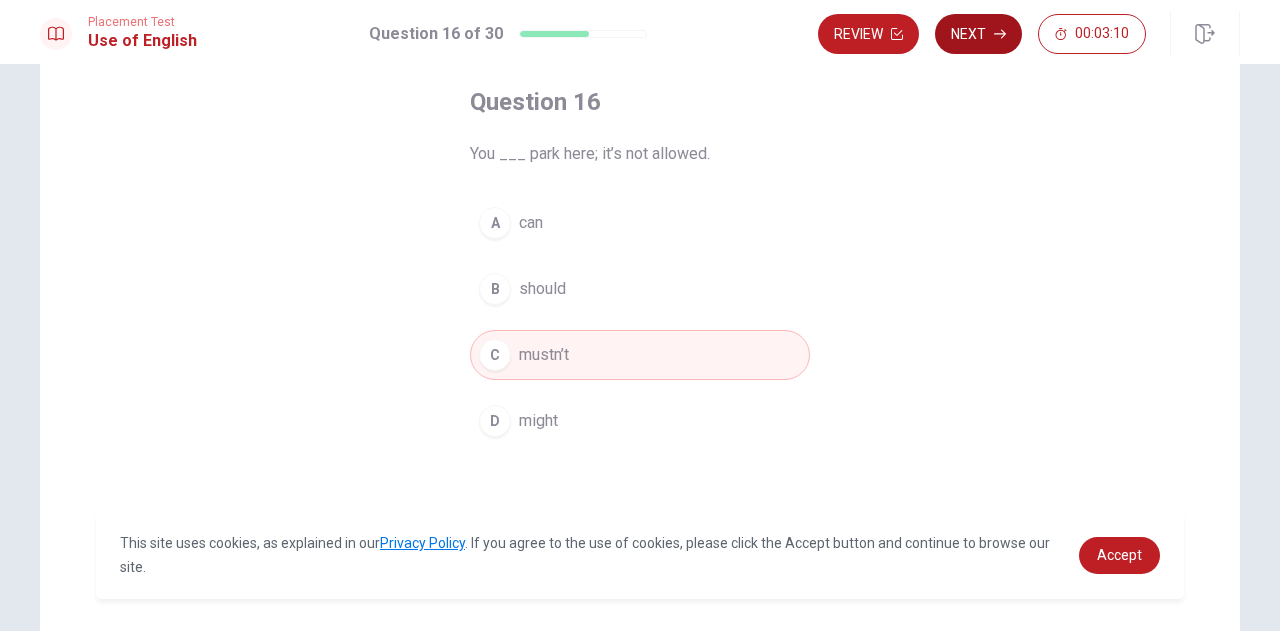 click on "Next" at bounding box center (978, 34) 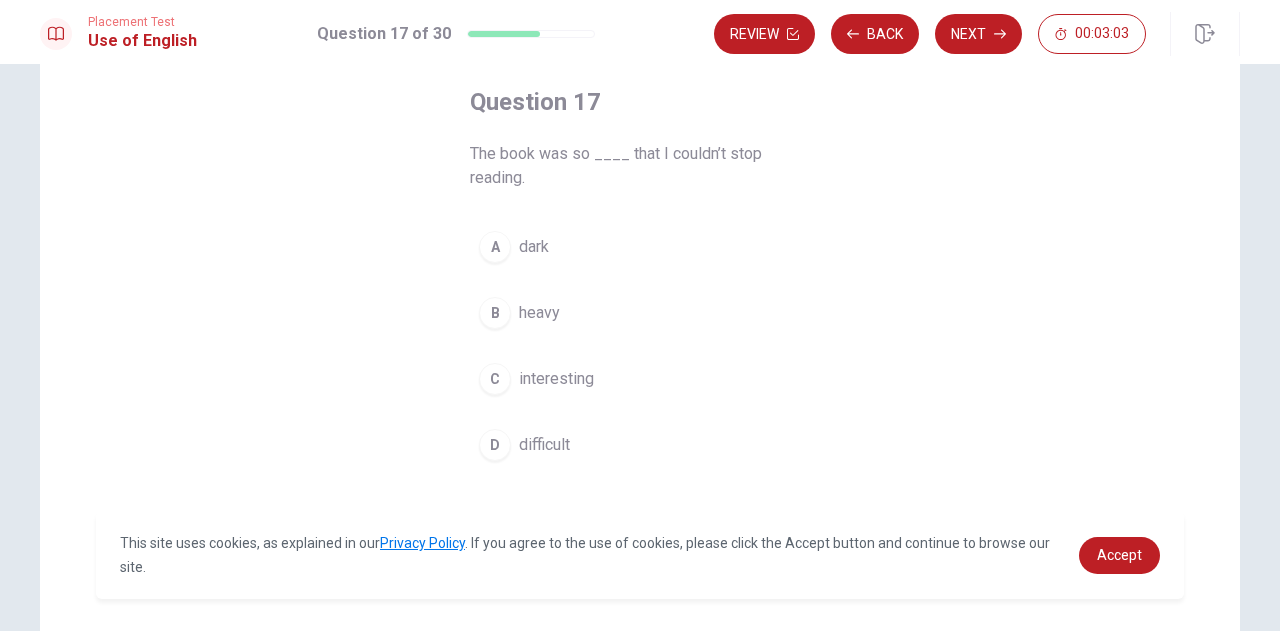 click on "interesting" at bounding box center (556, 379) 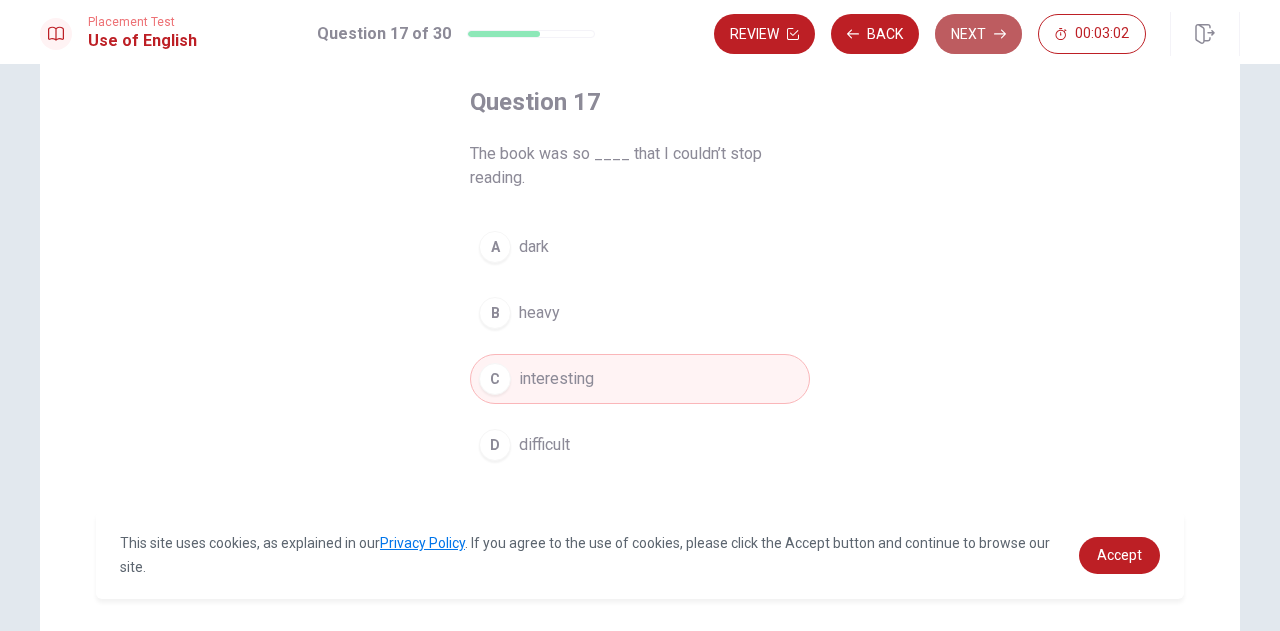 click on "Next" at bounding box center [978, 34] 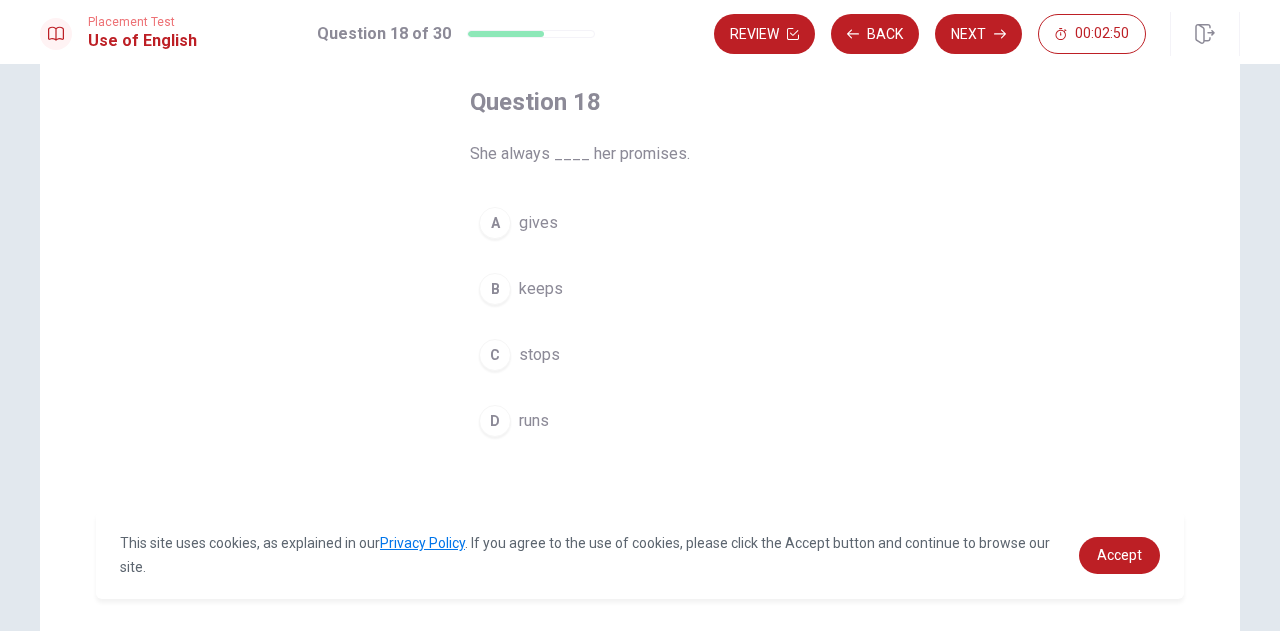 click on "B" at bounding box center (495, 289) 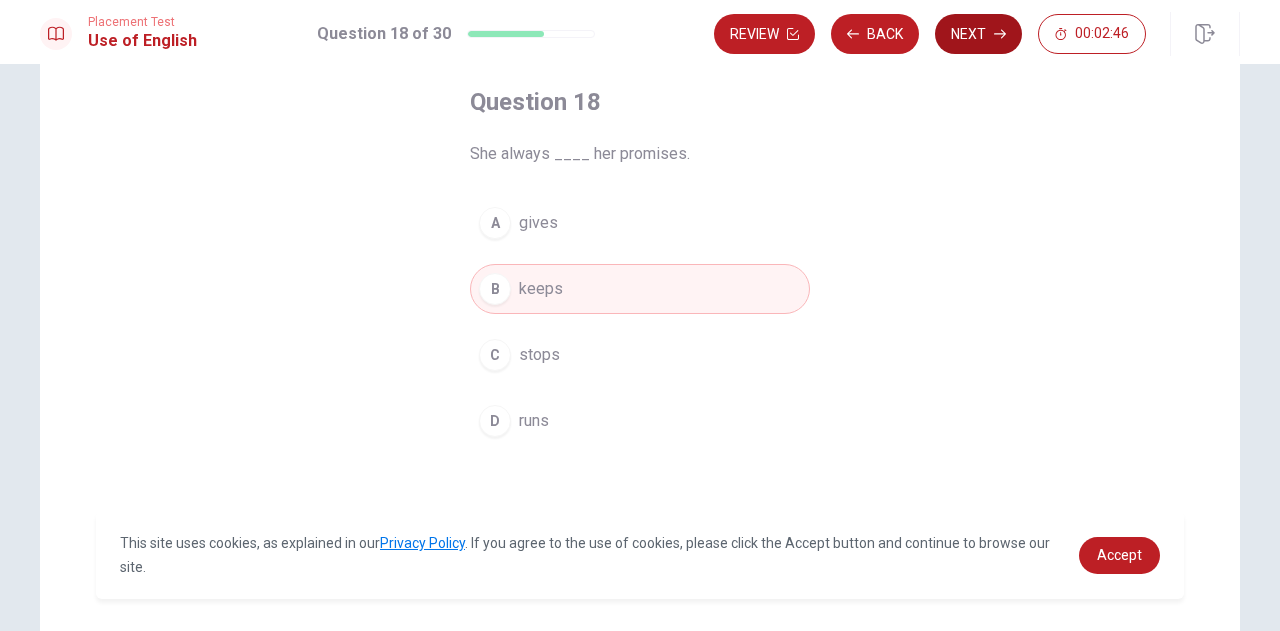 click on "Next" at bounding box center (978, 34) 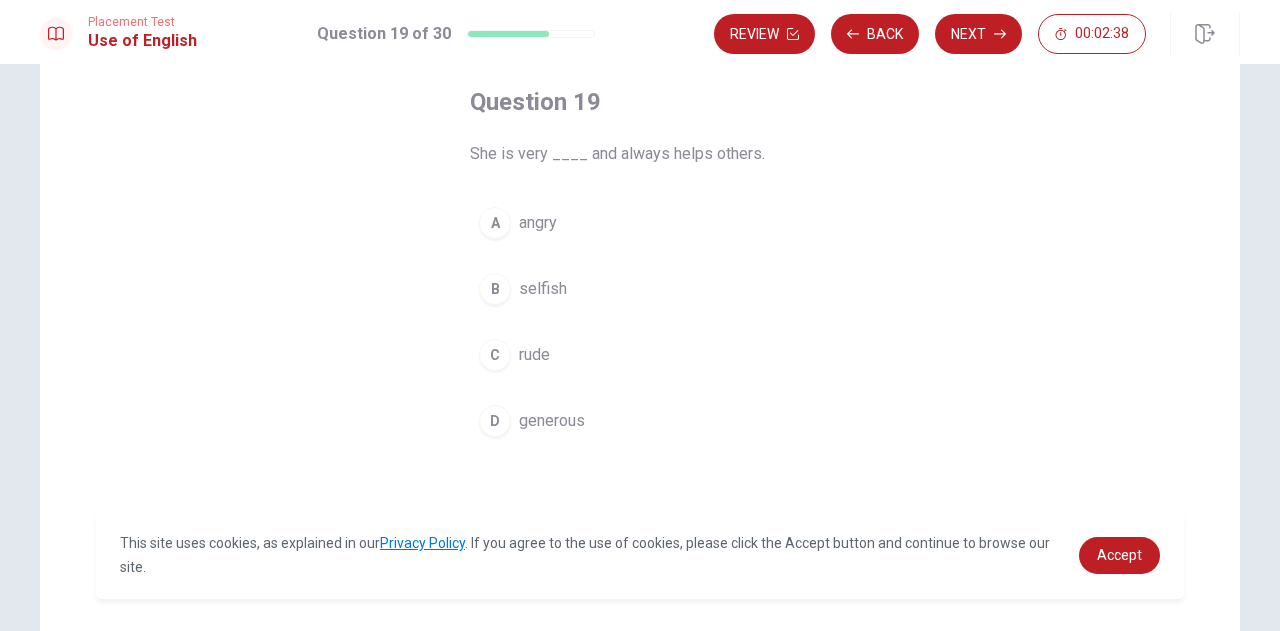 click on "generous" at bounding box center (552, 421) 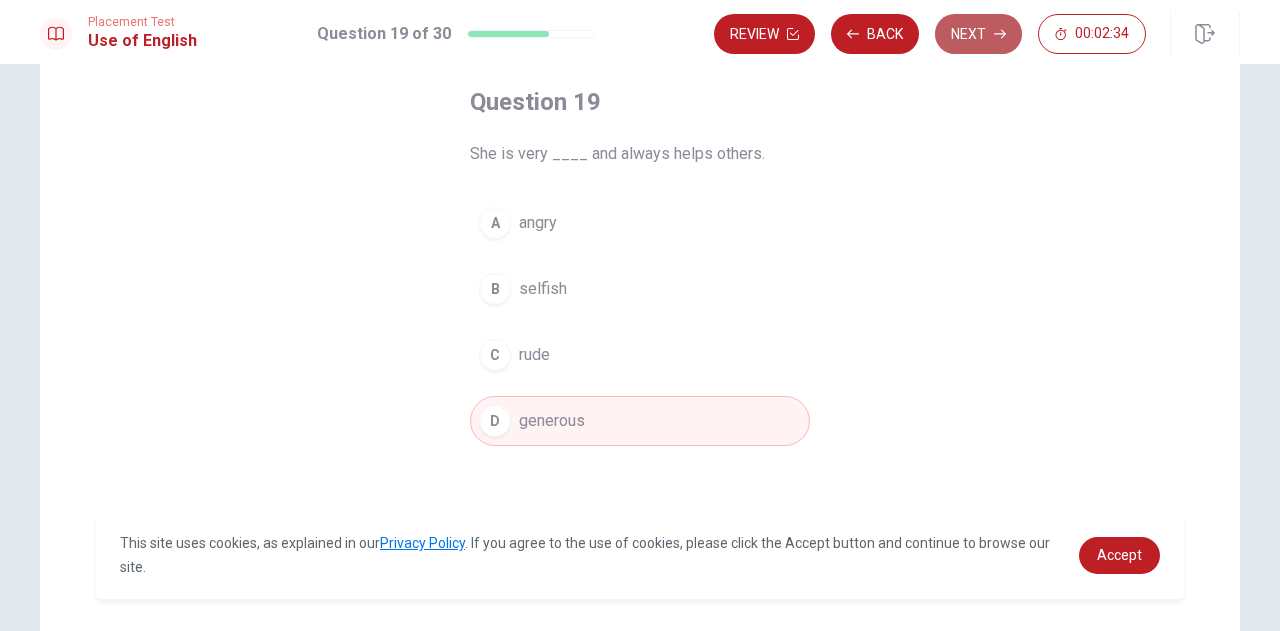 click on "Next" at bounding box center (978, 34) 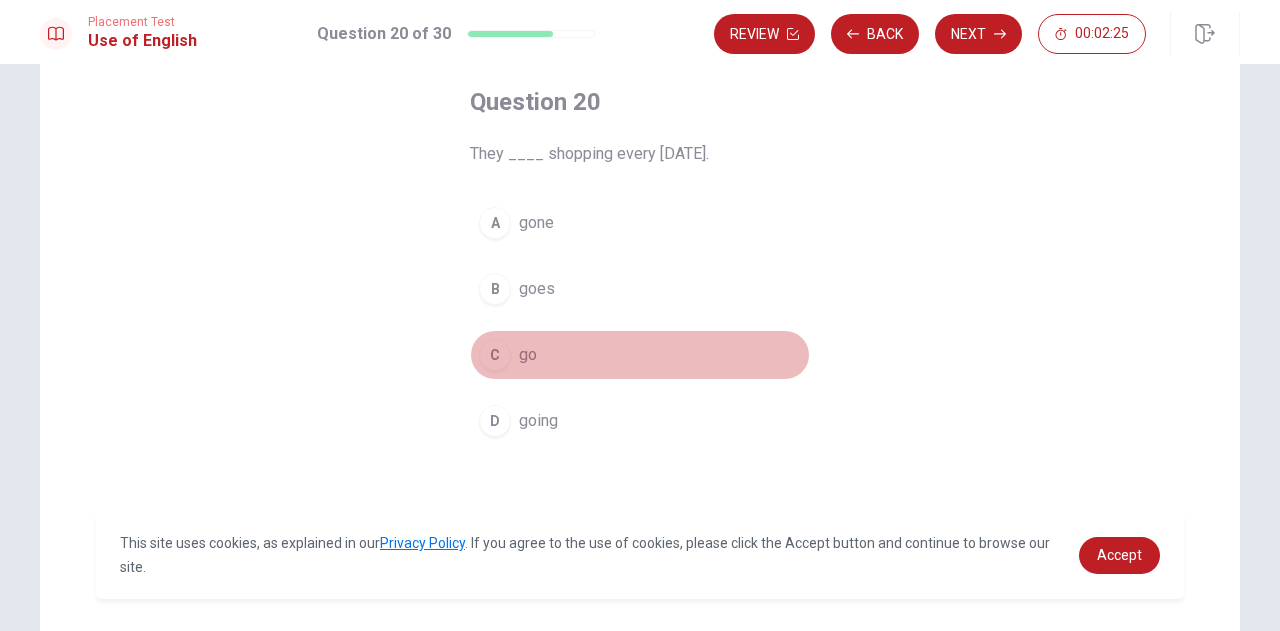 click on "C" at bounding box center [495, 355] 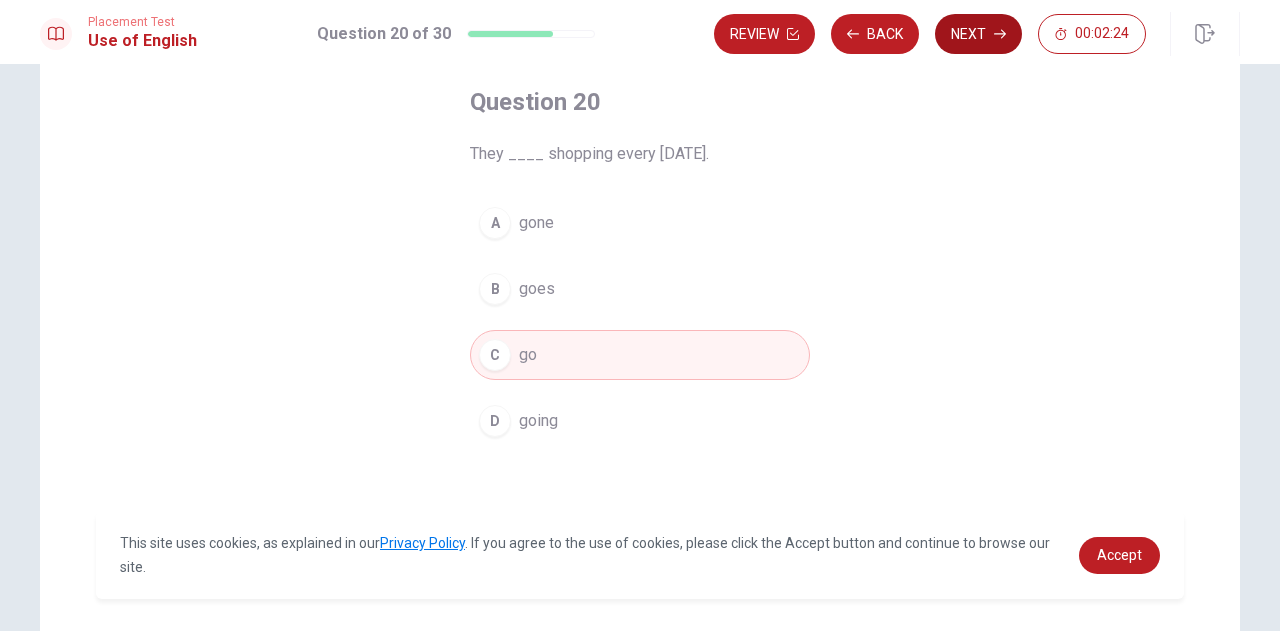 click on "Next" at bounding box center [978, 34] 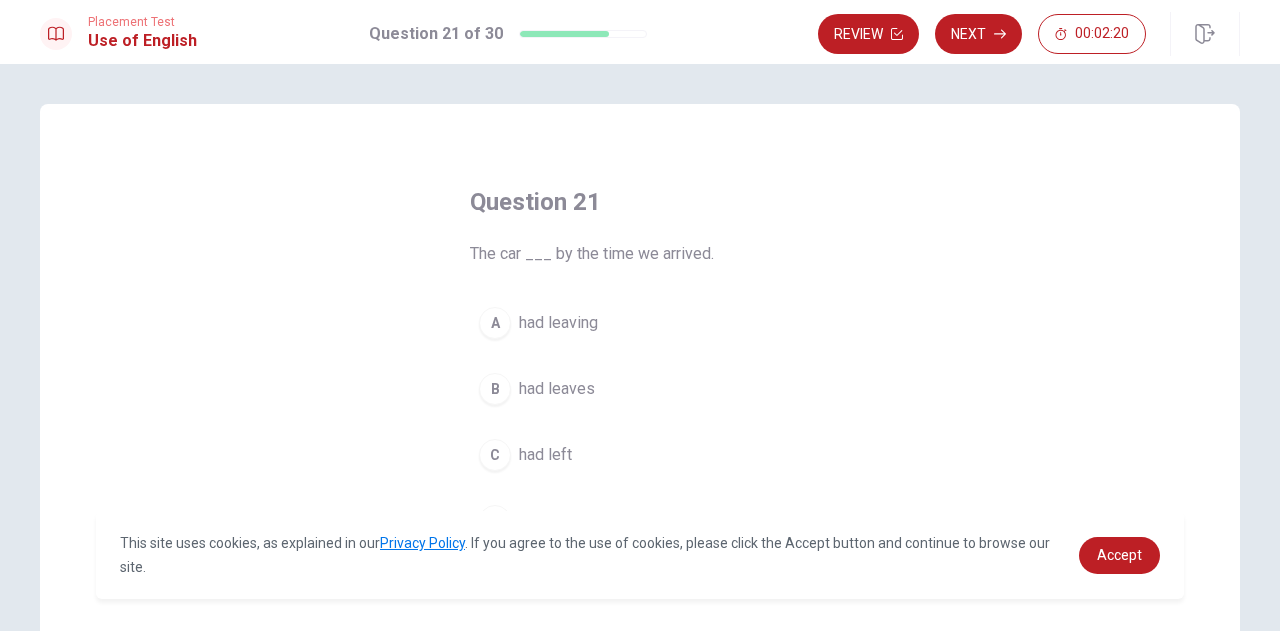 scroll, scrollTop: 100, scrollLeft: 0, axis: vertical 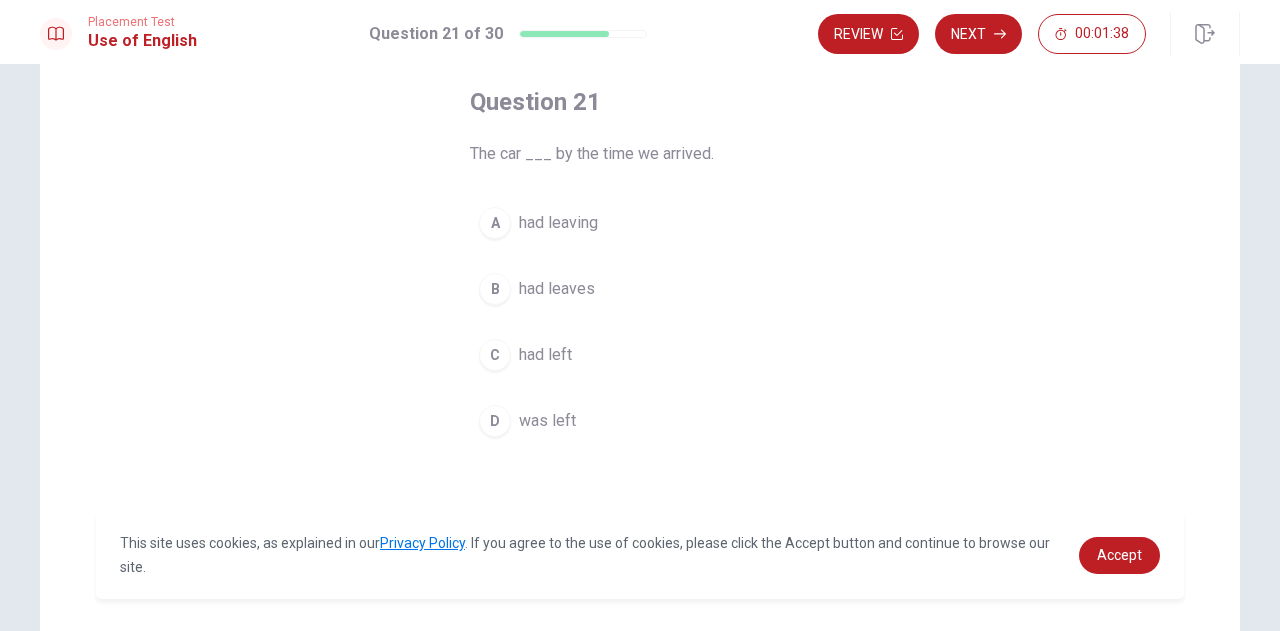 click on "had left" at bounding box center [545, 355] 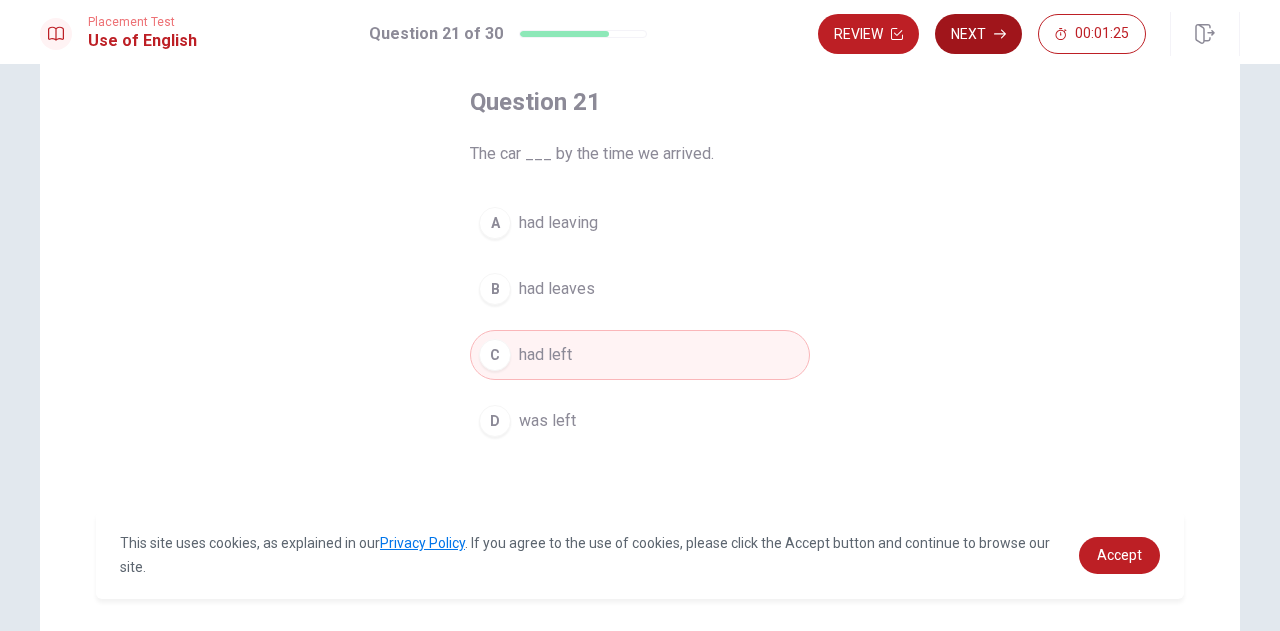click on "Next" at bounding box center (978, 34) 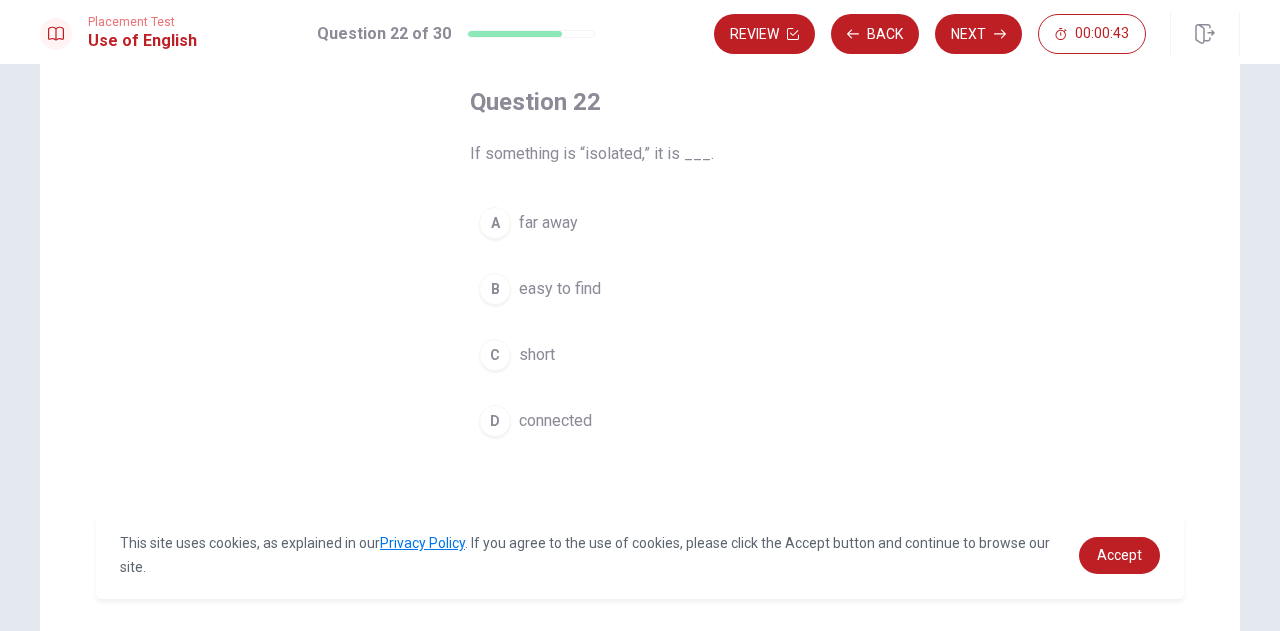 click on "far away" at bounding box center [548, 223] 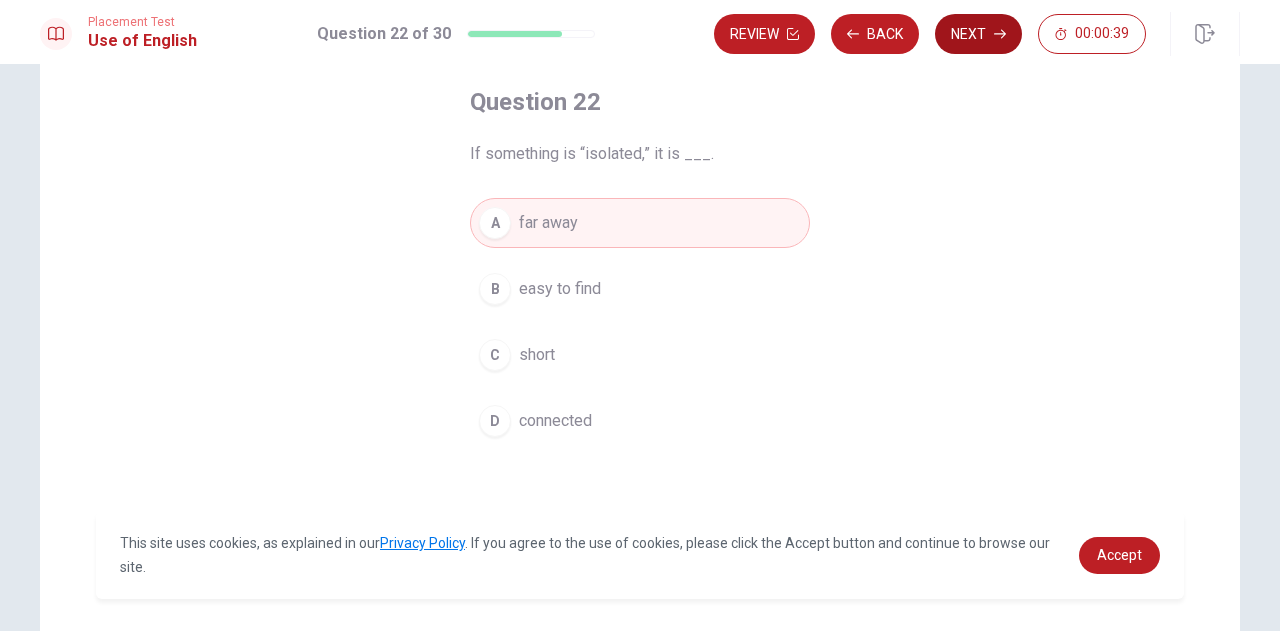 click on "Next" at bounding box center (978, 34) 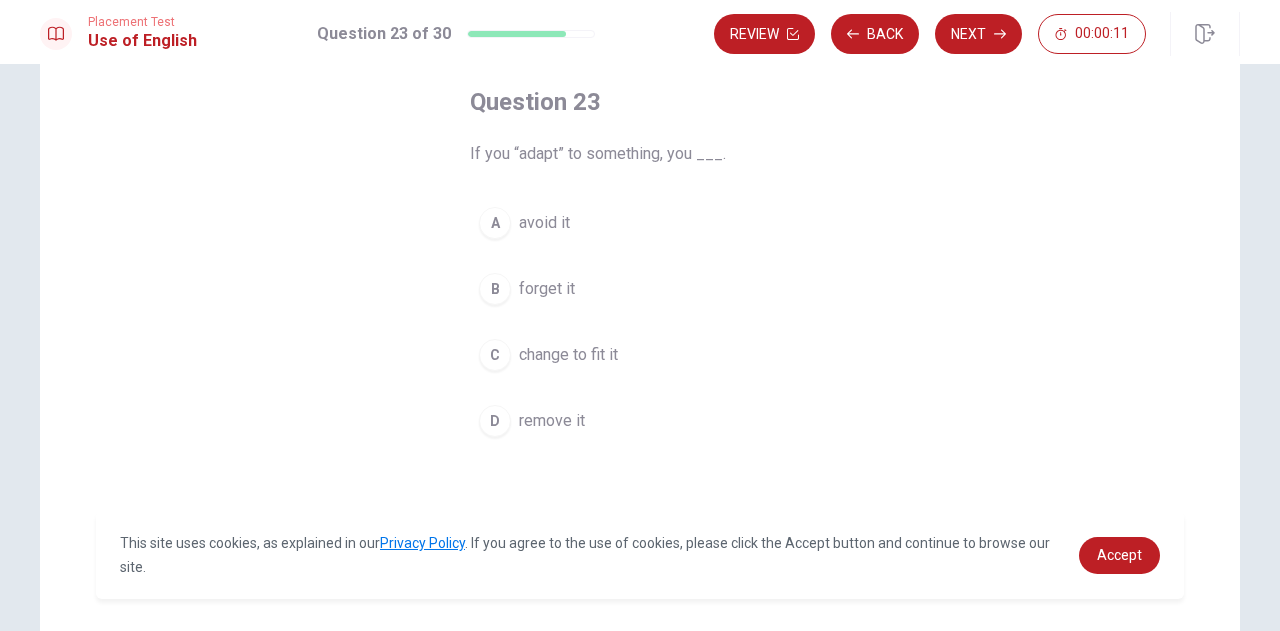 click on "change to fit it" at bounding box center [568, 355] 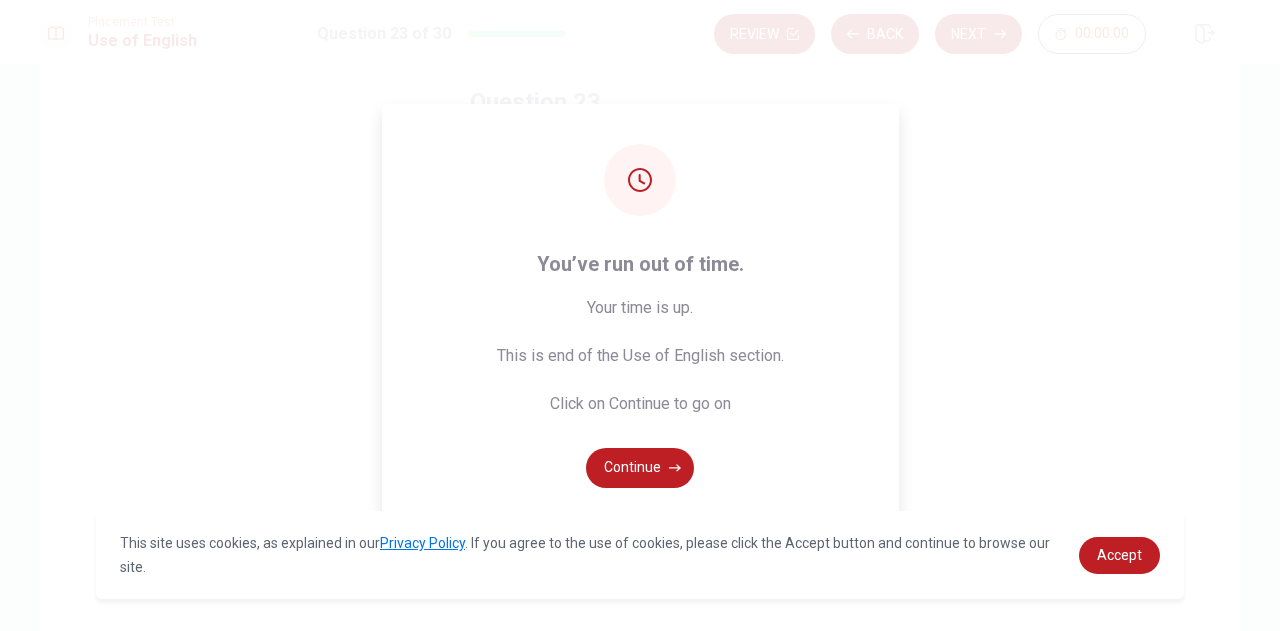 click on "You’ve run out of time. Your time is up. This is end of the Use of English section. Click on Continue to go on Continue" at bounding box center [640, 315] 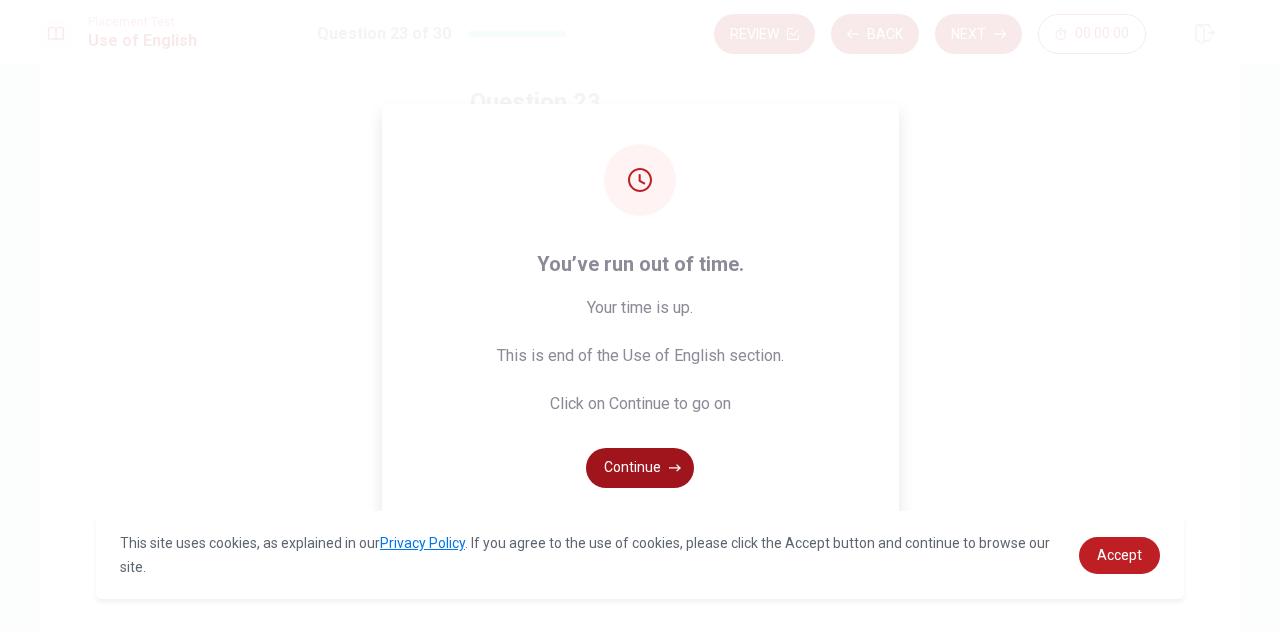 click on "Continue" at bounding box center (640, 468) 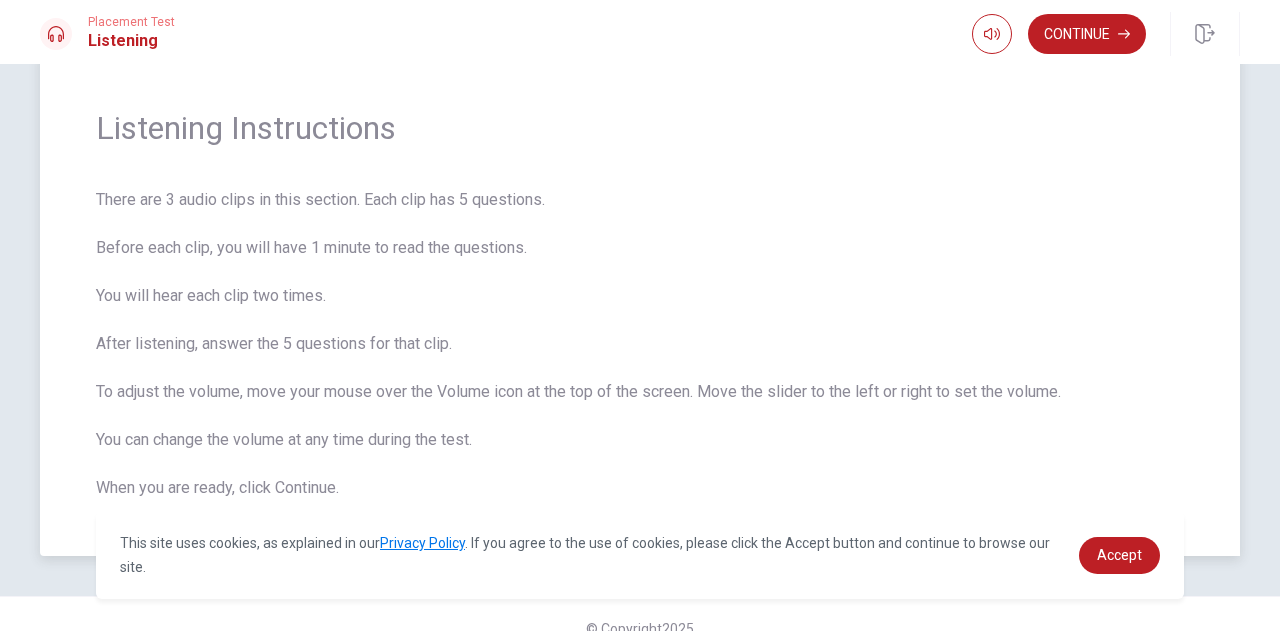 scroll, scrollTop: 80, scrollLeft: 0, axis: vertical 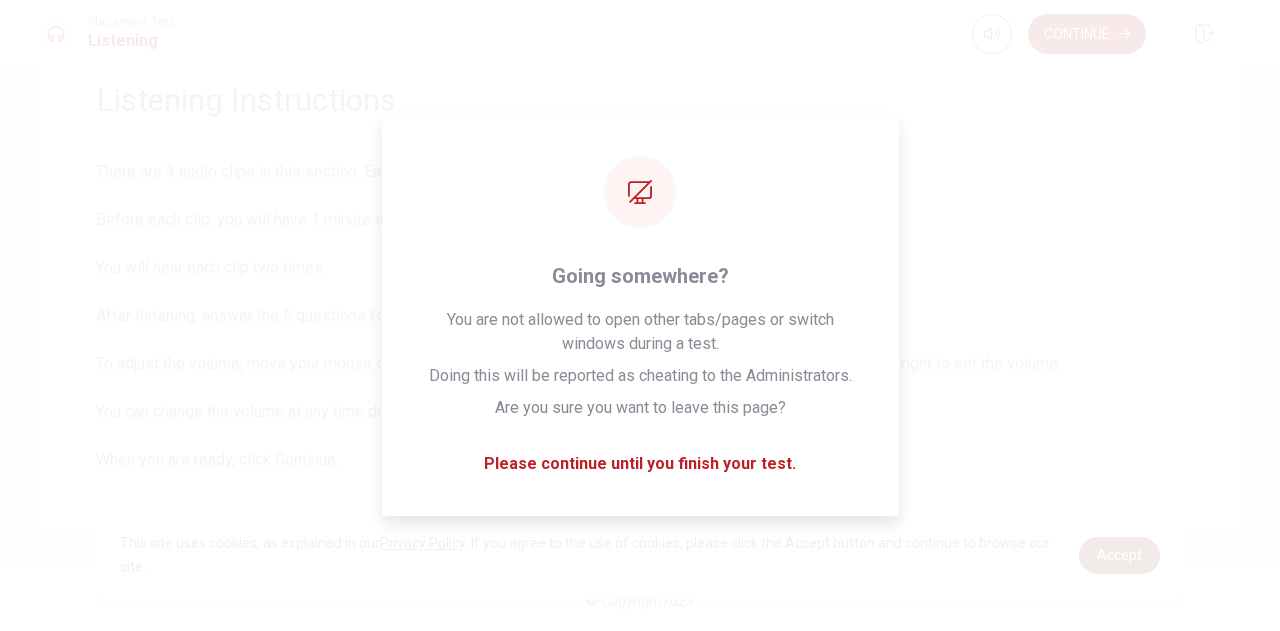 click on "Accept" at bounding box center (1119, 555) 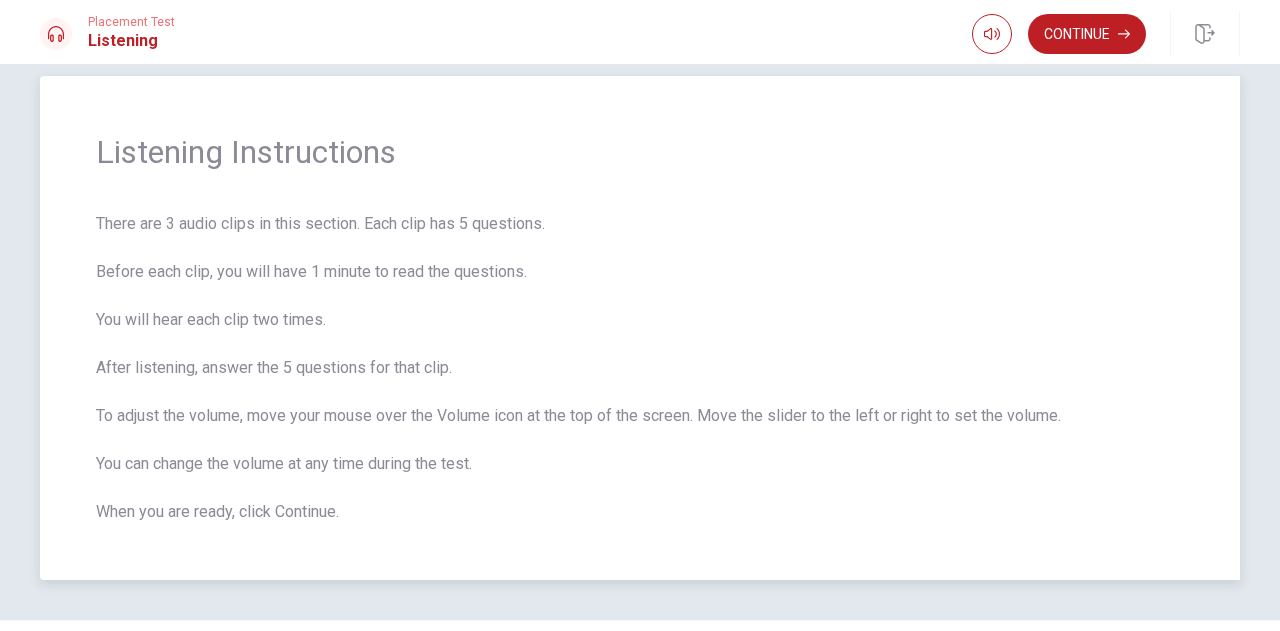 scroll, scrollTop: 0, scrollLeft: 0, axis: both 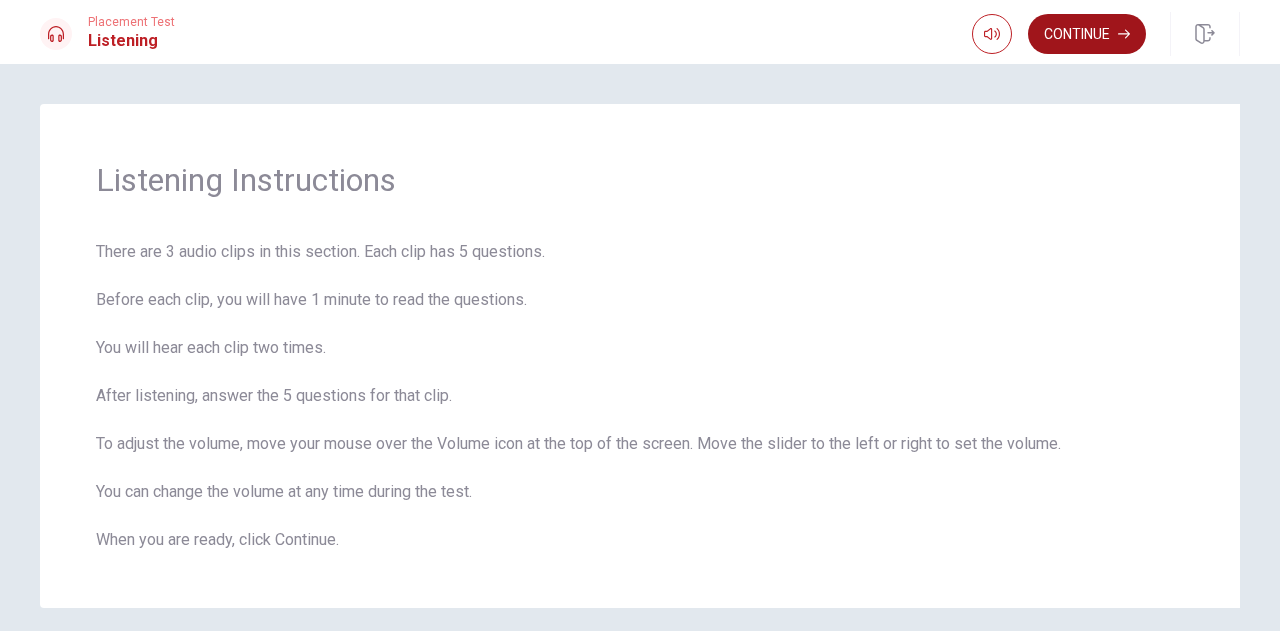 click on "Continue" at bounding box center (1087, 34) 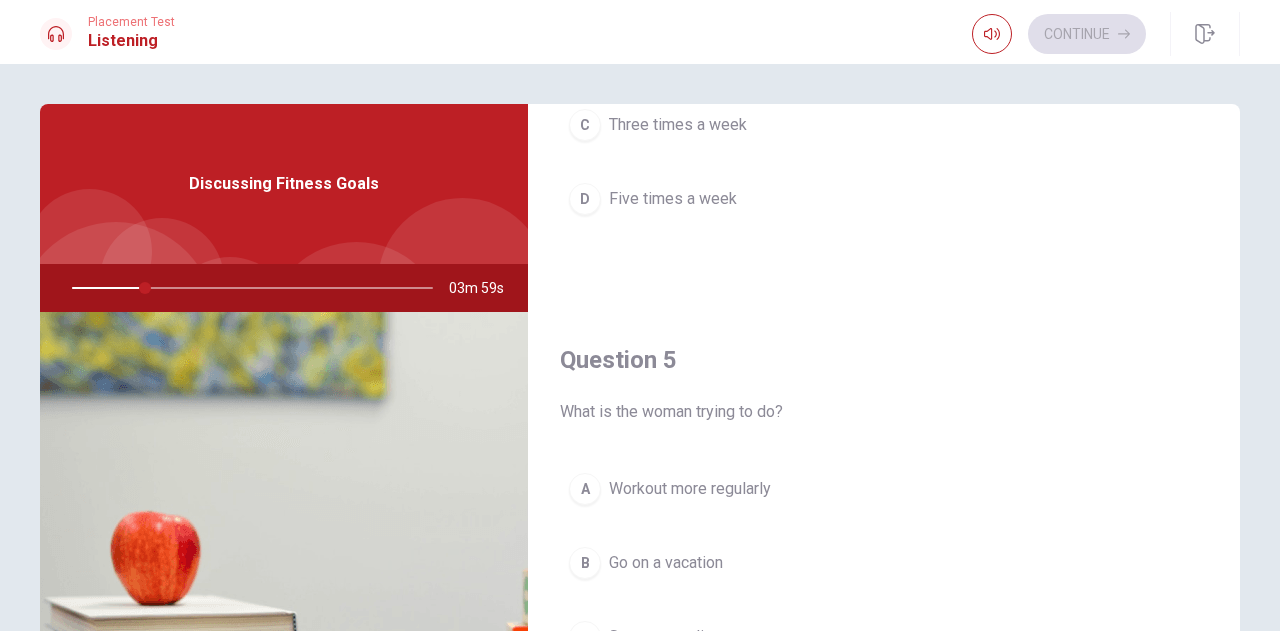scroll, scrollTop: 1851, scrollLeft: 0, axis: vertical 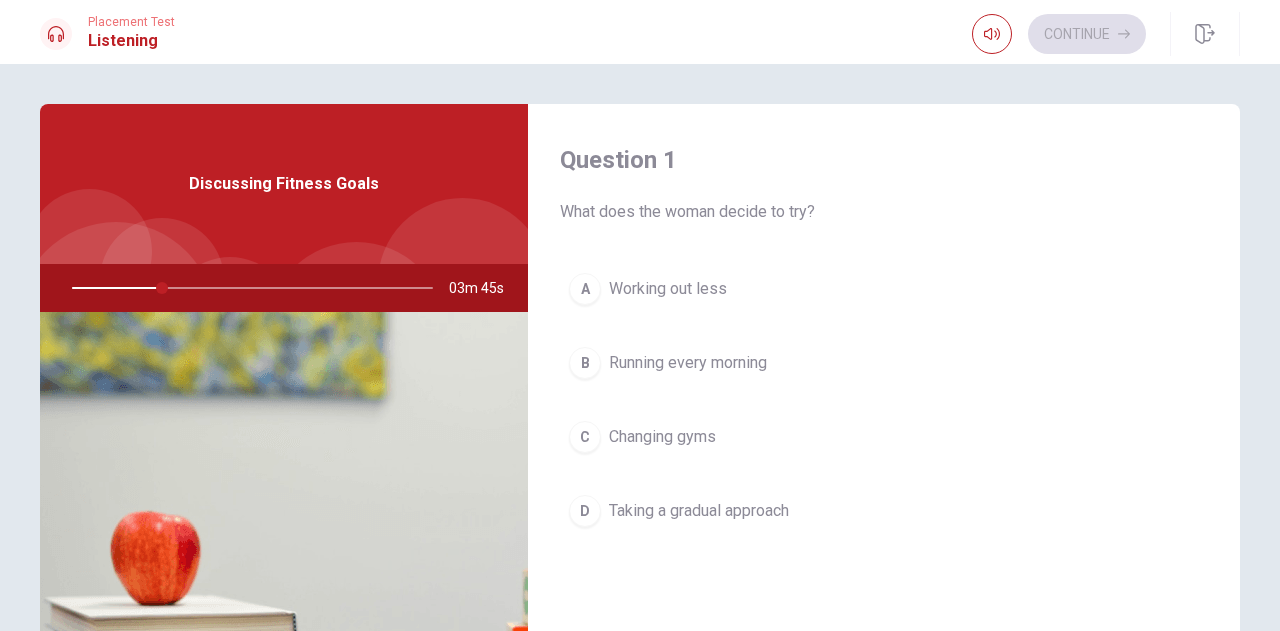 click on "Working out less" at bounding box center [668, 289] 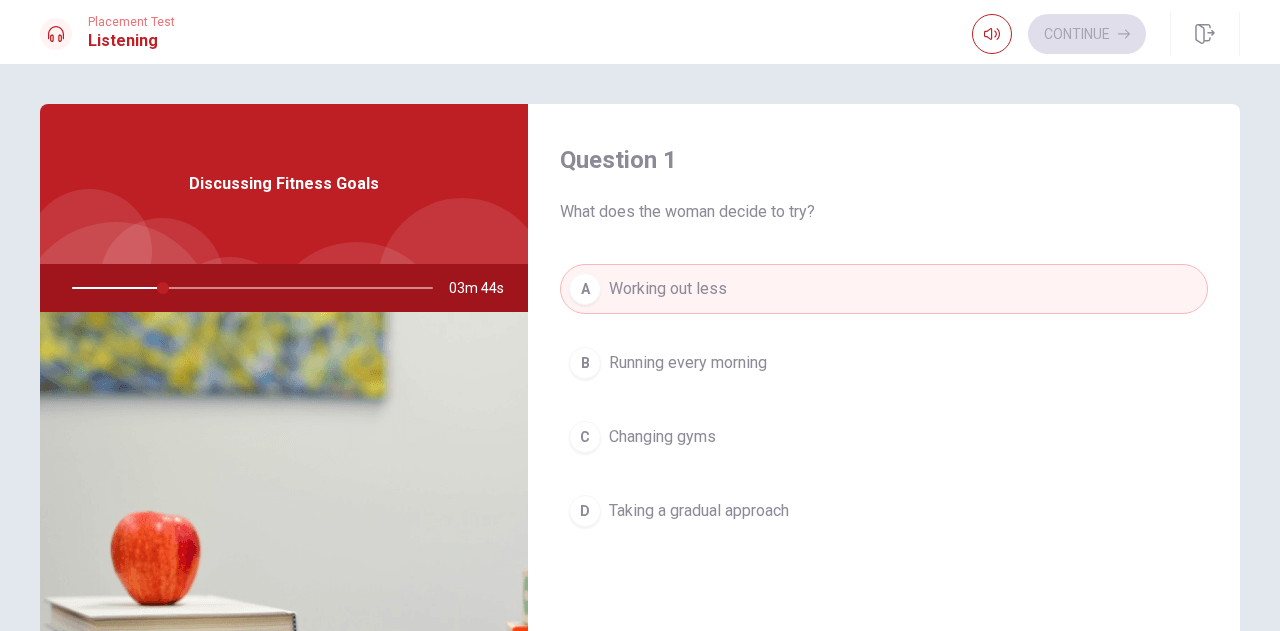 click on "Working out less" at bounding box center (668, 289) 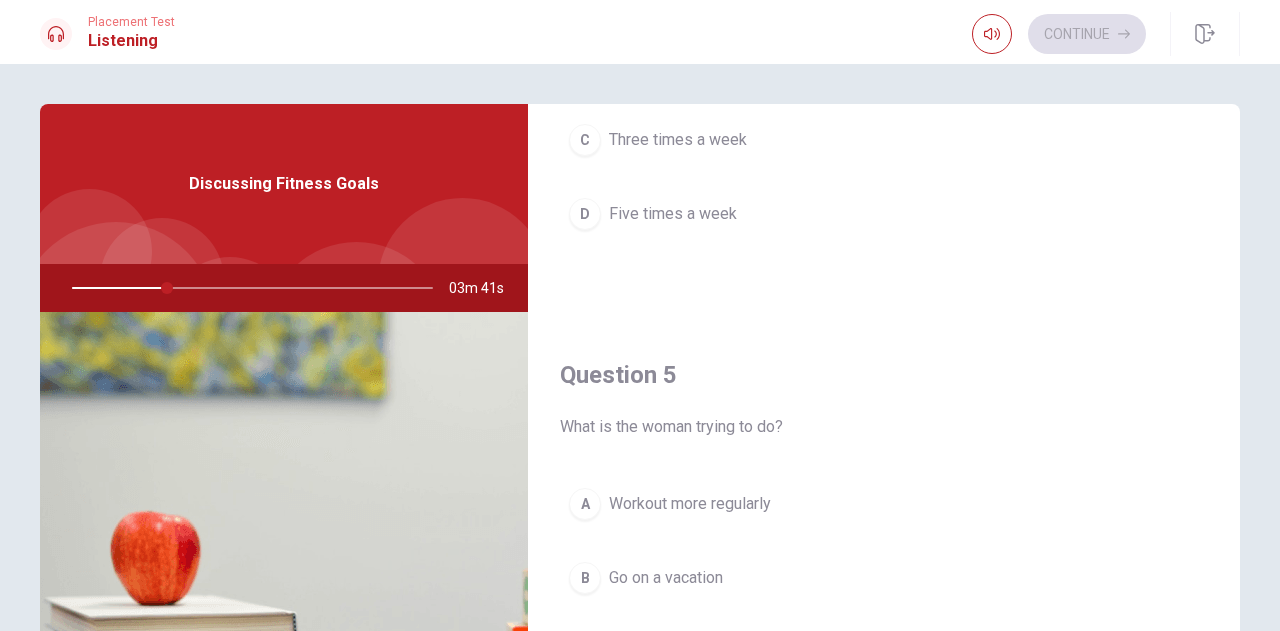 scroll, scrollTop: 1851, scrollLeft: 0, axis: vertical 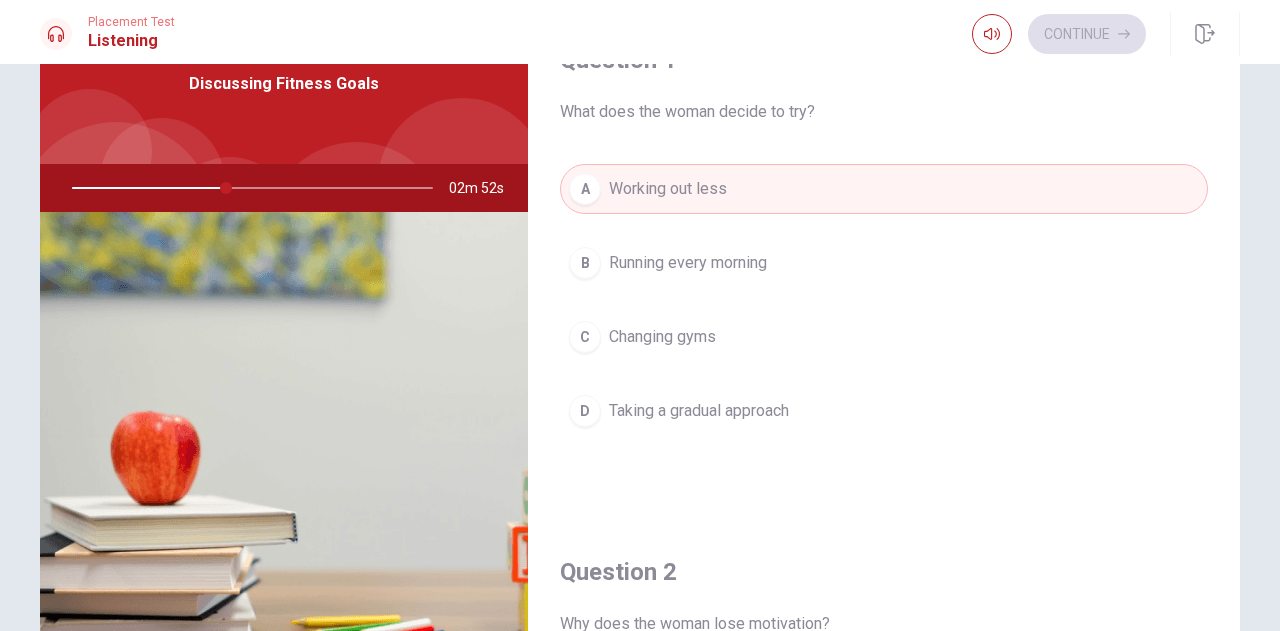 click on "Taking a gradual approach" at bounding box center [699, 411] 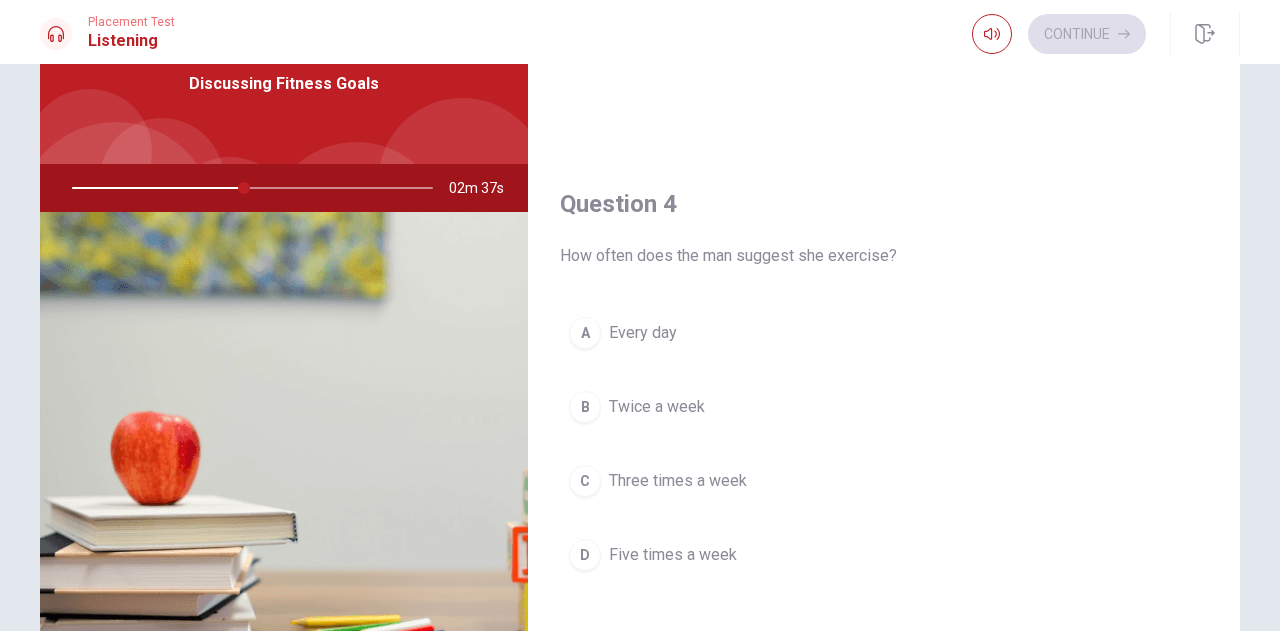 scroll, scrollTop: 1400, scrollLeft: 0, axis: vertical 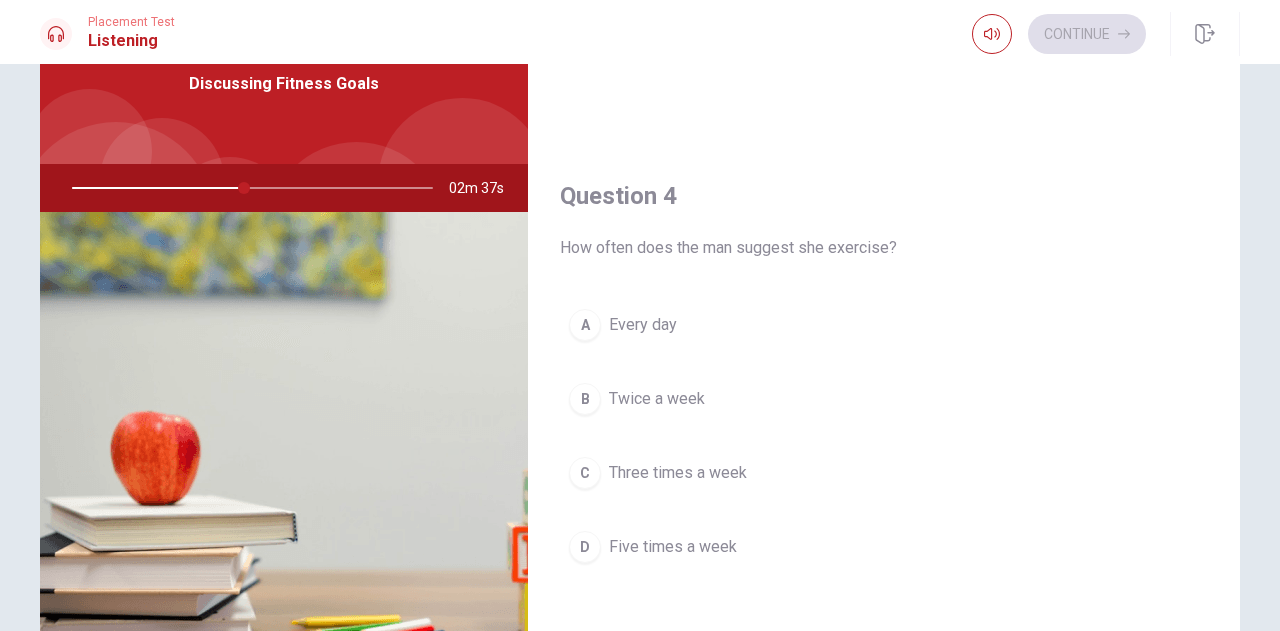 click on "C Three times a week" at bounding box center (884, 473) 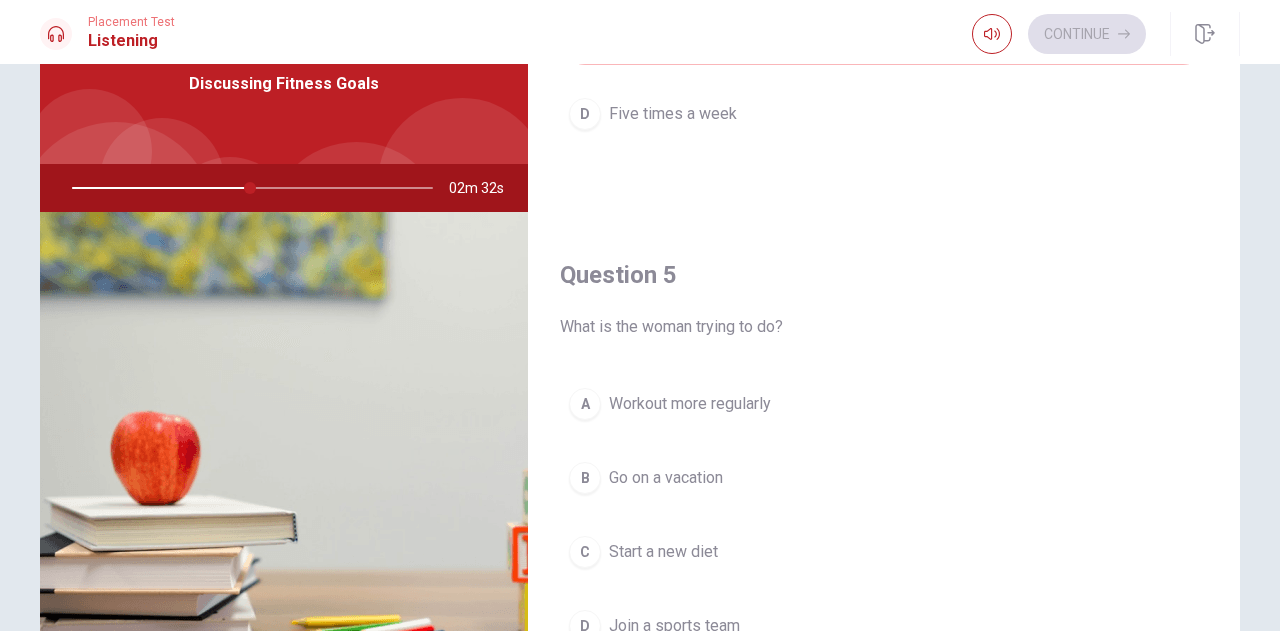 scroll, scrollTop: 1851, scrollLeft: 0, axis: vertical 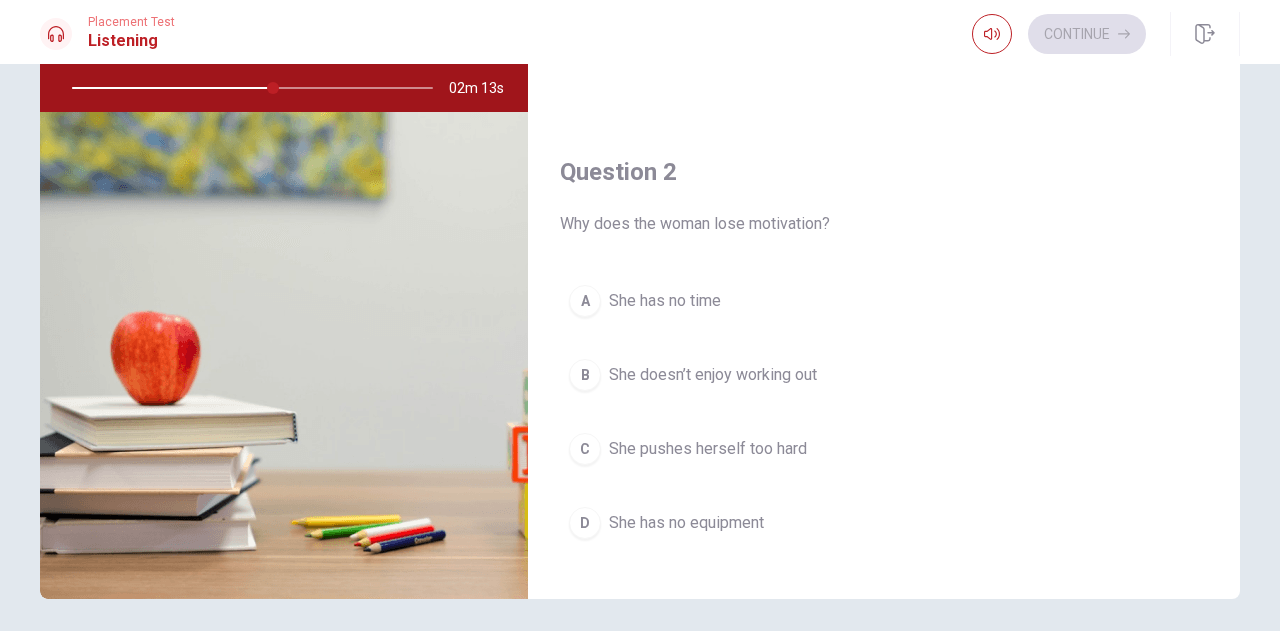 click on "She pushes herself too hard" at bounding box center [708, 449] 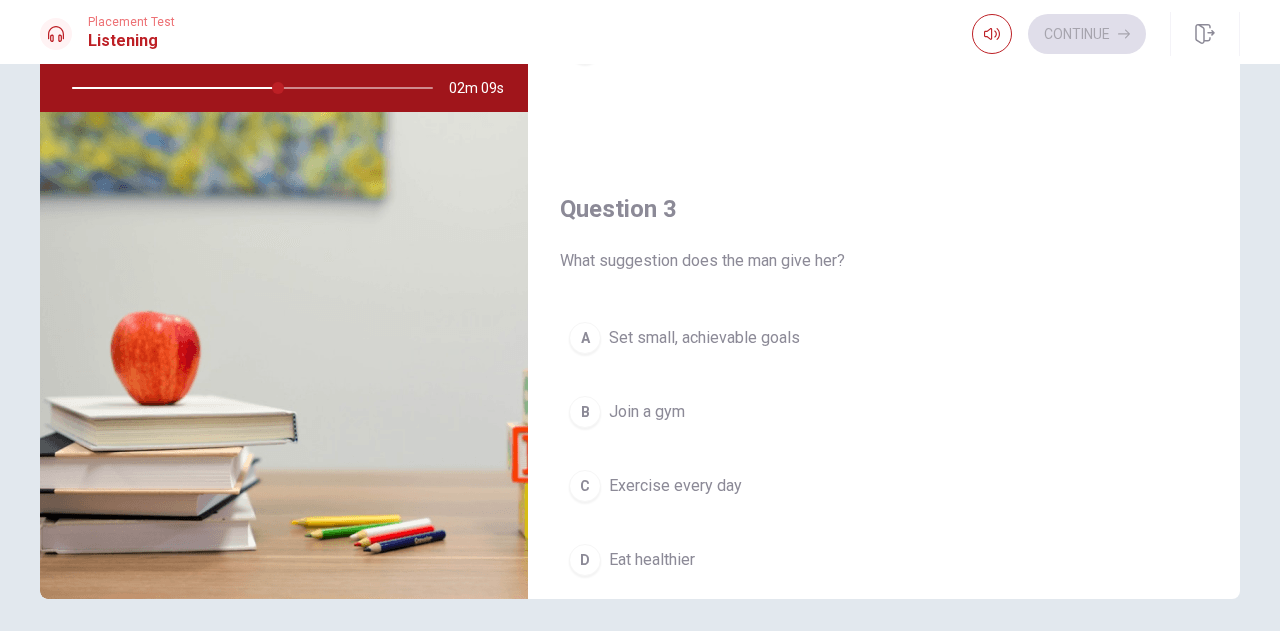 scroll, scrollTop: 900, scrollLeft: 0, axis: vertical 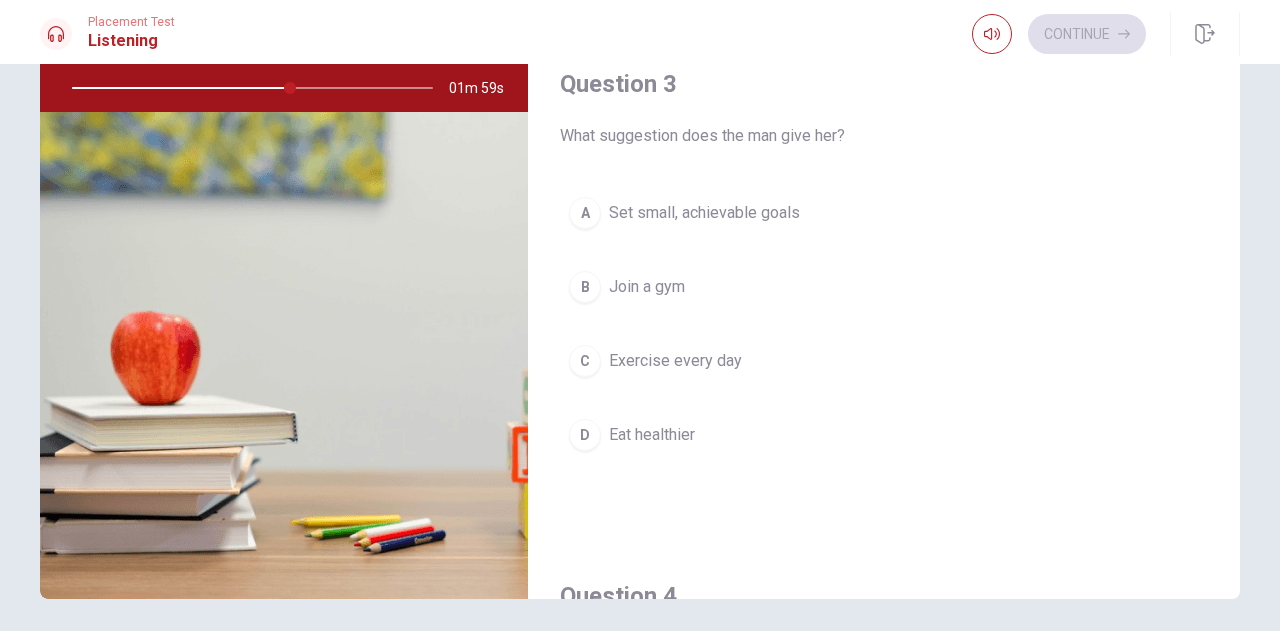 click on "Set small, achievable goals" at bounding box center [704, 213] 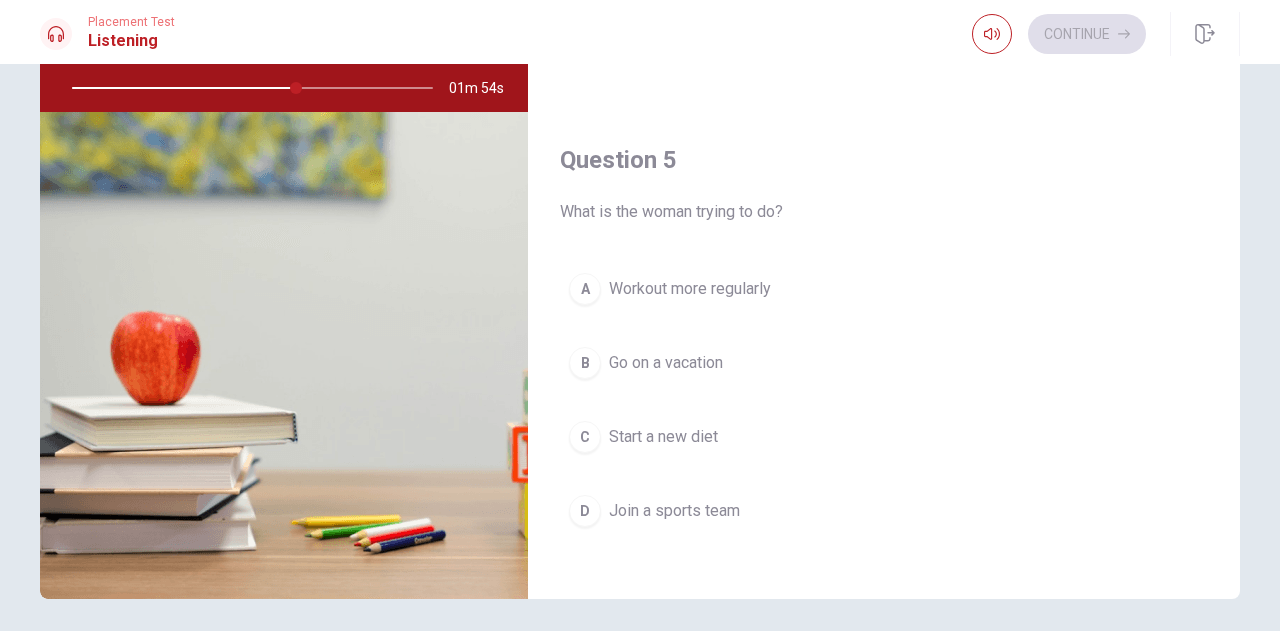 scroll, scrollTop: 1851, scrollLeft: 0, axis: vertical 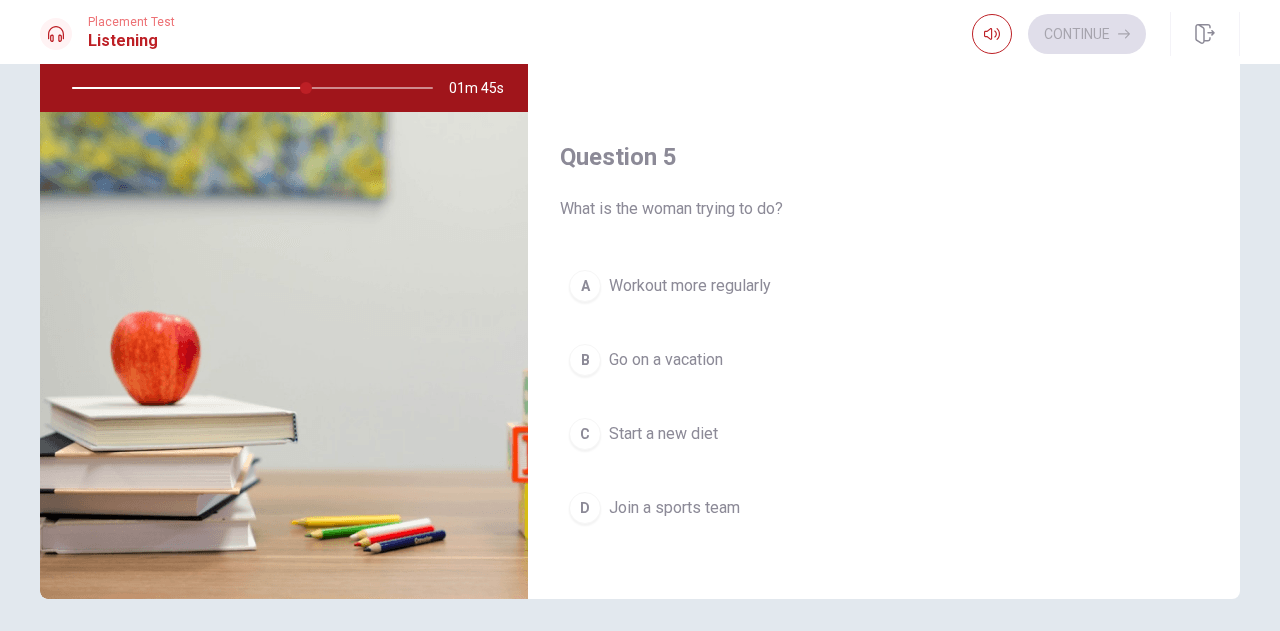 click on "Workout more regularly" at bounding box center (690, 286) 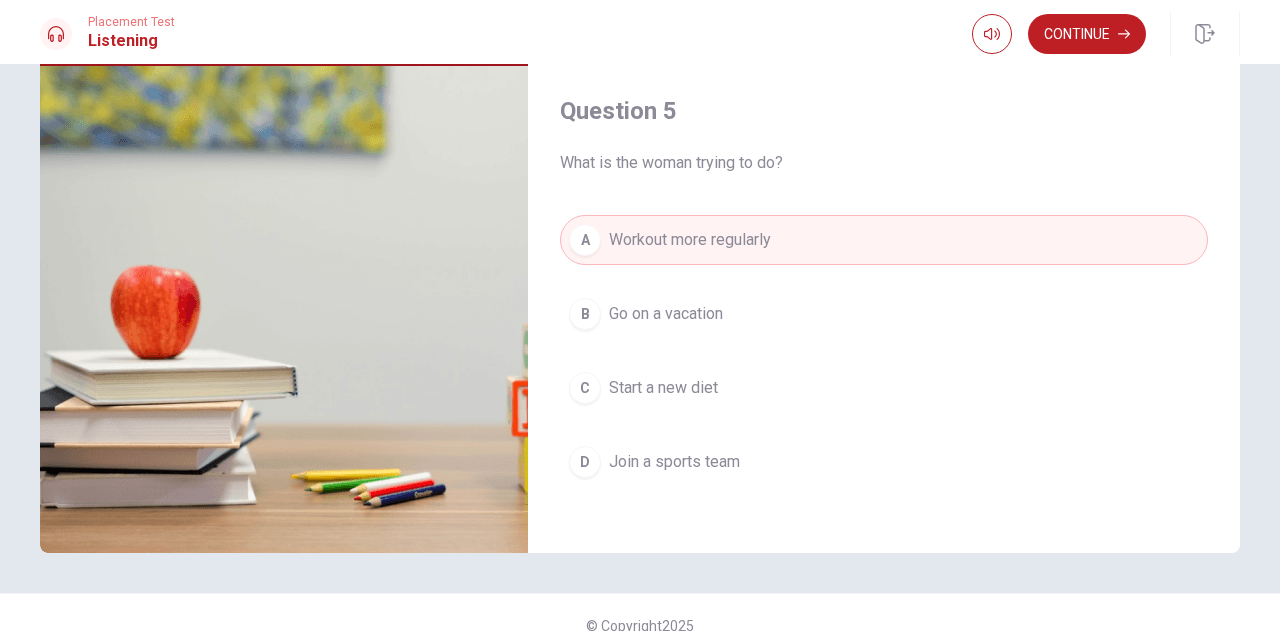 scroll, scrollTop: 272, scrollLeft: 0, axis: vertical 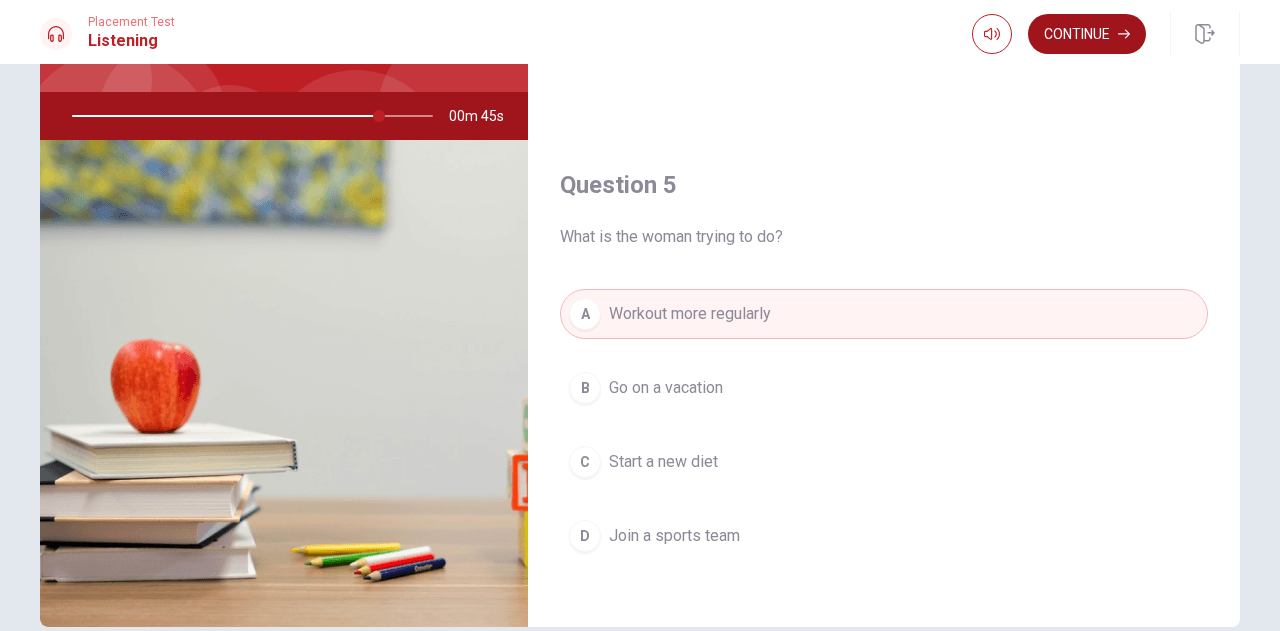 click on "Continue" at bounding box center [1087, 34] 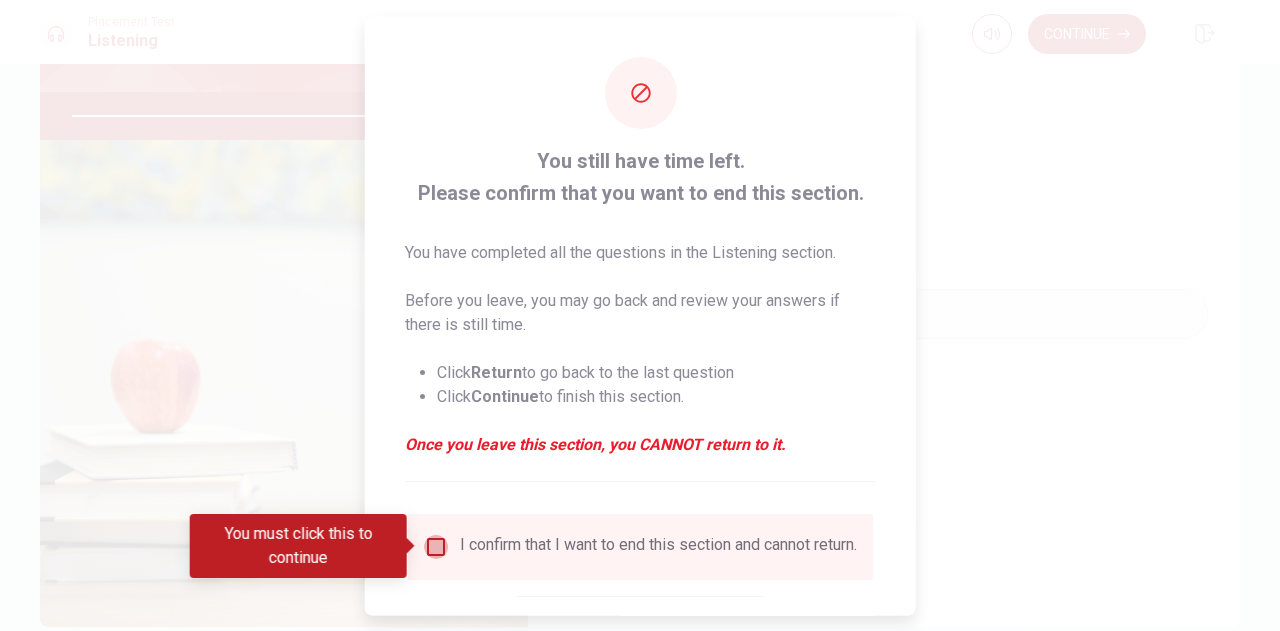 click at bounding box center (436, 546) 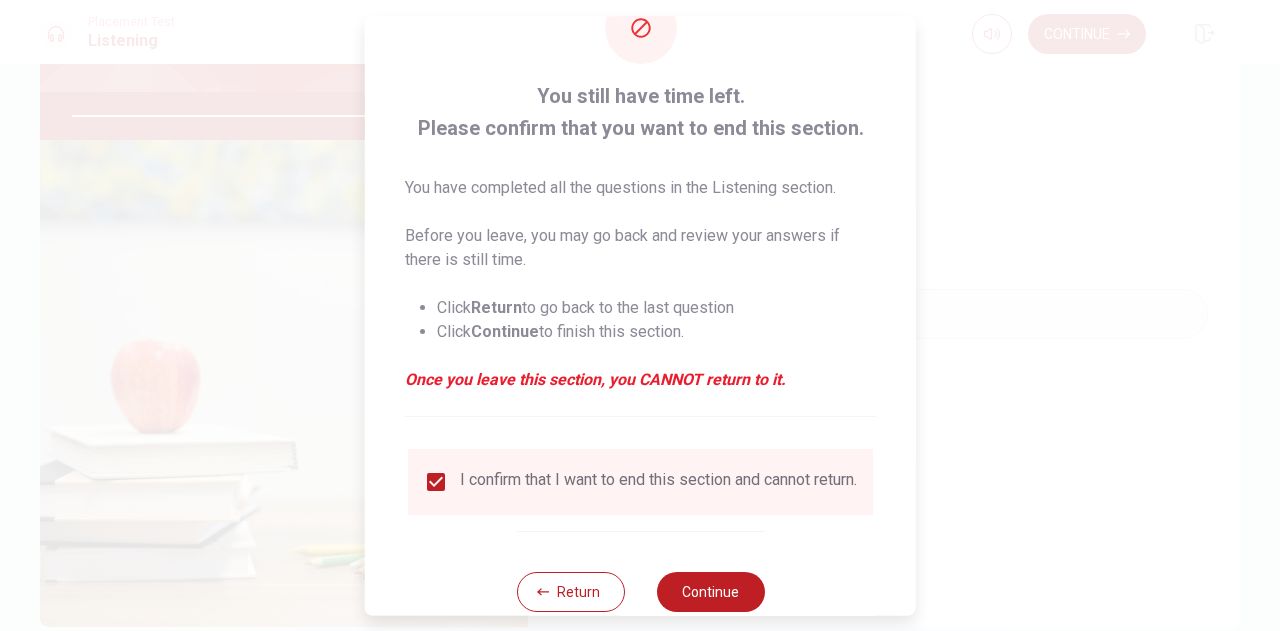 scroll, scrollTop: 114, scrollLeft: 0, axis: vertical 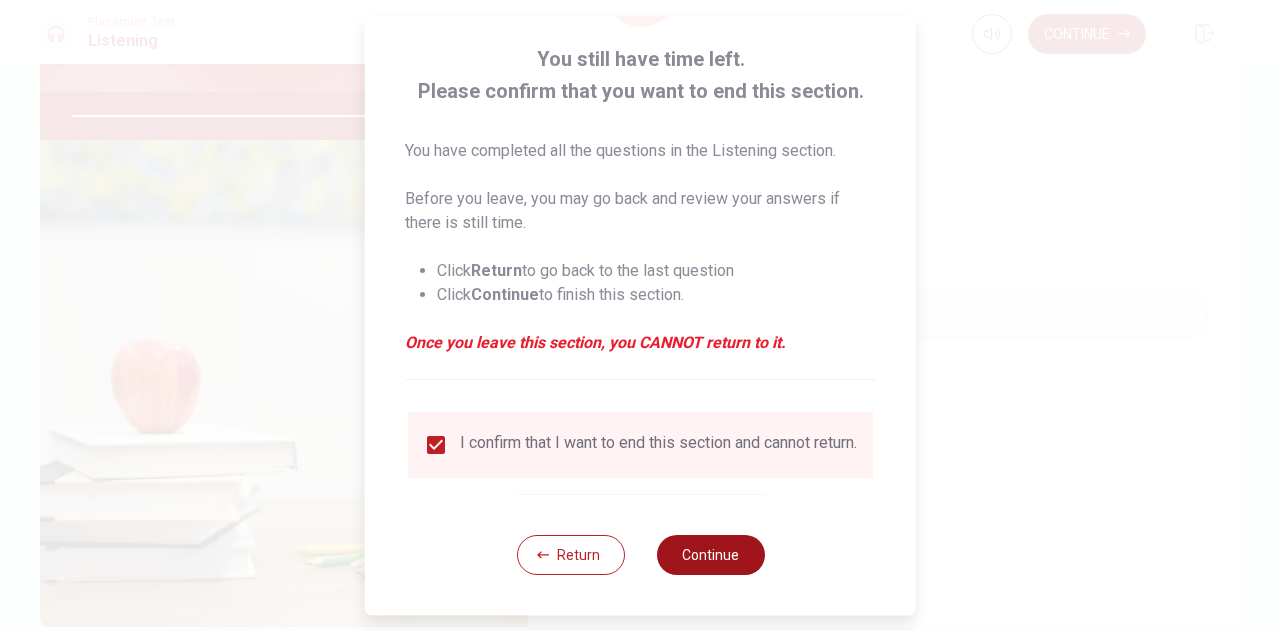 click on "Continue" at bounding box center (710, 555) 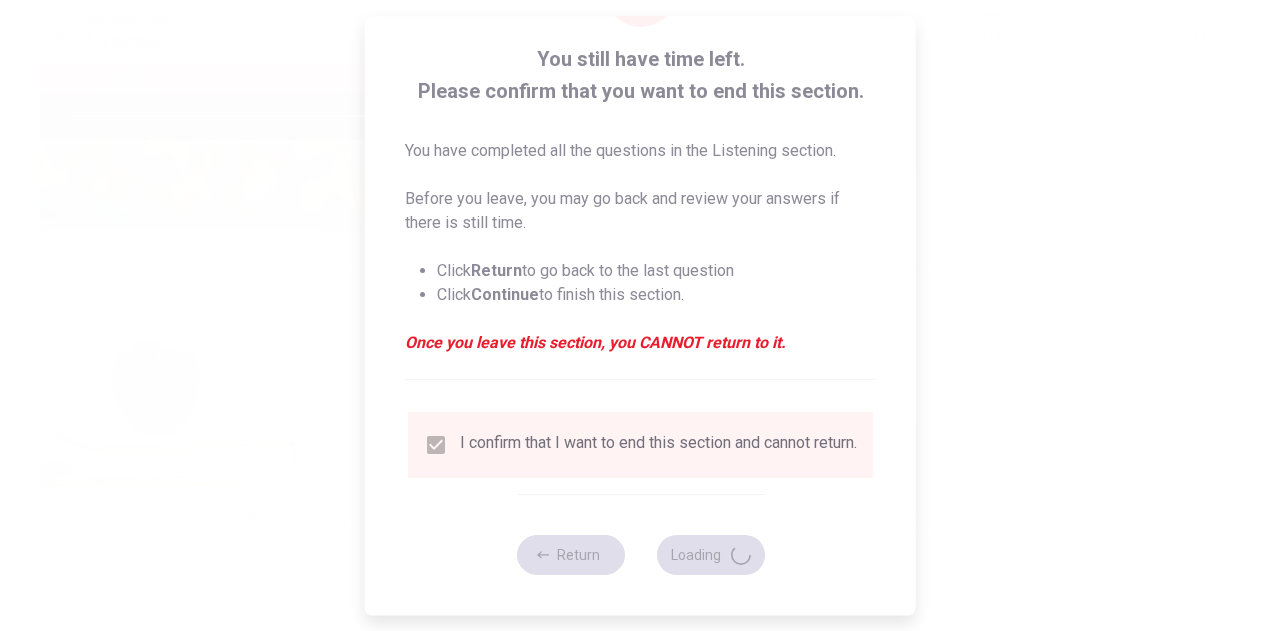 type on "88" 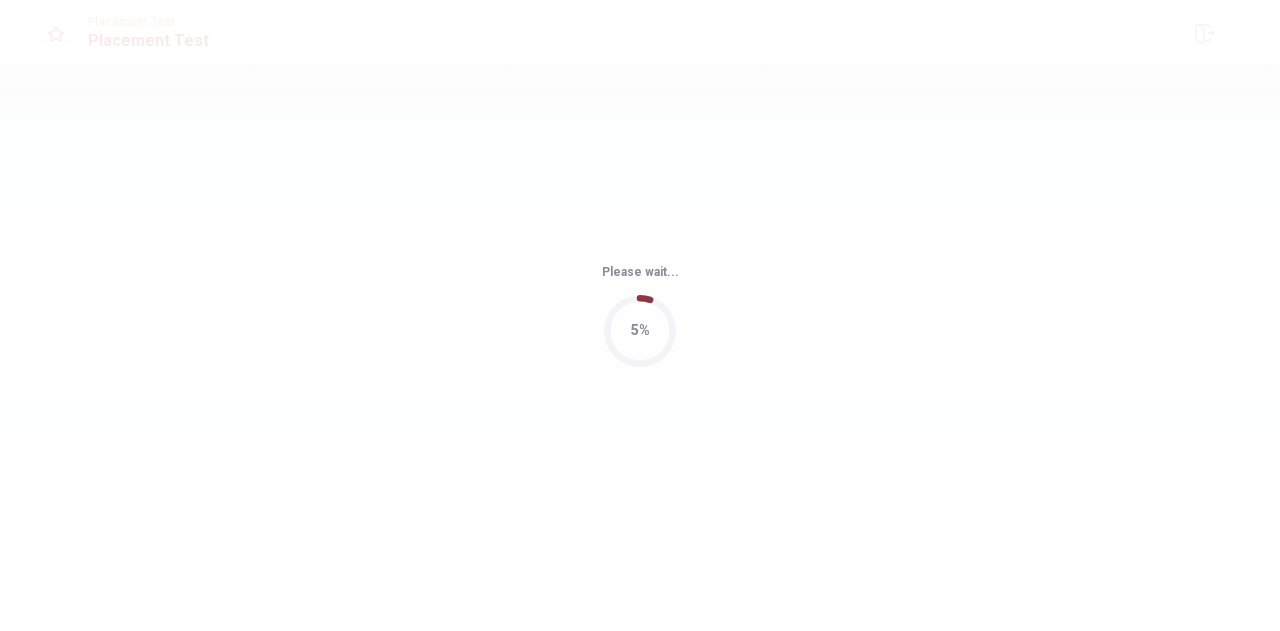 scroll, scrollTop: 0, scrollLeft: 0, axis: both 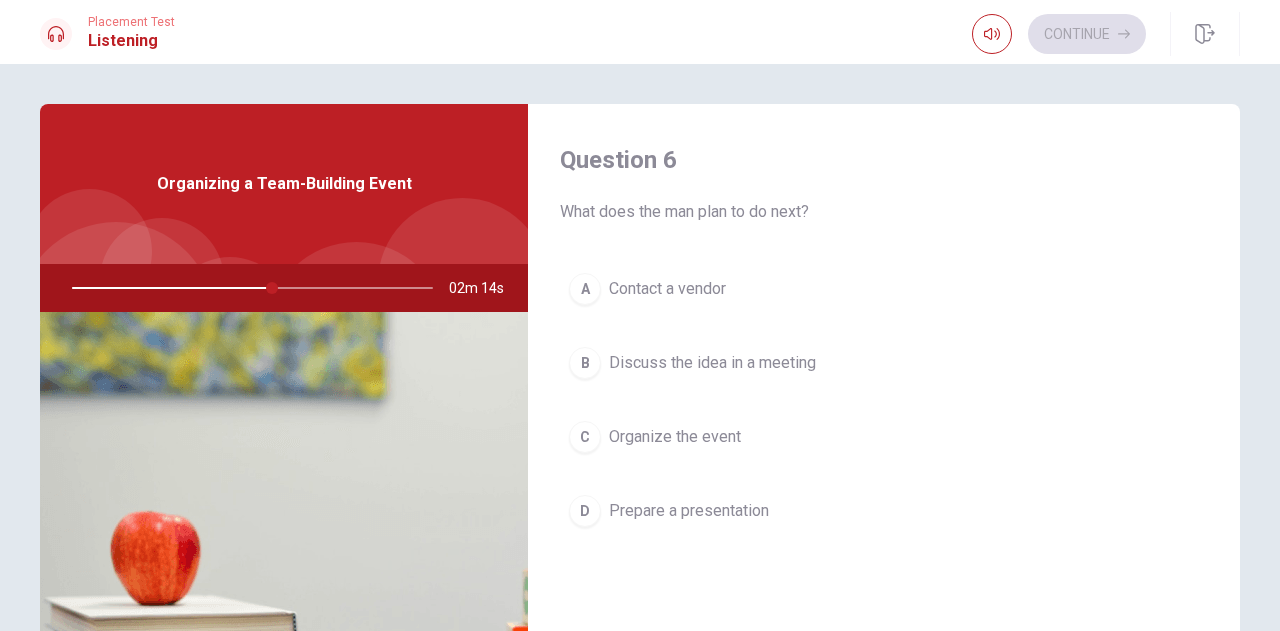click on "Discuss the idea in a meeting" at bounding box center (712, 363) 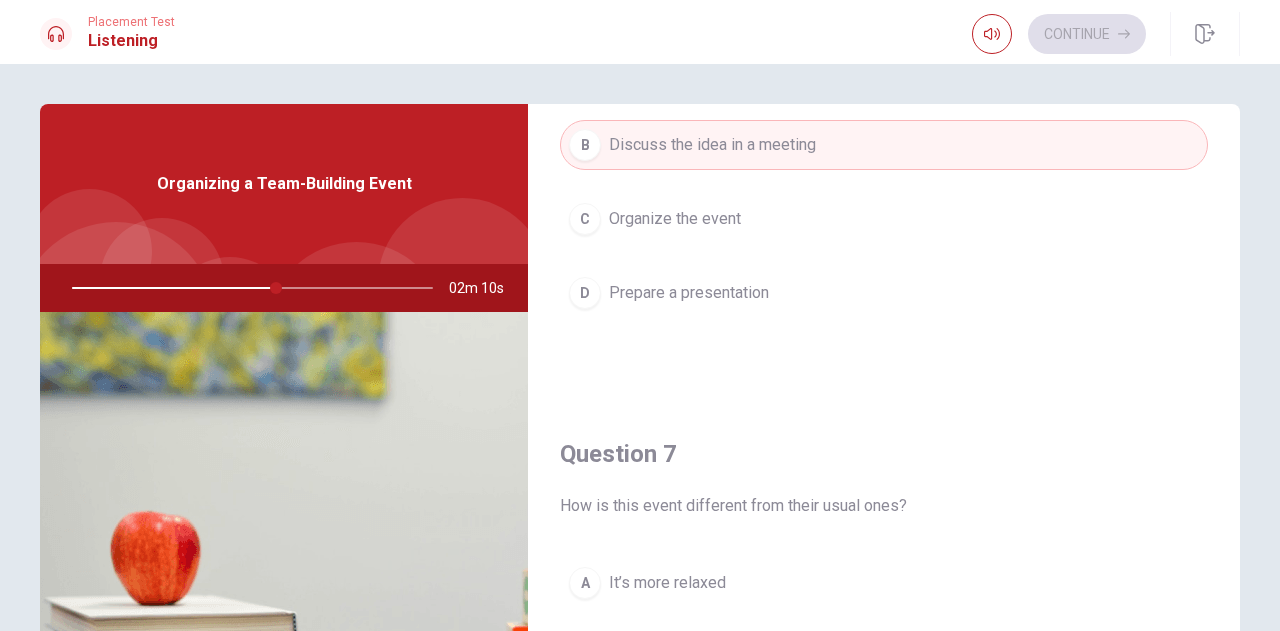scroll, scrollTop: 200, scrollLeft: 0, axis: vertical 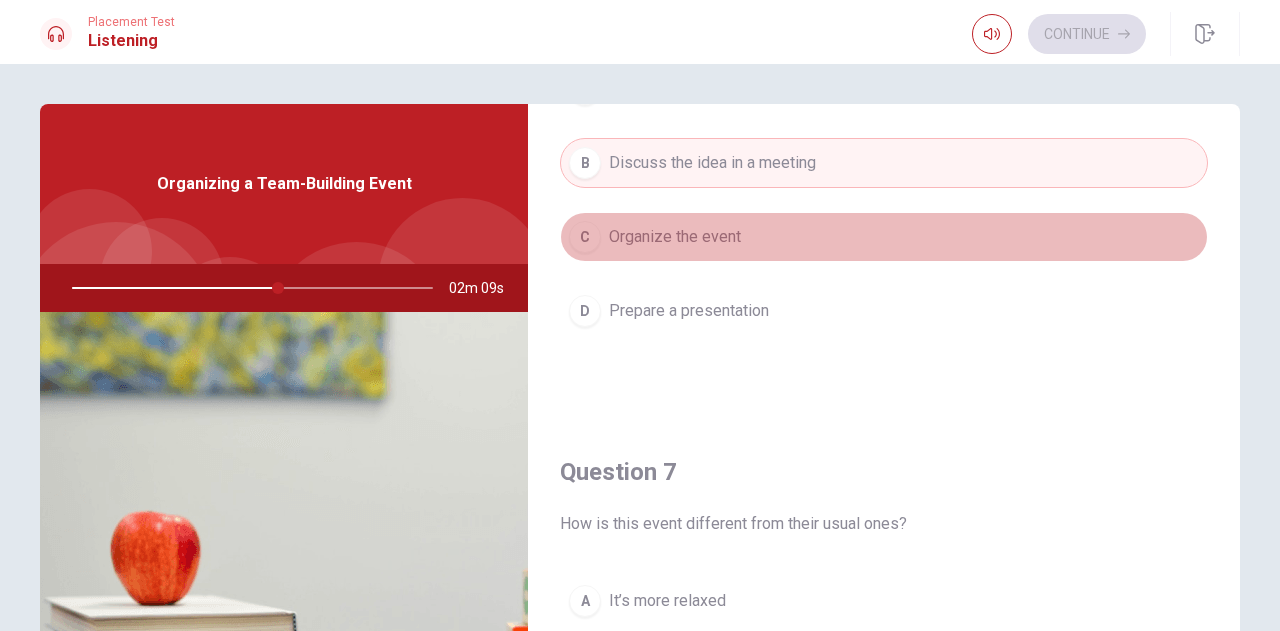 click on "Organize the event" at bounding box center [675, 237] 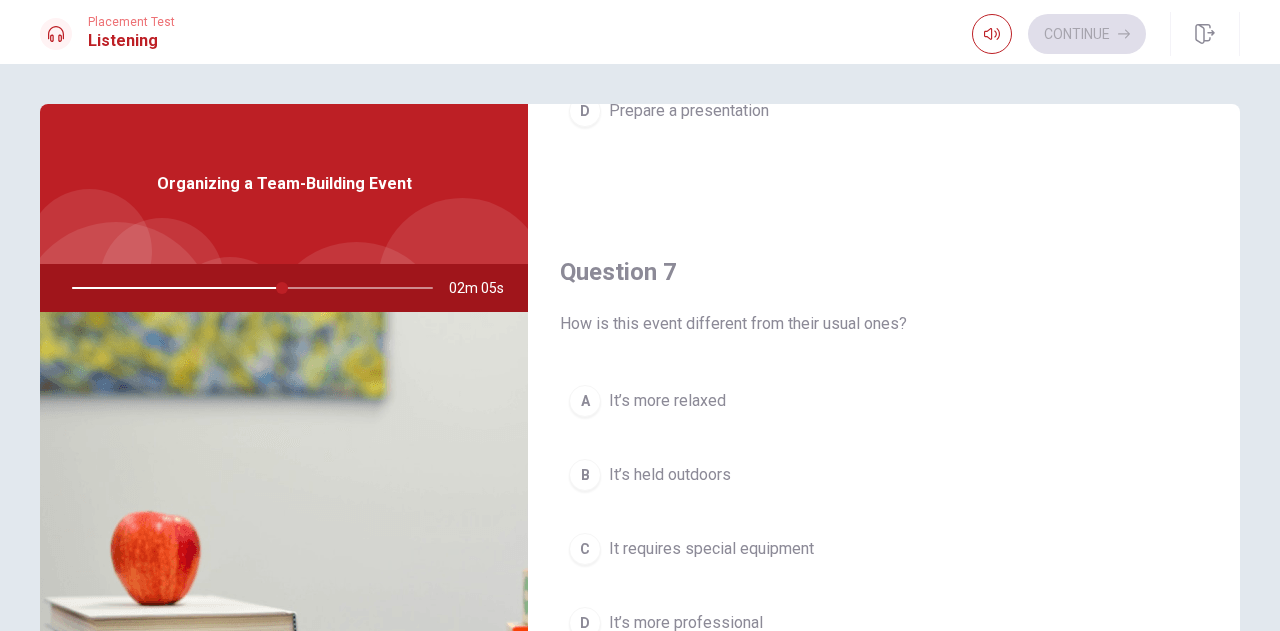 scroll, scrollTop: 500, scrollLeft: 0, axis: vertical 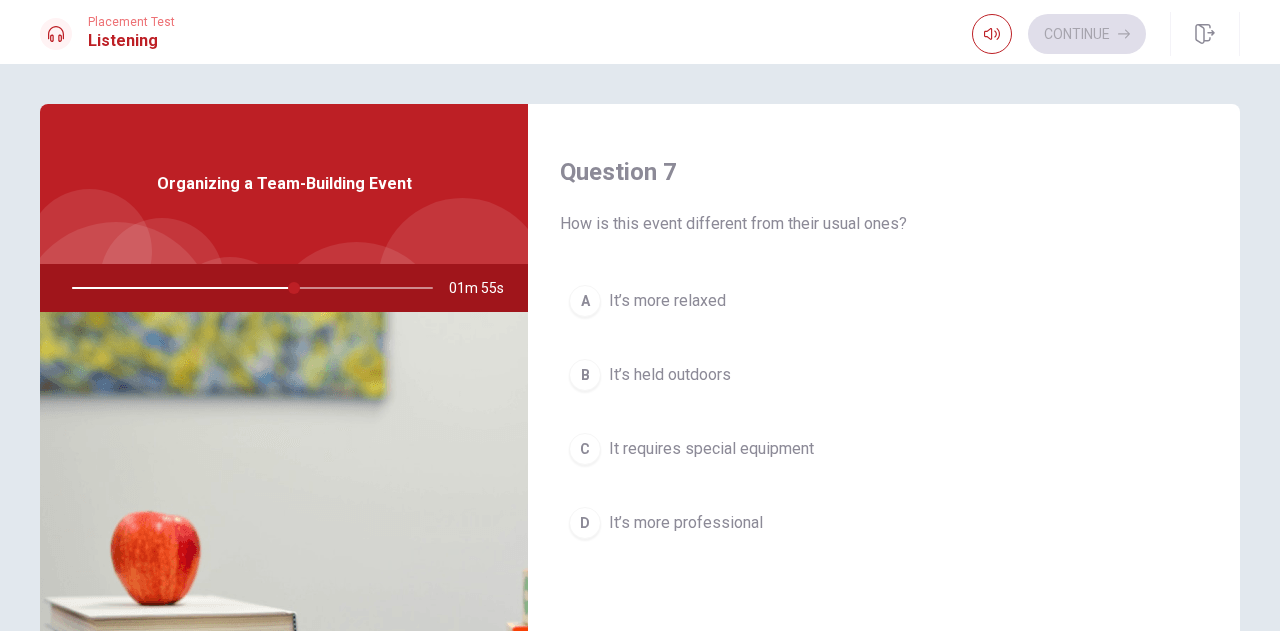 click on "It’s held outdoors" at bounding box center [670, 375] 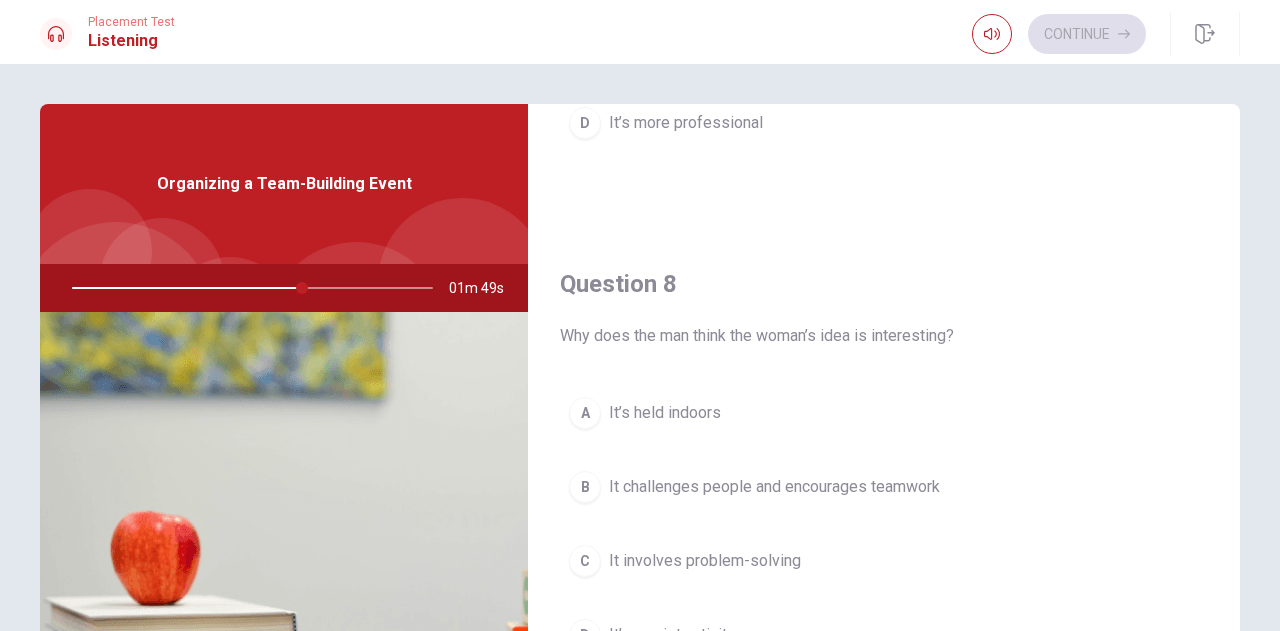 scroll, scrollTop: 1000, scrollLeft: 0, axis: vertical 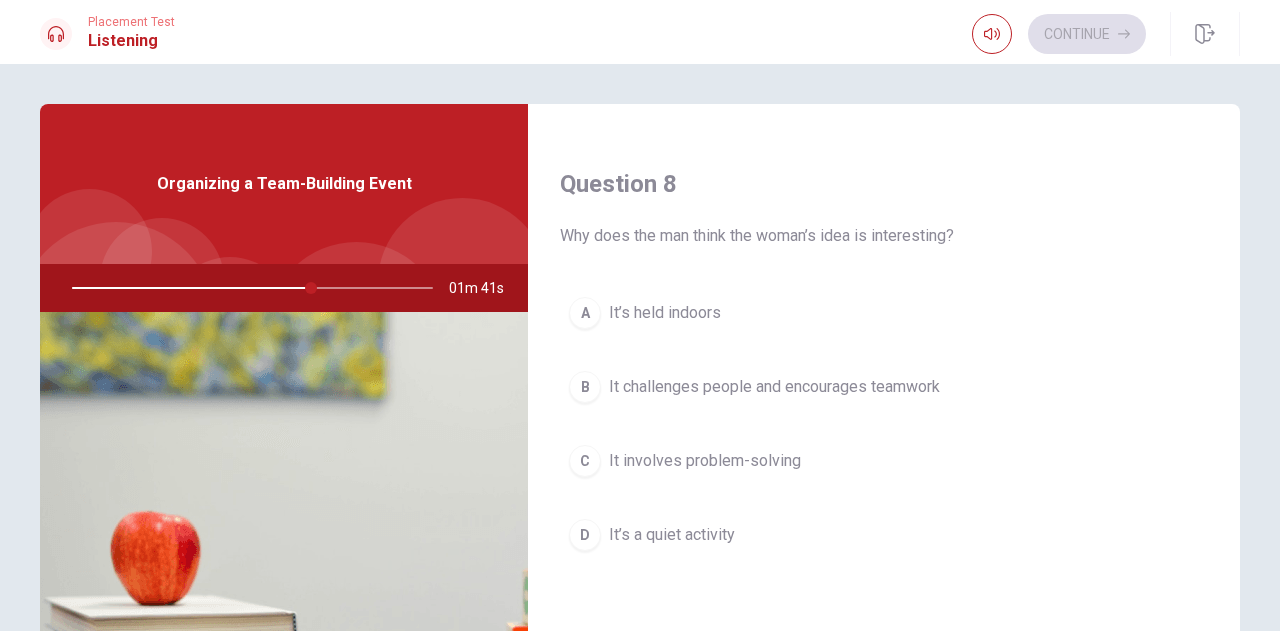 click on "It challenges people and encourages teamwork" at bounding box center (774, 387) 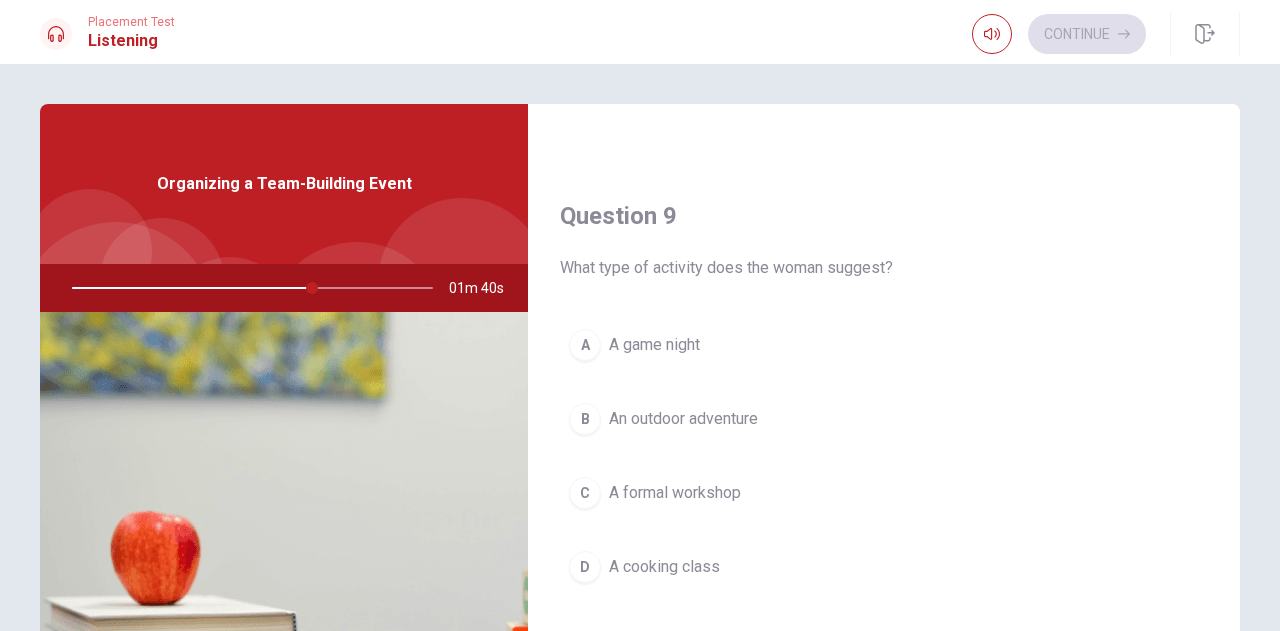 scroll, scrollTop: 1500, scrollLeft: 0, axis: vertical 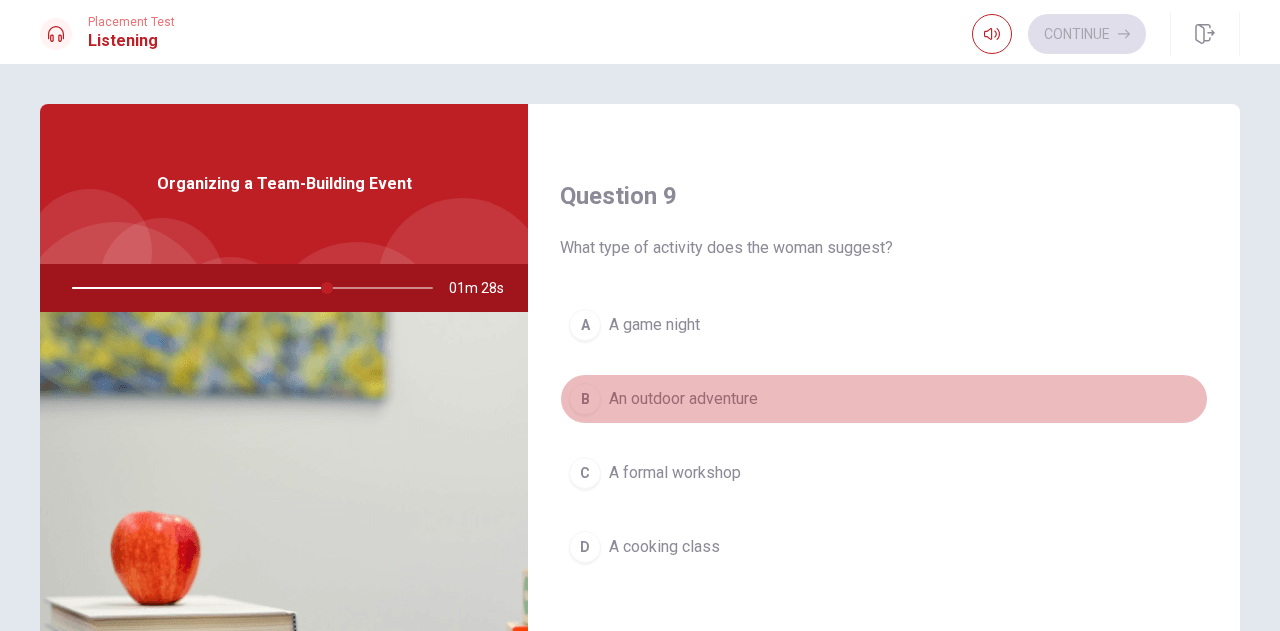 click on "An outdoor adventure" at bounding box center [683, 399] 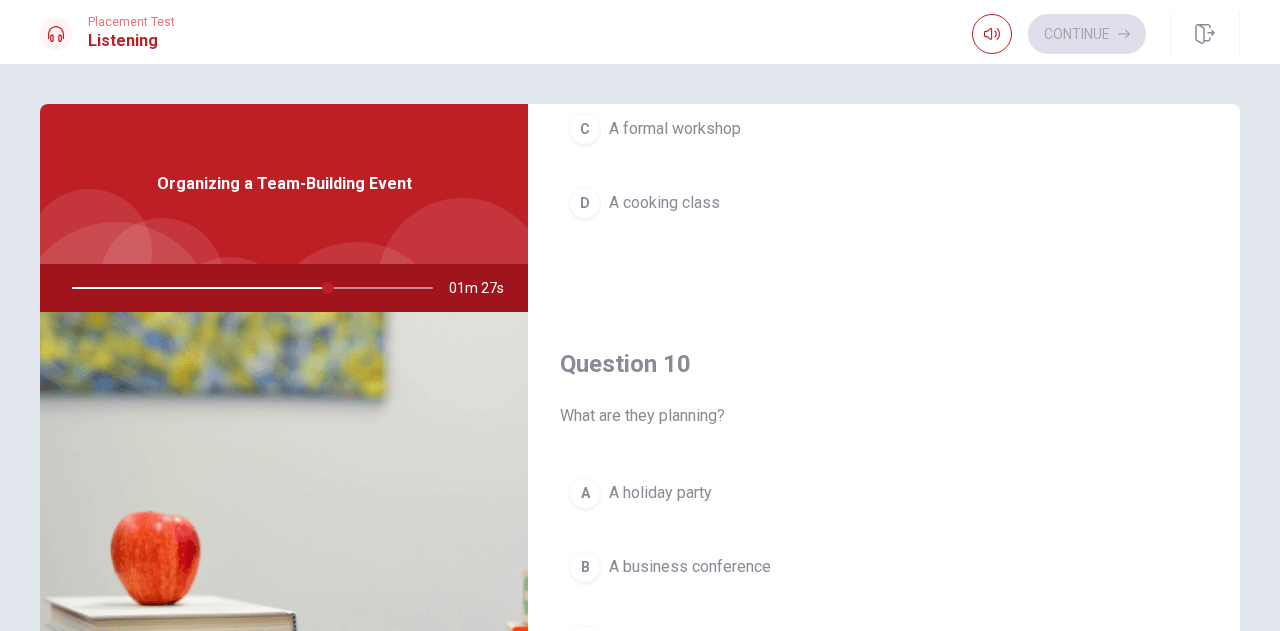 scroll, scrollTop: 1851, scrollLeft: 0, axis: vertical 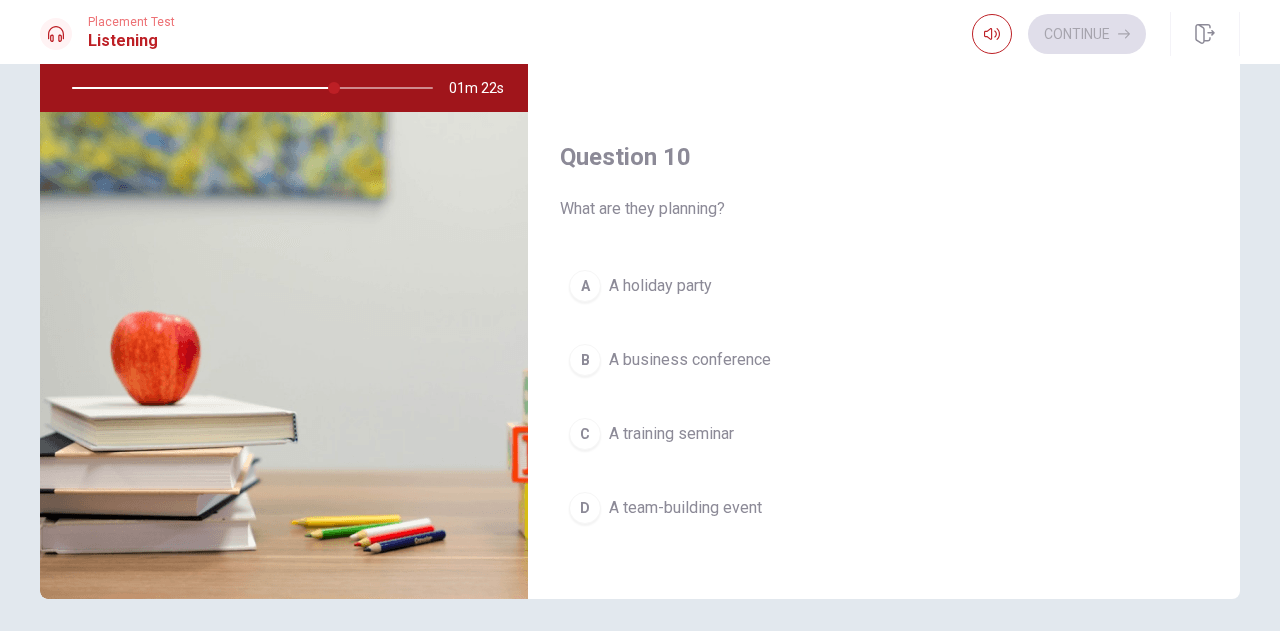 click on "A team-building event" at bounding box center (685, 508) 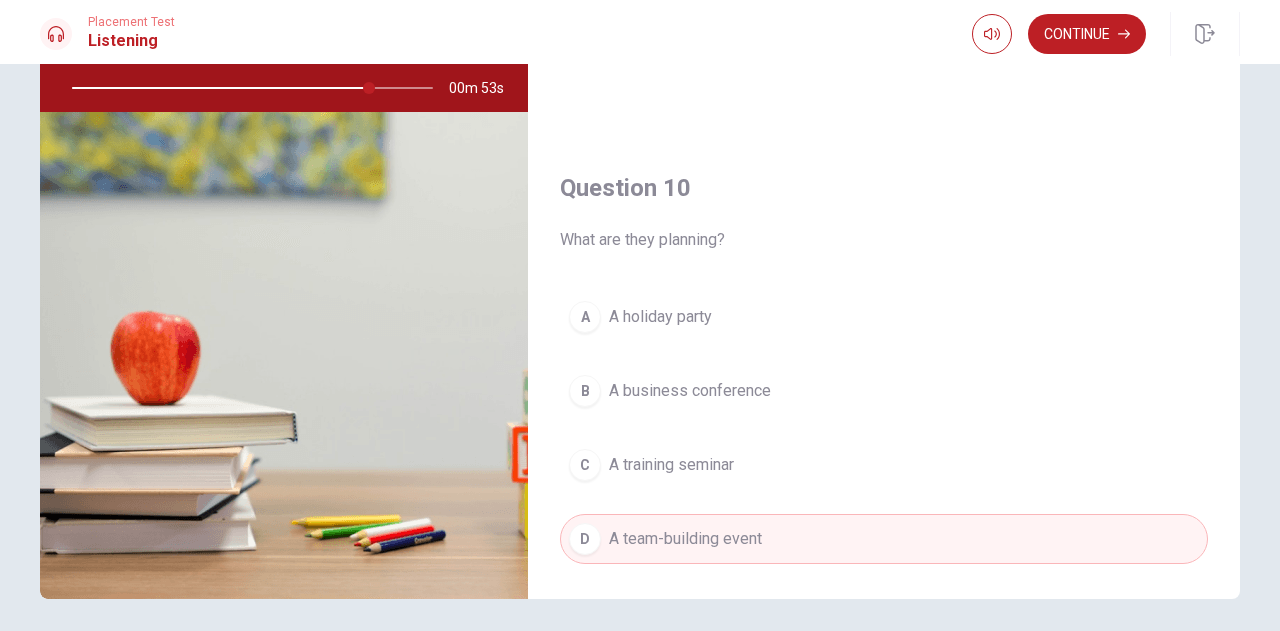 scroll, scrollTop: 1851, scrollLeft: 0, axis: vertical 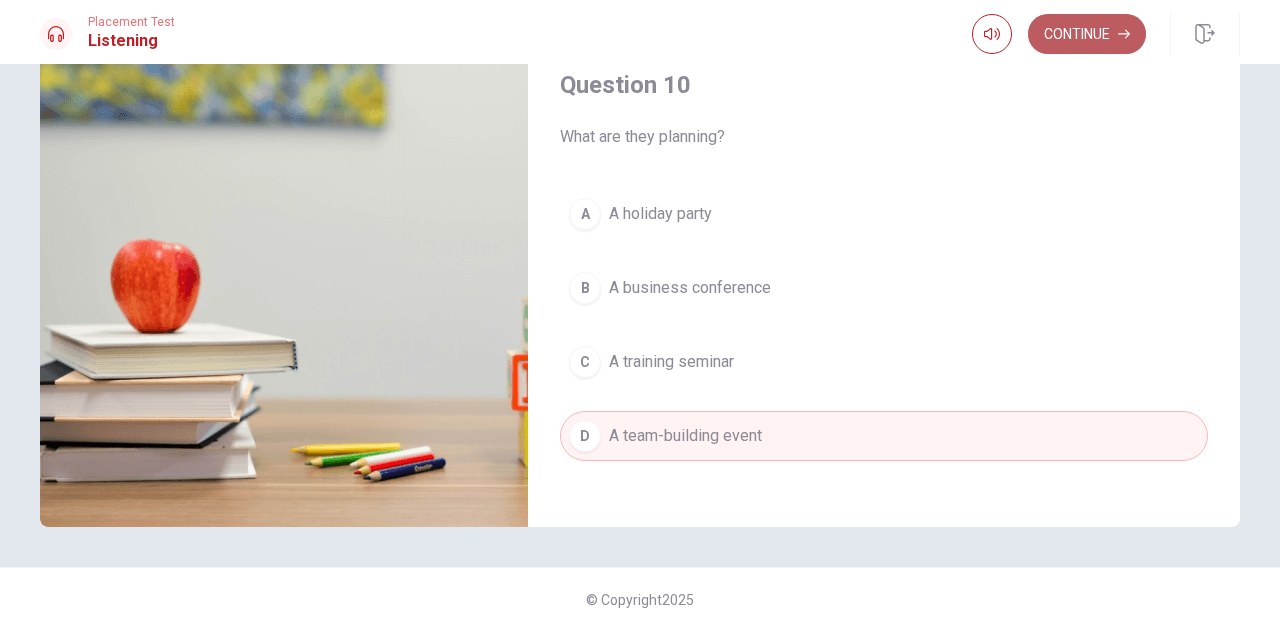 click on "Continue" at bounding box center (1087, 34) 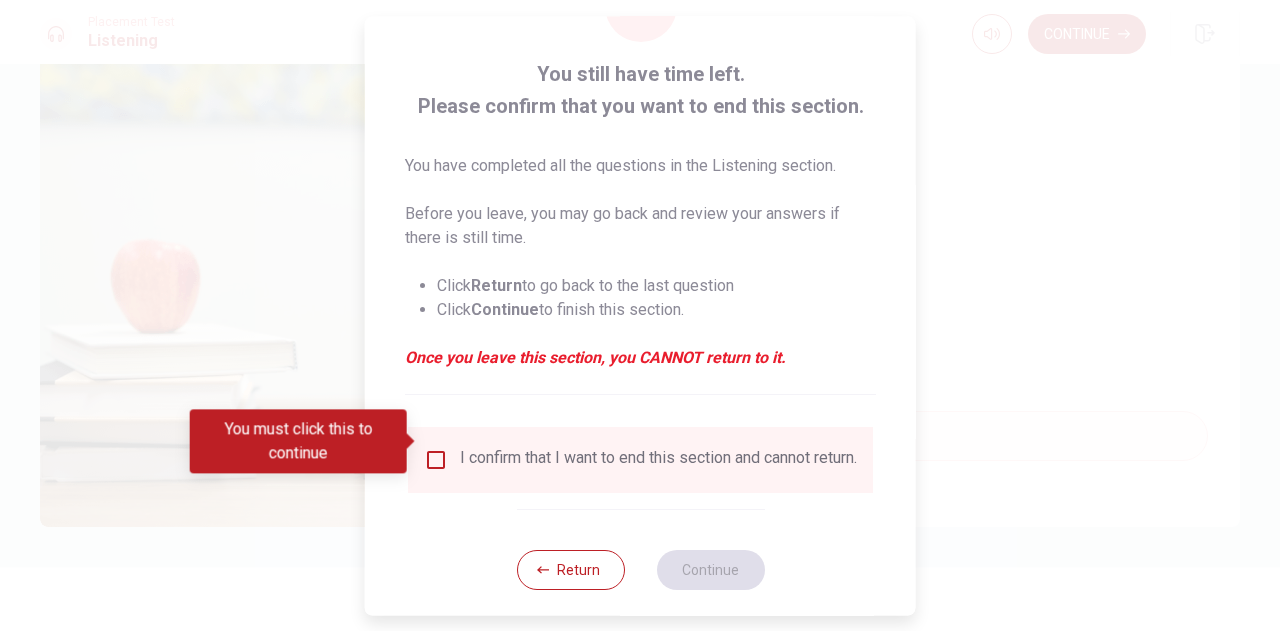 scroll, scrollTop: 114, scrollLeft: 0, axis: vertical 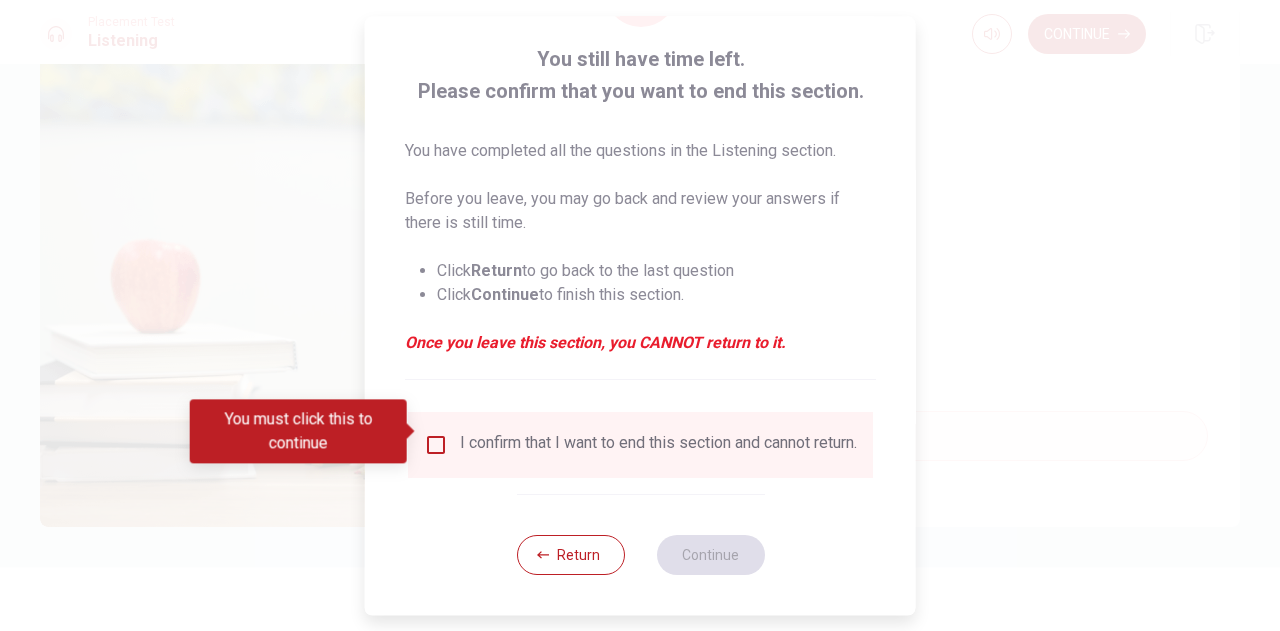 type on "0" 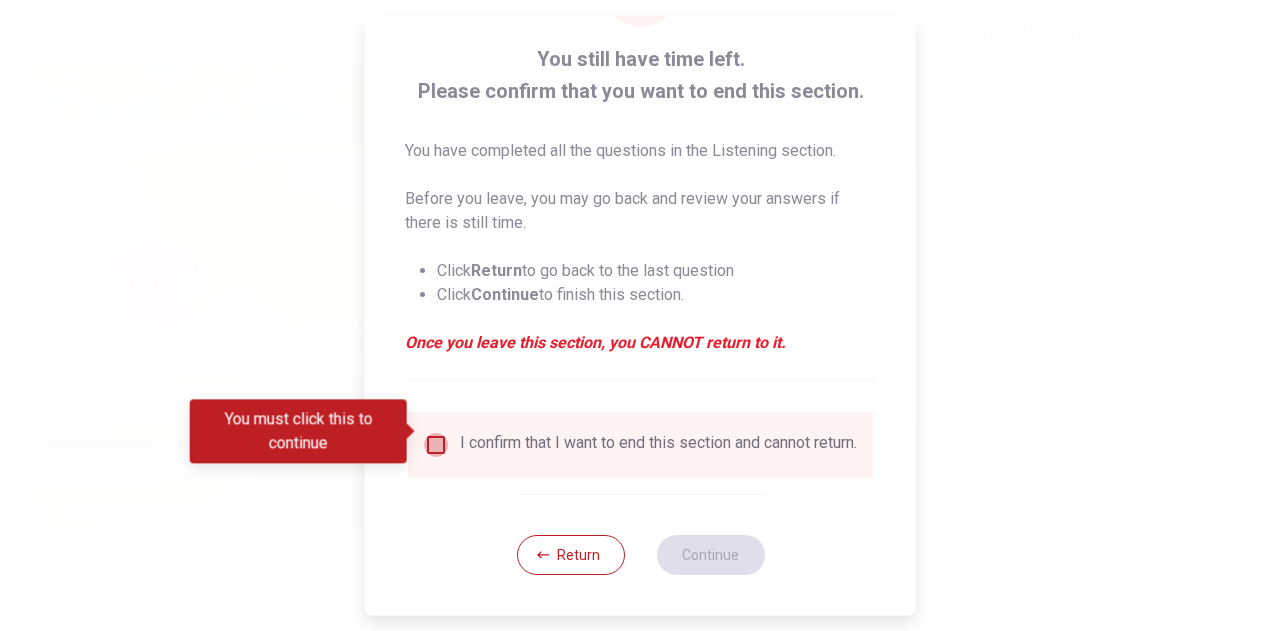 click at bounding box center (436, 445) 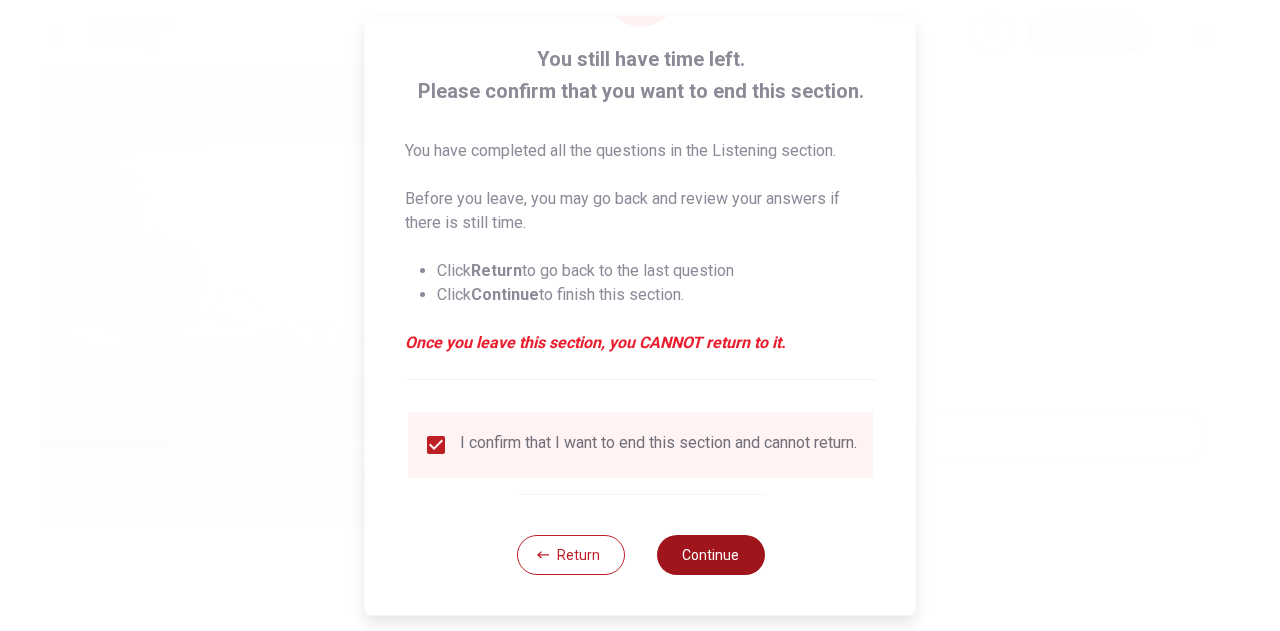 click on "Continue" at bounding box center [710, 555] 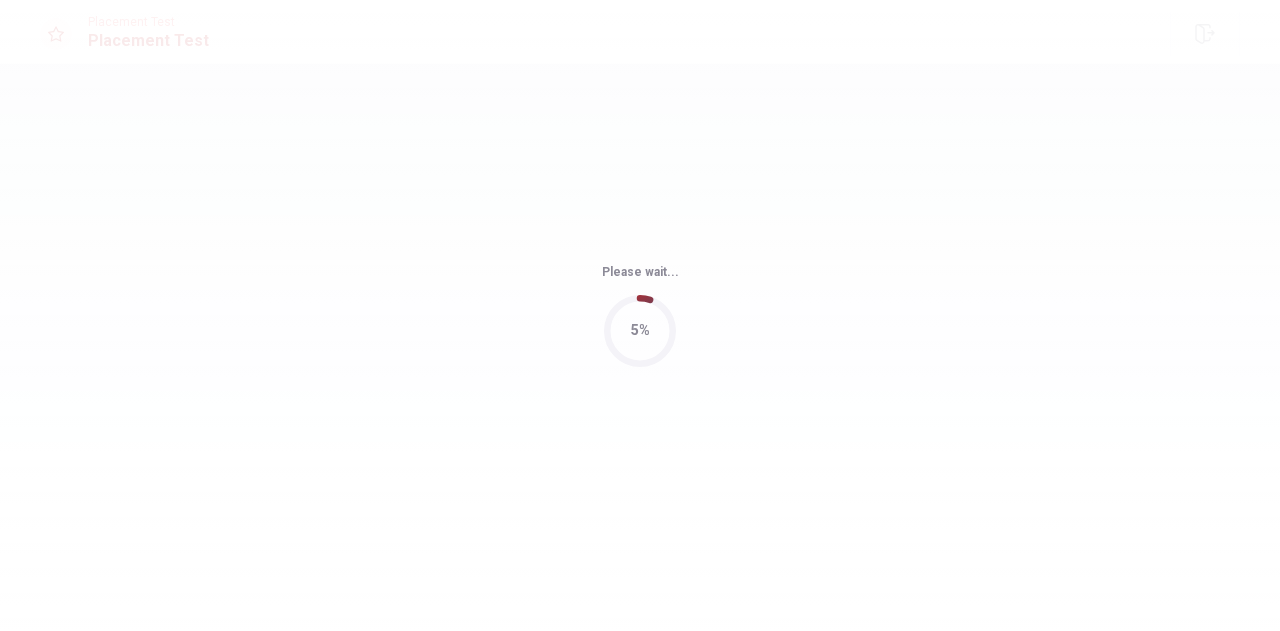 scroll, scrollTop: 0, scrollLeft: 0, axis: both 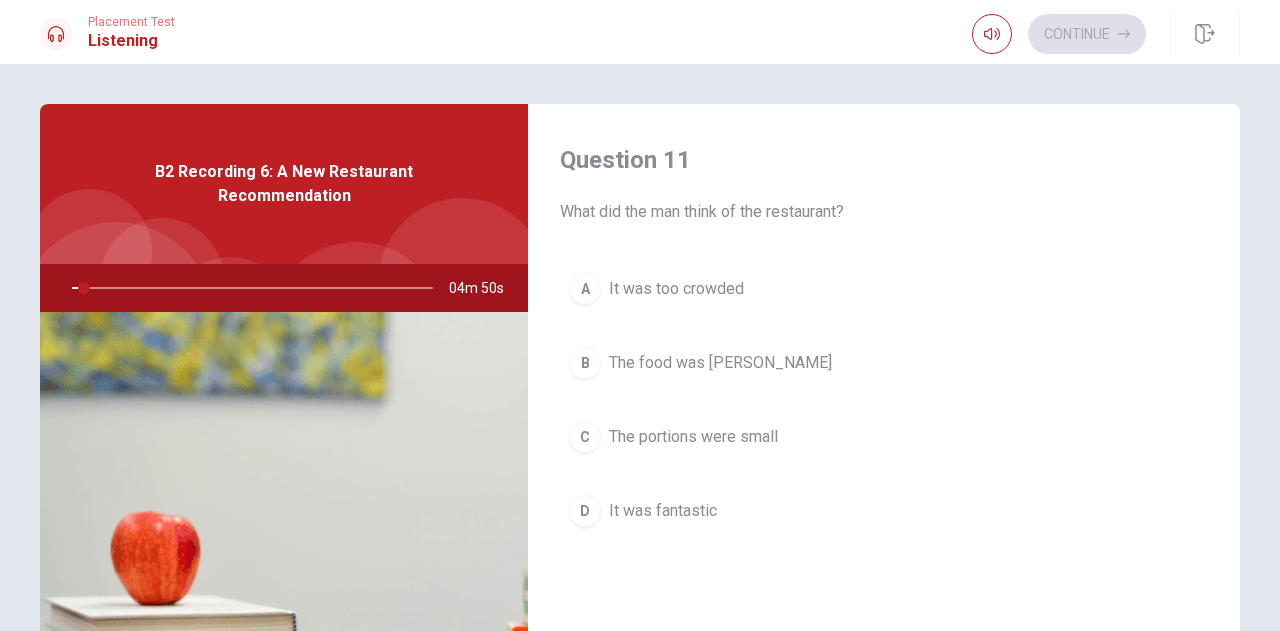 drag, startPoint x: 788, startPoint y: 210, endPoint x: 857, endPoint y: 207, distance: 69.065186 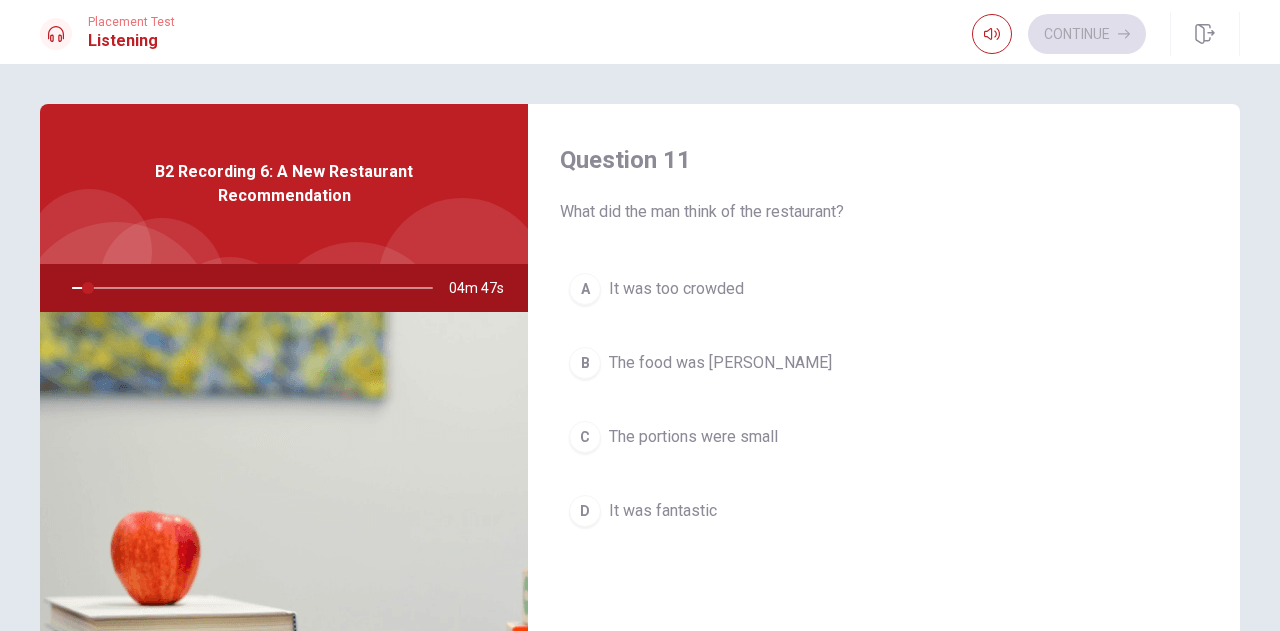 click on "The food was [PERSON_NAME]" at bounding box center [720, 363] 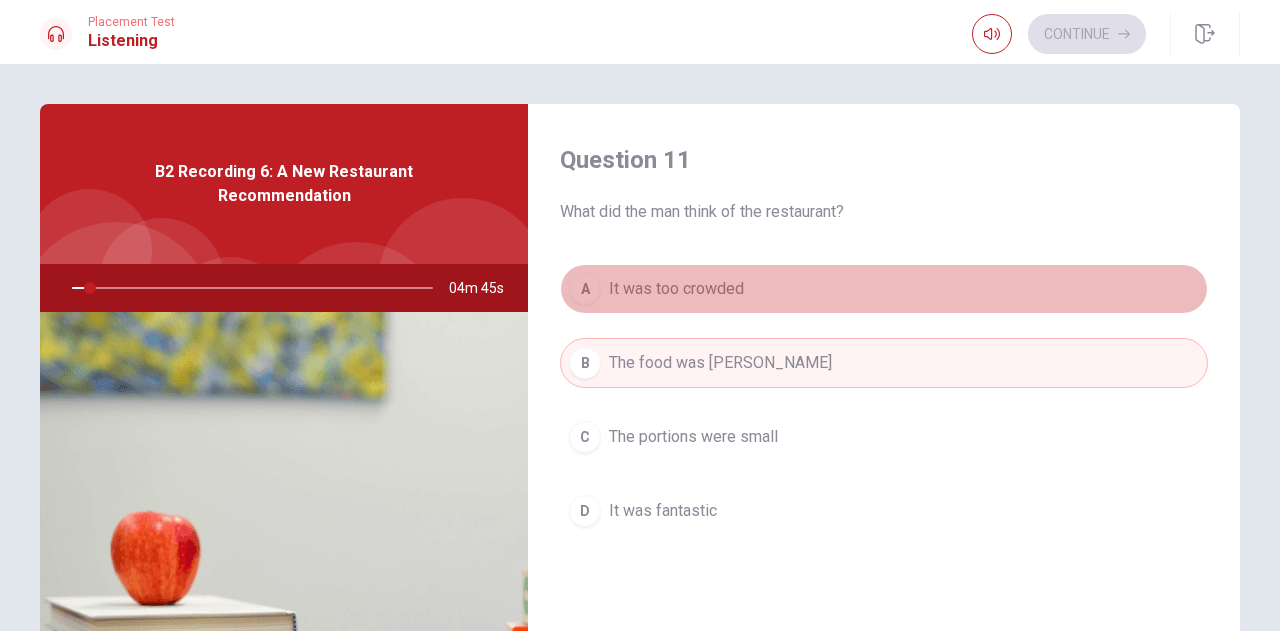 click on "It was too crowded" at bounding box center [676, 289] 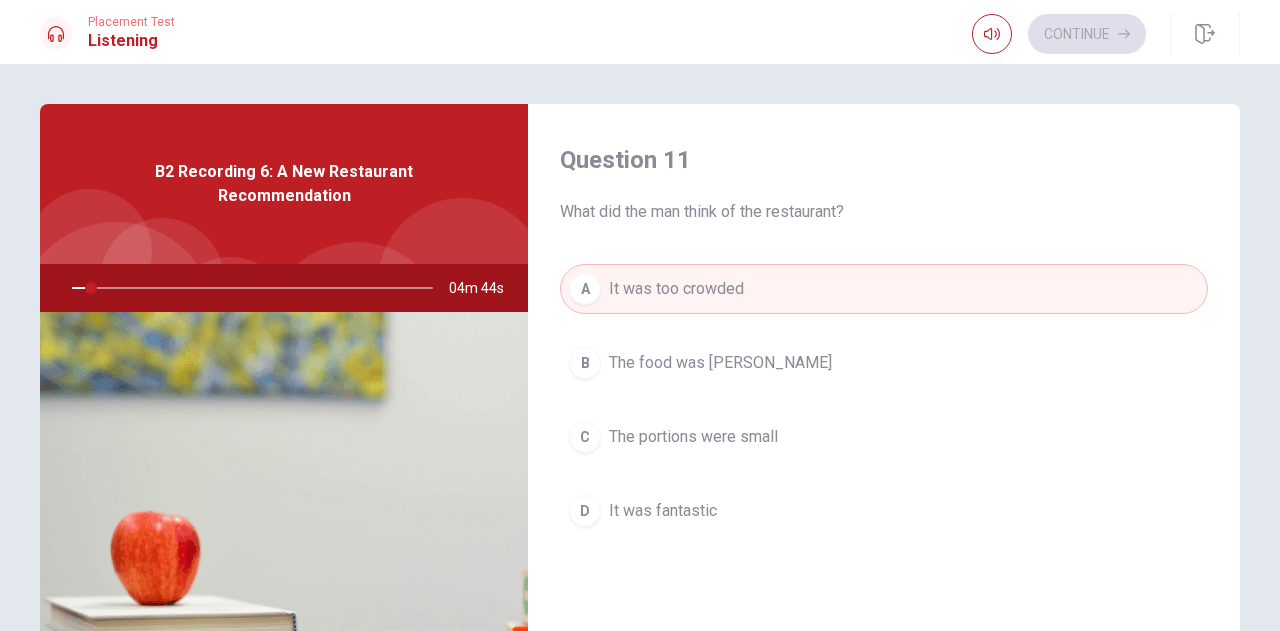click on "The food was [PERSON_NAME]" at bounding box center [720, 363] 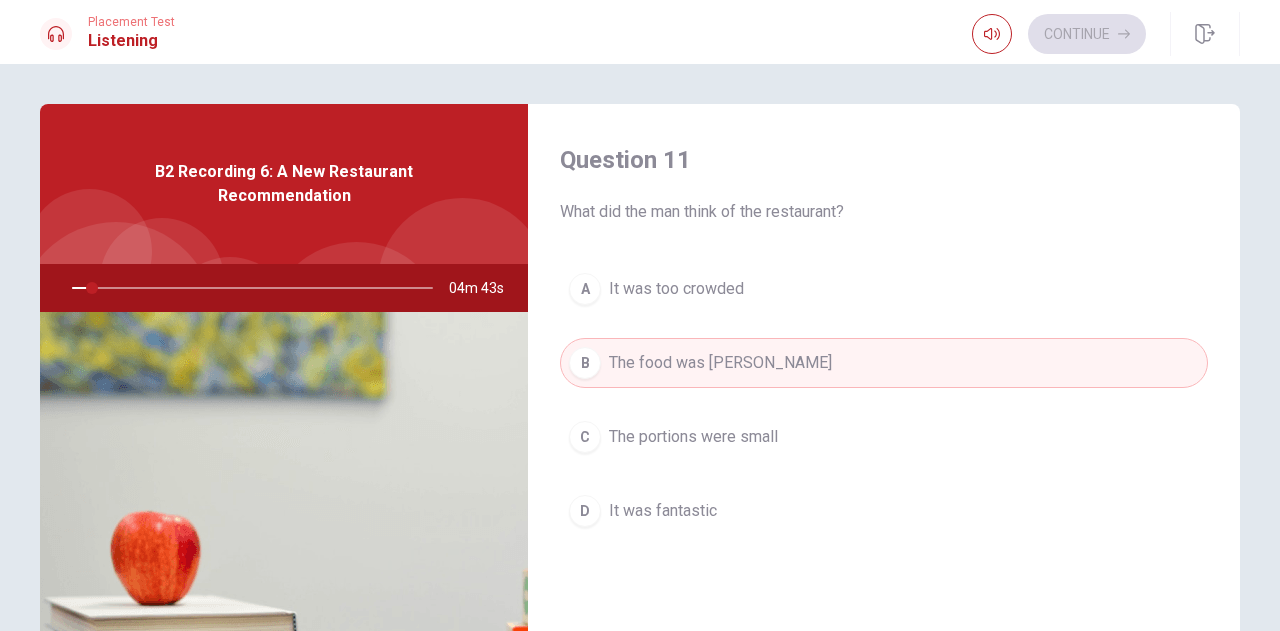 click on "The portions were small" at bounding box center (693, 437) 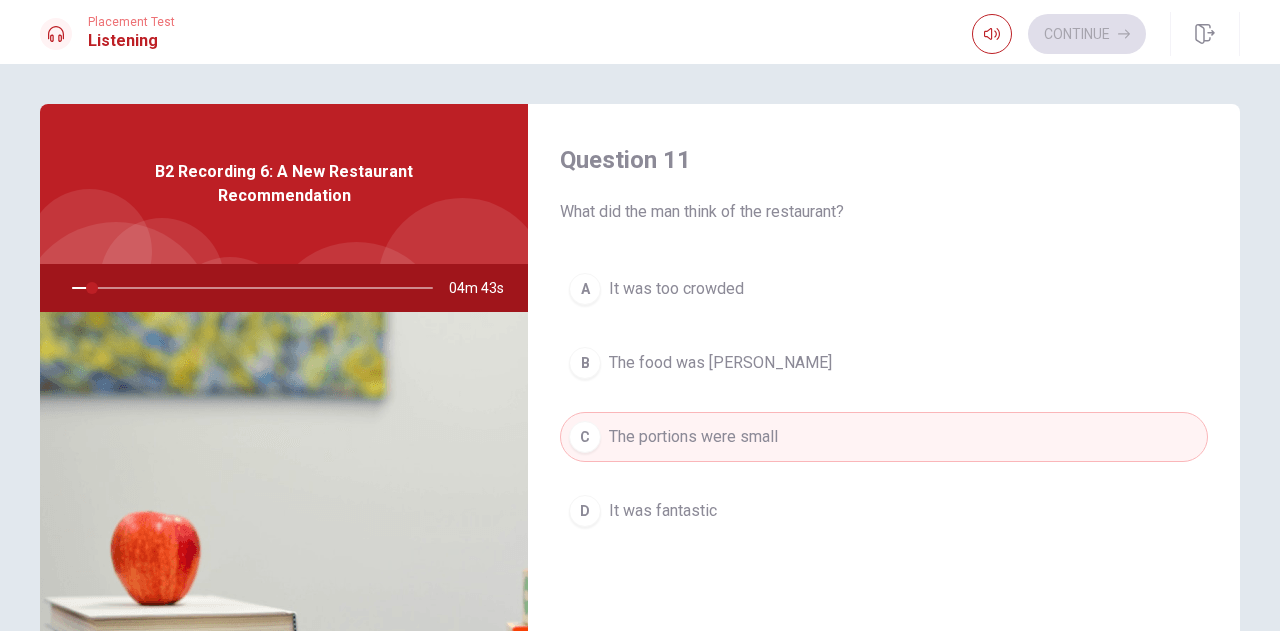 scroll, scrollTop: 100, scrollLeft: 0, axis: vertical 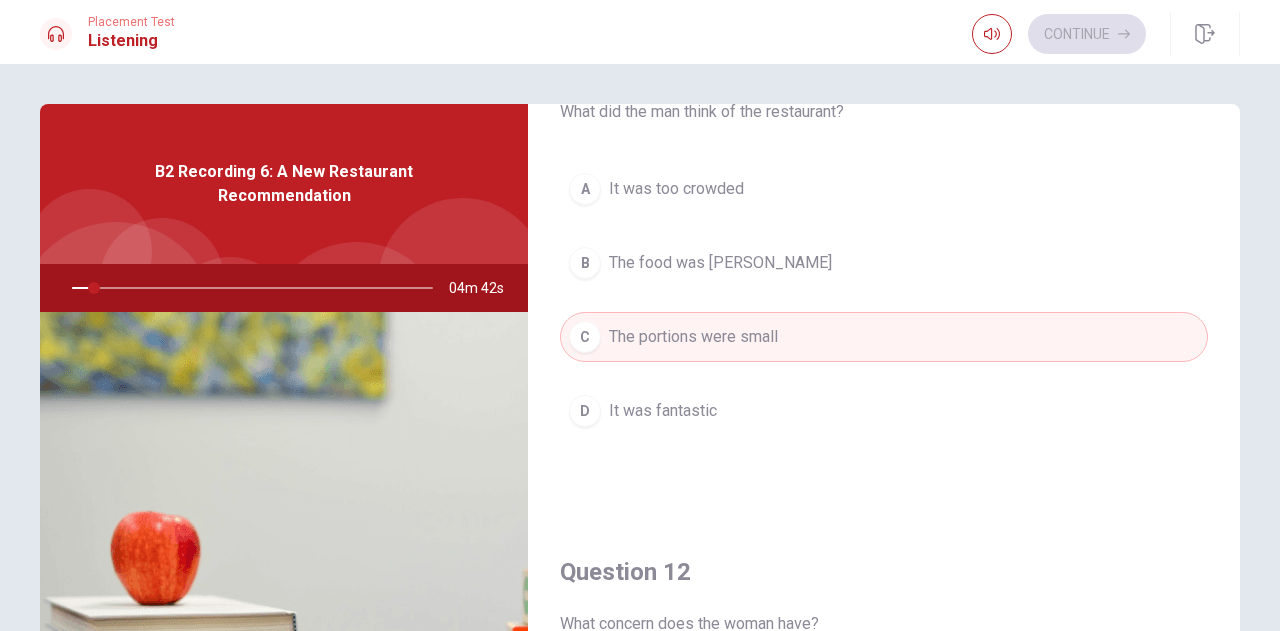 click on "D It was fantastic" at bounding box center (884, 411) 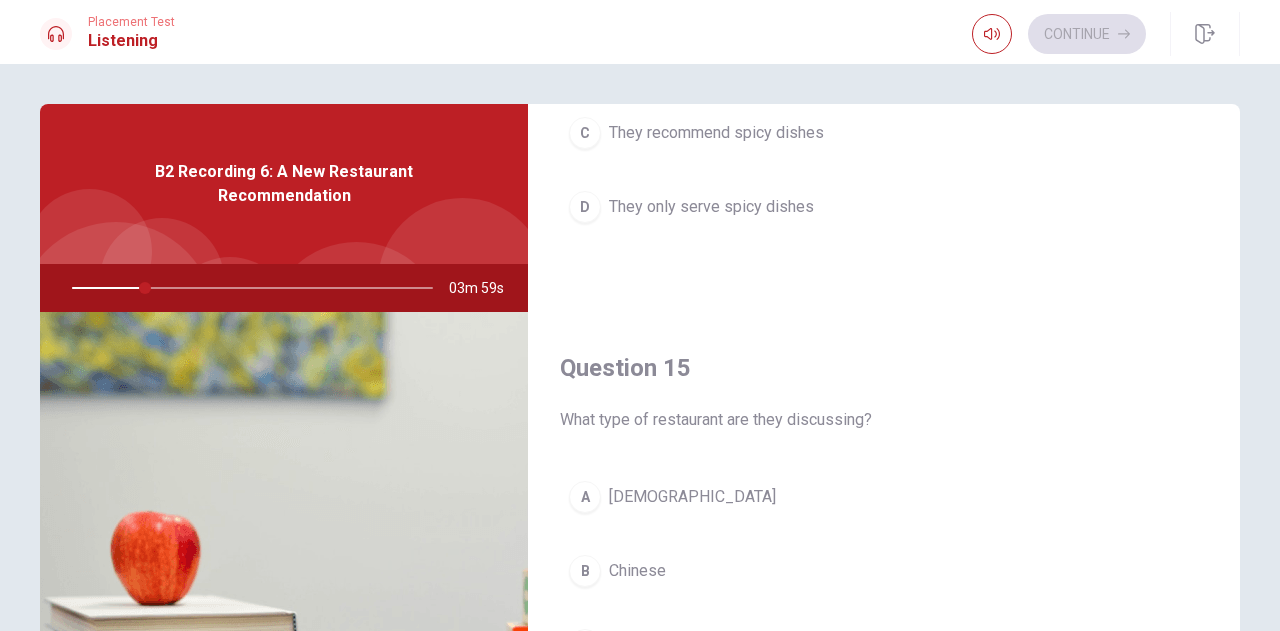 scroll, scrollTop: 1851, scrollLeft: 0, axis: vertical 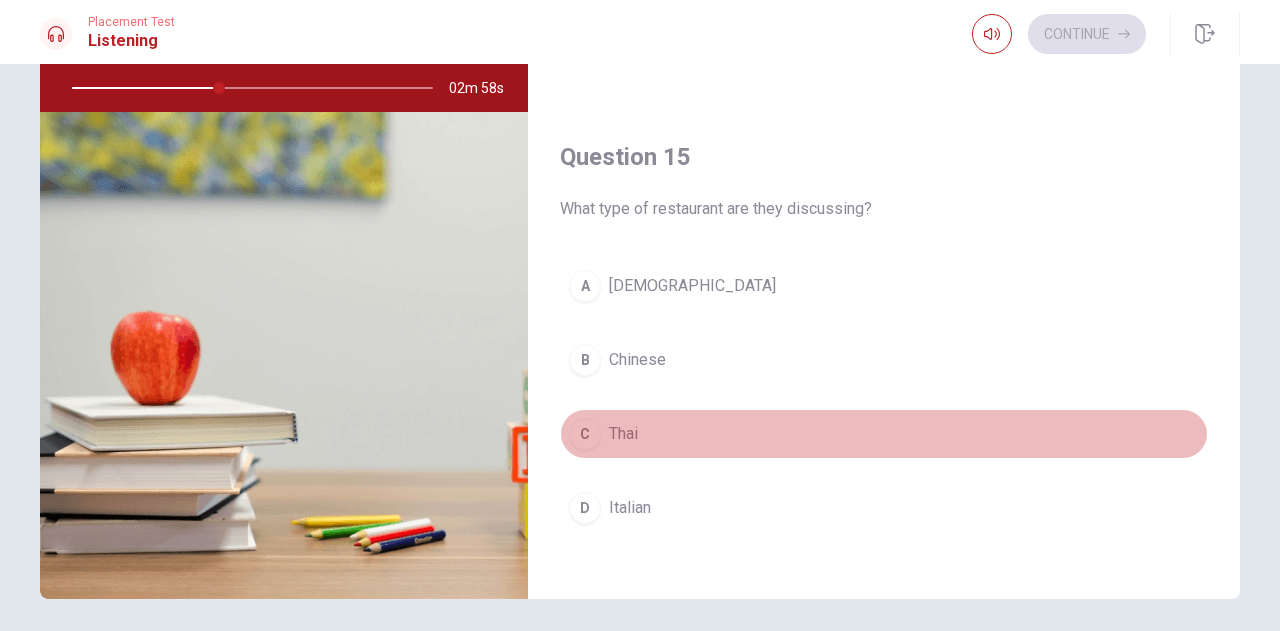 click on "Thai" at bounding box center [623, 434] 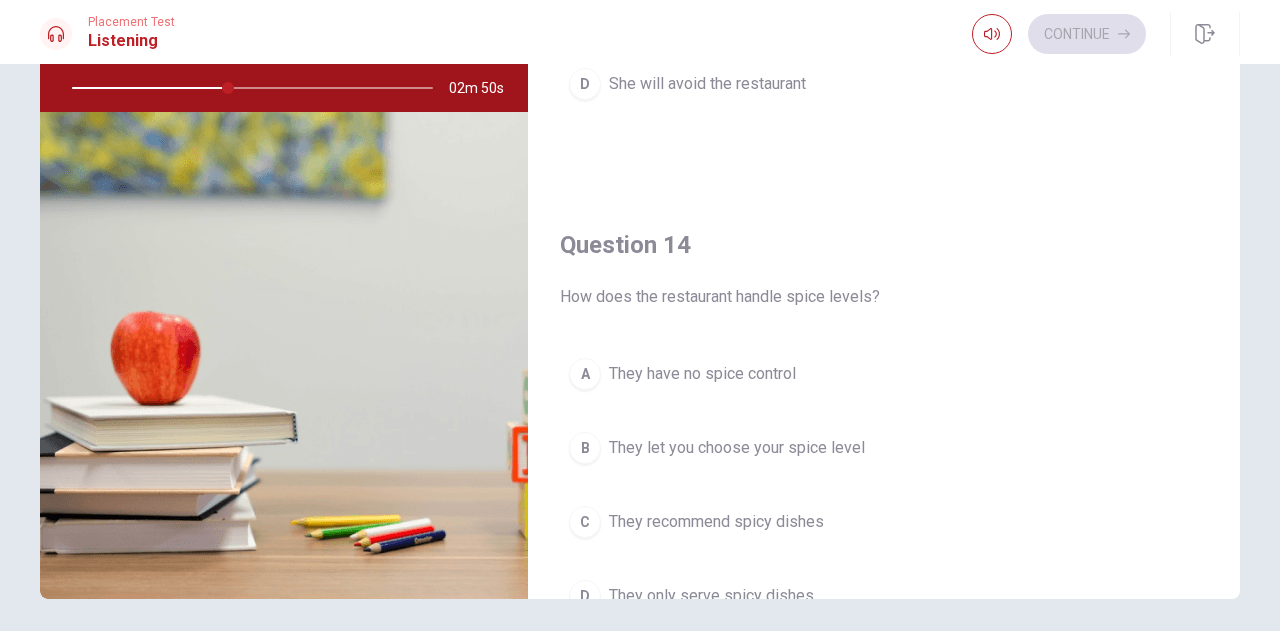 scroll, scrollTop: 951, scrollLeft: 0, axis: vertical 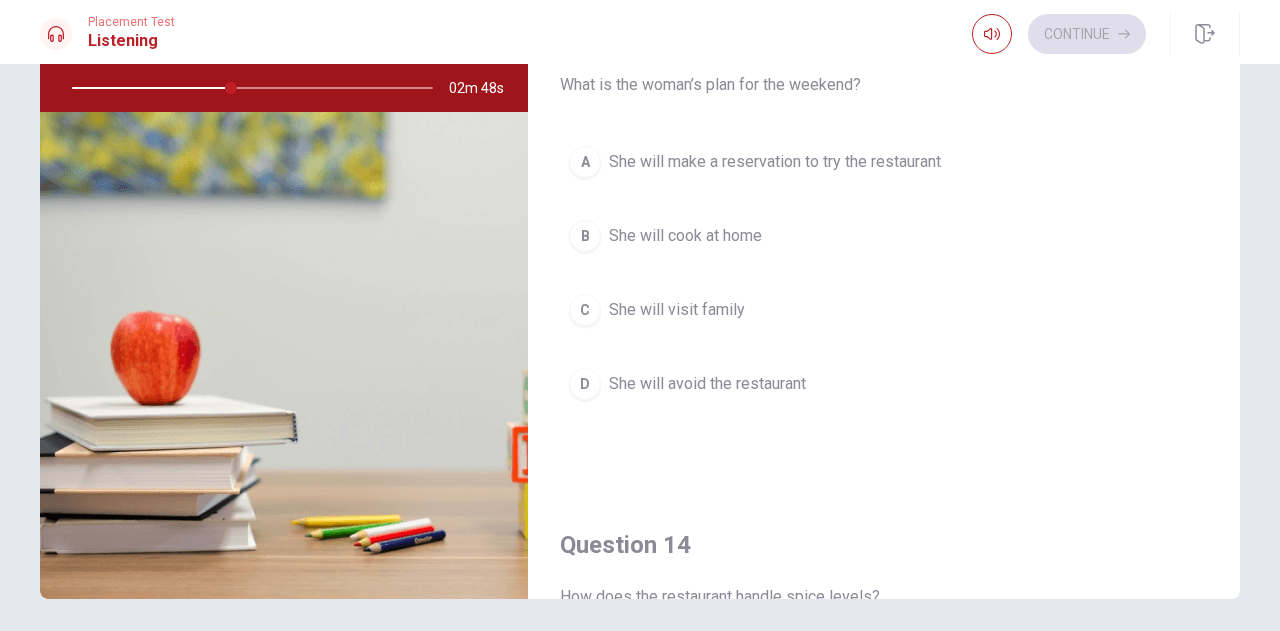 click on "She will make a reservation to try the restaurant" at bounding box center [775, 162] 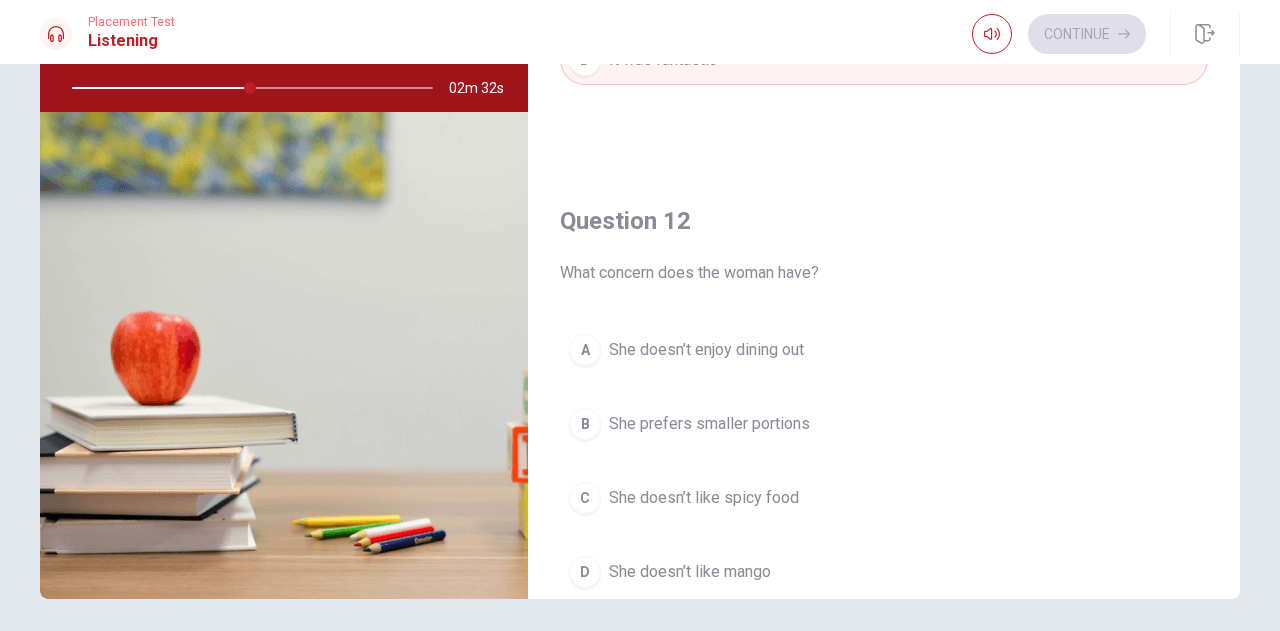 scroll, scrollTop: 0, scrollLeft: 0, axis: both 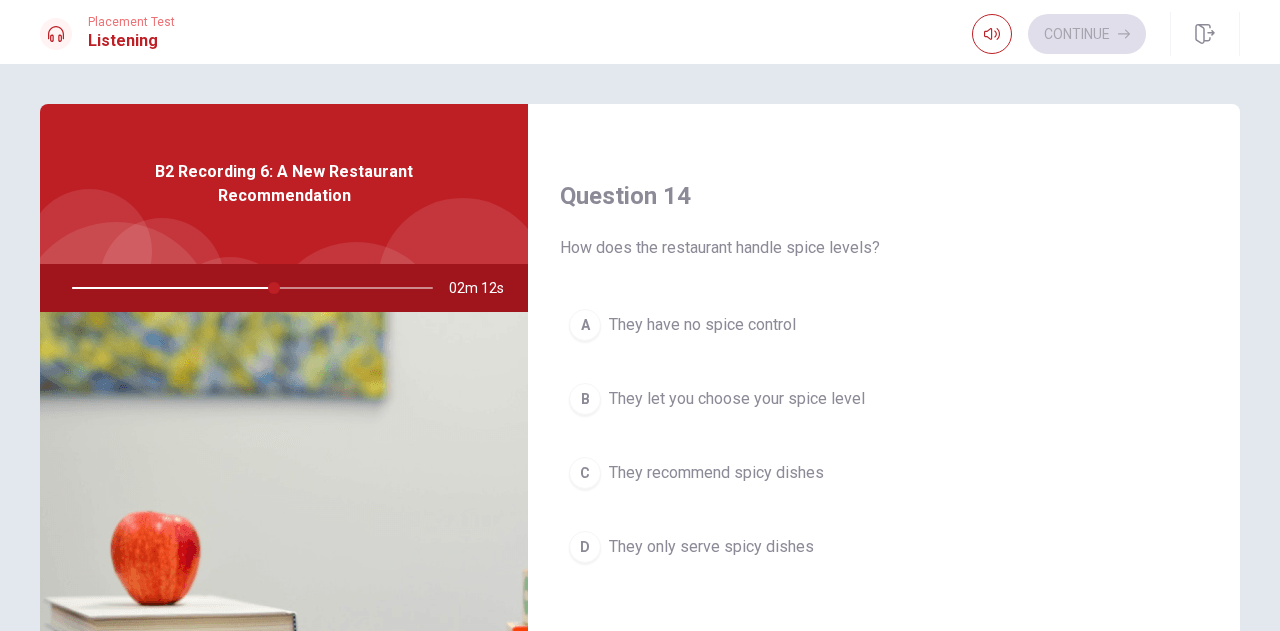 click on "They let you choose your spice level" at bounding box center (737, 399) 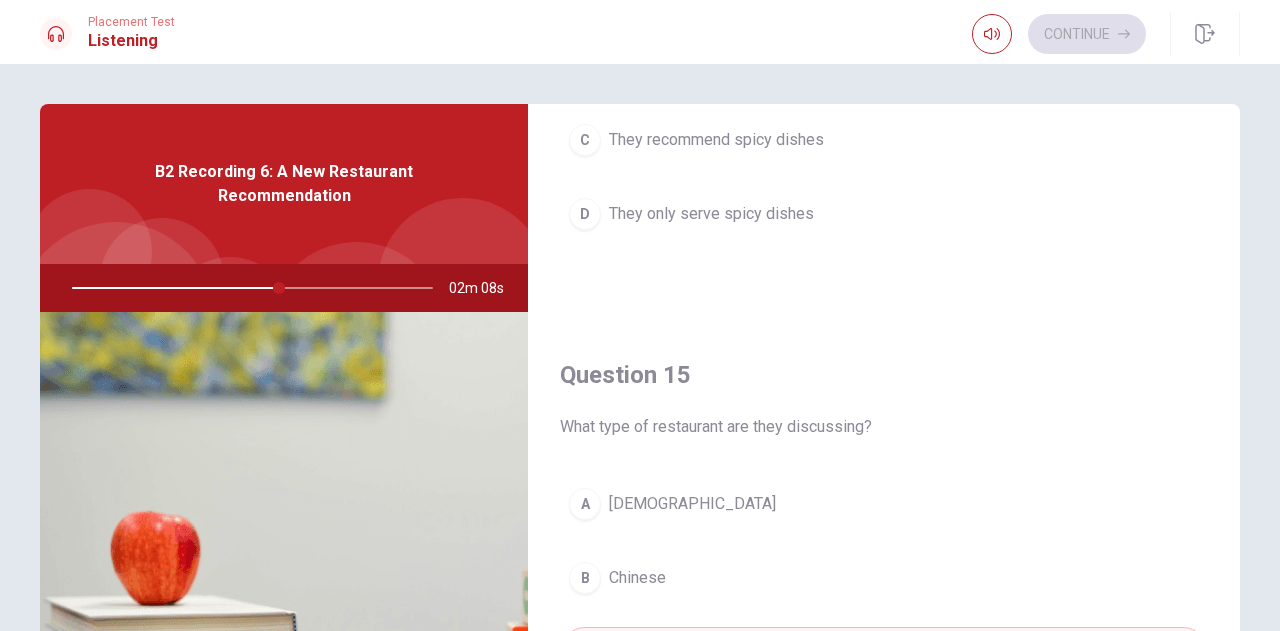 scroll, scrollTop: 1851, scrollLeft: 0, axis: vertical 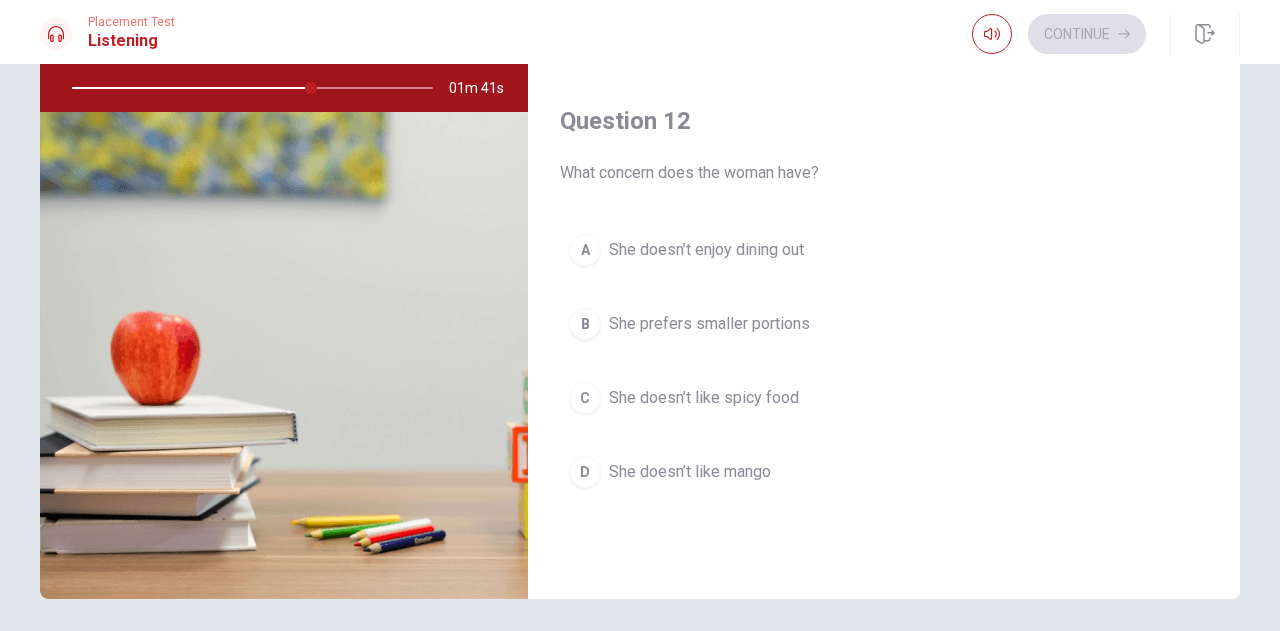 click on "She doesn’t like spicy food" at bounding box center [704, 398] 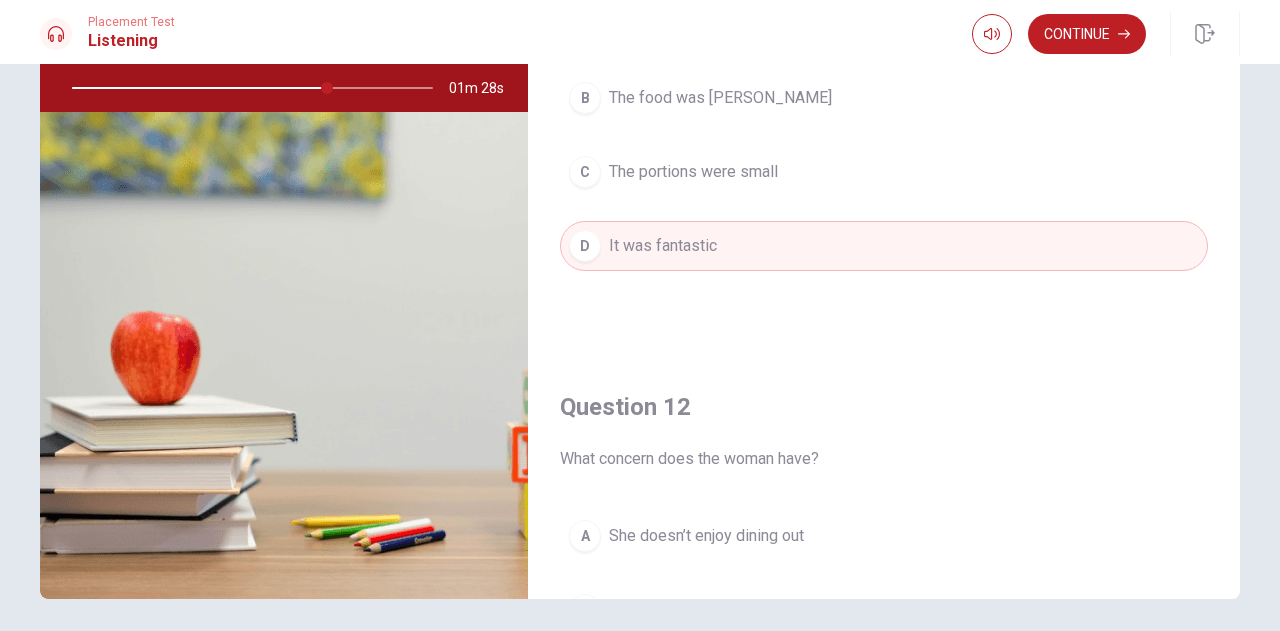 scroll, scrollTop: 0, scrollLeft: 0, axis: both 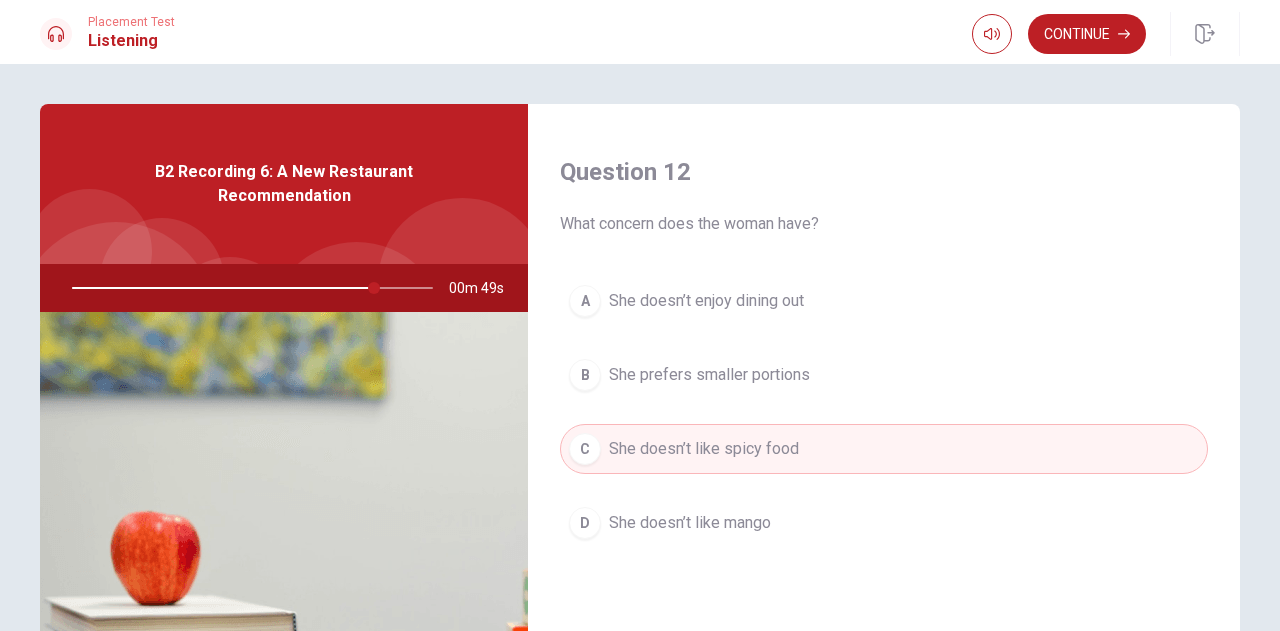 click on "She prefers smaller portions" at bounding box center [709, 375] 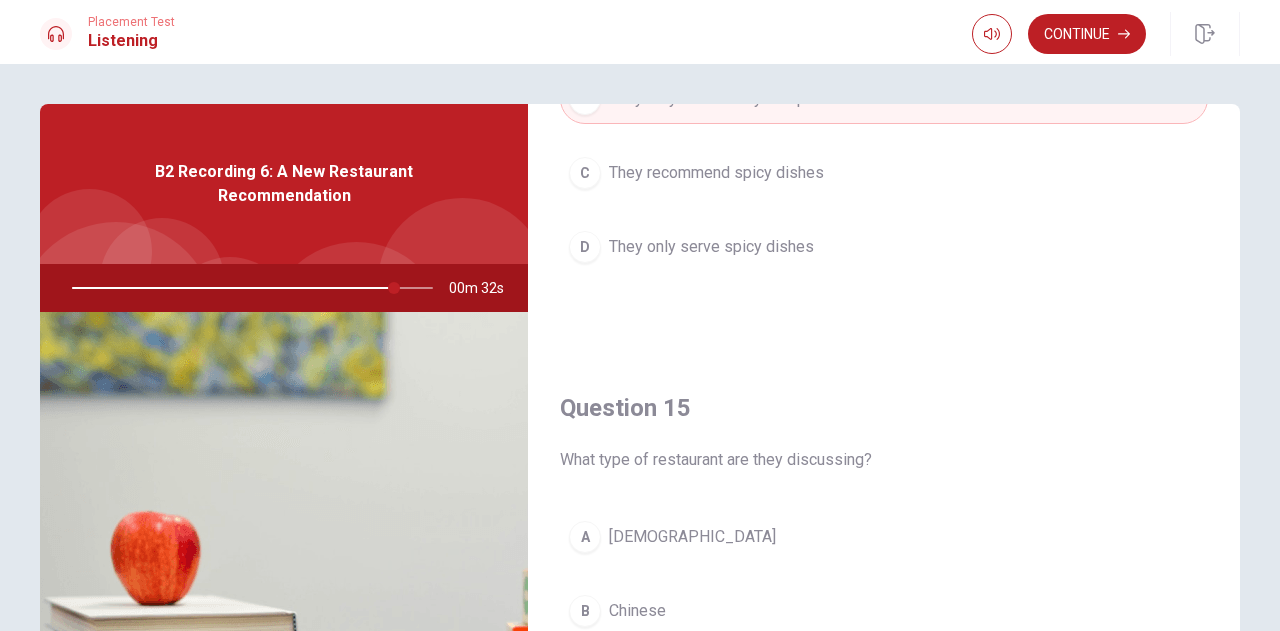 scroll, scrollTop: 1851, scrollLeft: 0, axis: vertical 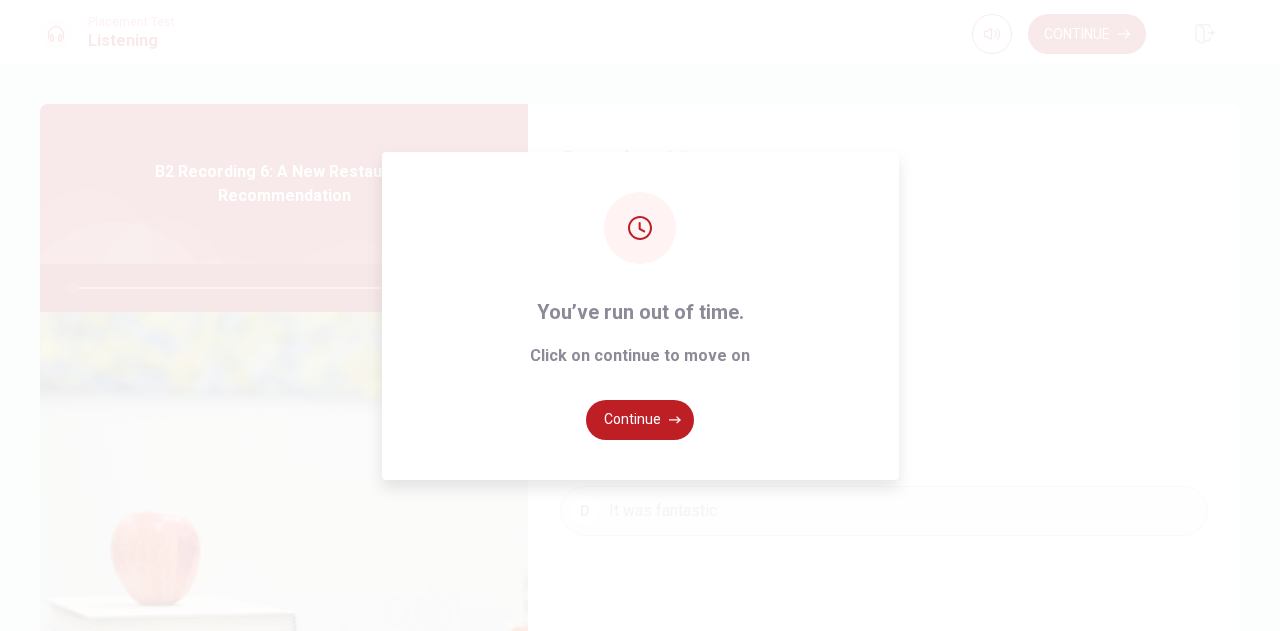 type on "0" 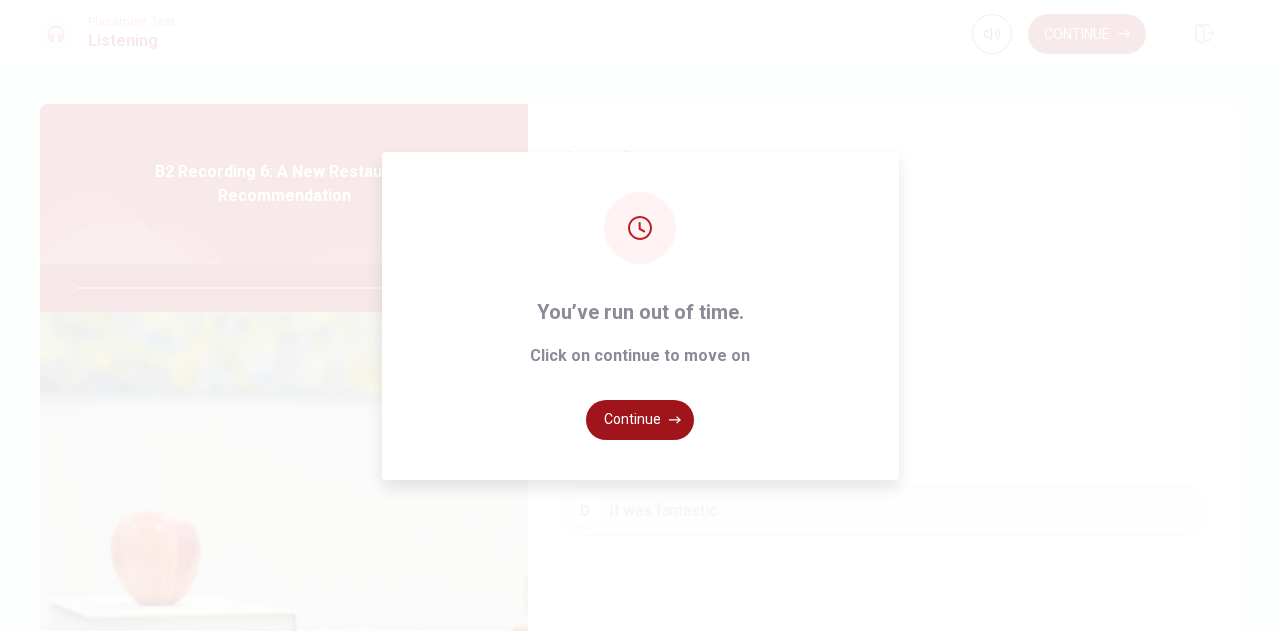 click on "Continue" at bounding box center [640, 420] 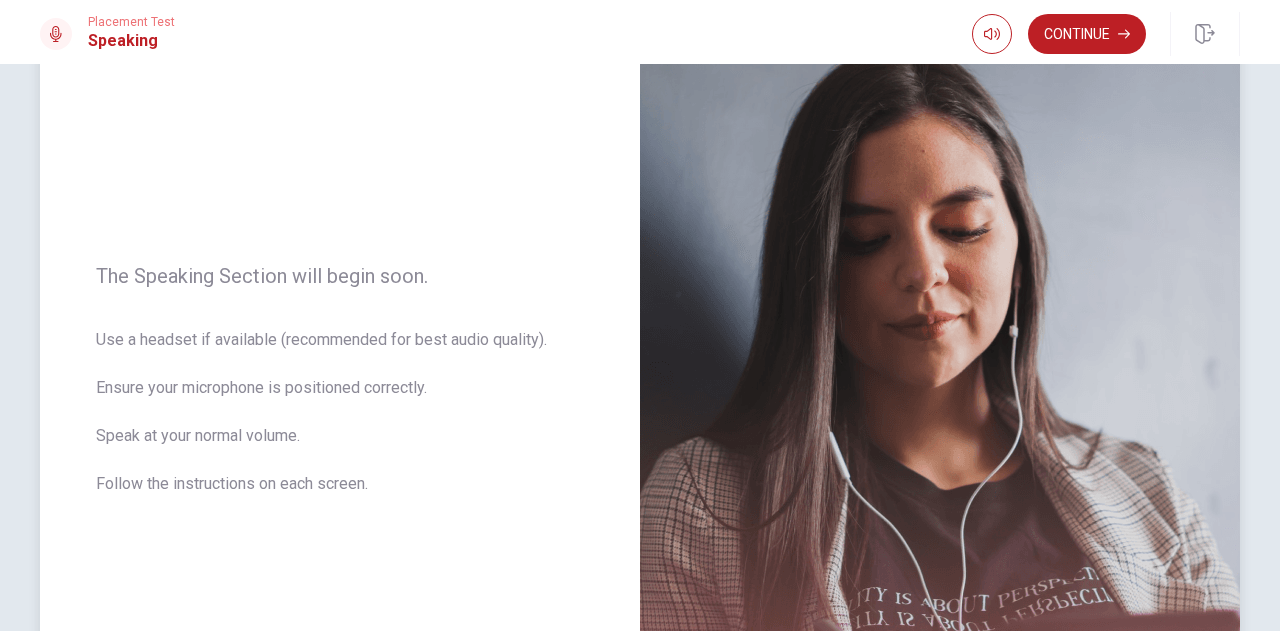 scroll, scrollTop: 0, scrollLeft: 0, axis: both 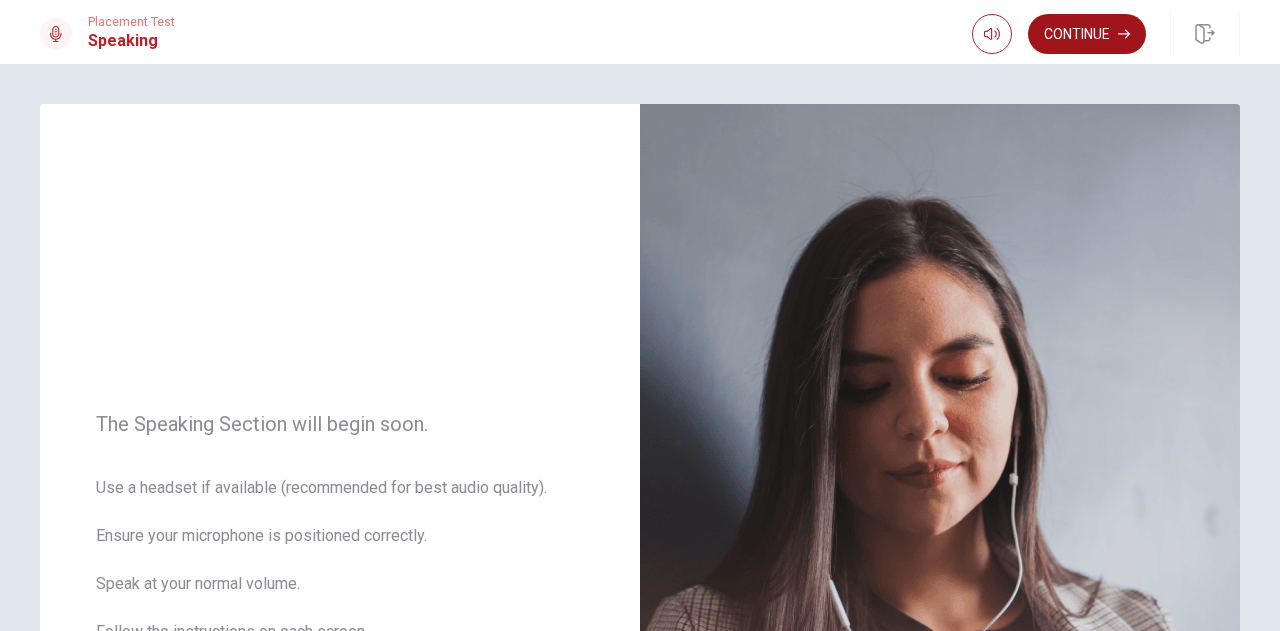 click on "Continue" at bounding box center (1087, 34) 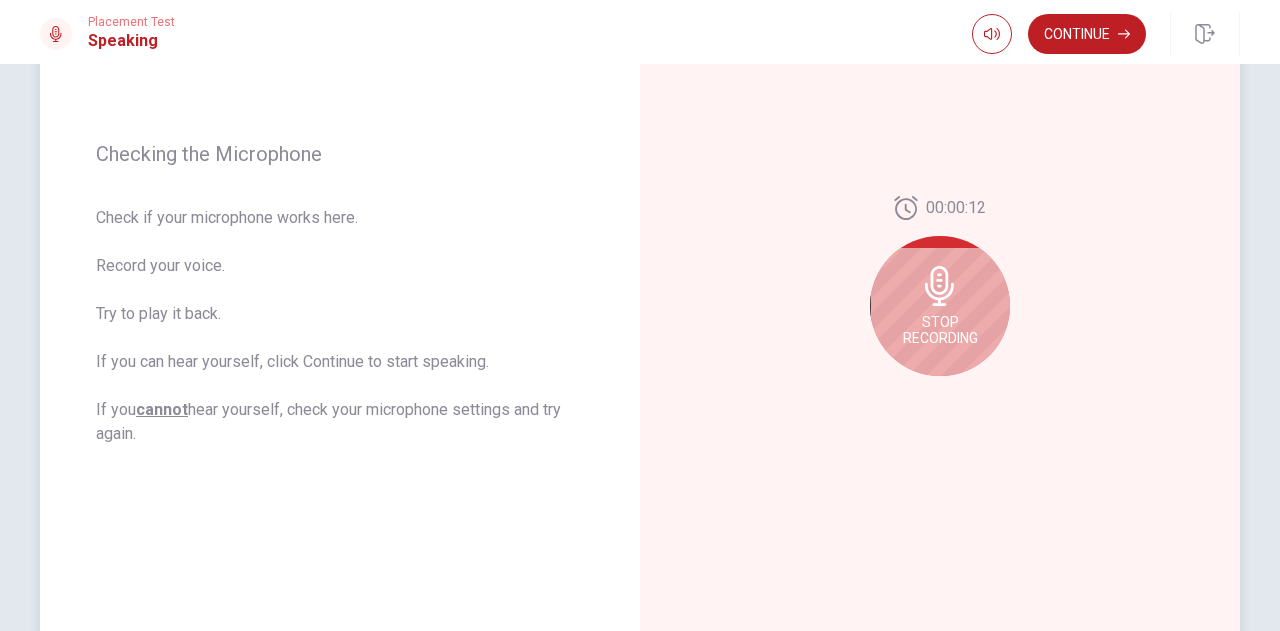 scroll, scrollTop: 300, scrollLeft: 0, axis: vertical 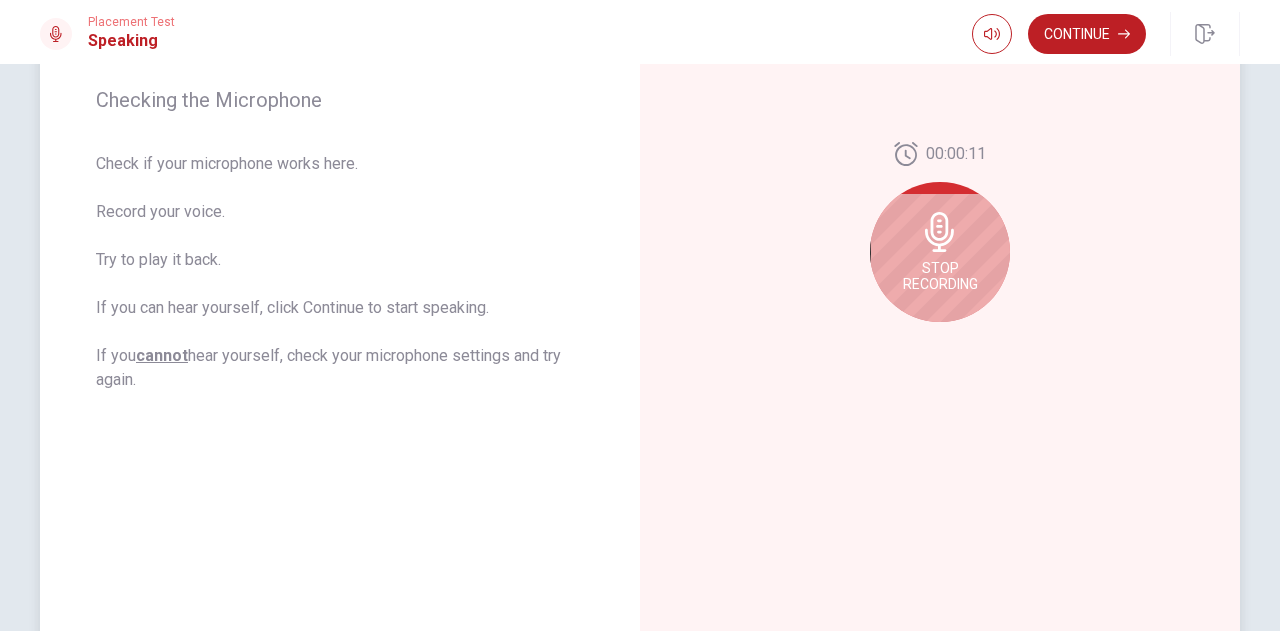 click on "Stop   Recording" at bounding box center [940, 276] 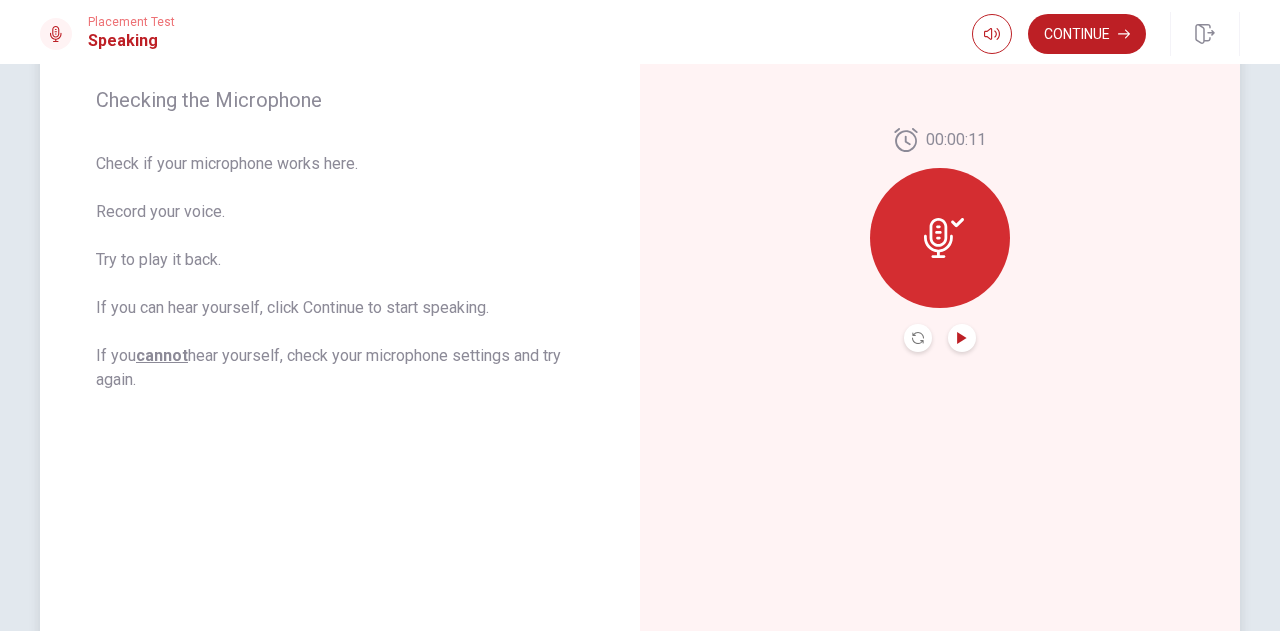 click 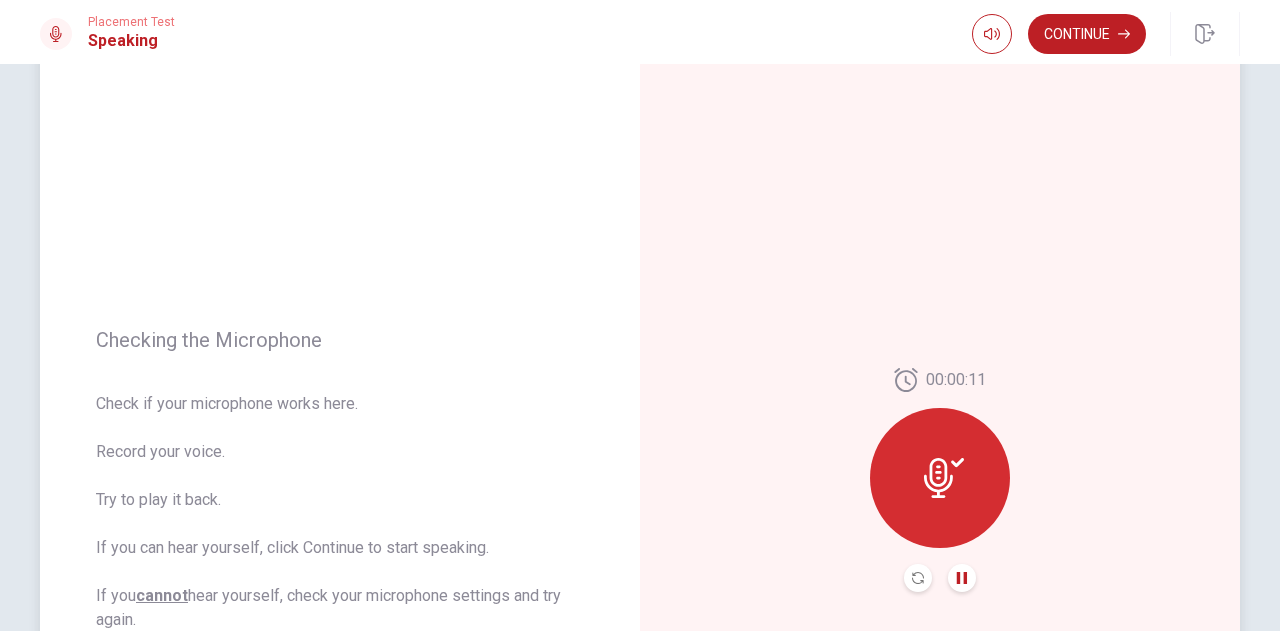 scroll, scrollTop: 0, scrollLeft: 0, axis: both 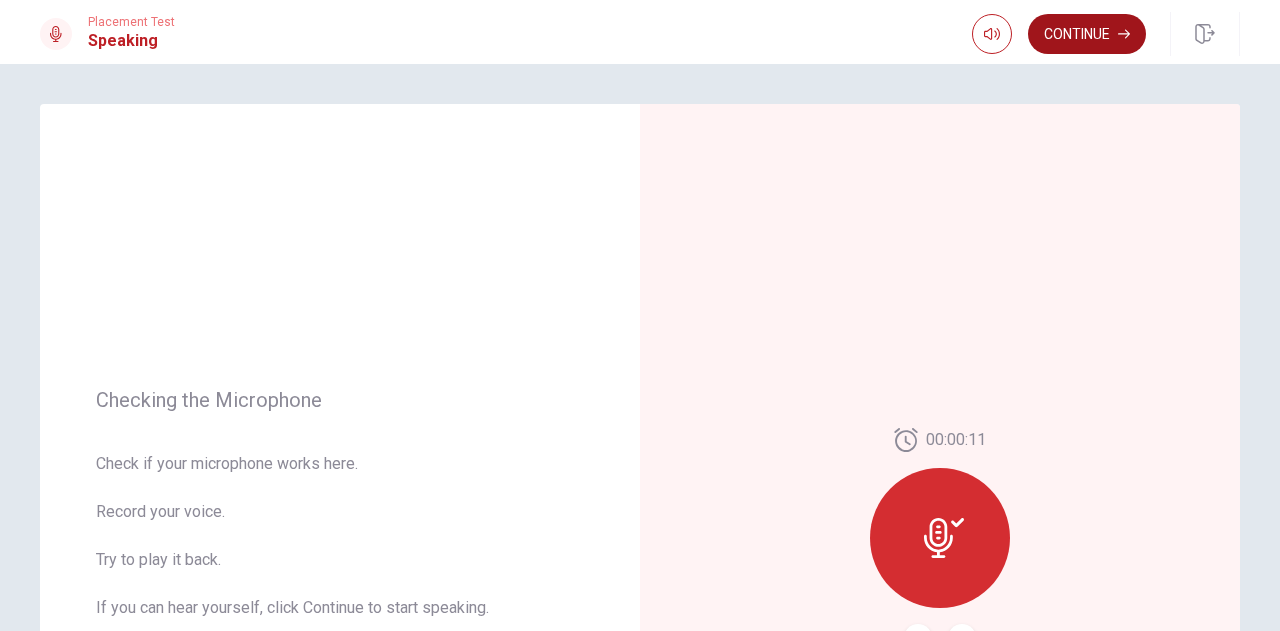 click on "Continue" at bounding box center (1087, 34) 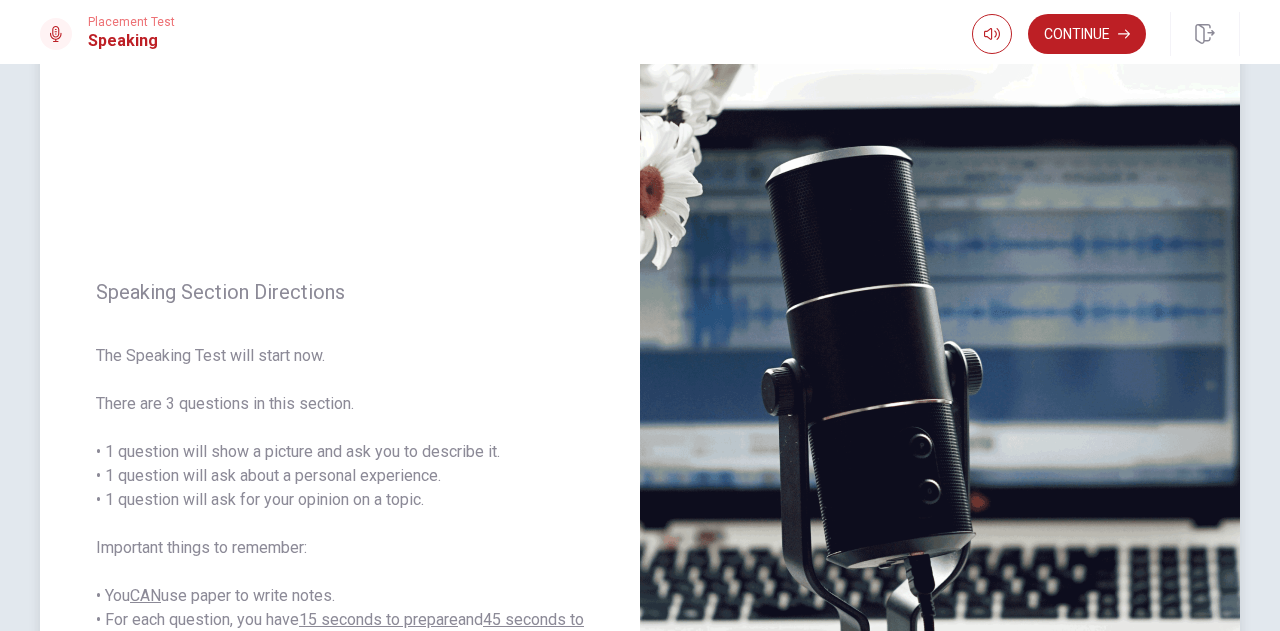 scroll, scrollTop: 0, scrollLeft: 0, axis: both 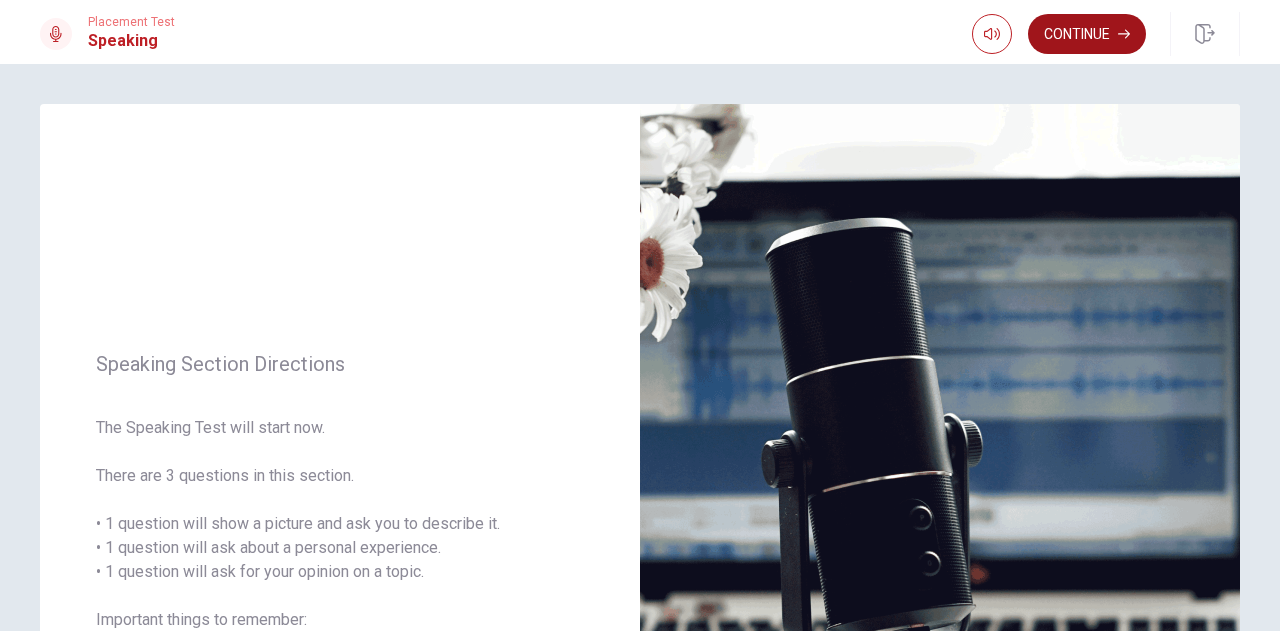 click on "Continue" at bounding box center [1087, 34] 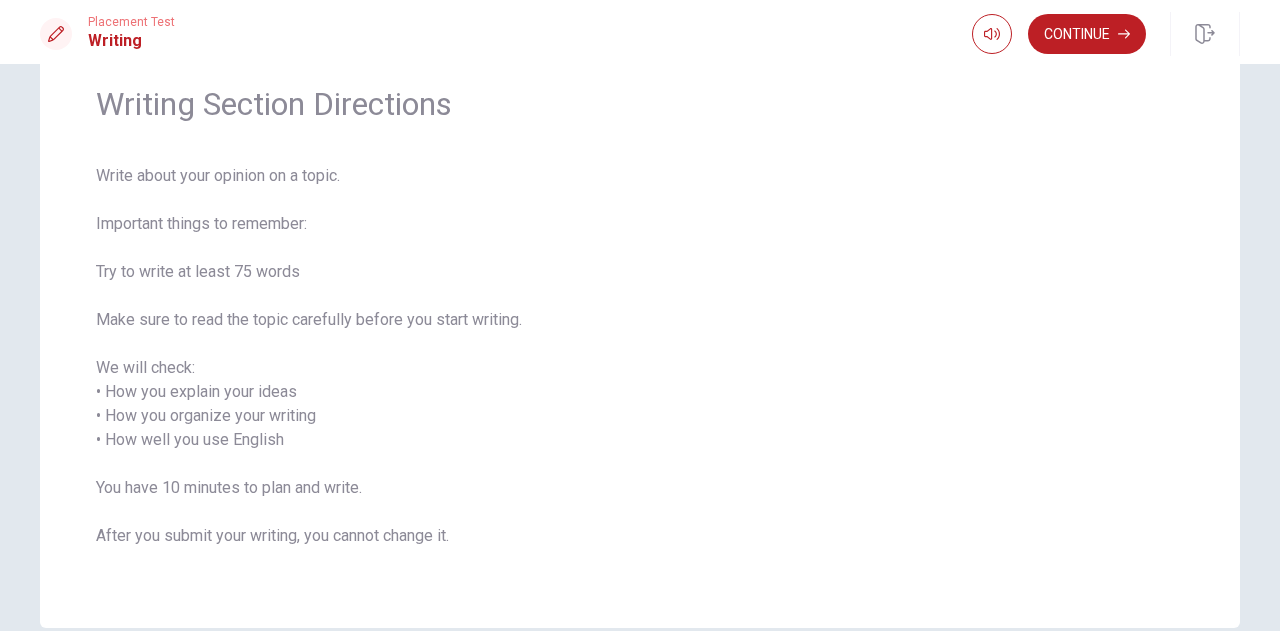 scroll, scrollTop: 0, scrollLeft: 0, axis: both 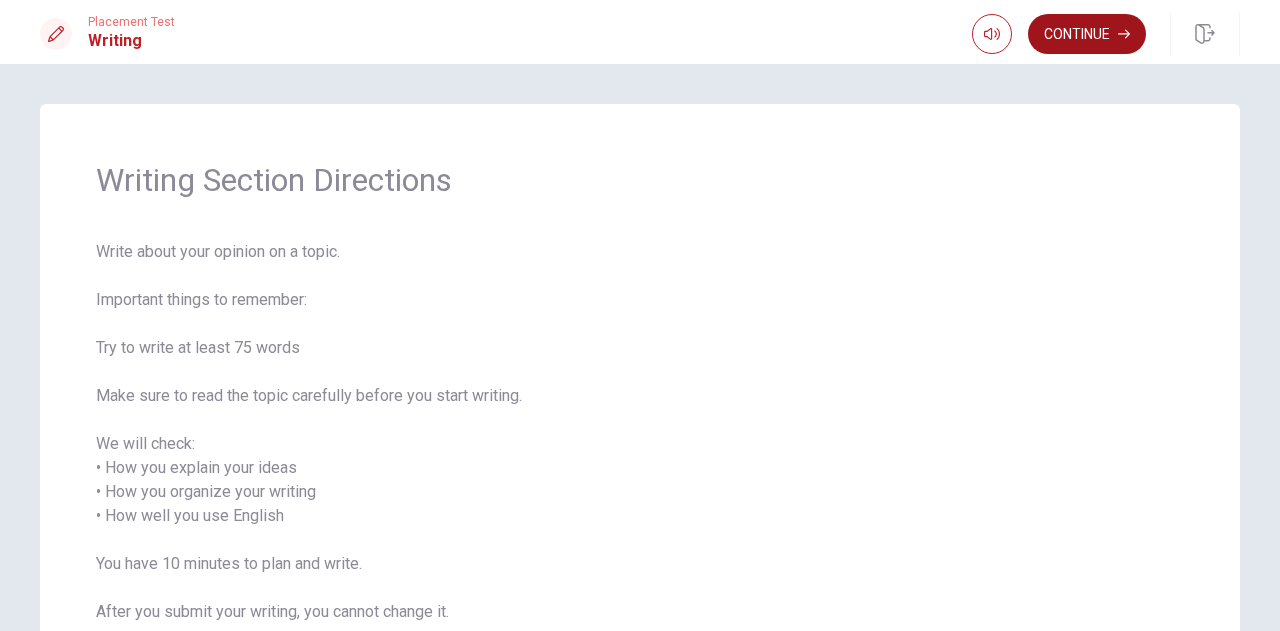 click on "Continue" at bounding box center [1087, 34] 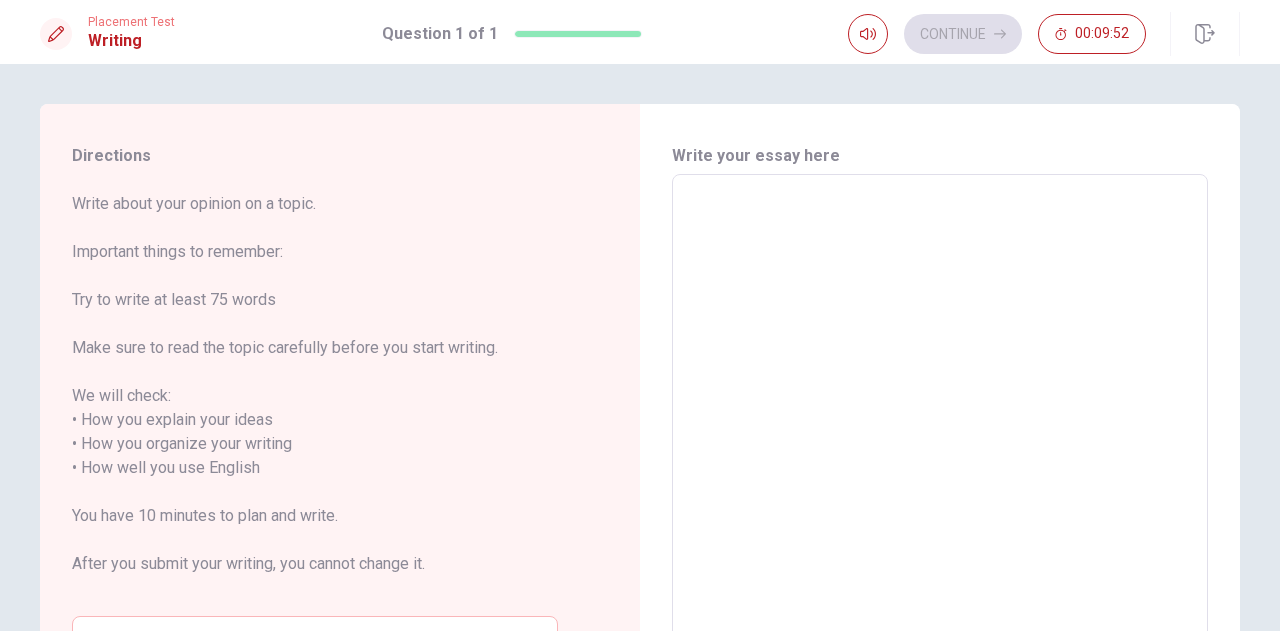 scroll, scrollTop: 200, scrollLeft: 0, axis: vertical 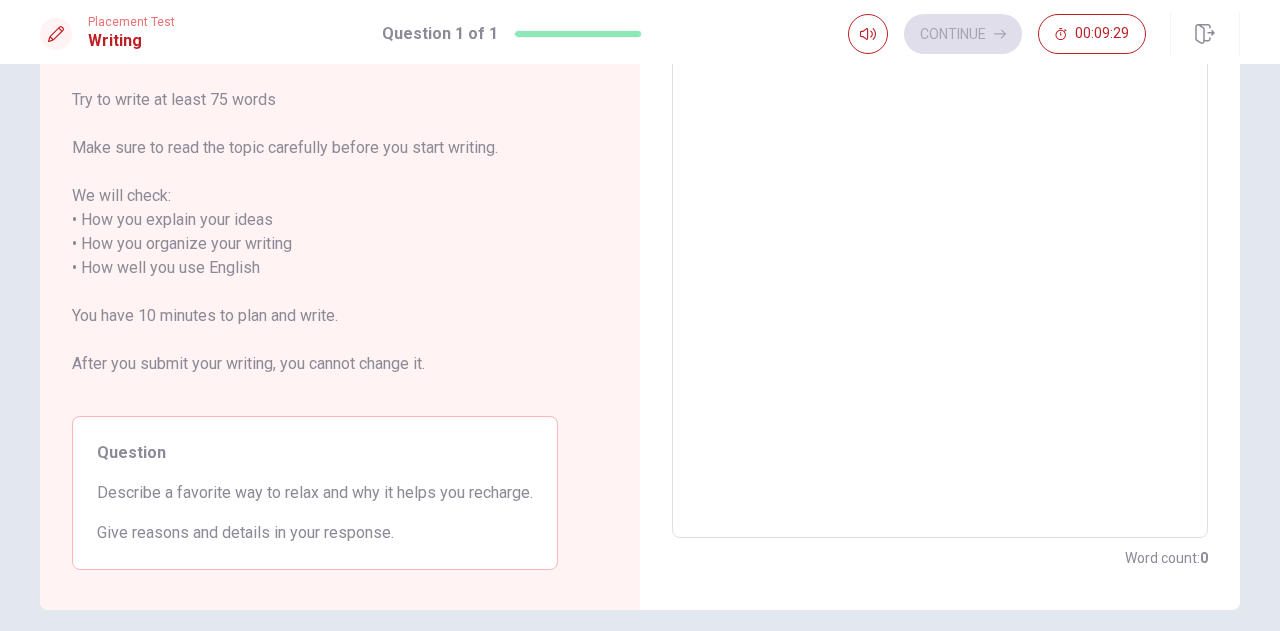 click at bounding box center [940, 256] 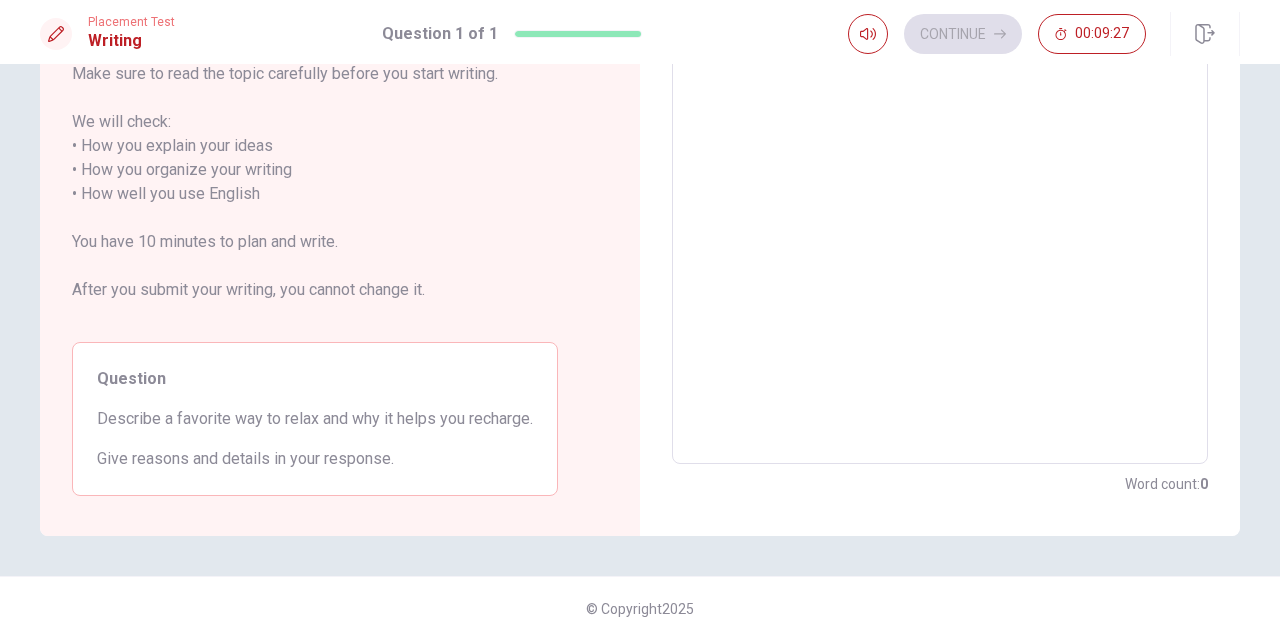 scroll, scrollTop: 282, scrollLeft: 0, axis: vertical 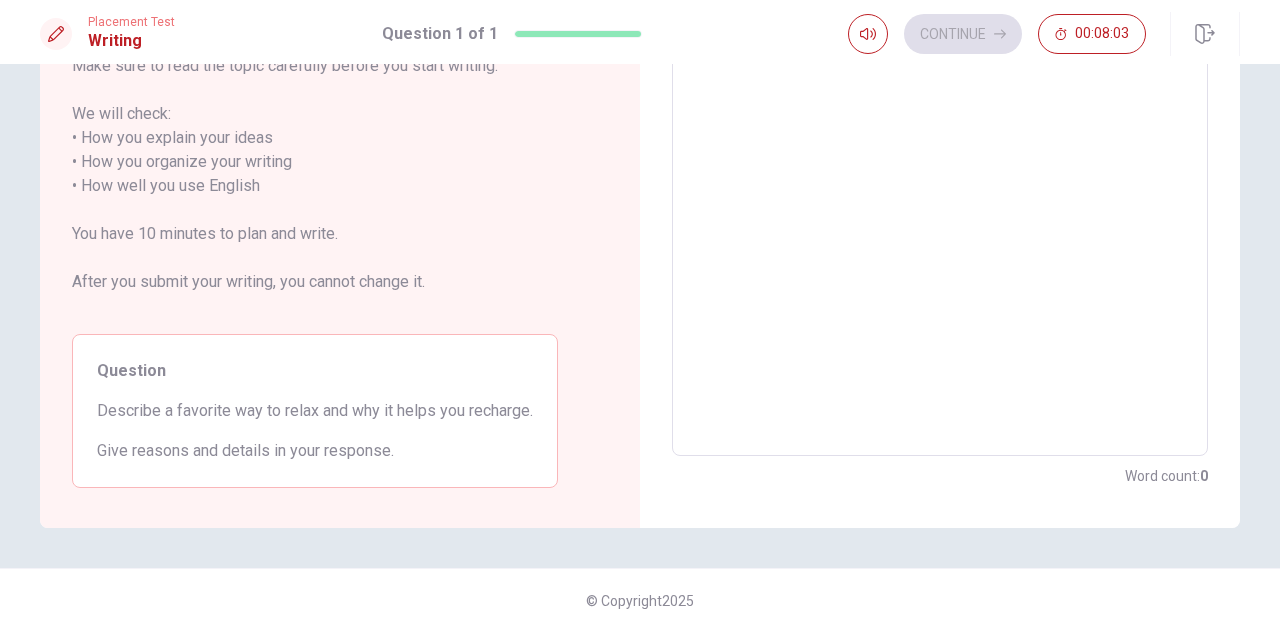 click at bounding box center (940, 174) 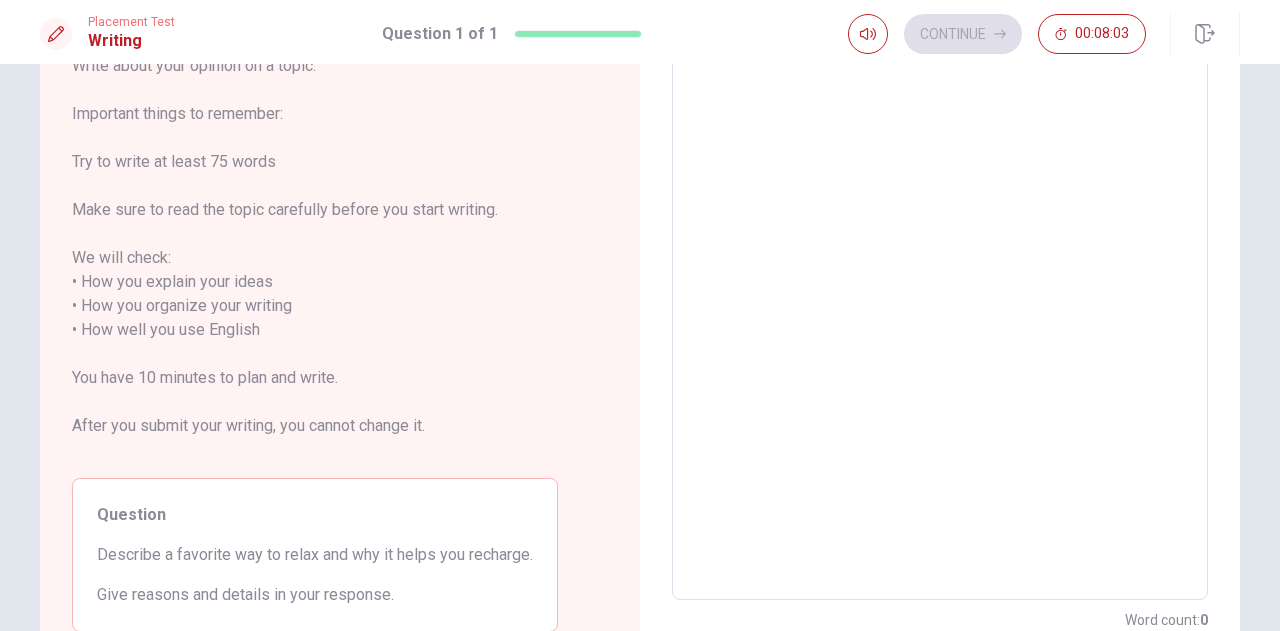 scroll, scrollTop: 0, scrollLeft: 0, axis: both 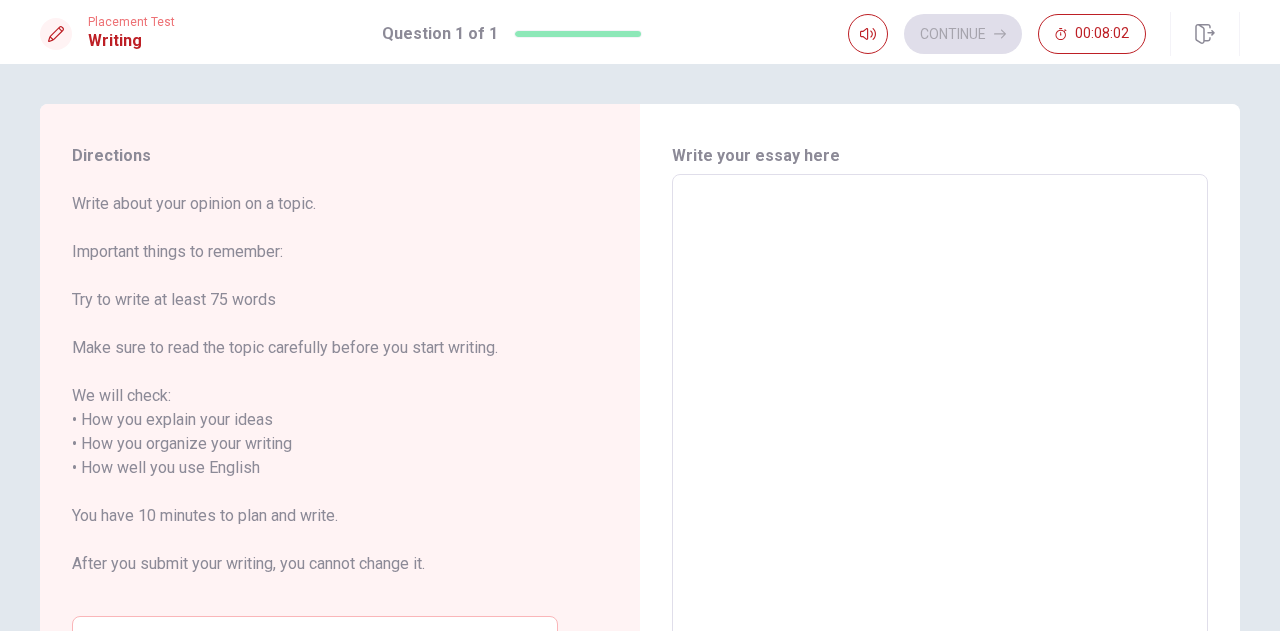 click at bounding box center (940, 456) 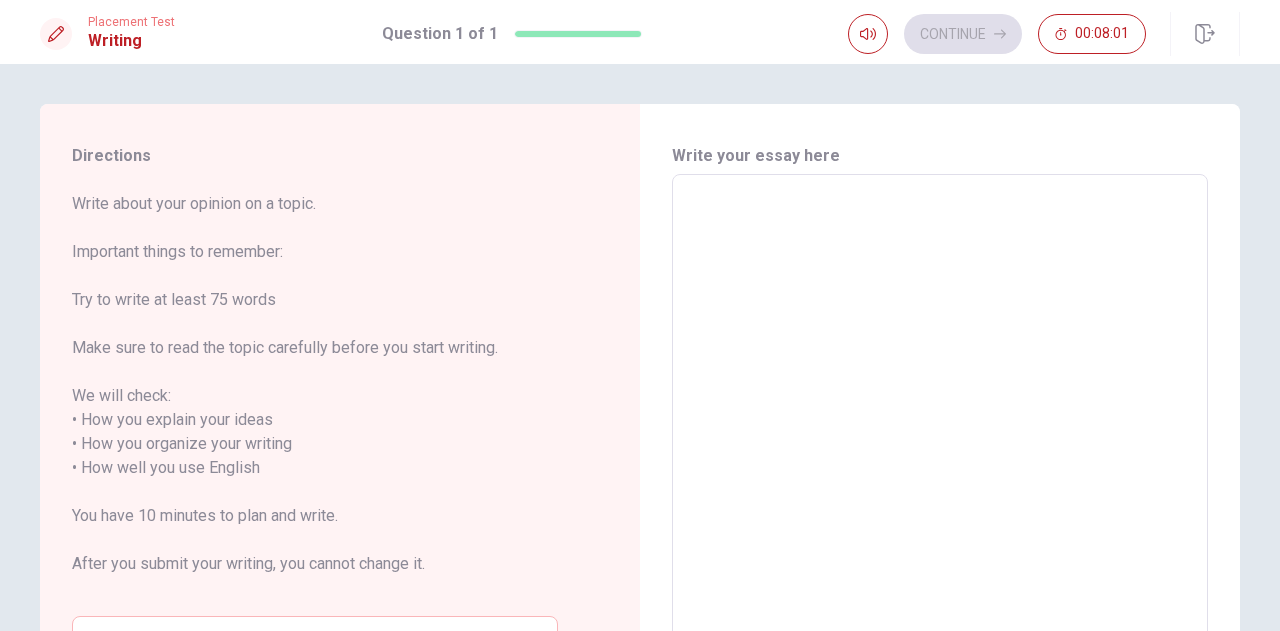 type on "m" 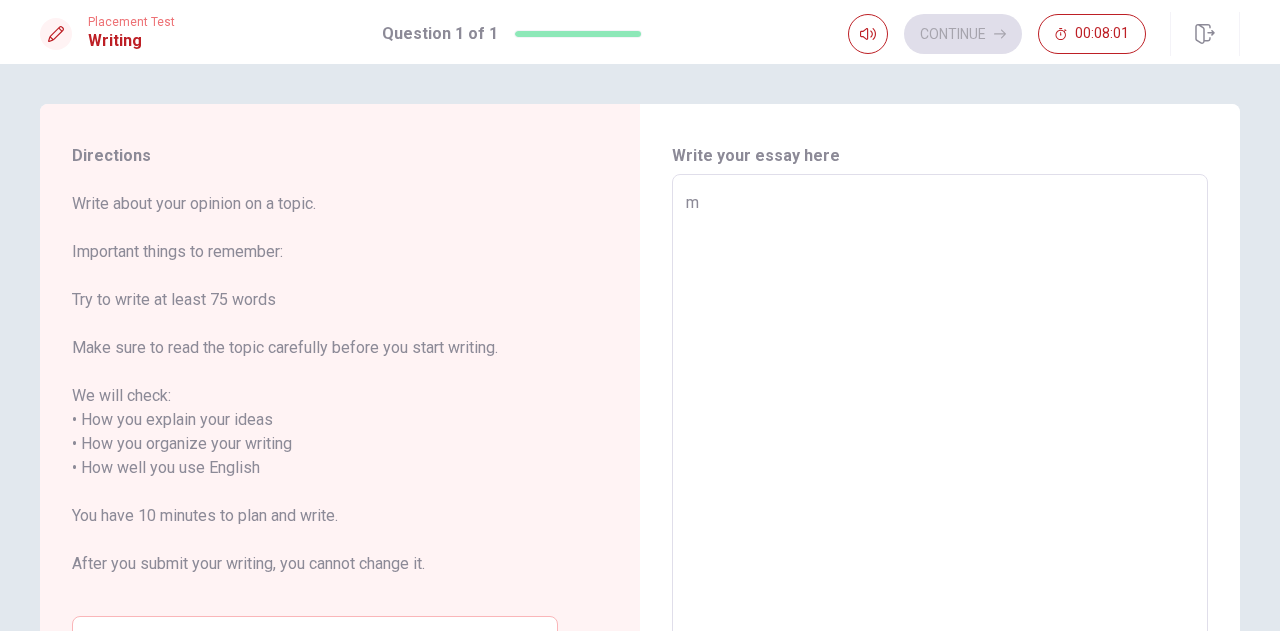 type on "x" 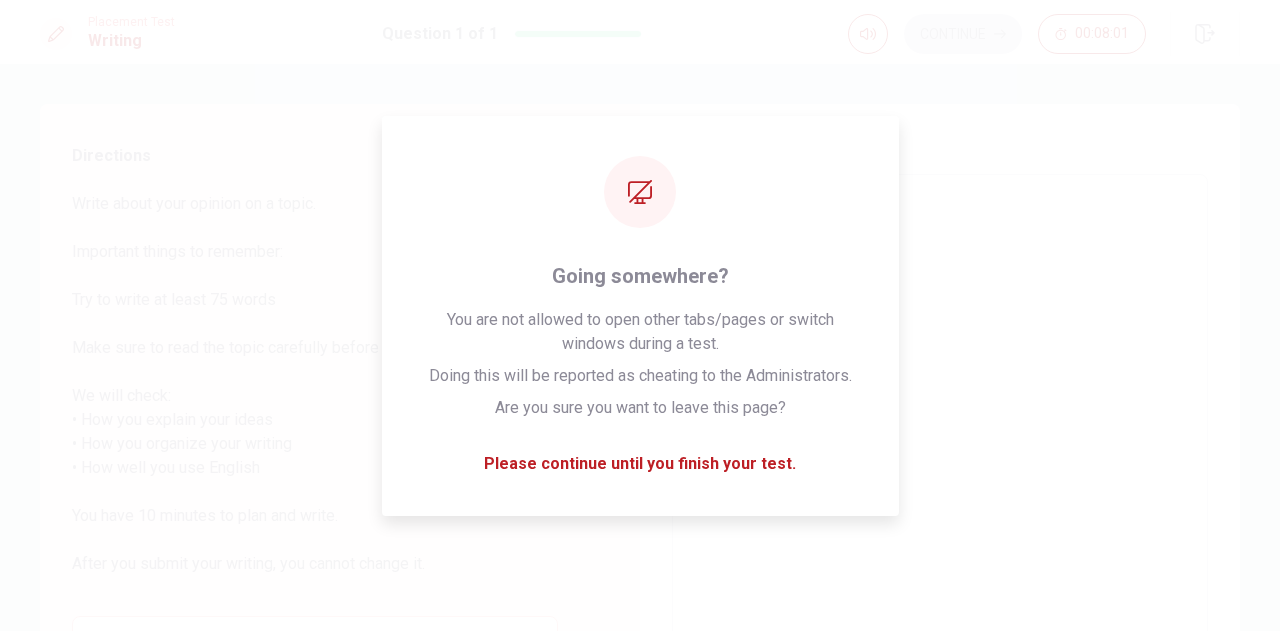 type on "x" 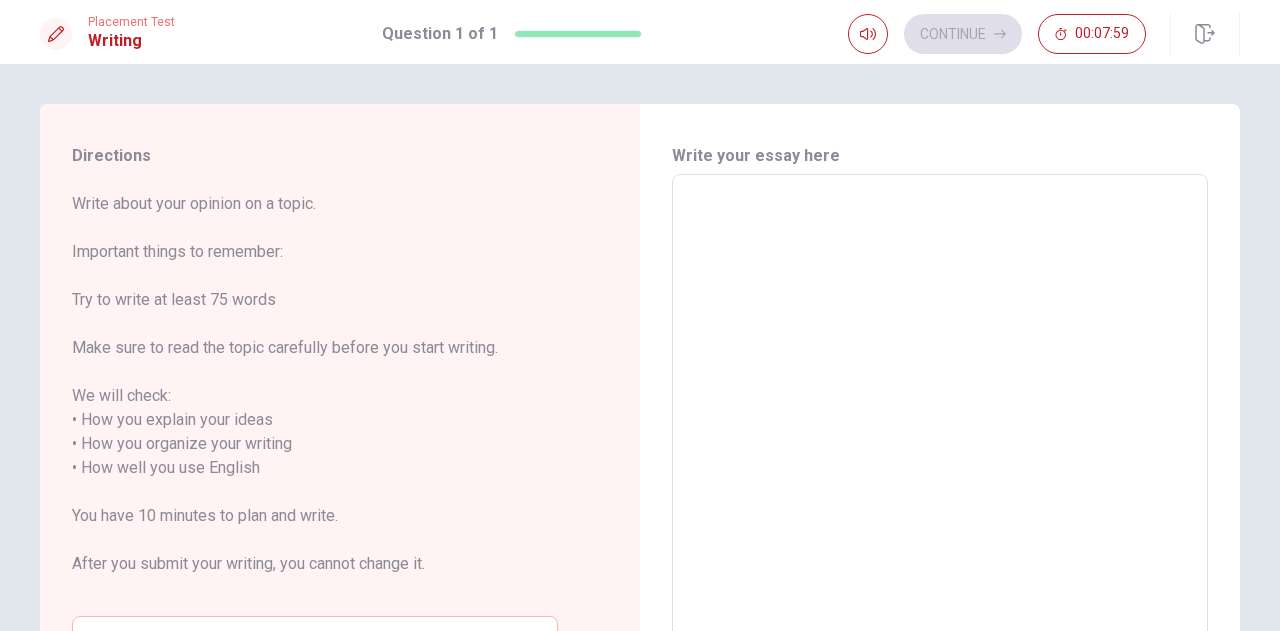 drag, startPoint x: 982, startPoint y: 353, endPoint x: 921, endPoint y: 330, distance: 65.192024 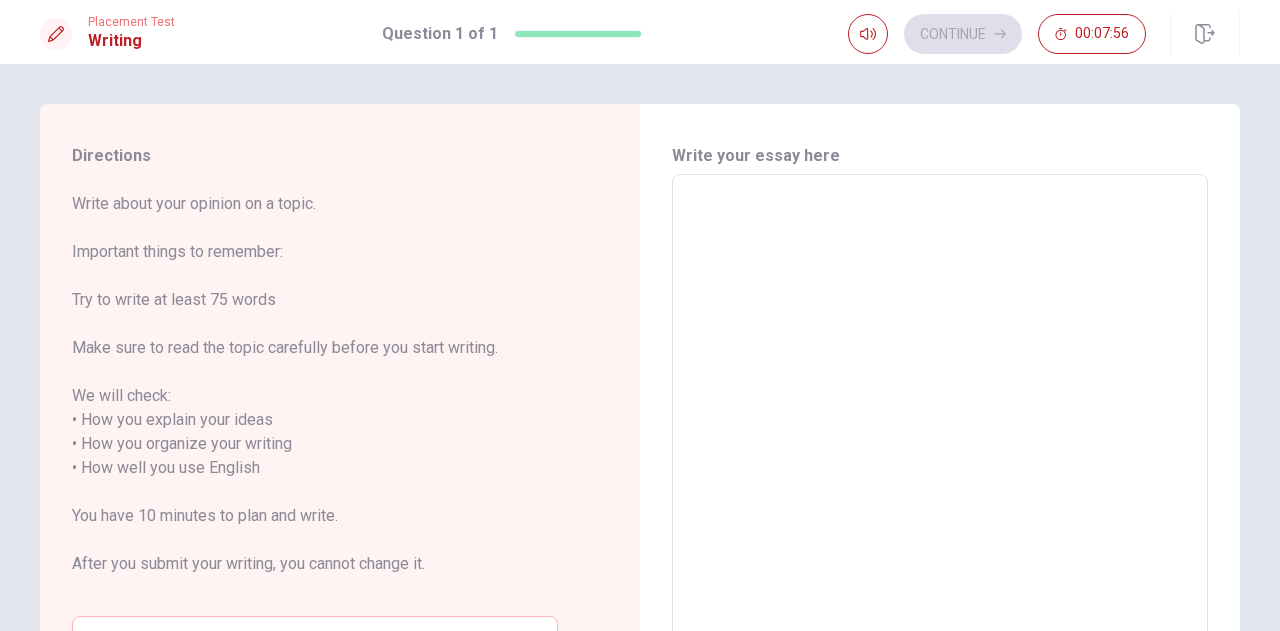 type on "M" 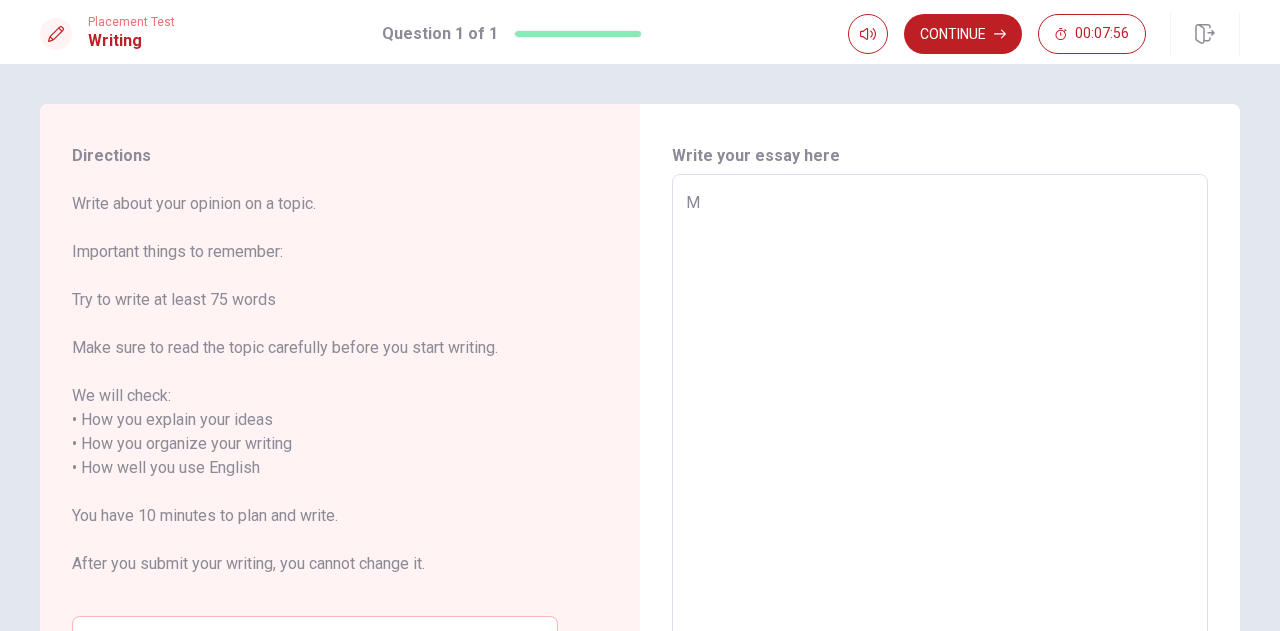 type on "x" 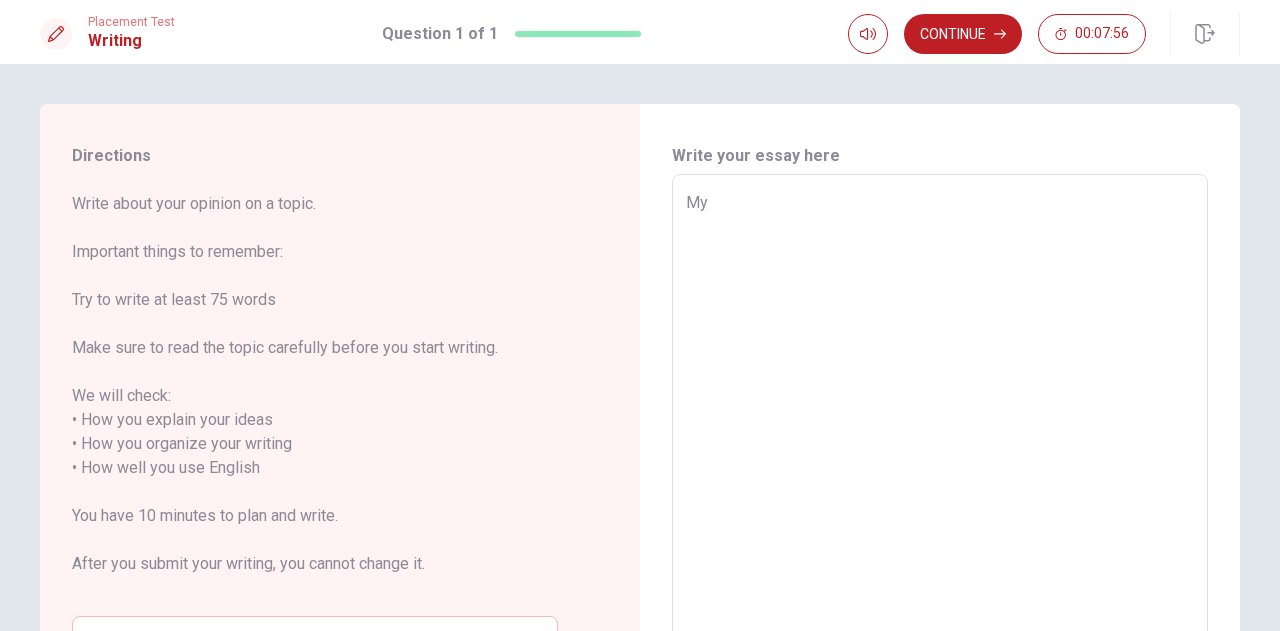 type on "x" 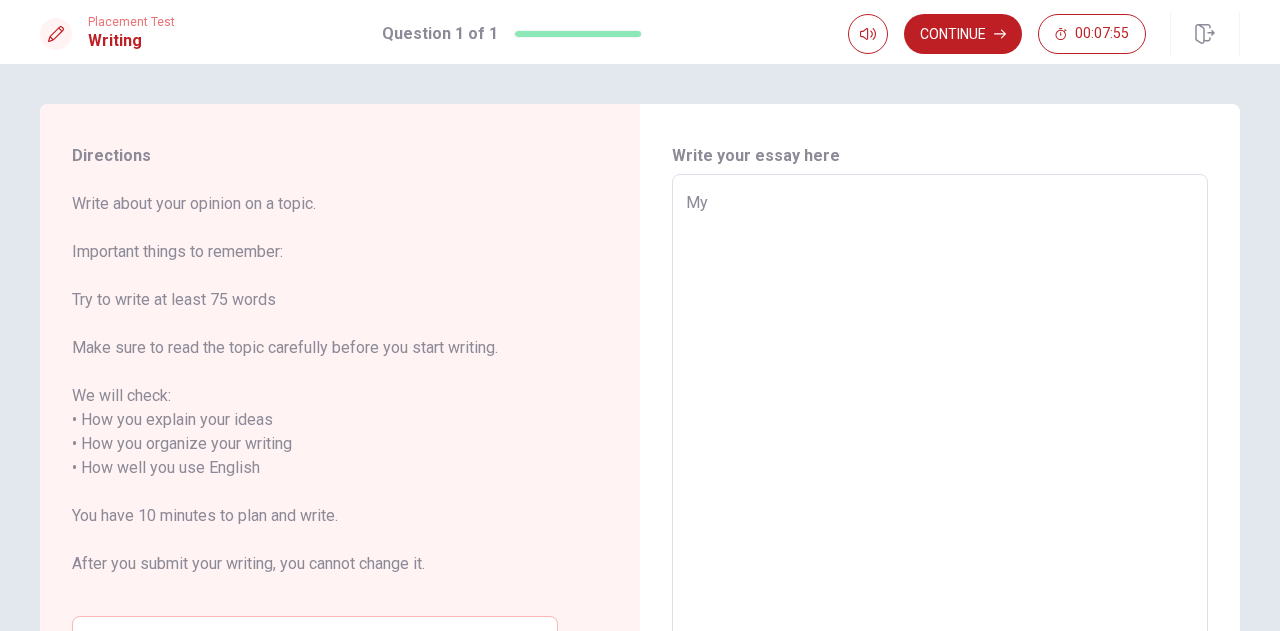 type on "M有" 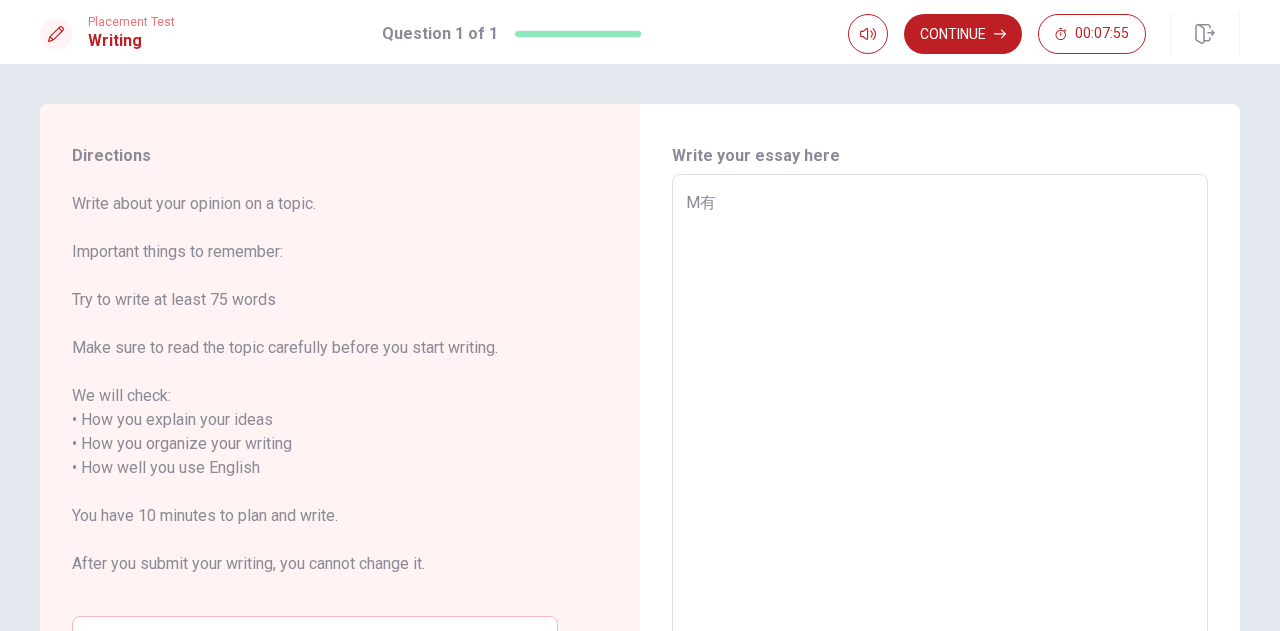 type on "x" 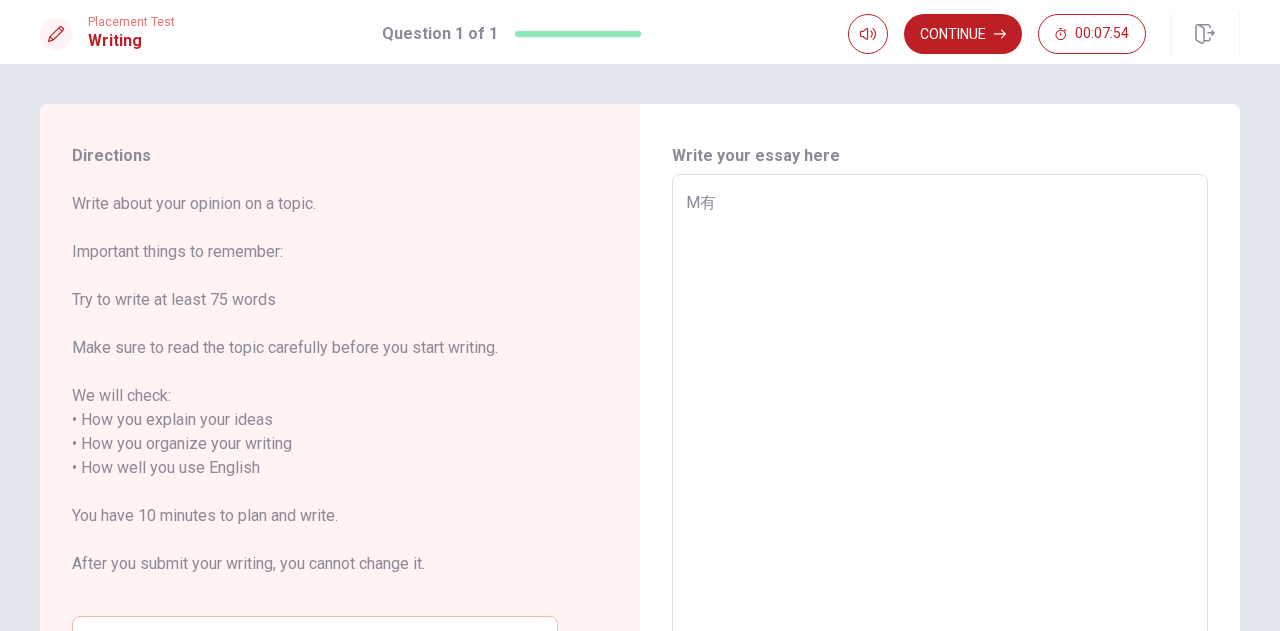 type on "M" 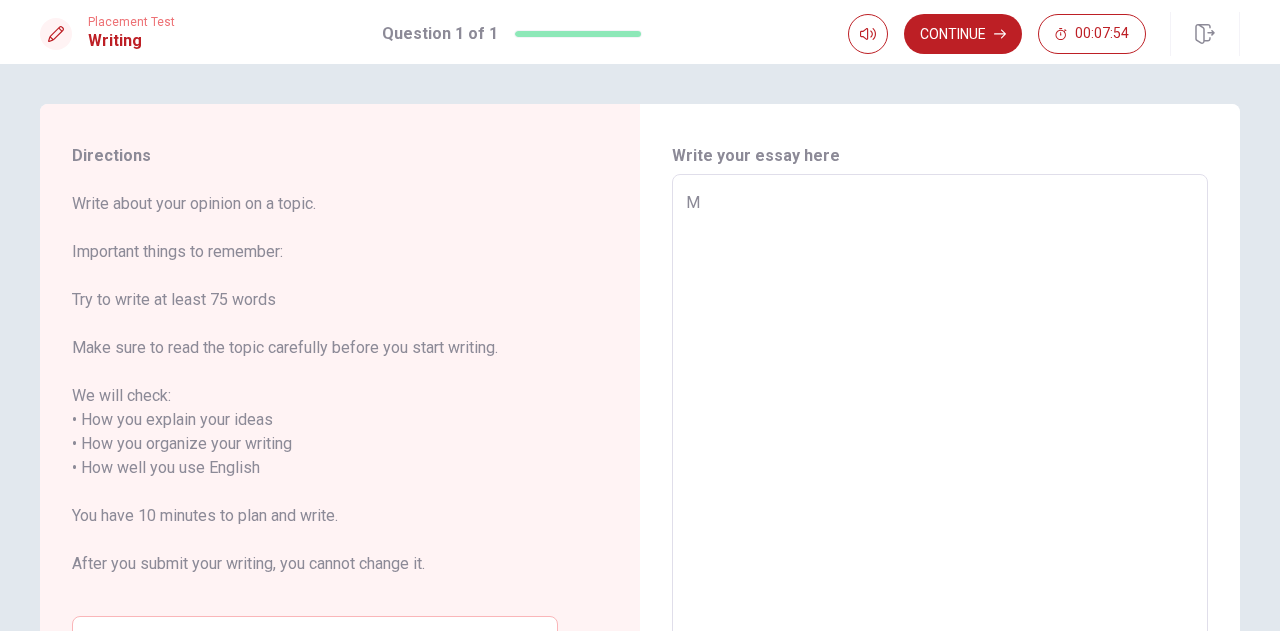 type on "x" 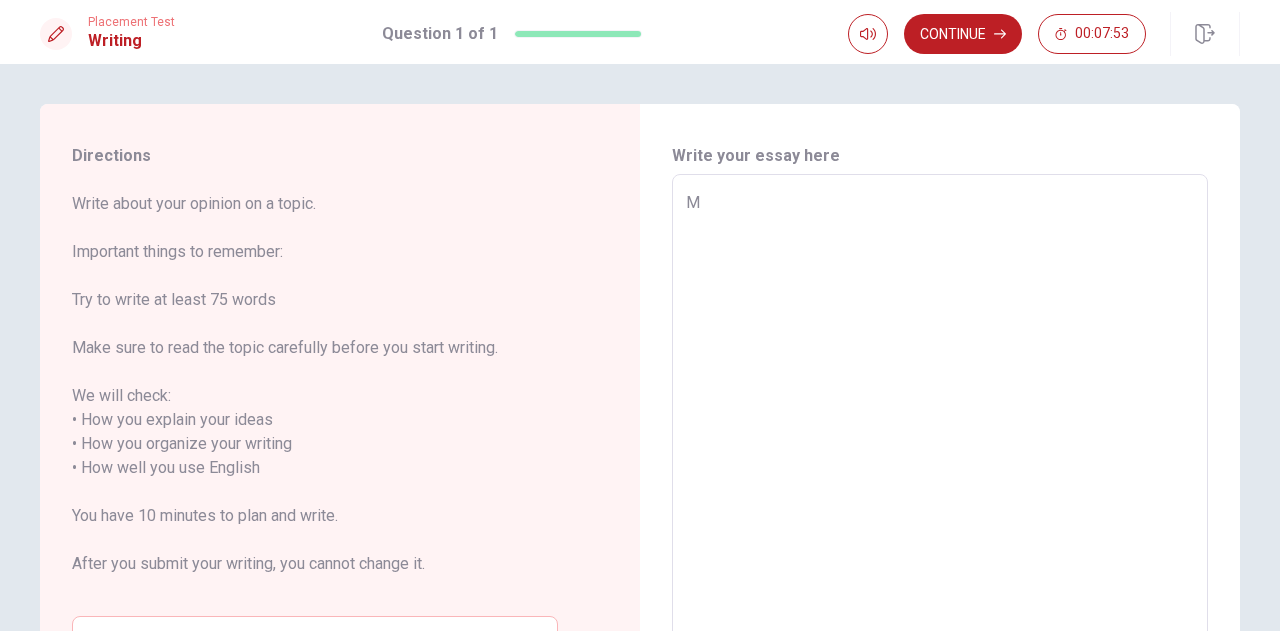 type on "MY" 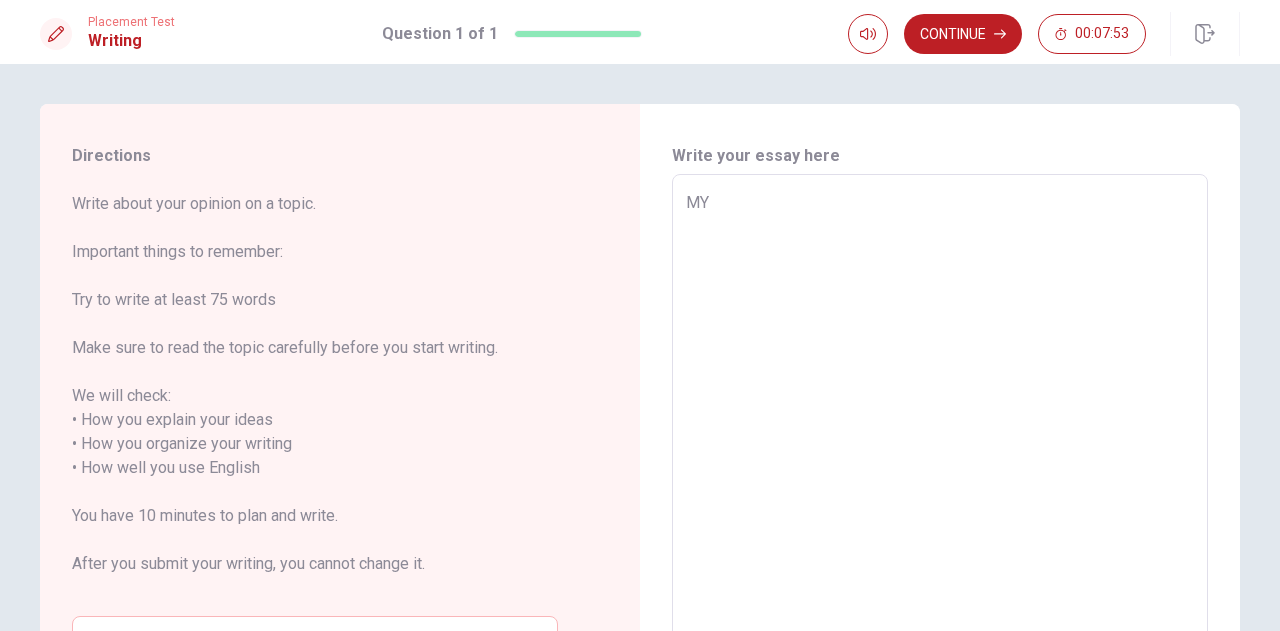 type on "x" 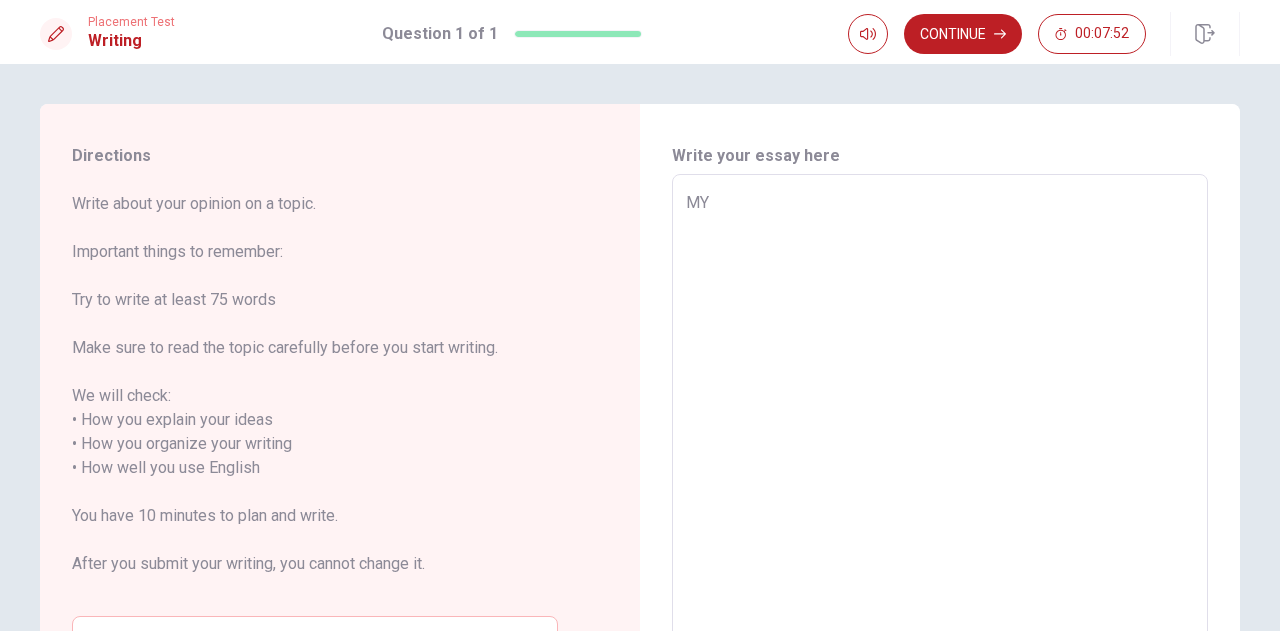 type on "M" 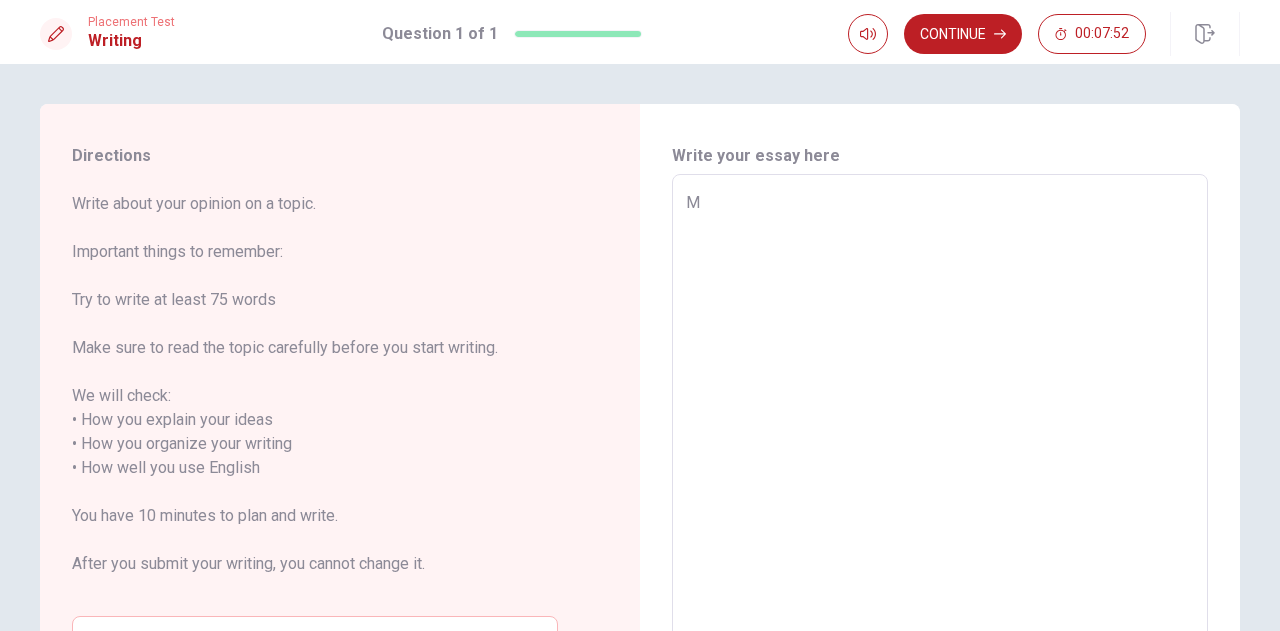 type on "x" 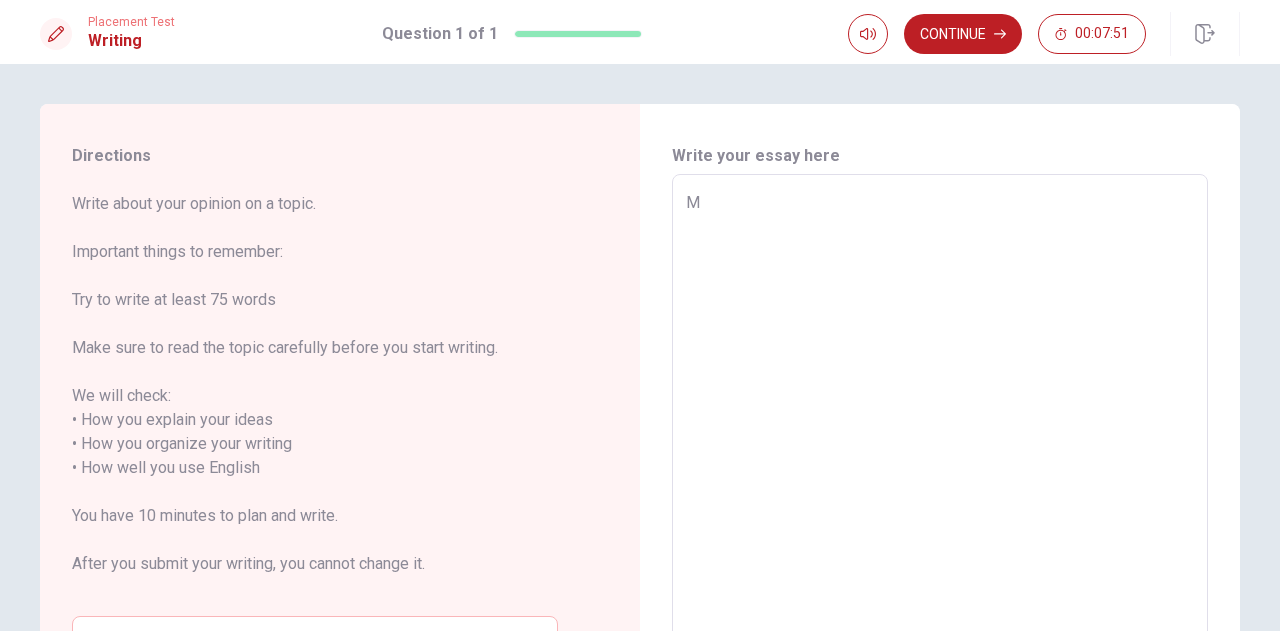 type on "MY" 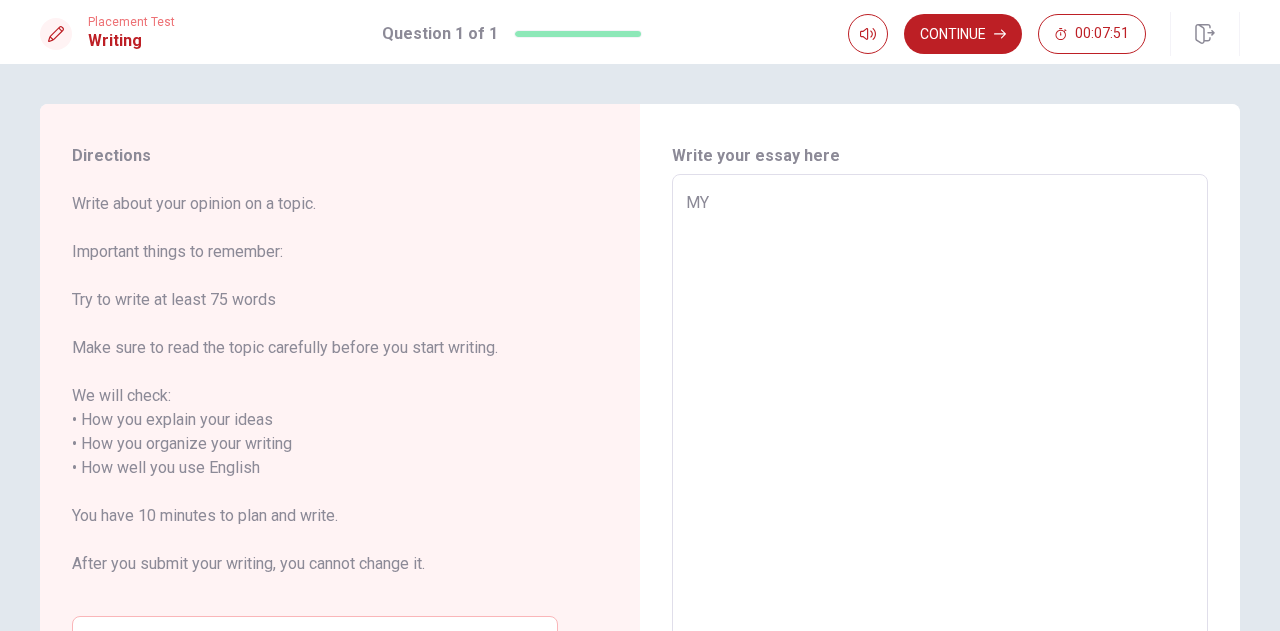type on "x" 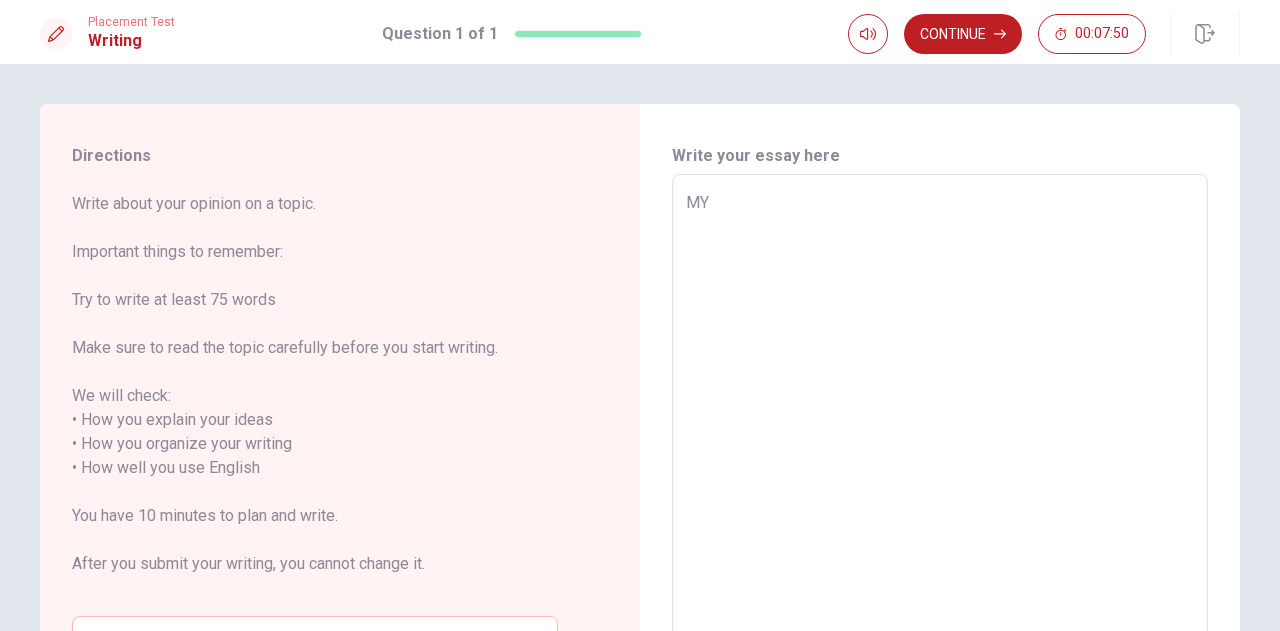 type on "M" 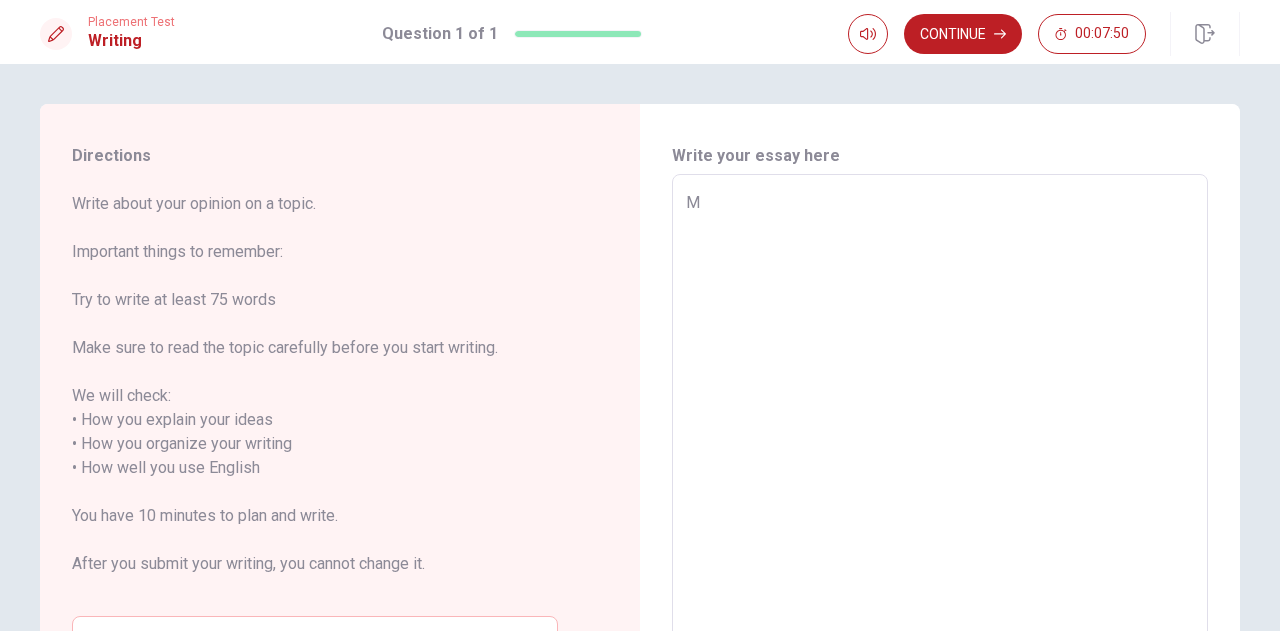 type on "x" 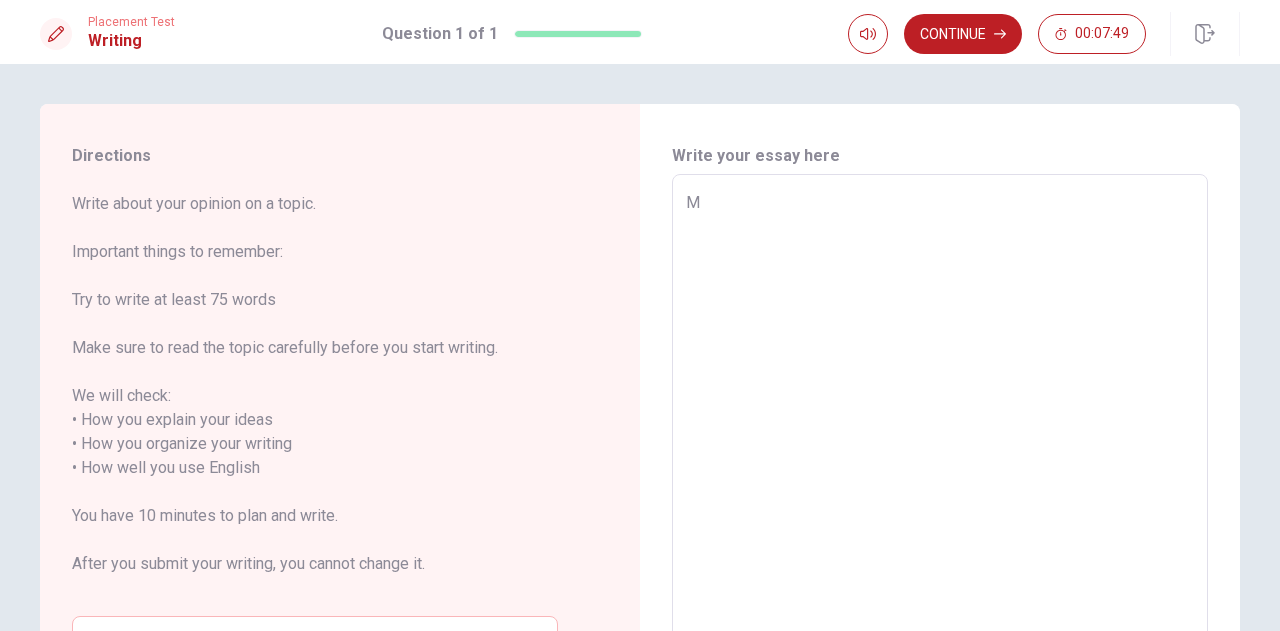 type on "My" 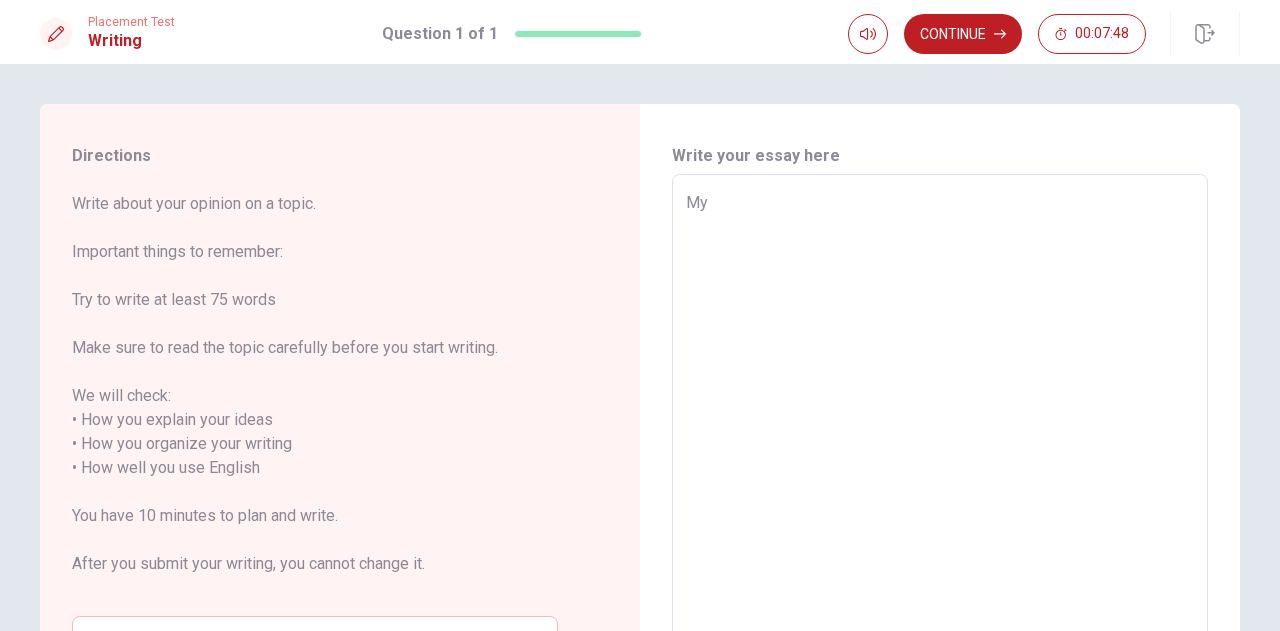 type on "x" 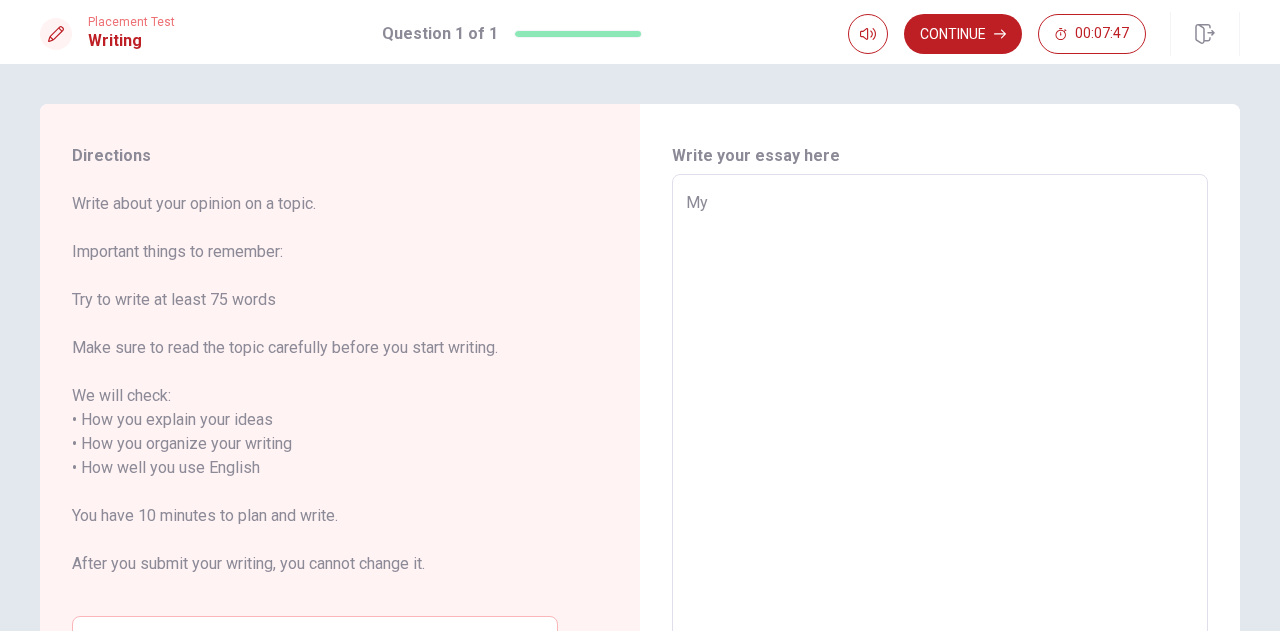 type on "M" 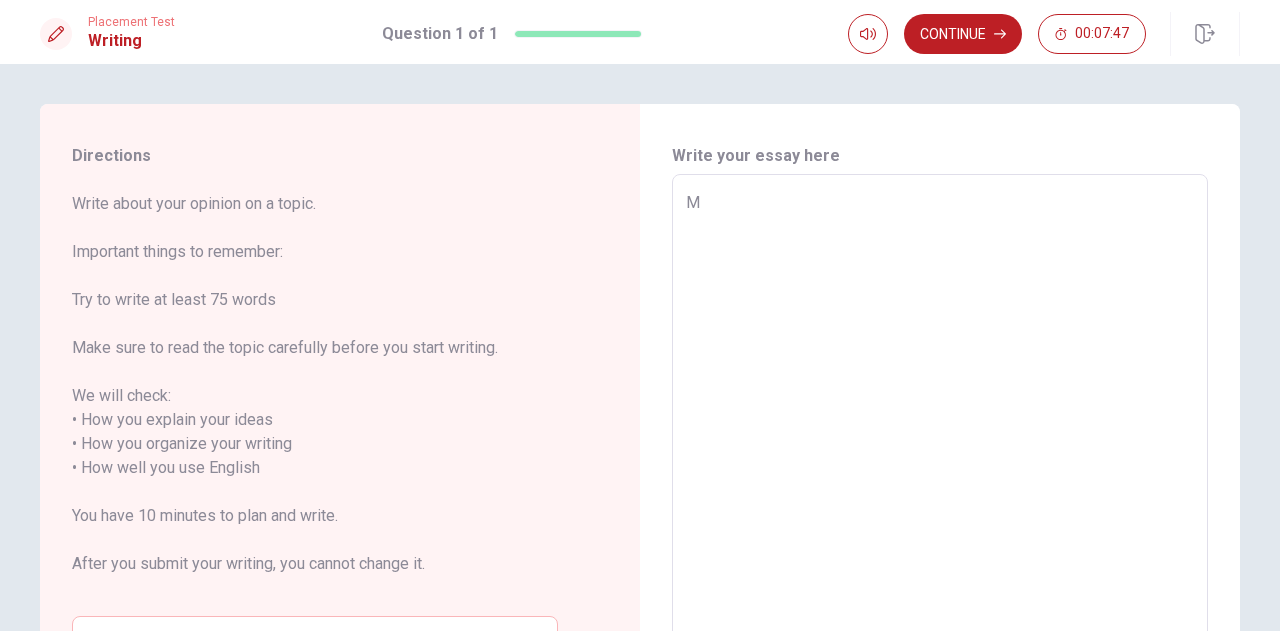 type on "x" 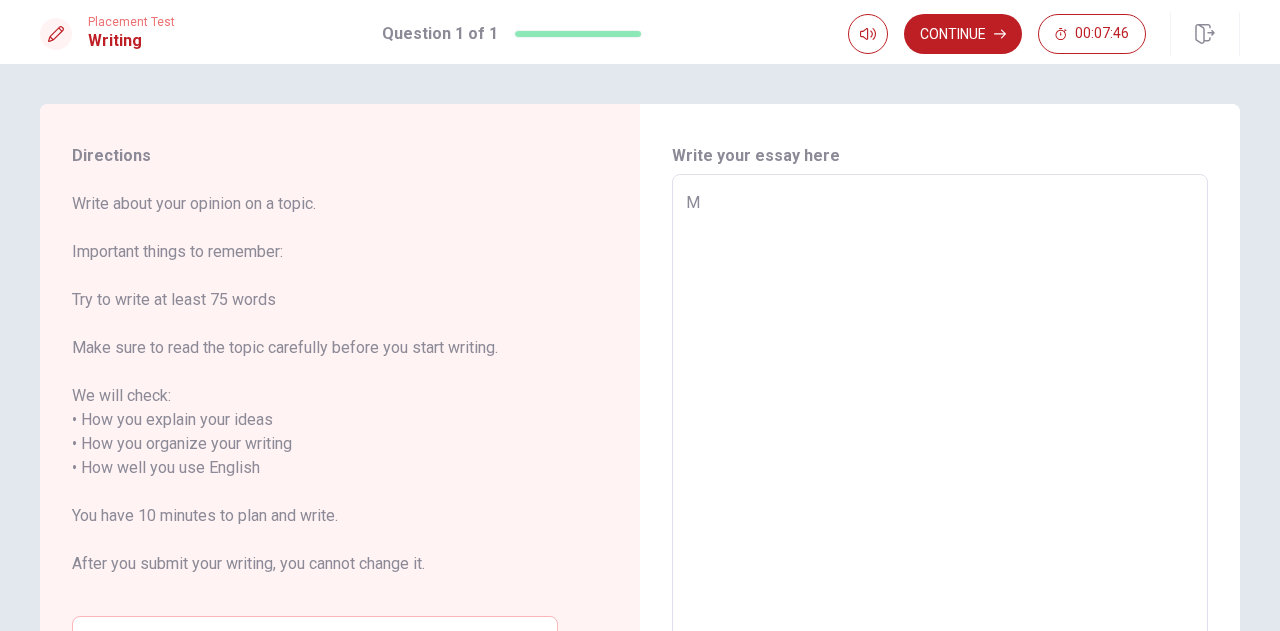 type on "My" 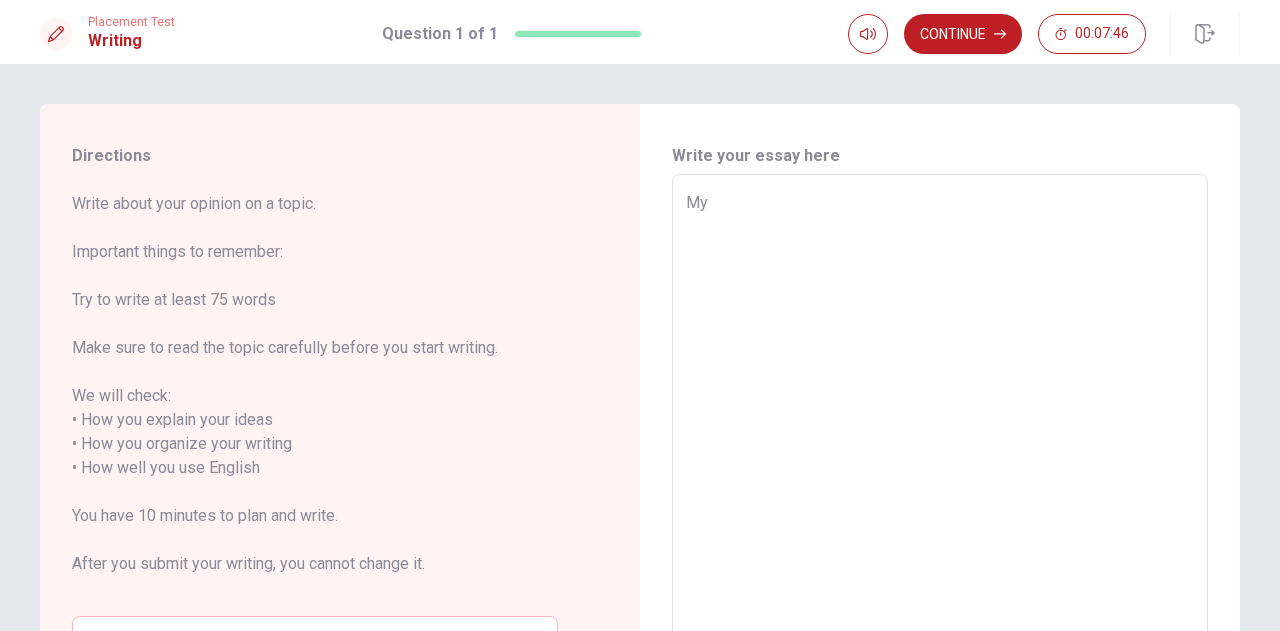 type on "x" 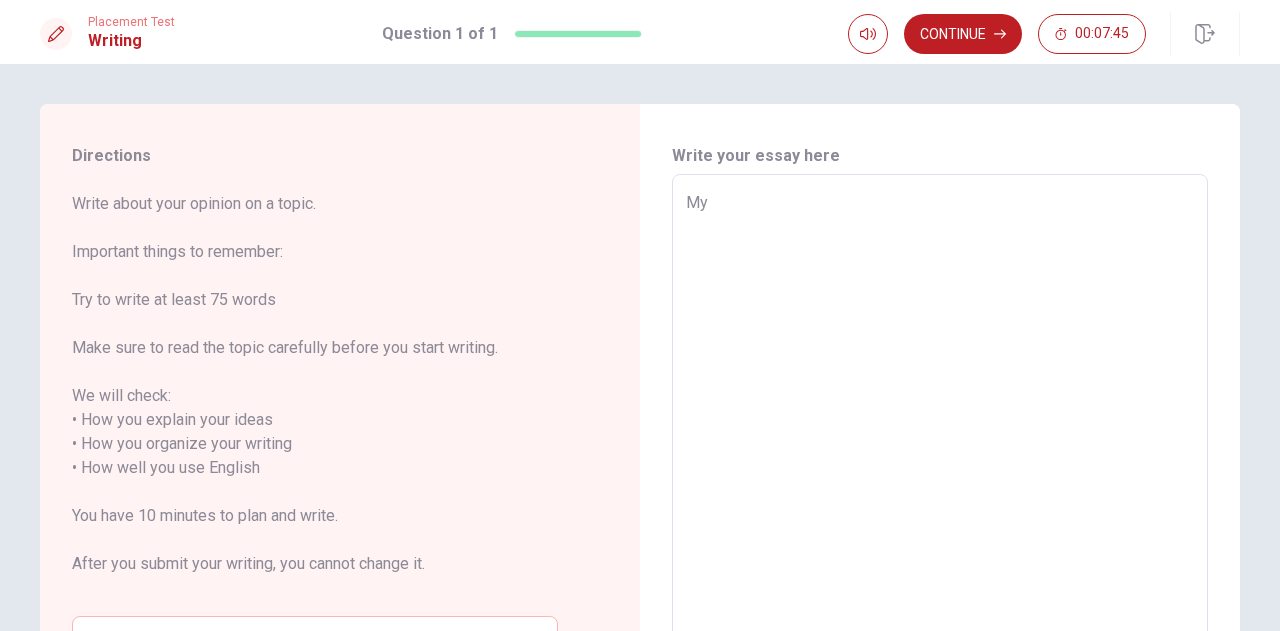 type on "My" 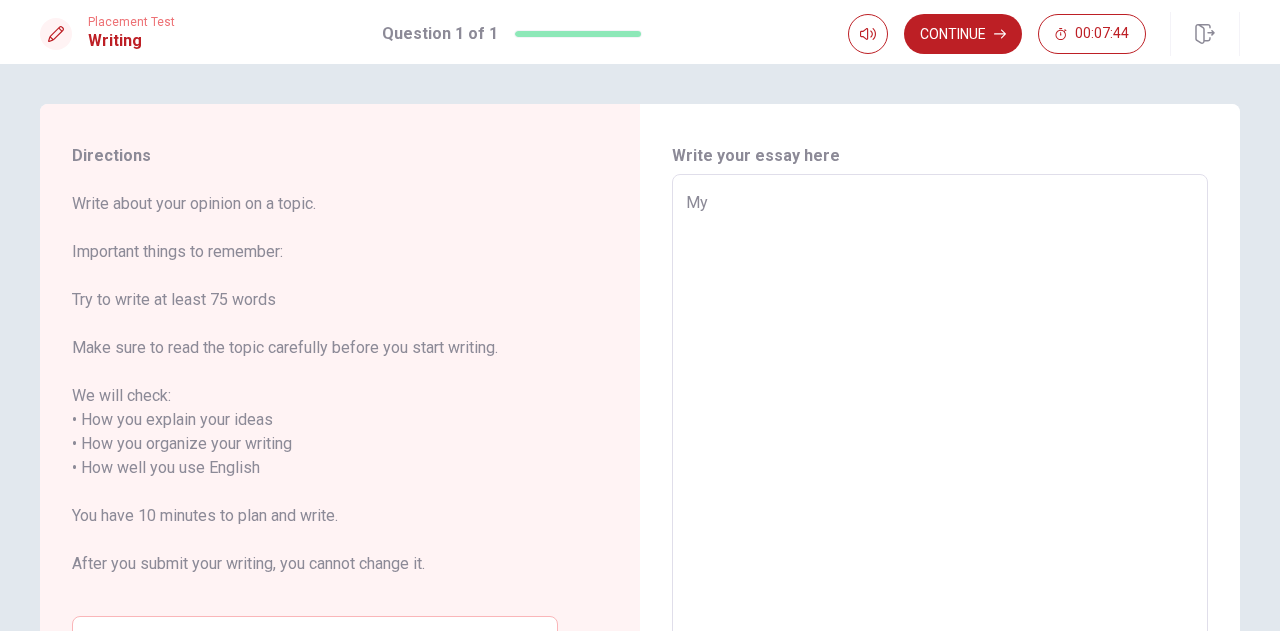 type on "My f" 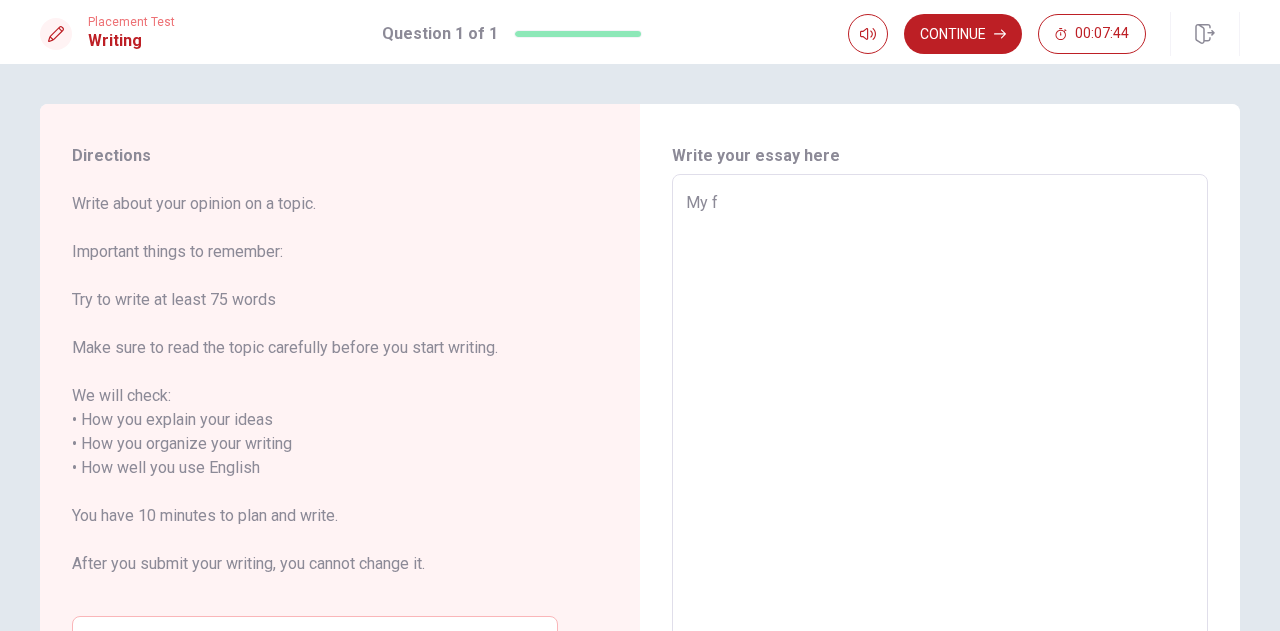 type on "x" 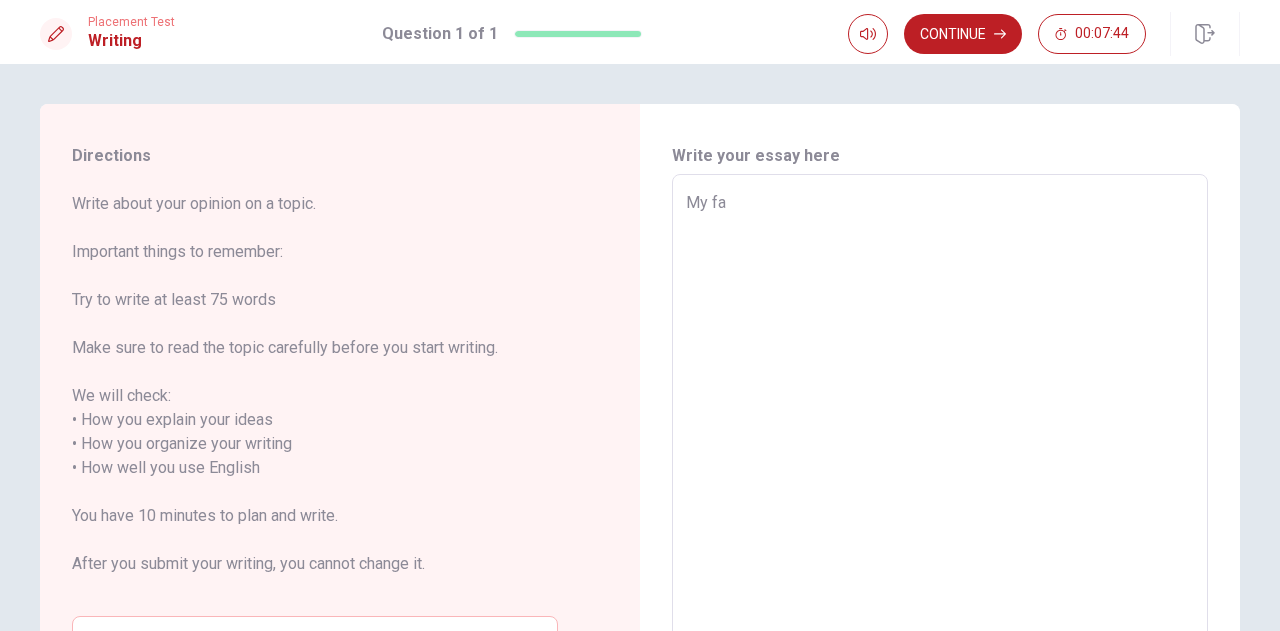 type on "x" 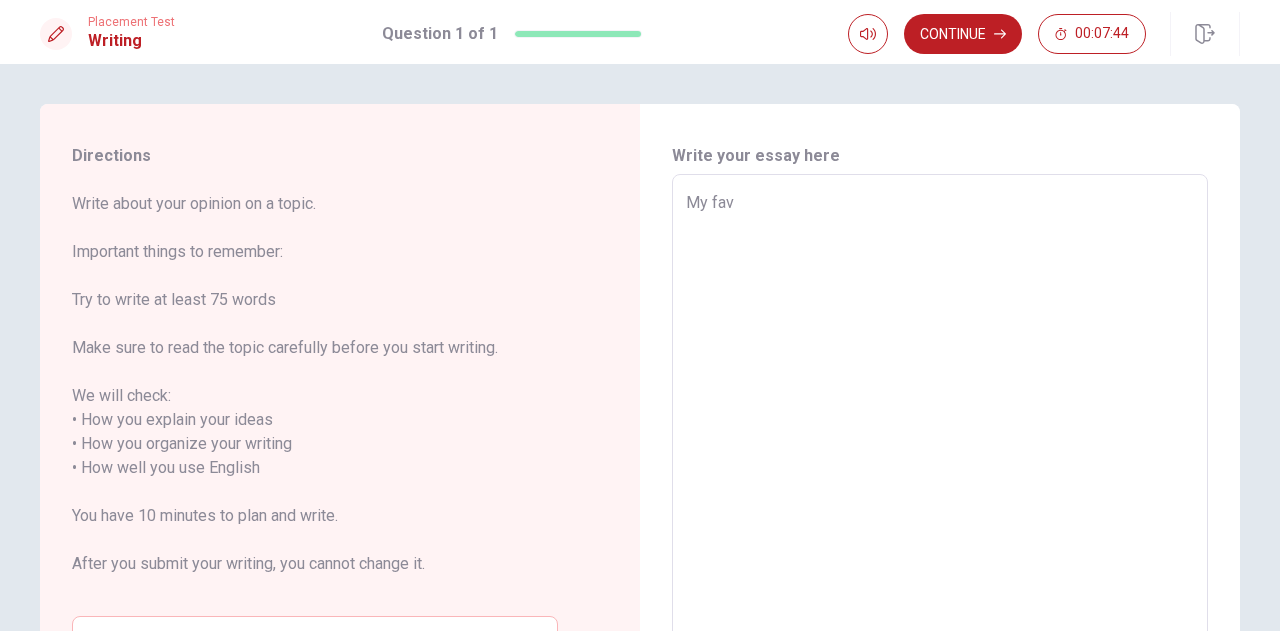 type on "x" 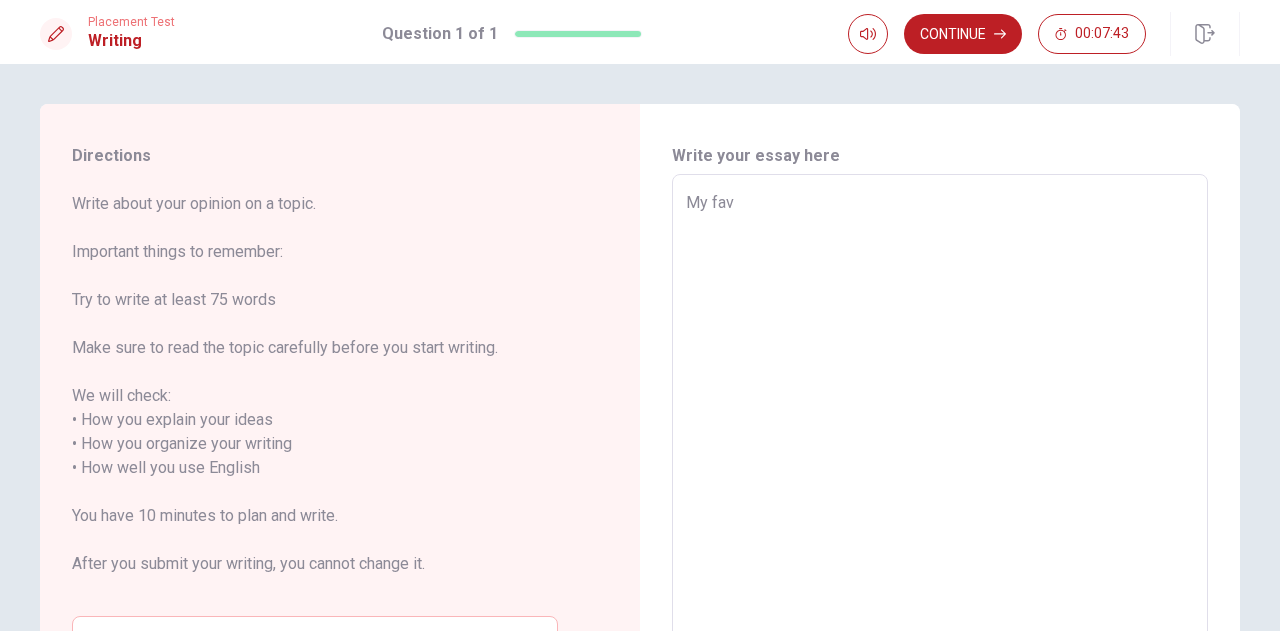 type on "My favo" 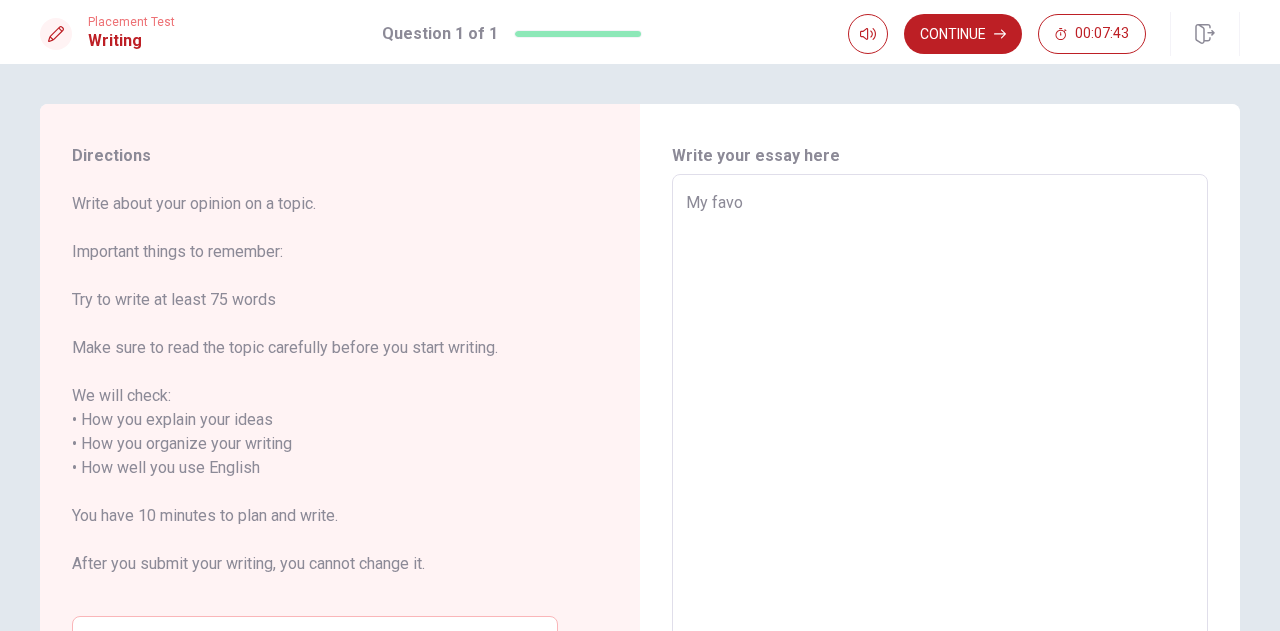 type on "x" 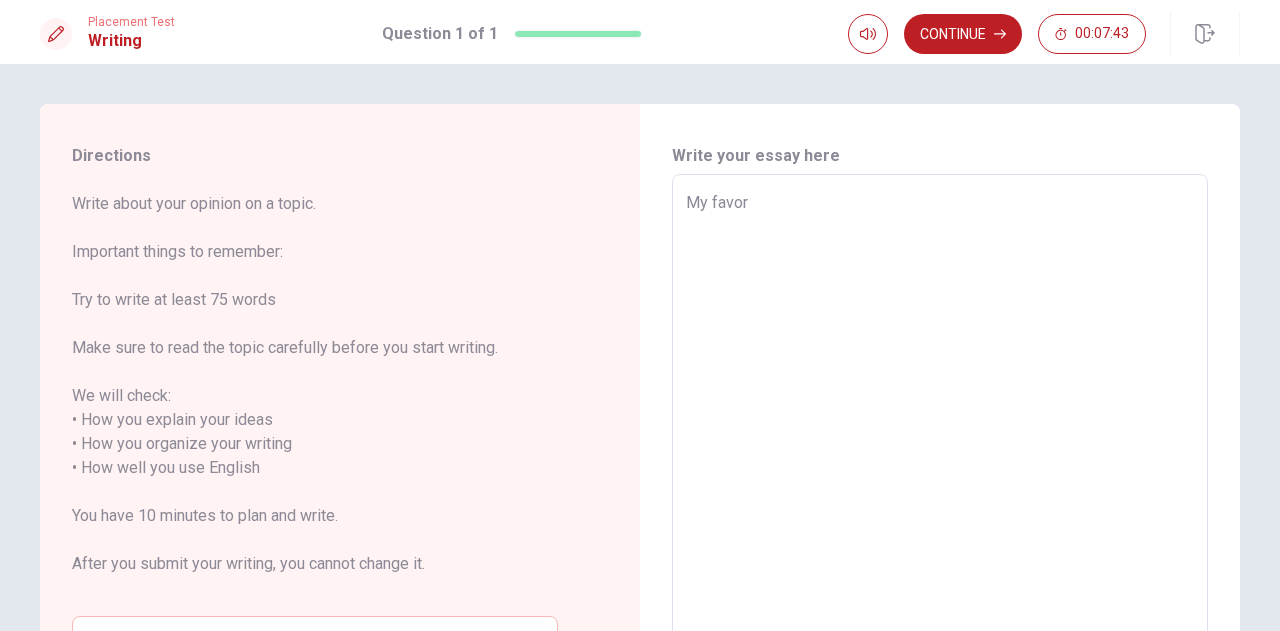 type on "x" 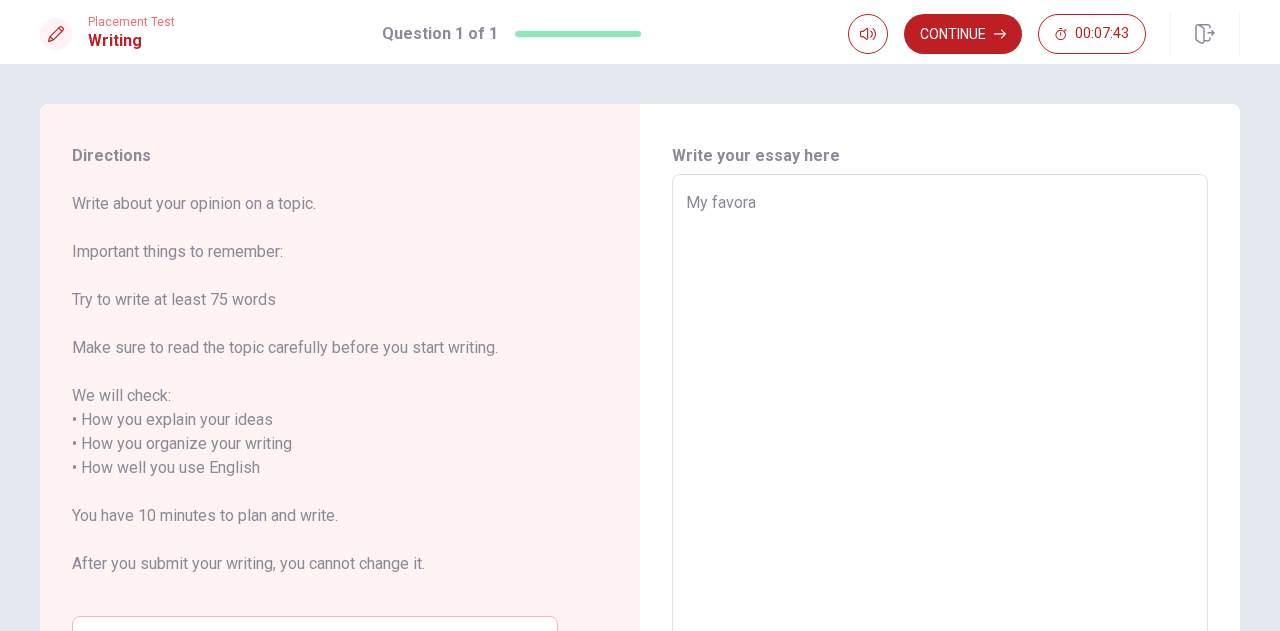 type on "x" 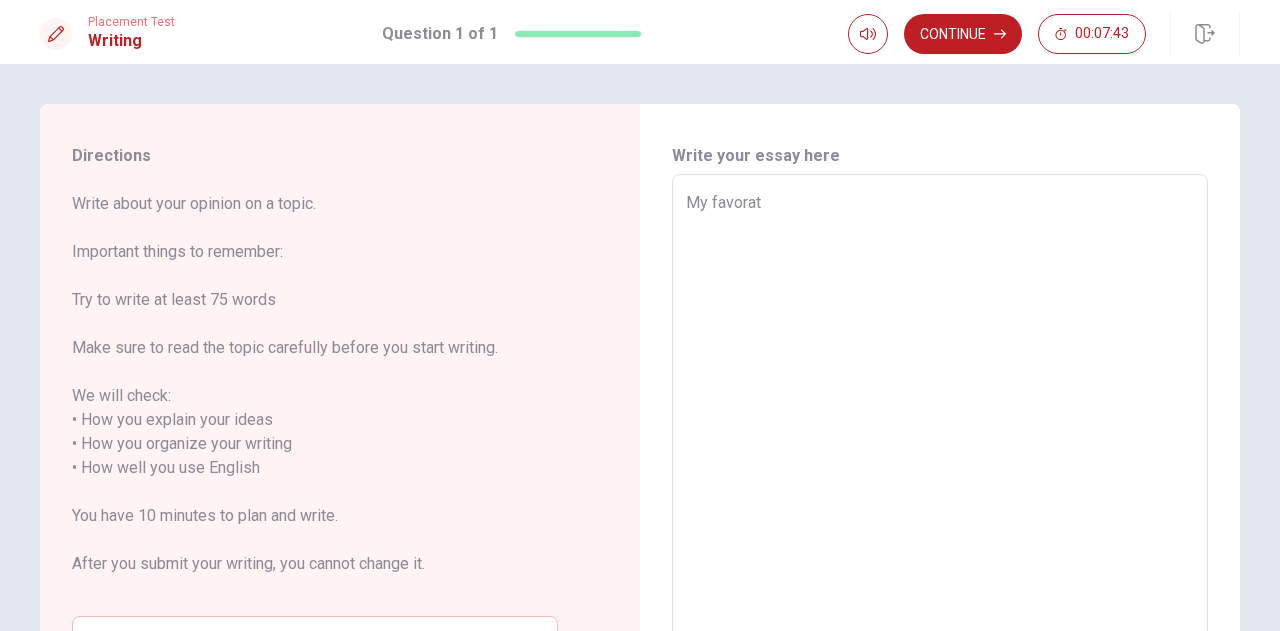 type on "x" 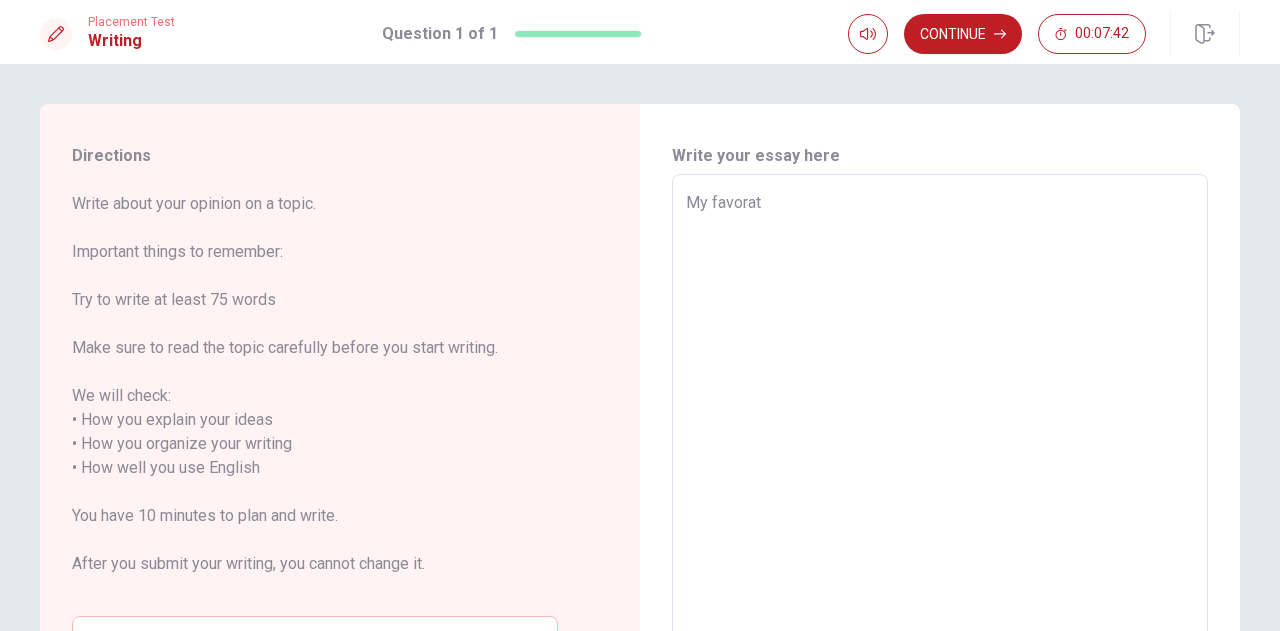 type on "My favorate" 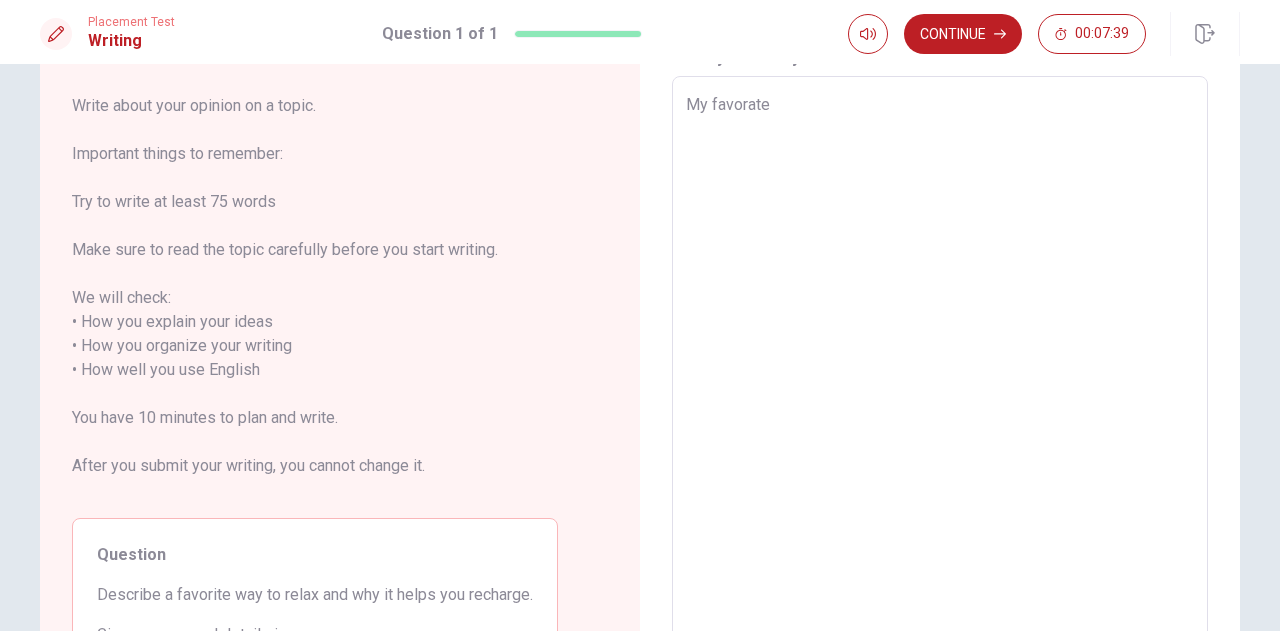 scroll, scrollTop: 0, scrollLeft: 0, axis: both 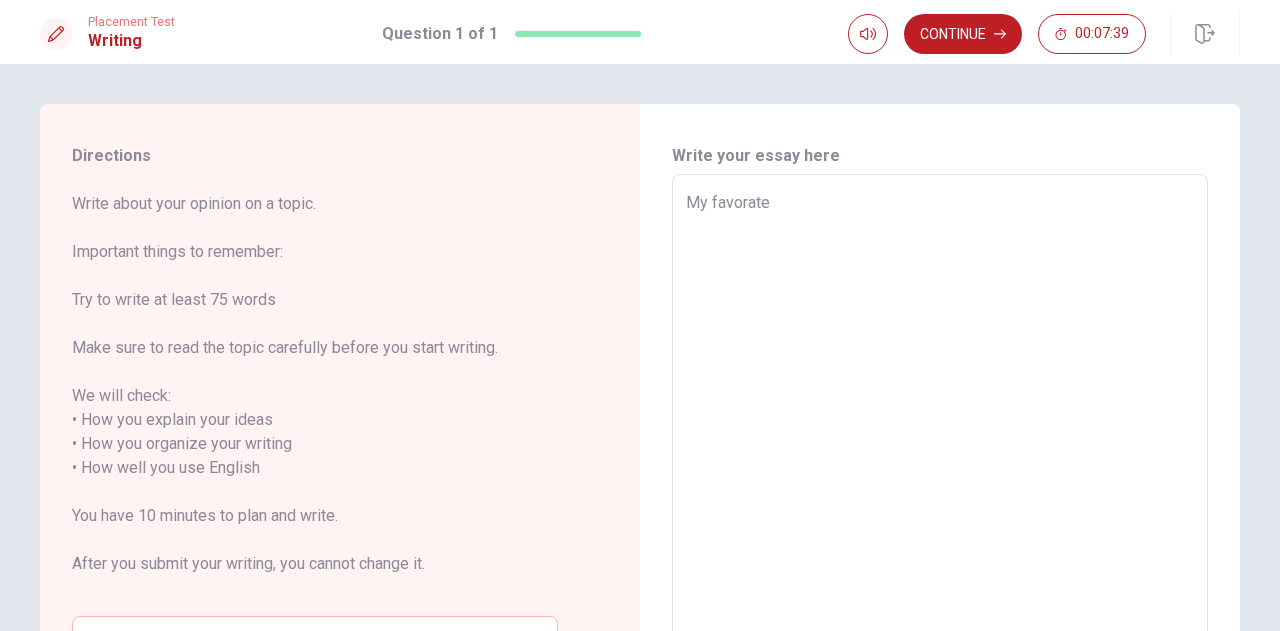 type on "x" 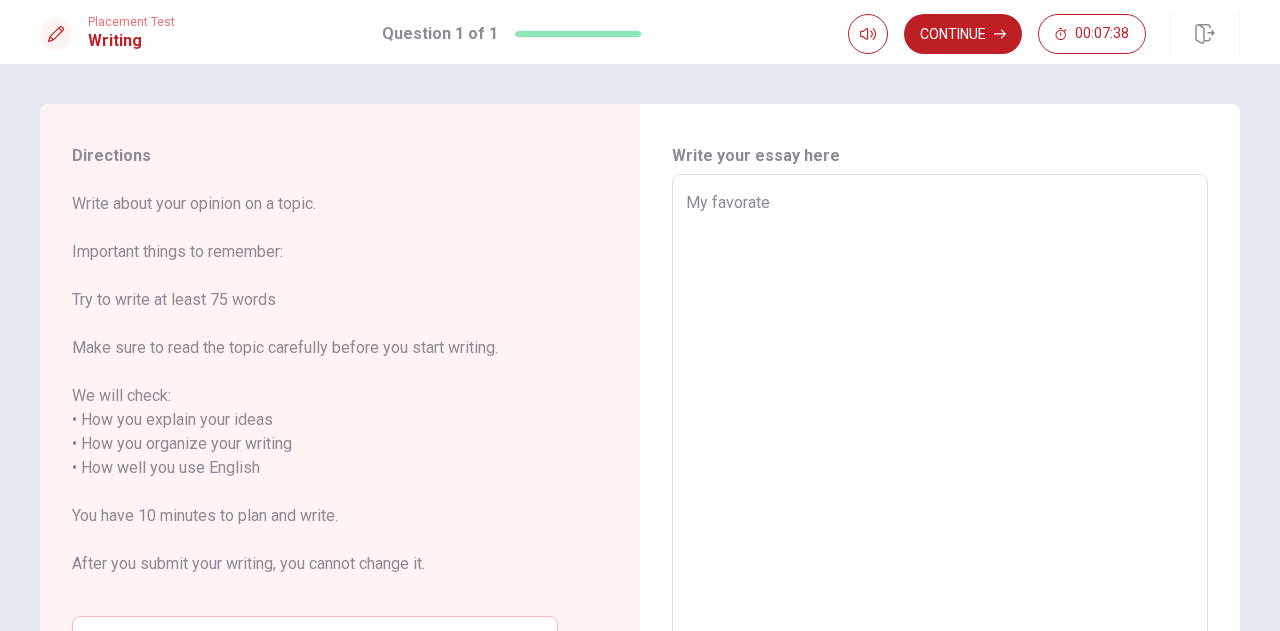 type on "My favorat" 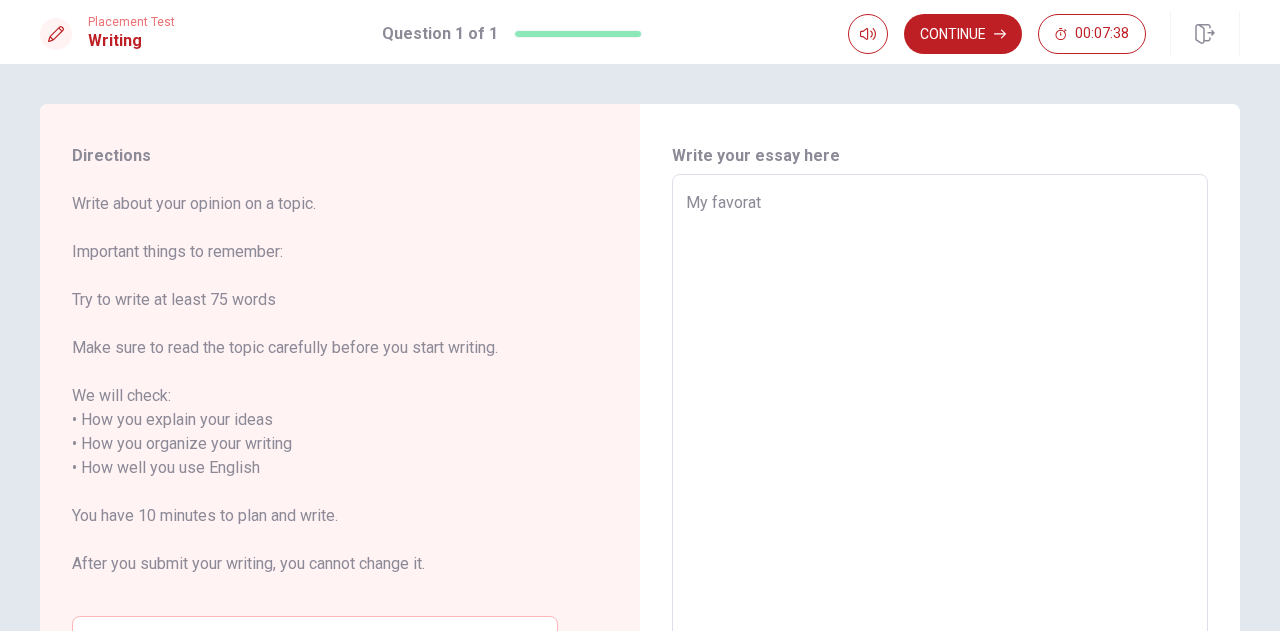 type on "x" 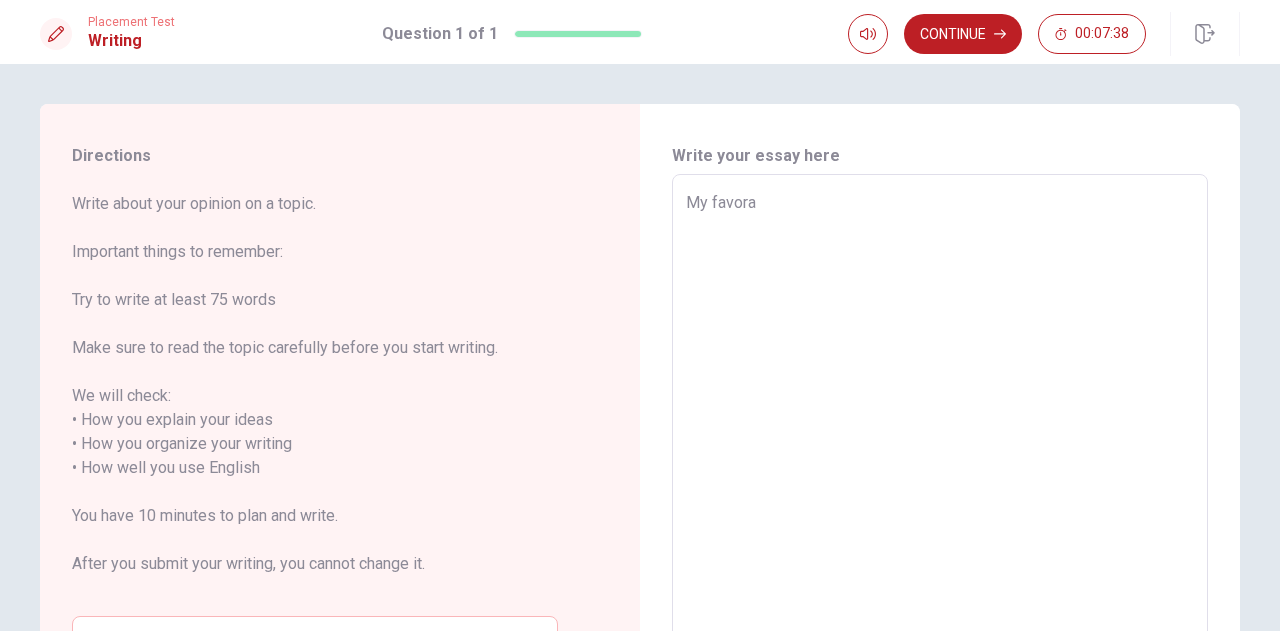 type on "x" 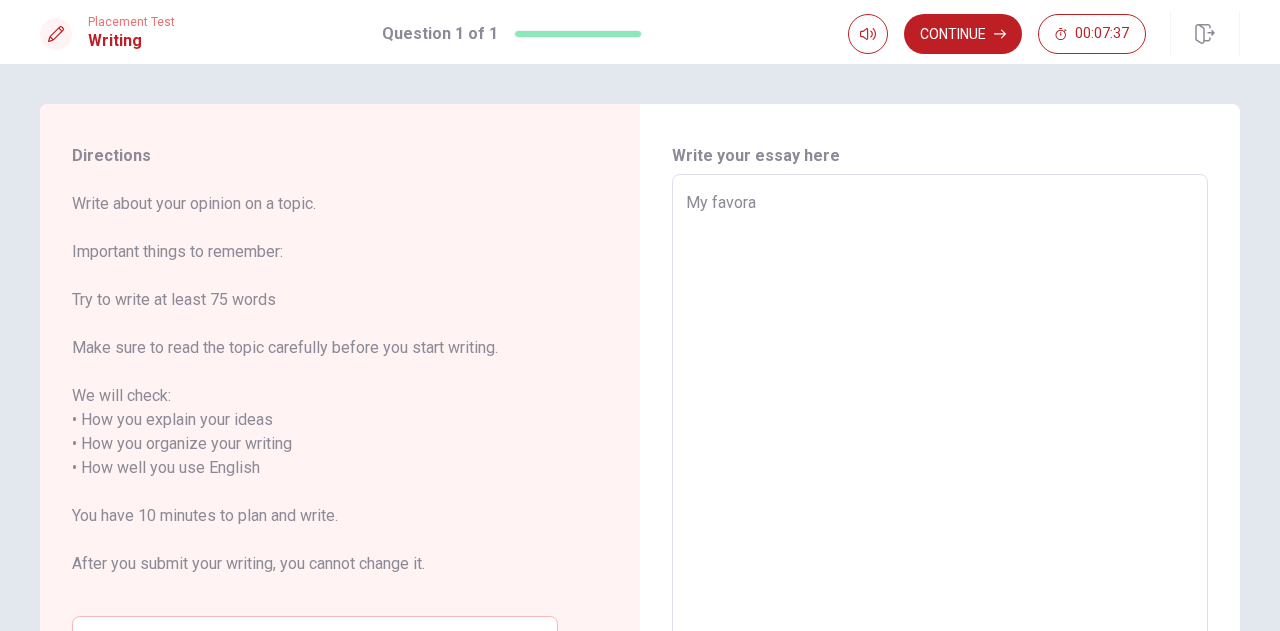 type on "My favor" 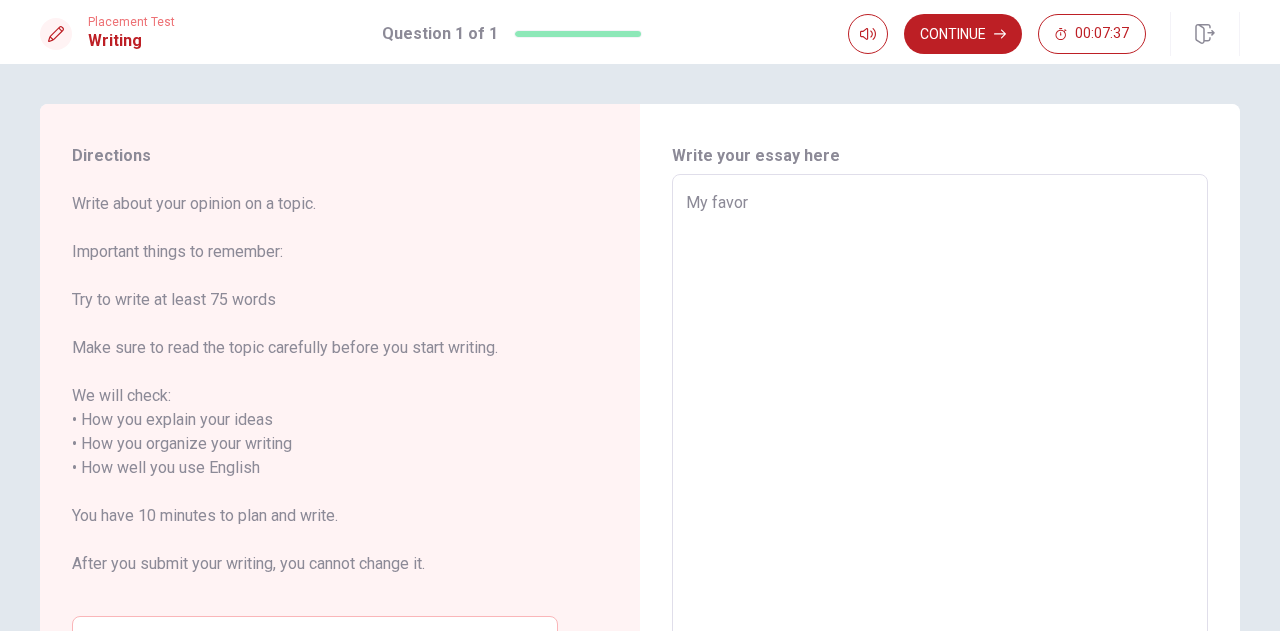 type on "x" 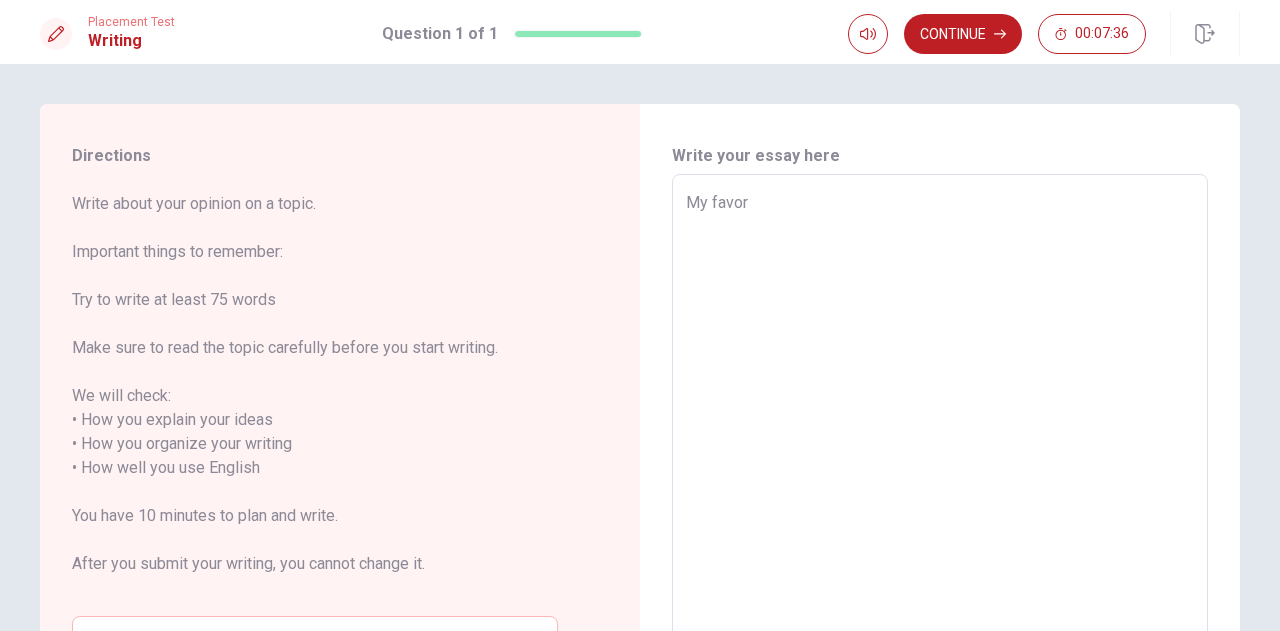 type on "My favori" 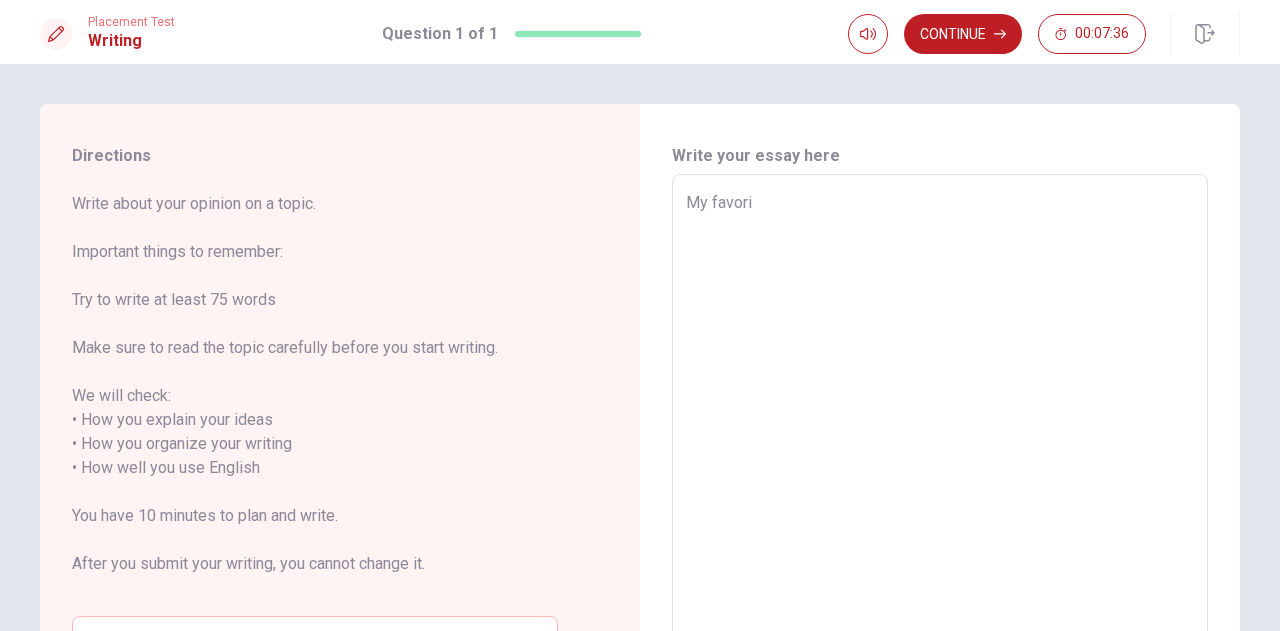 type on "x" 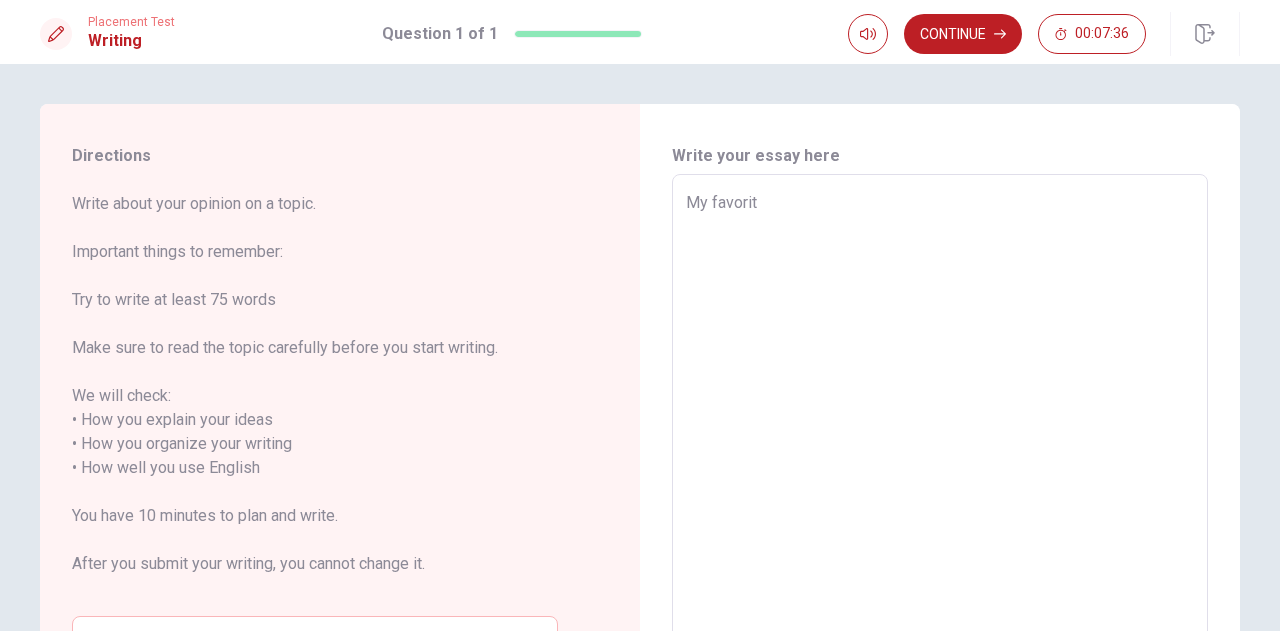 type on "x" 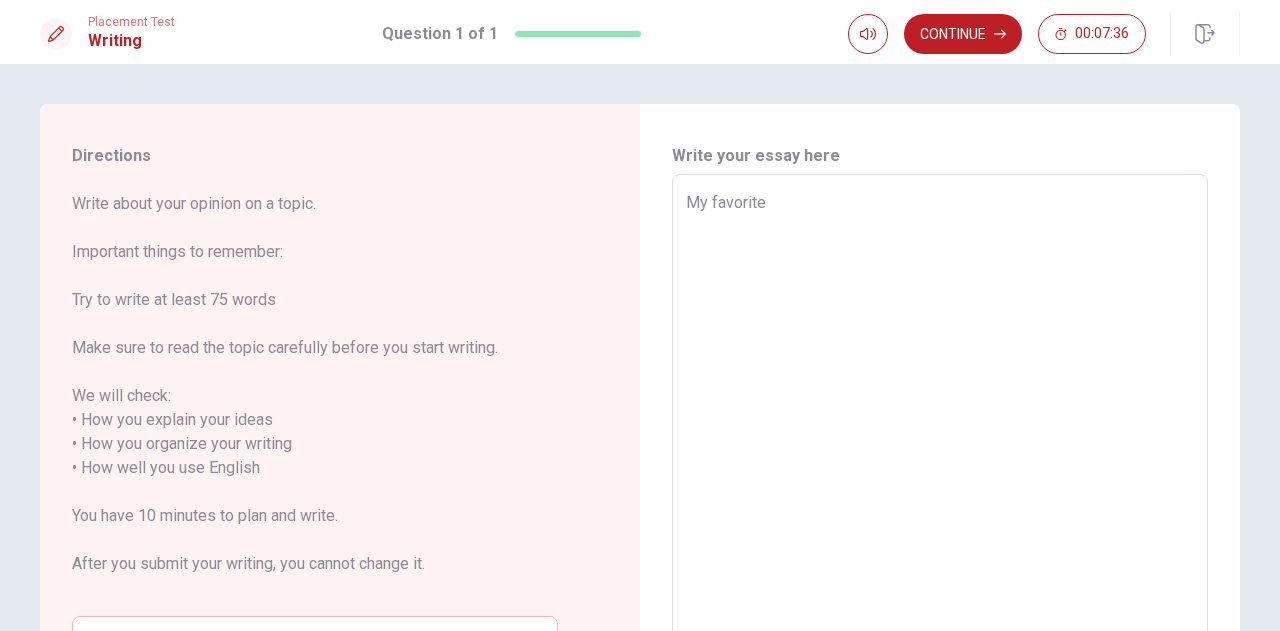 type on "x" 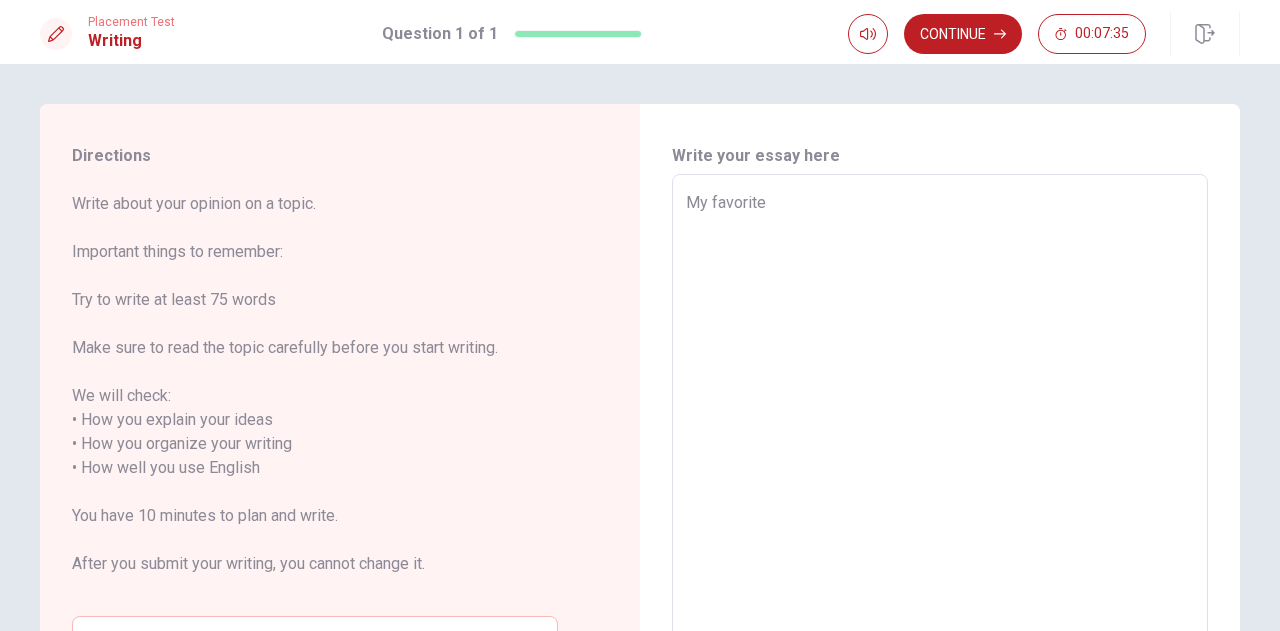 type on "My favorite" 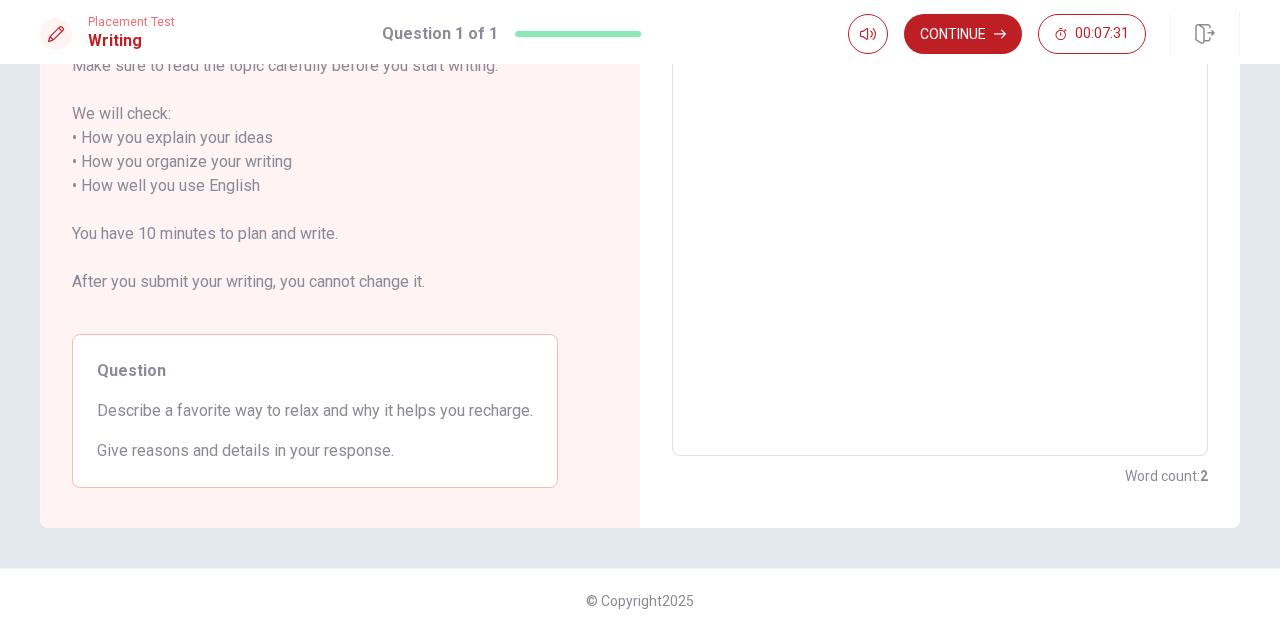 scroll, scrollTop: 0, scrollLeft: 0, axis: both 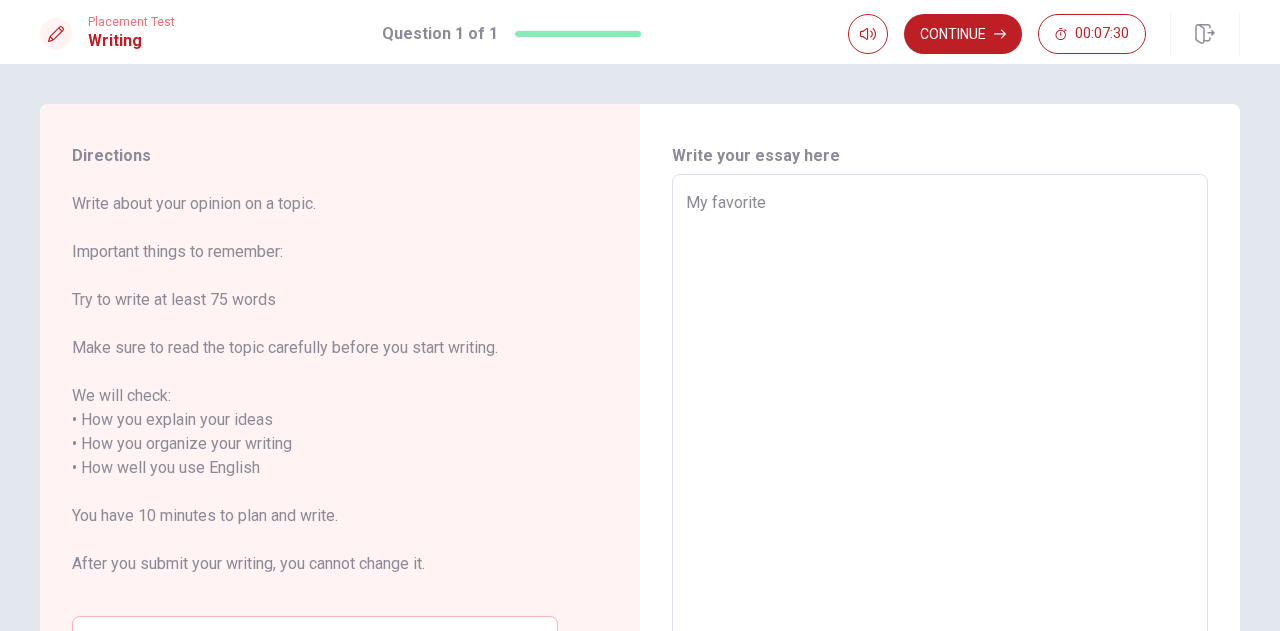 type on "x" 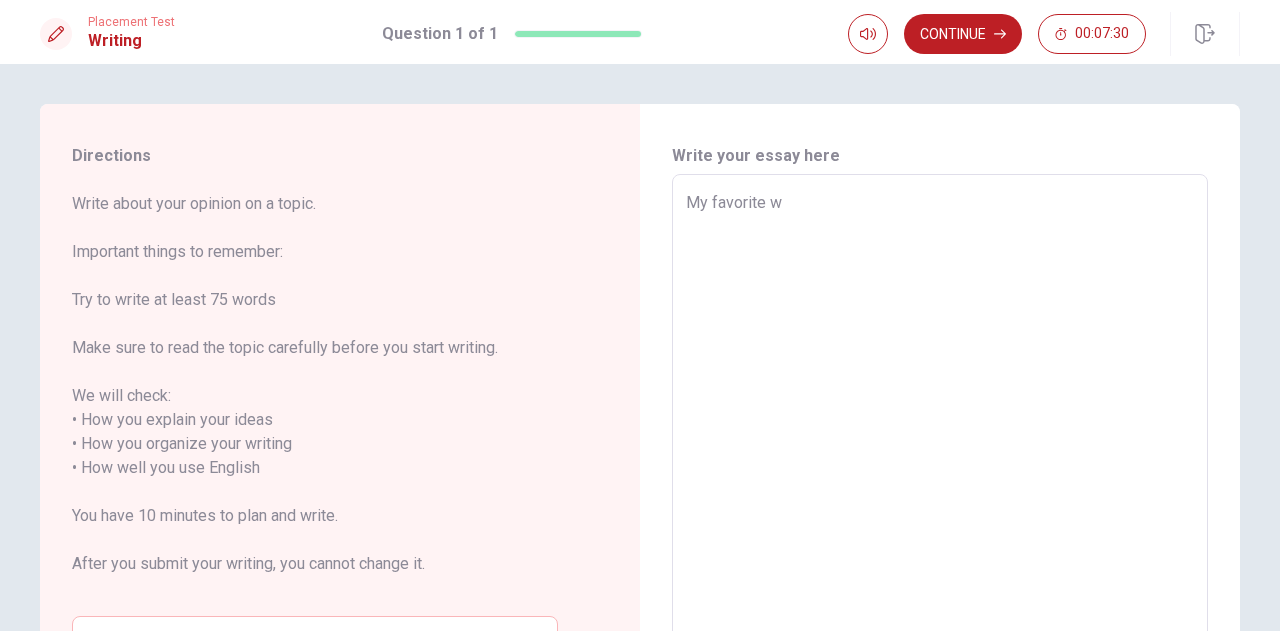 type on "x" 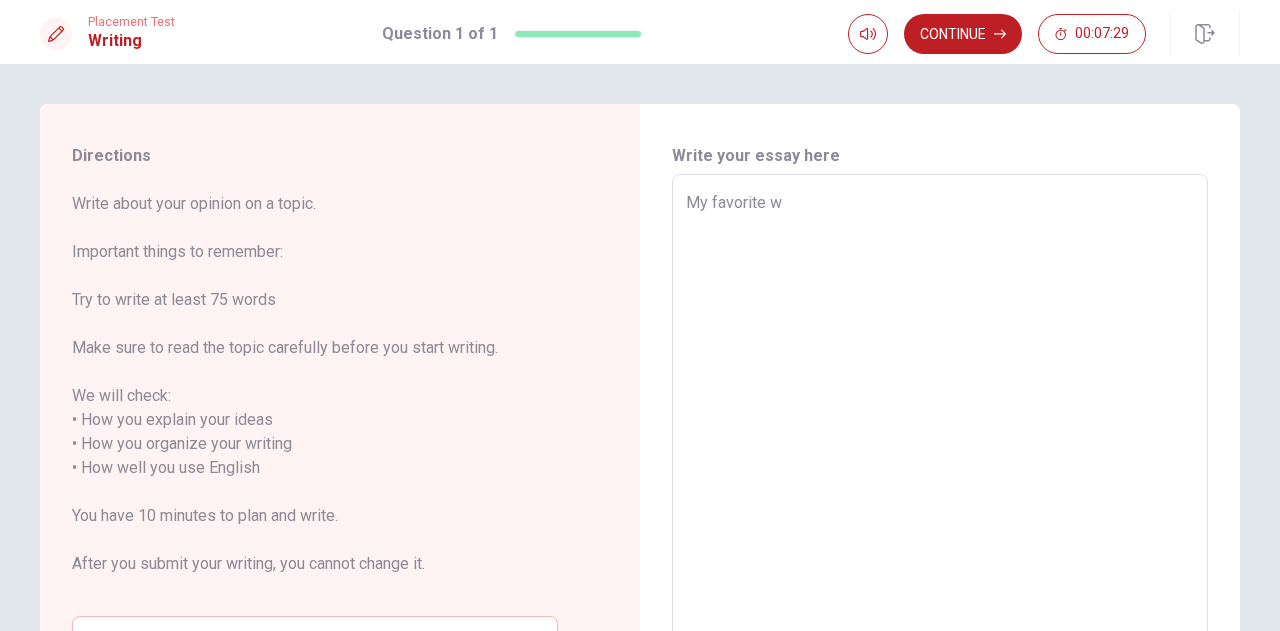 type on "My favorite wa" 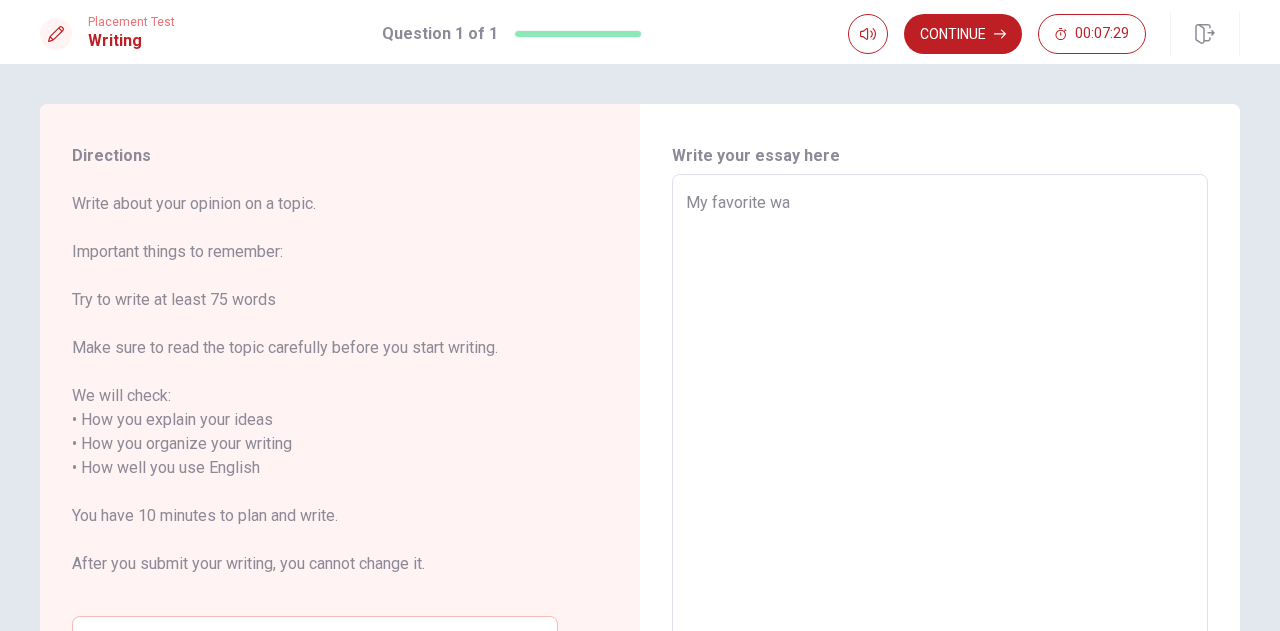 type on "x" 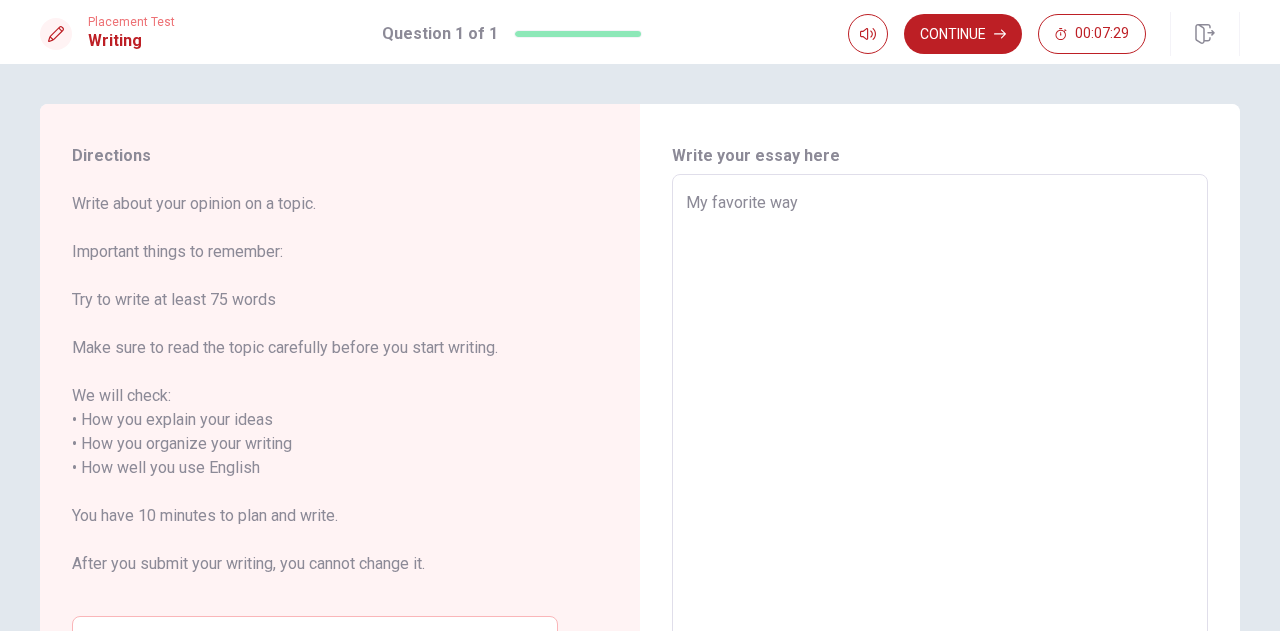 type on "x" 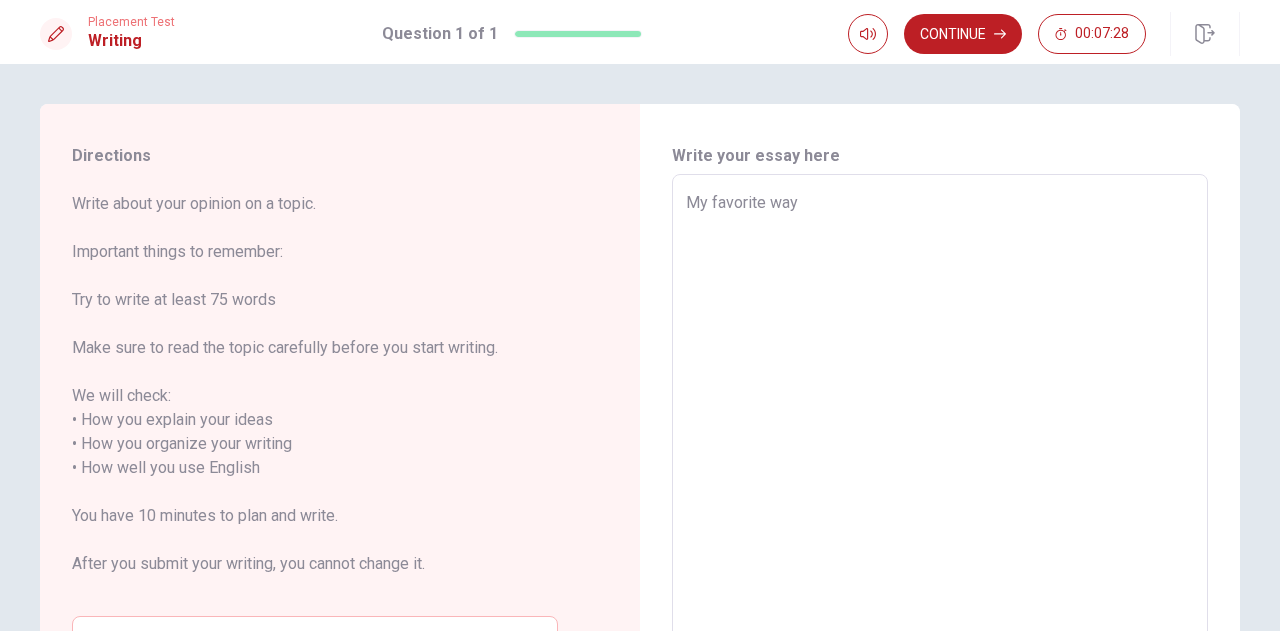 type on "My favorite way" 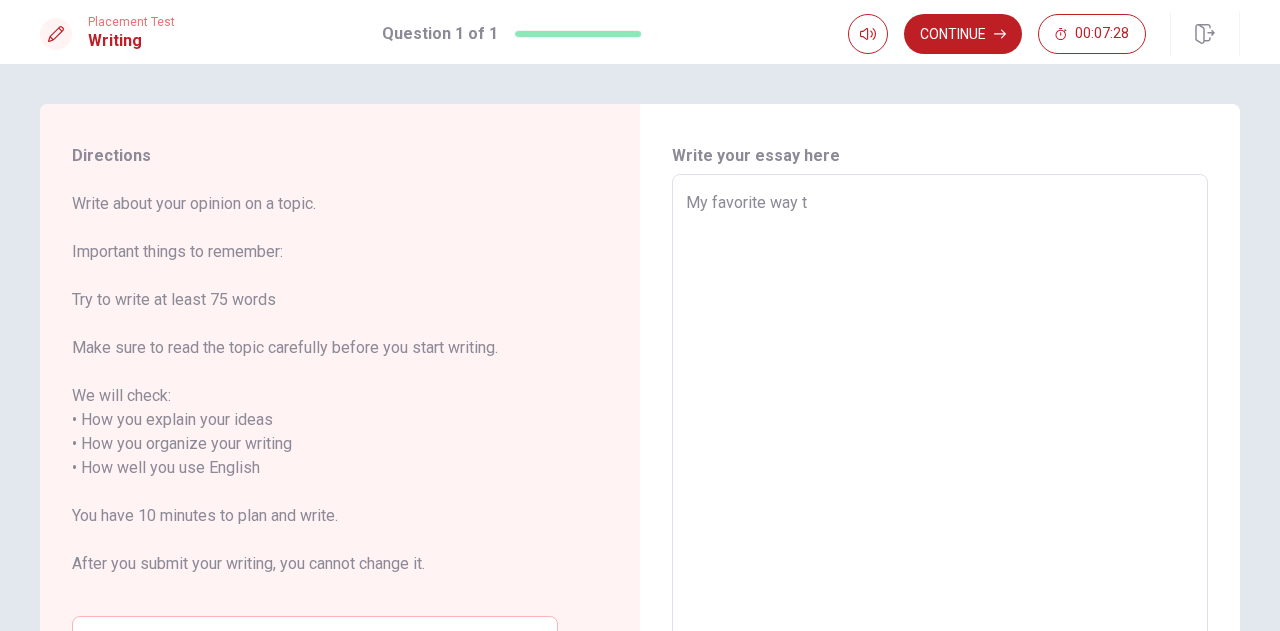 type on "x" 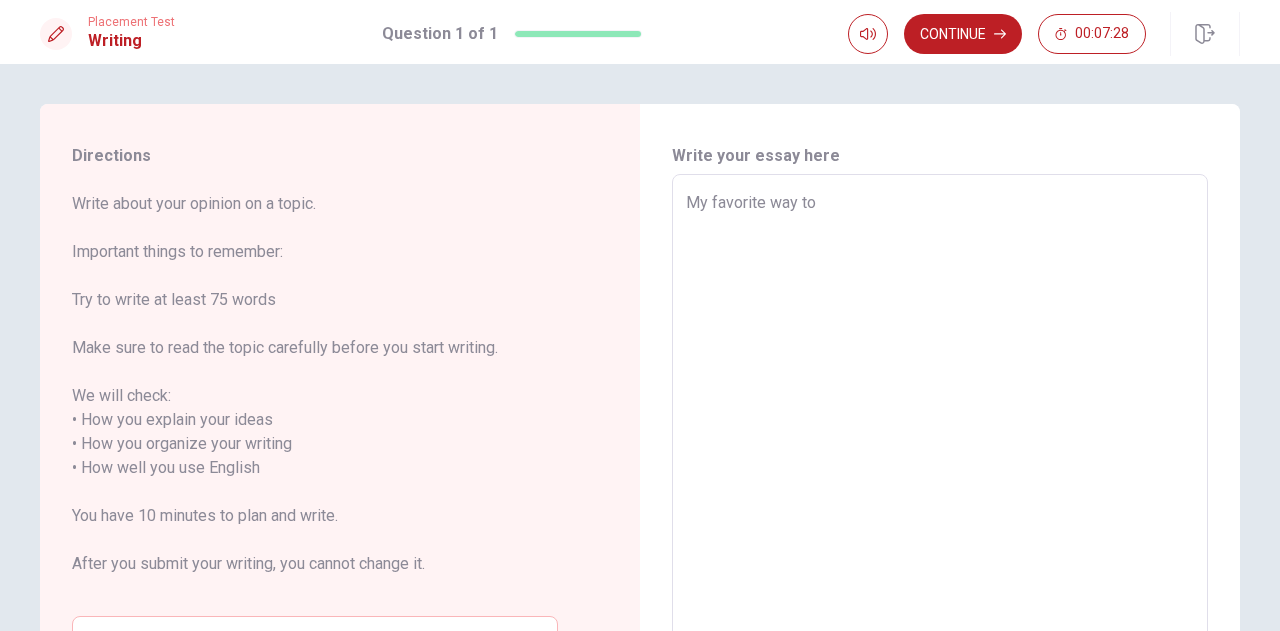 type on "x" 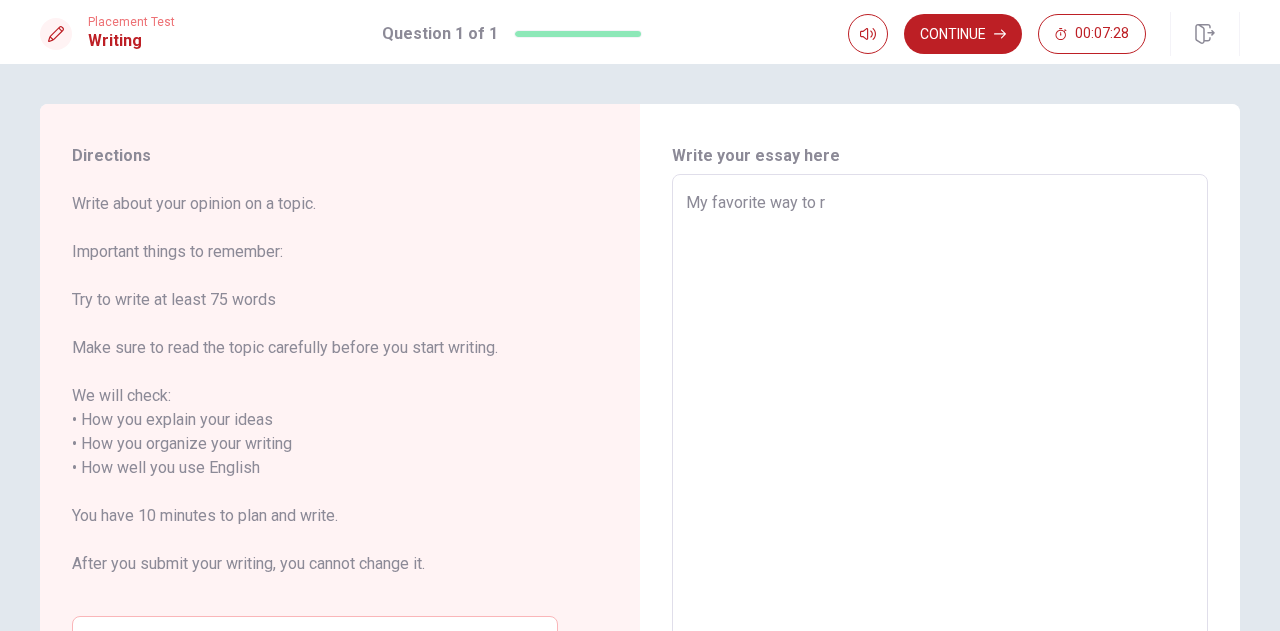type on "x" 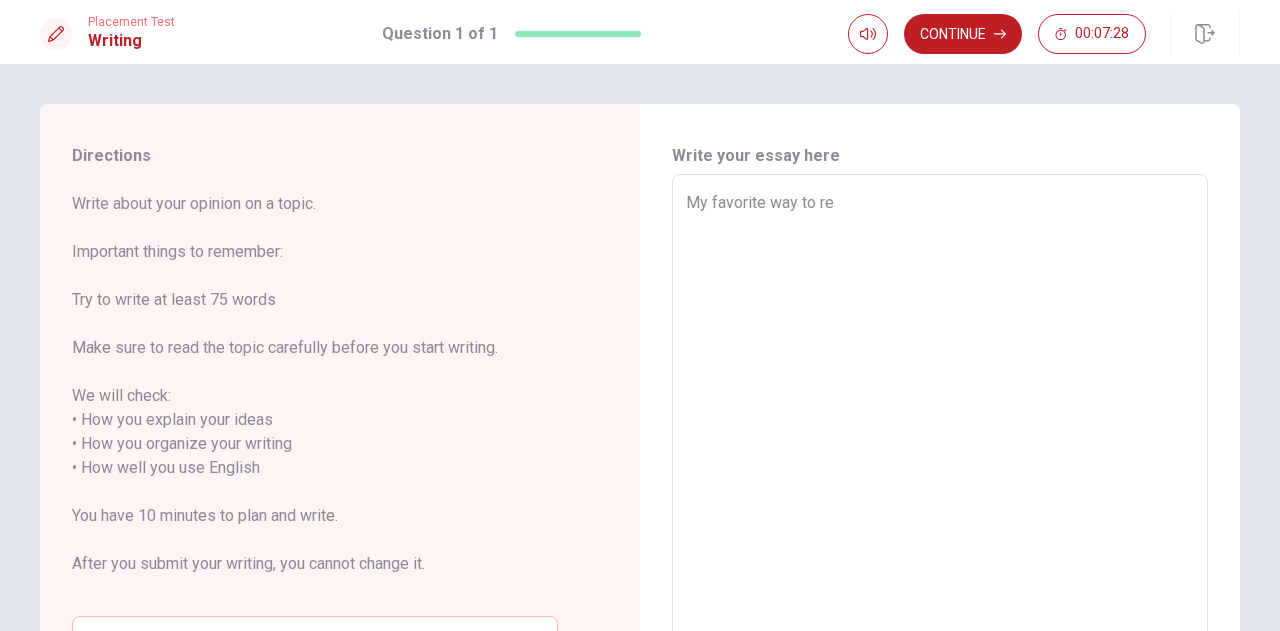 type on "x" 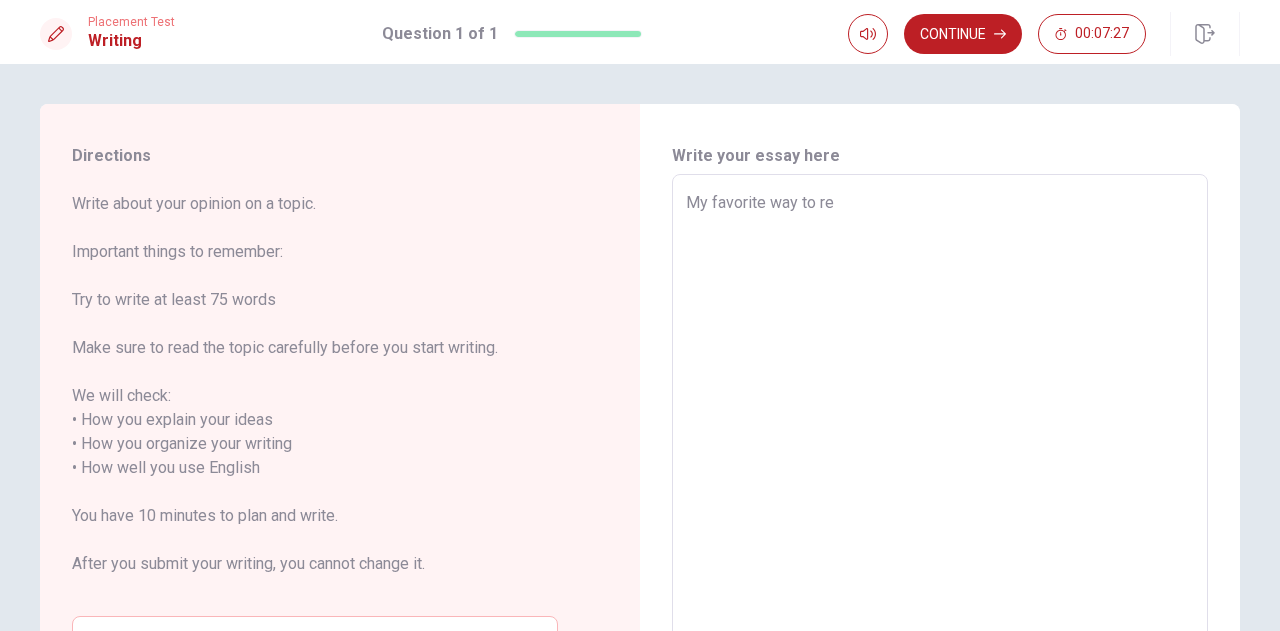 type on "My favorite way to rel" 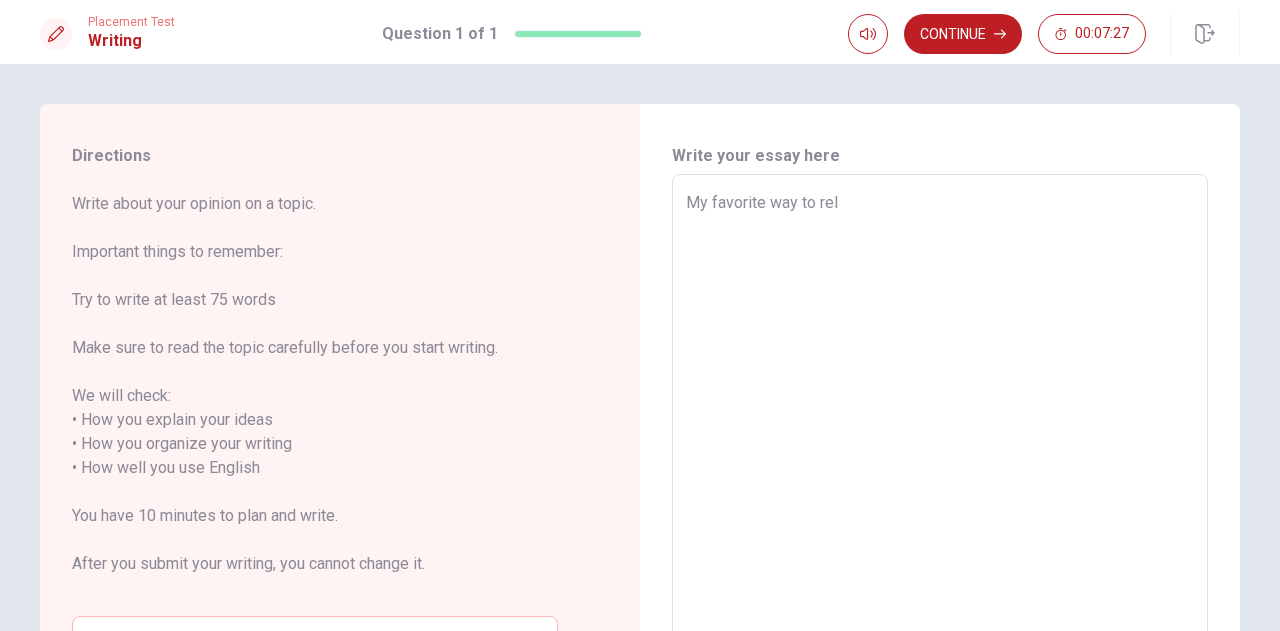 type on "x" 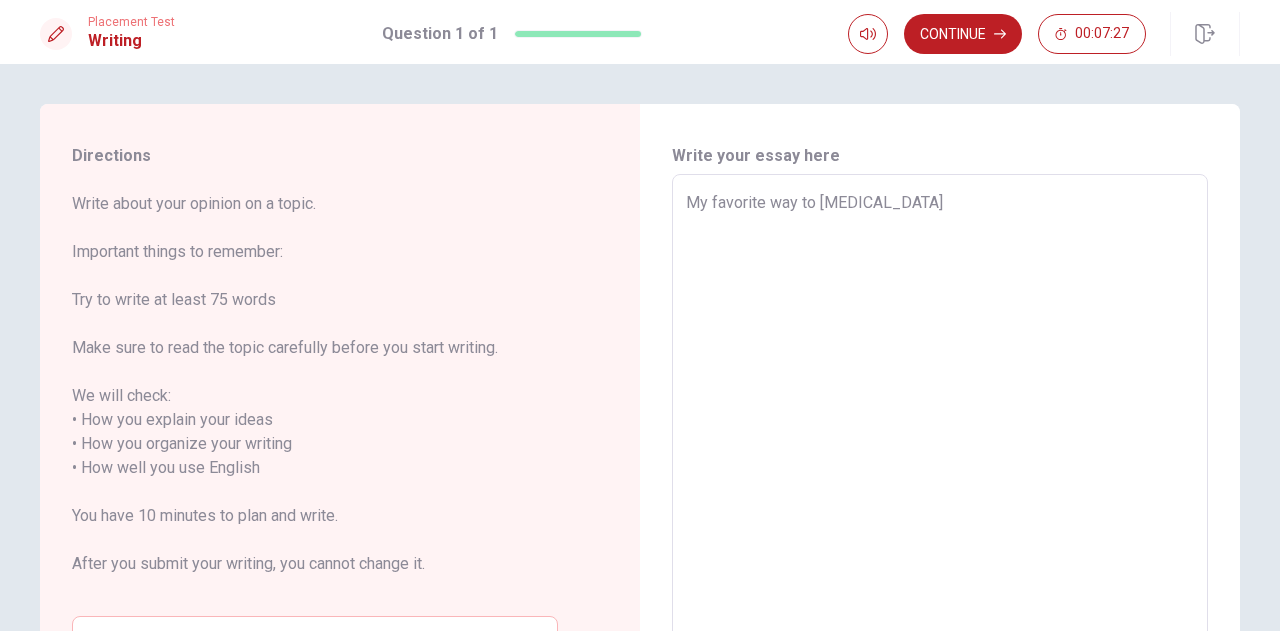 type on "My favorite way to relac" 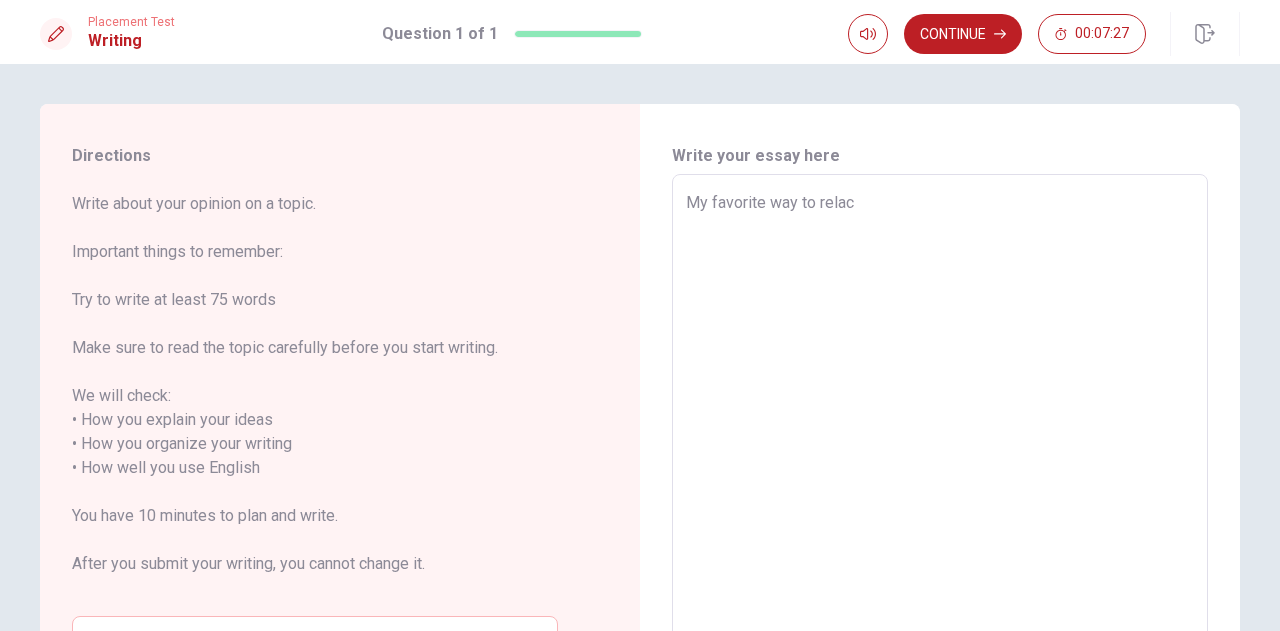 type on "x" 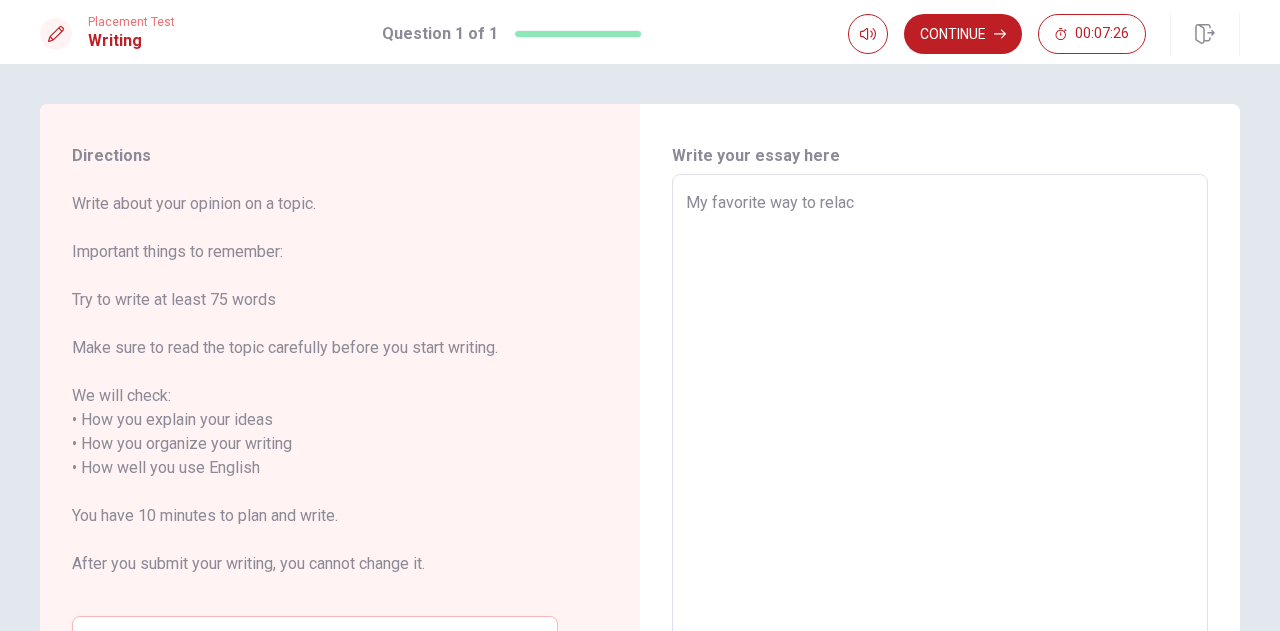 type on "My favorite way to [MEDICAL_DATA]" 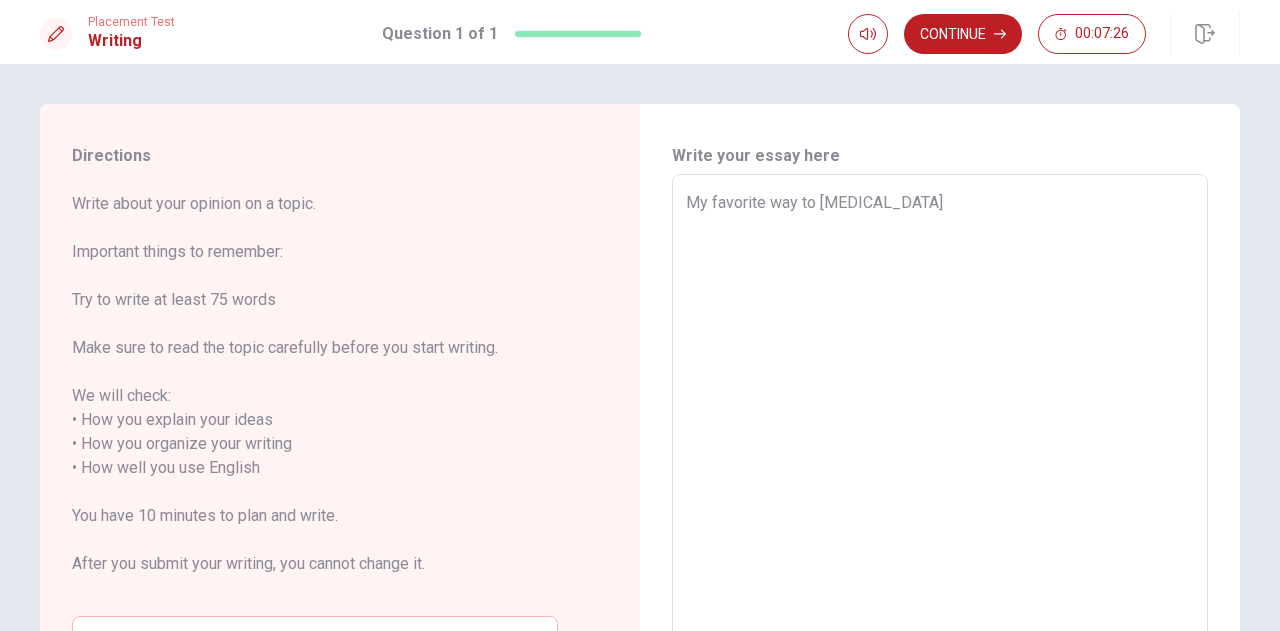 type on "x" 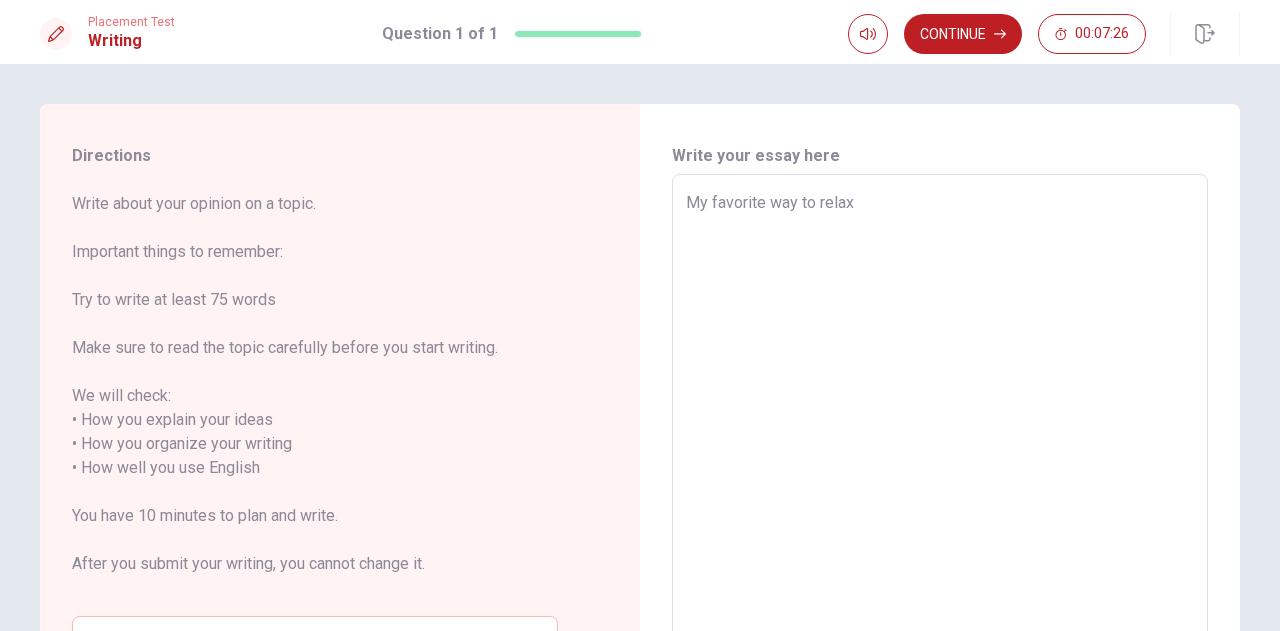 type on "x" 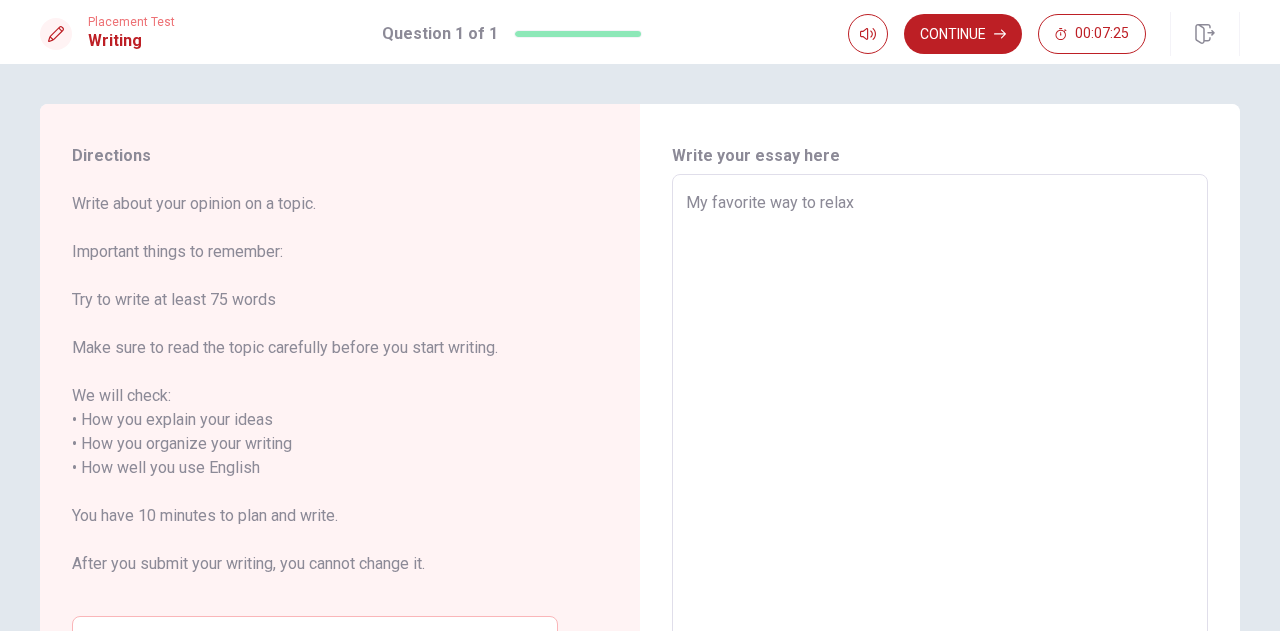 type on "My favorite way to relax" 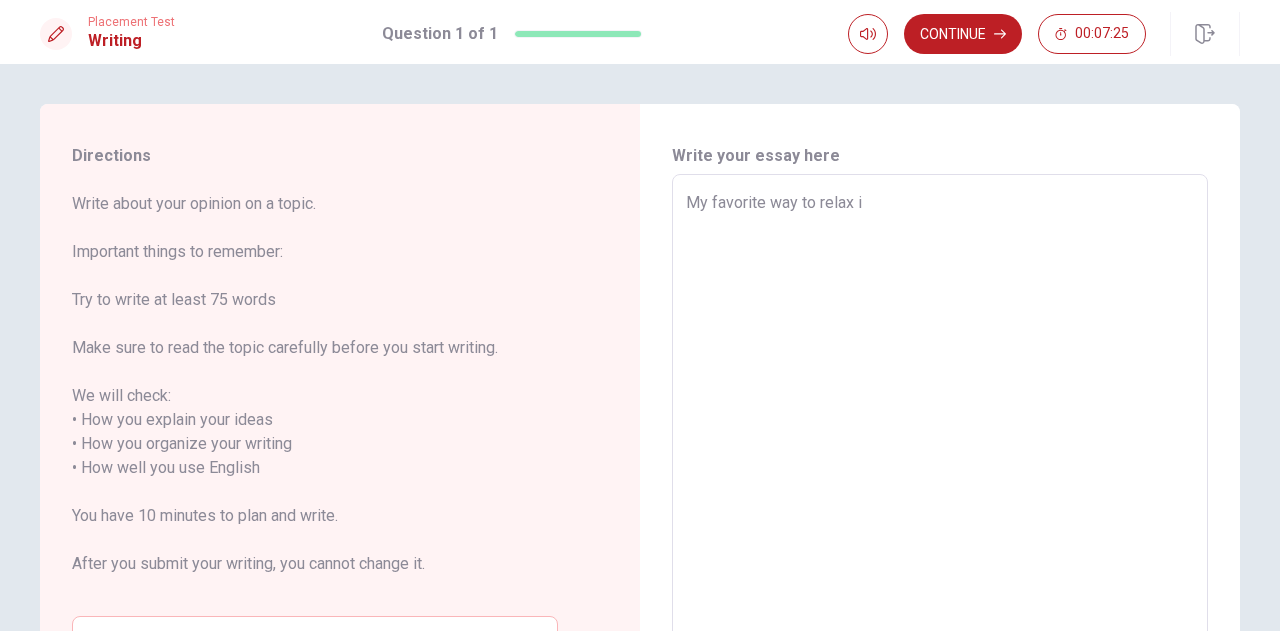 type on "x" 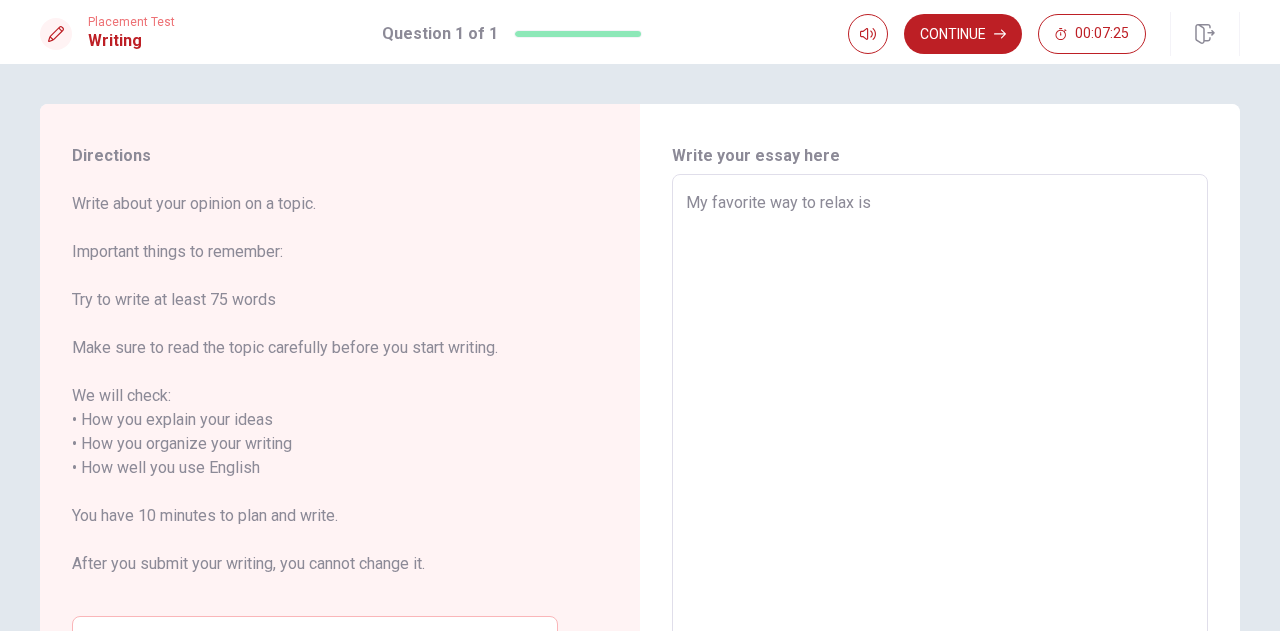 type on "x" 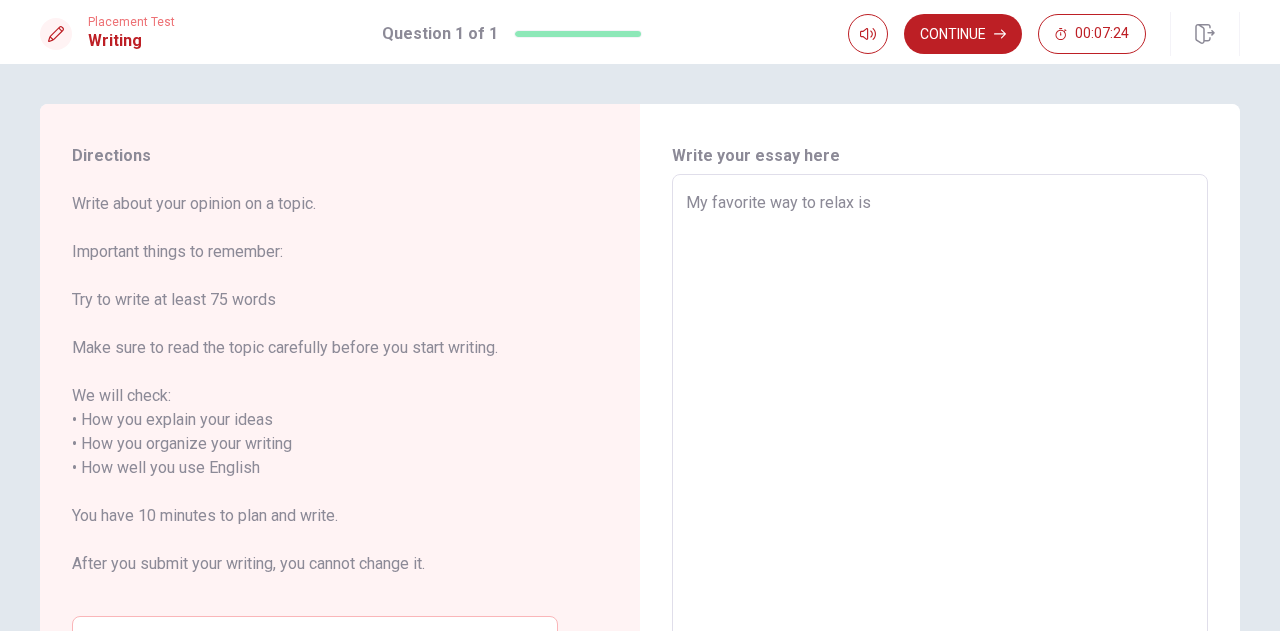 type on "My favorite way to relax is" 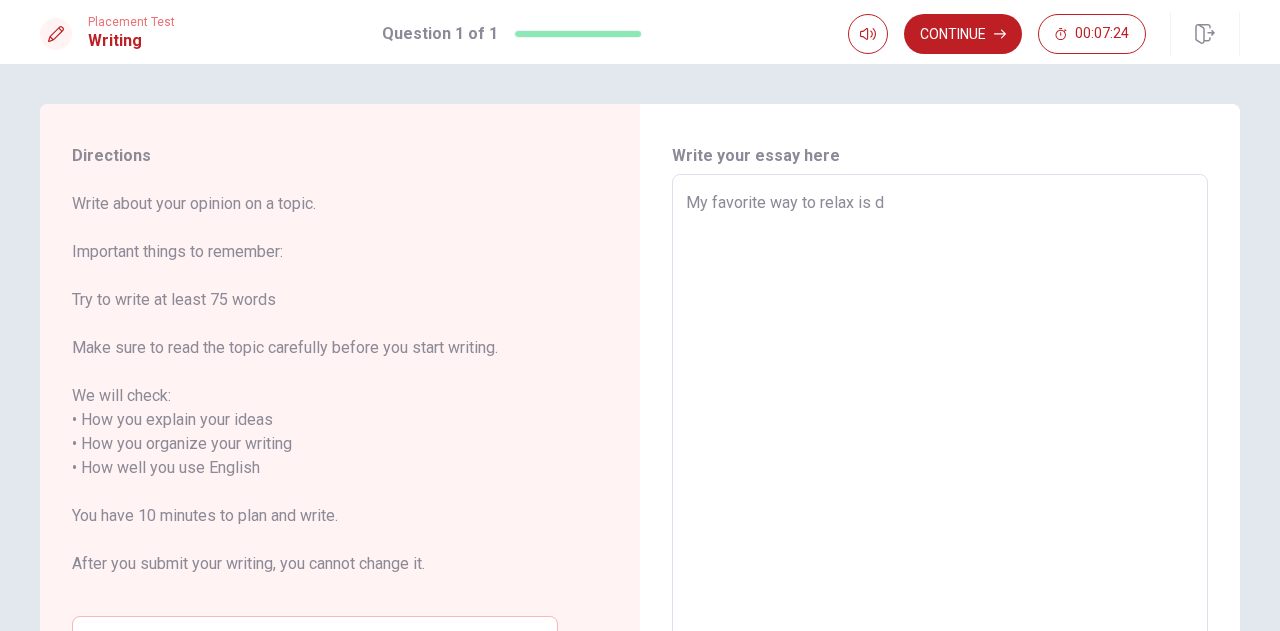 type on "x" 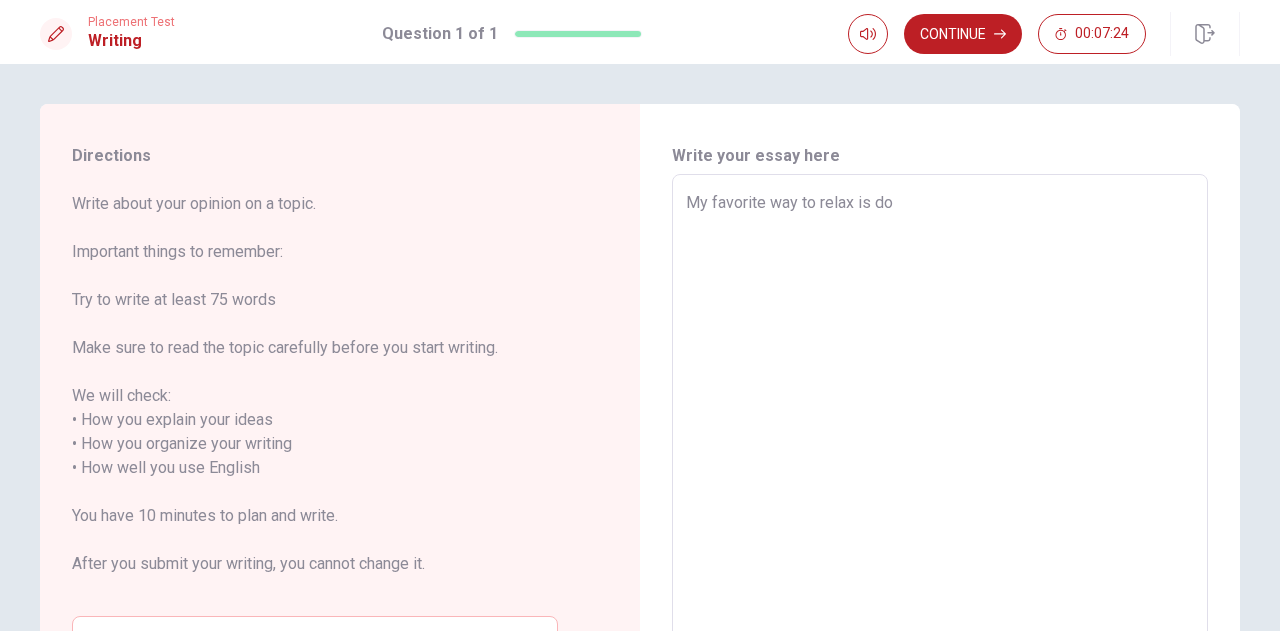 type on "x" 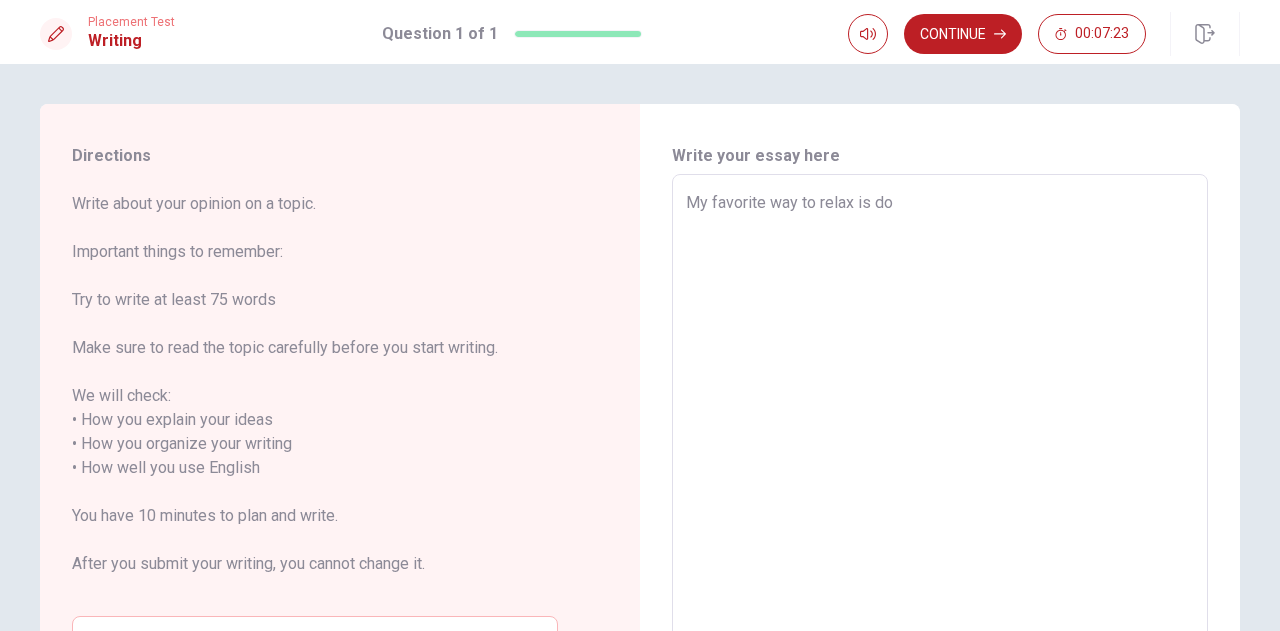 type on "My favorite way to relax is doi" 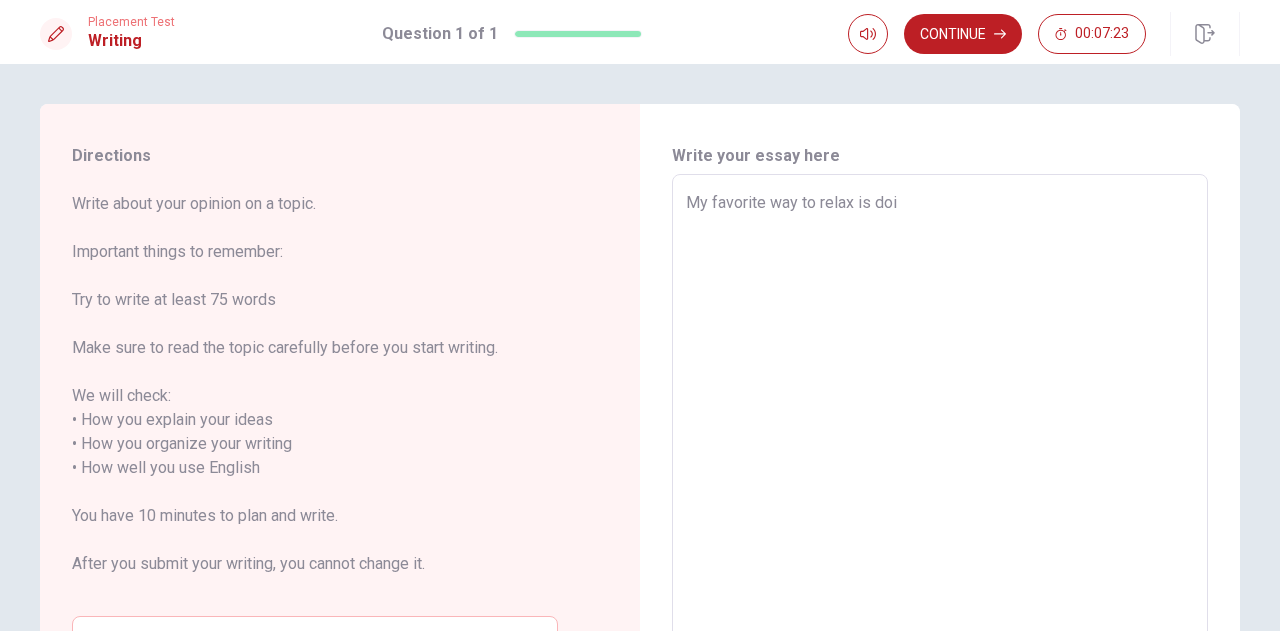 type on "x" 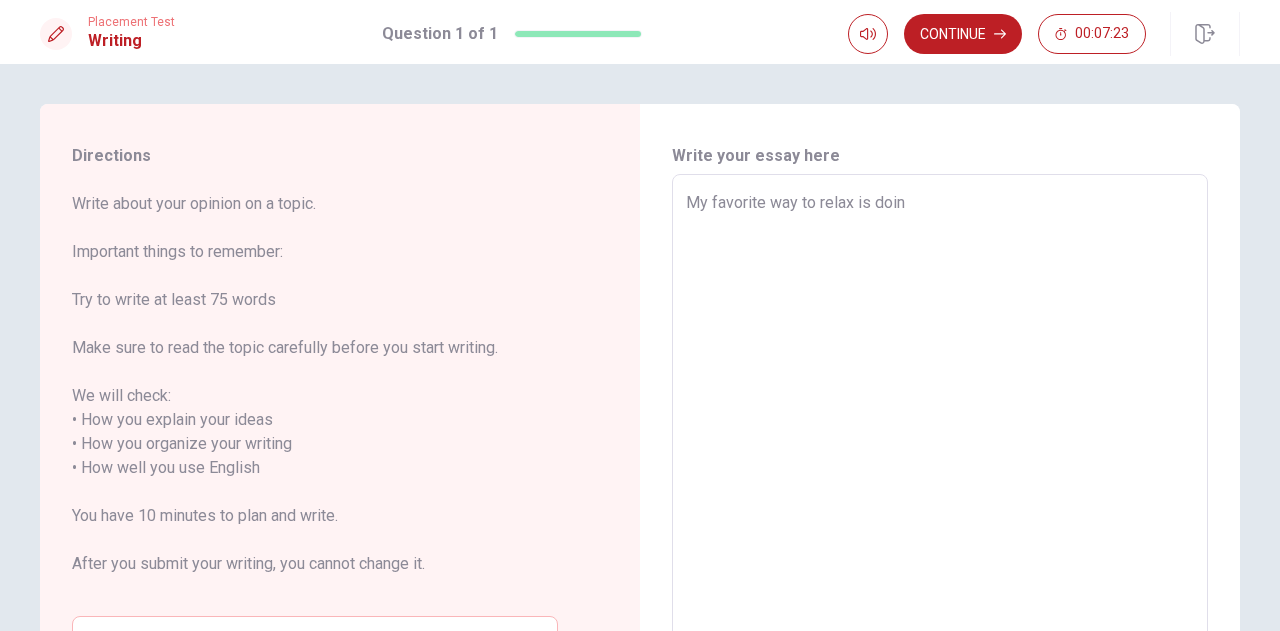 type on "x" 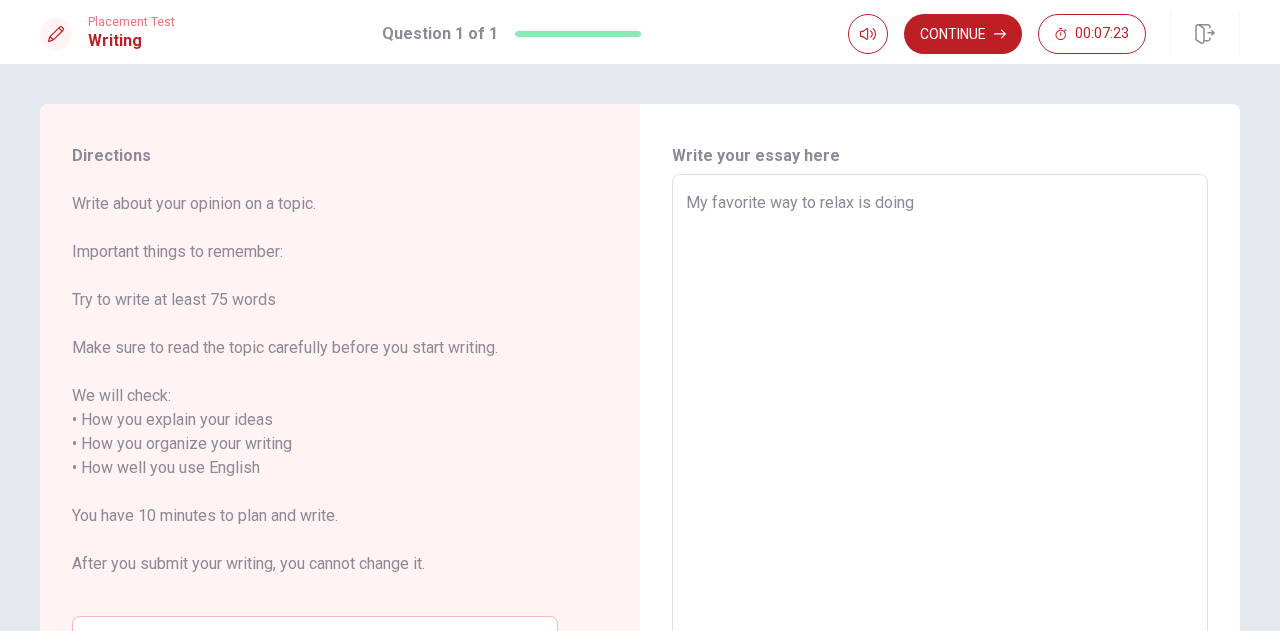 type on "x" 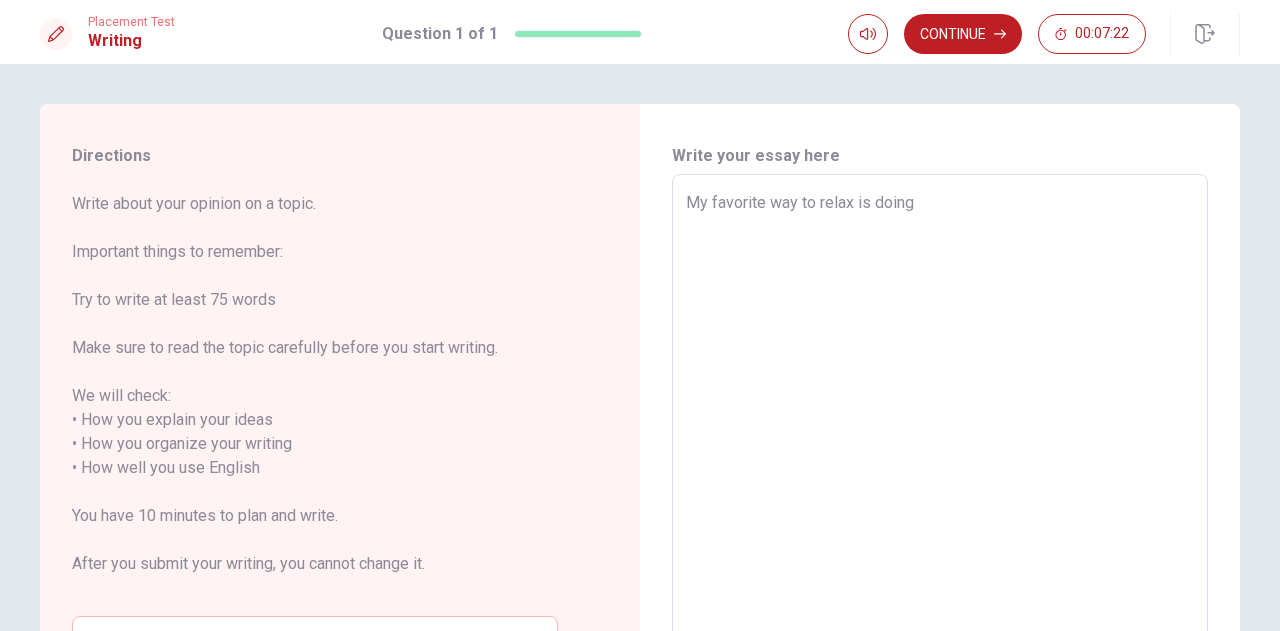 type on "My favorite way to relax is doing" 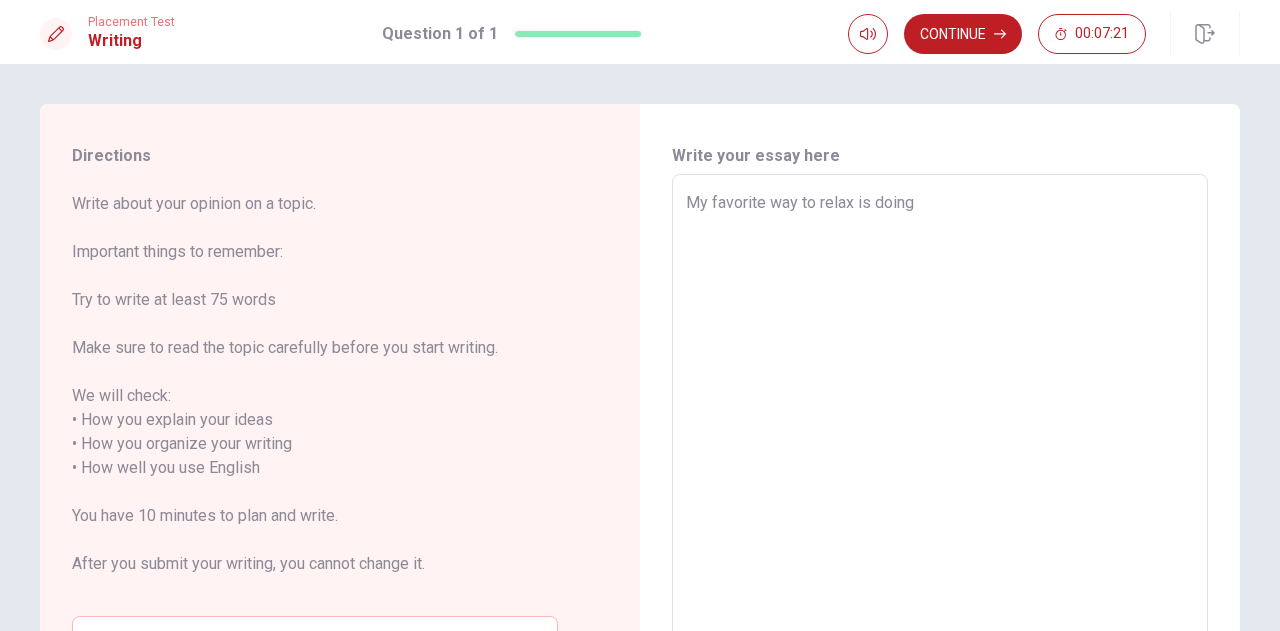 type on "My favorite way to relax is doing y" 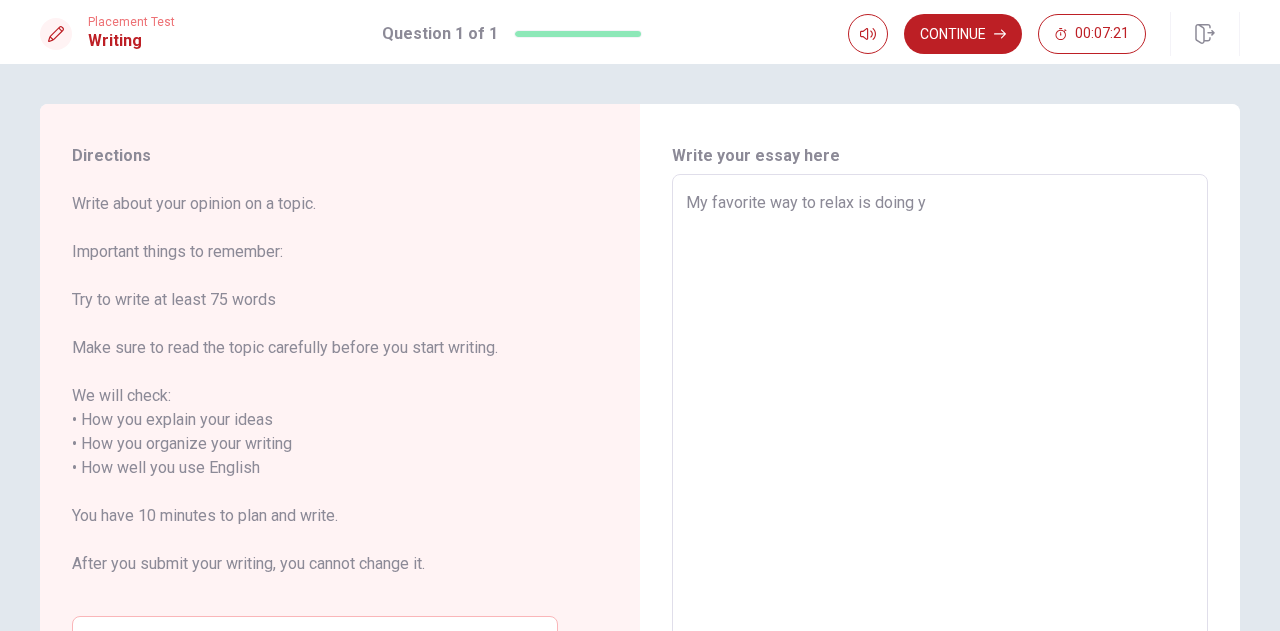 type on "x" 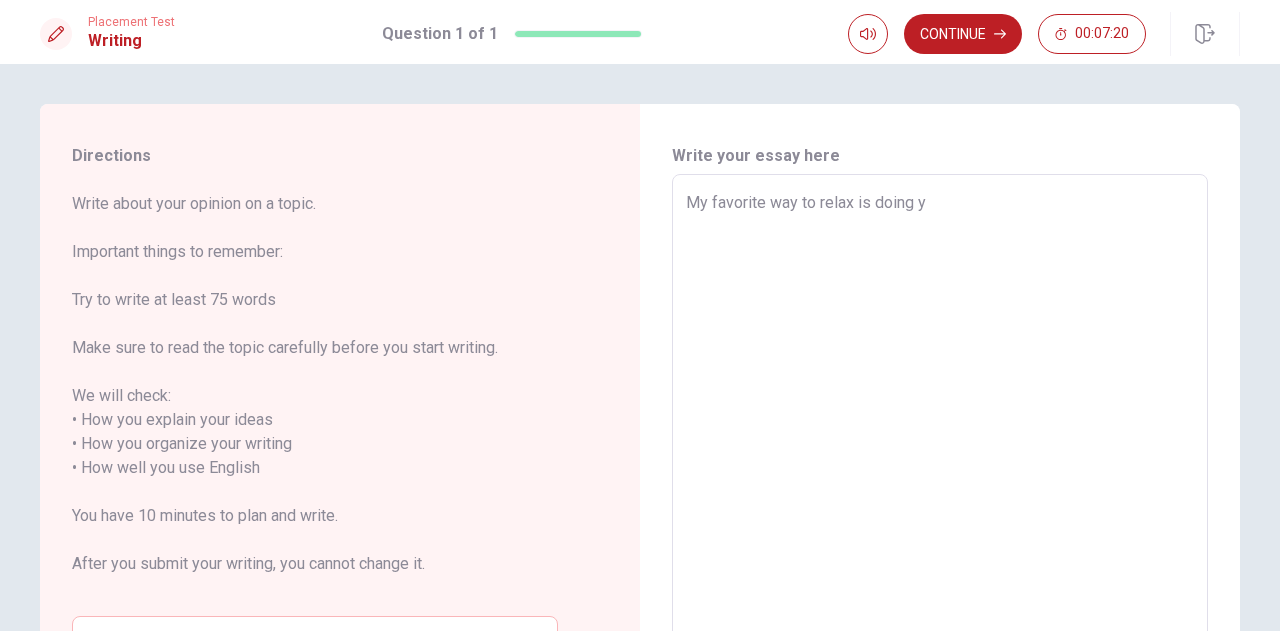 type on "My favorite way to relax is doing yo" 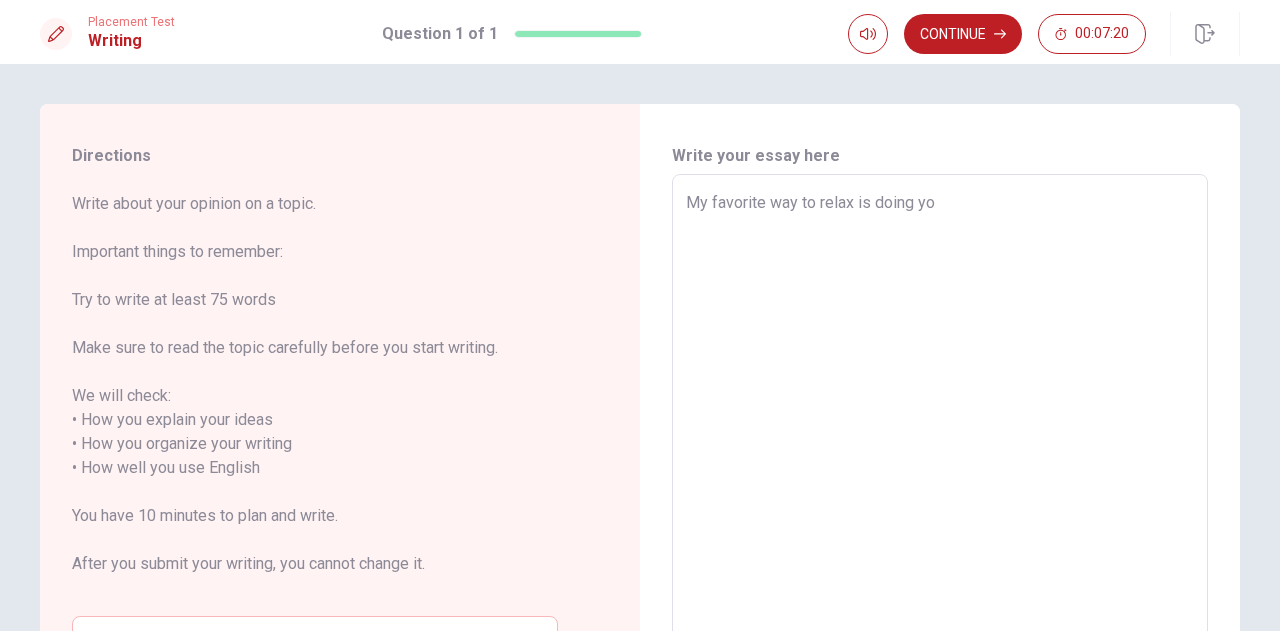 type on "x" 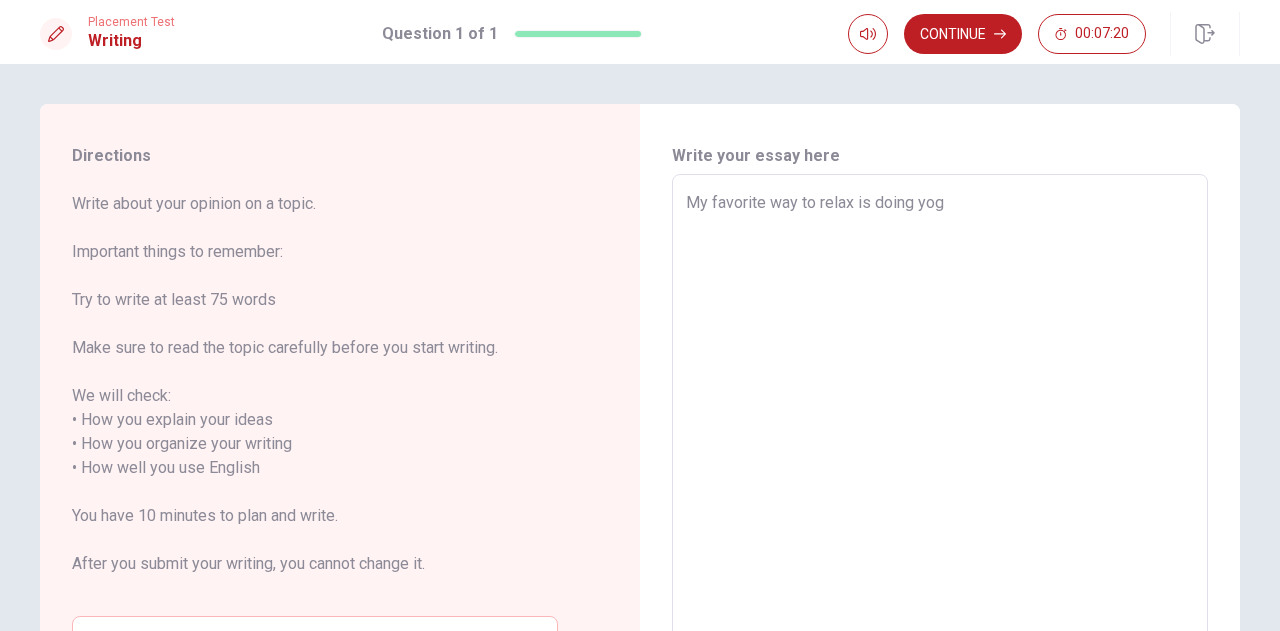 type on "x" 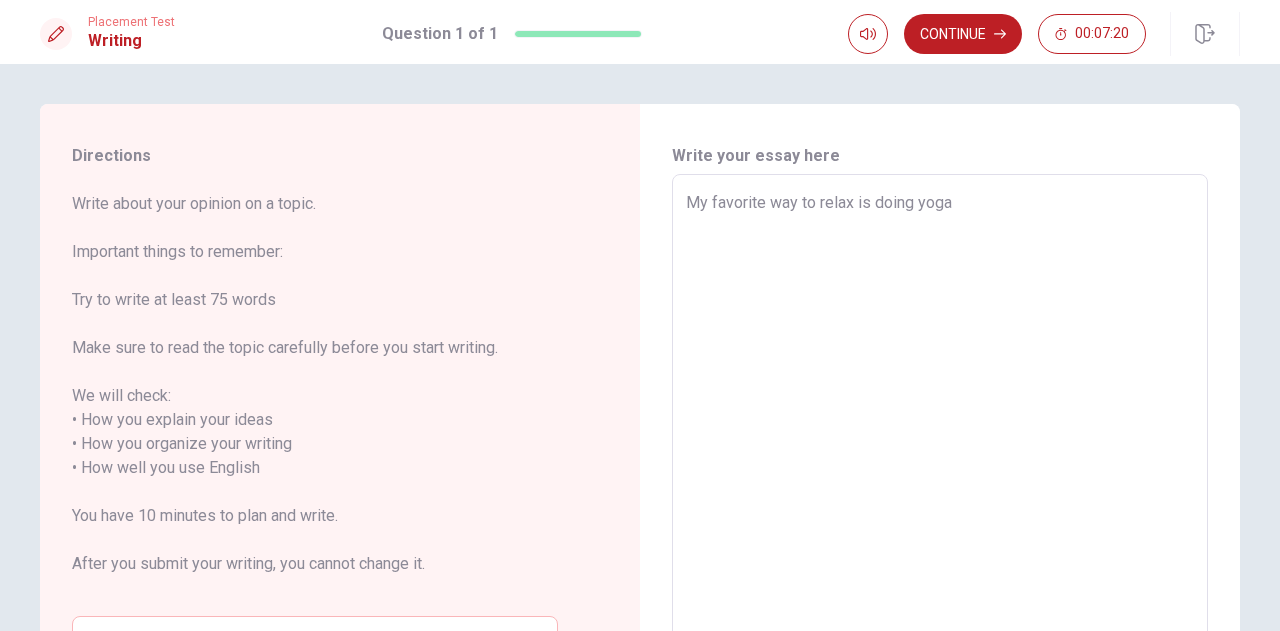 type on "x" 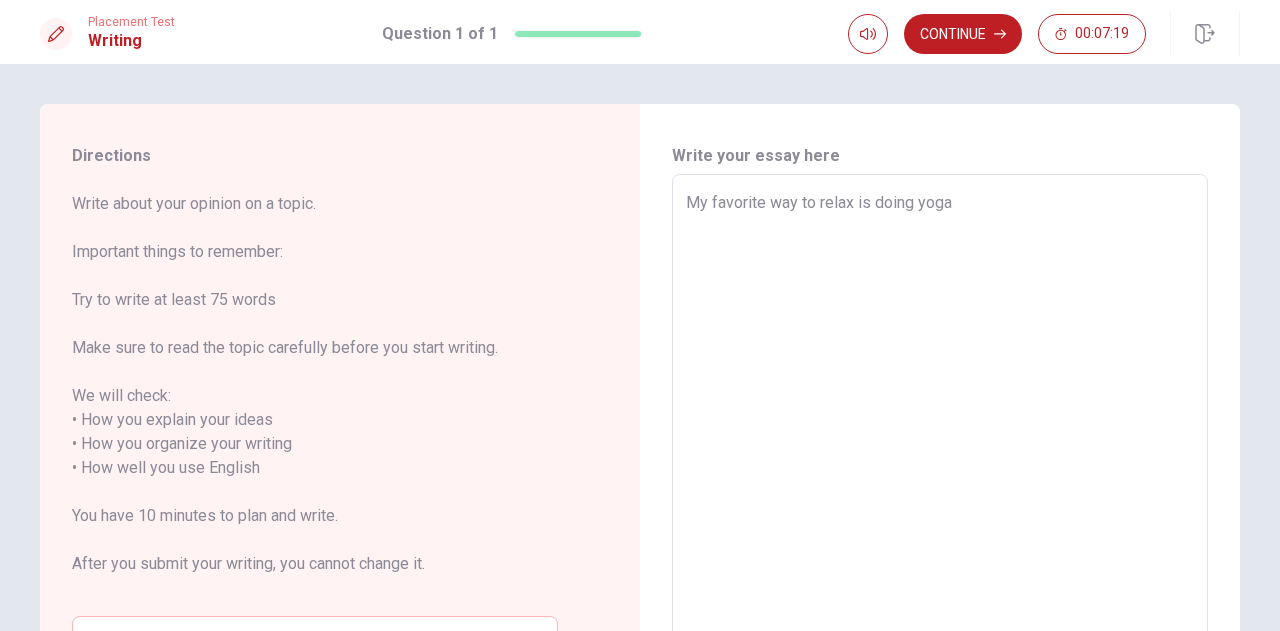 type on "My favorite way to relax is doing yoga," 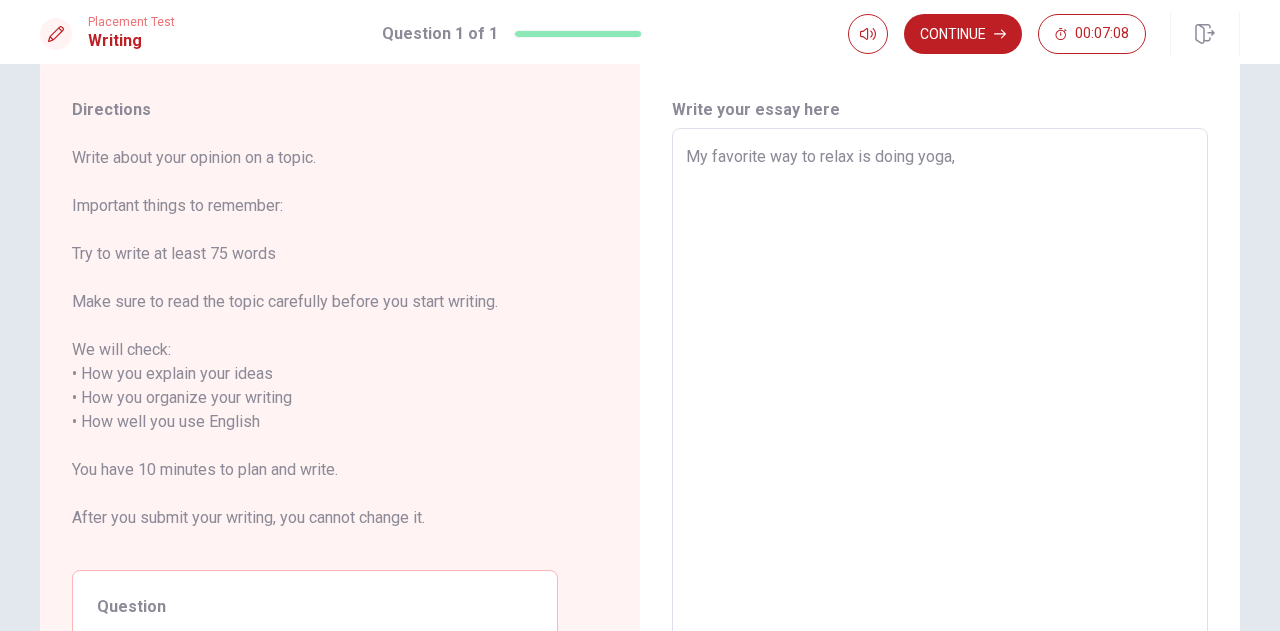 scroll, scrollTop: 0, scrollLeft: 0, axis: both 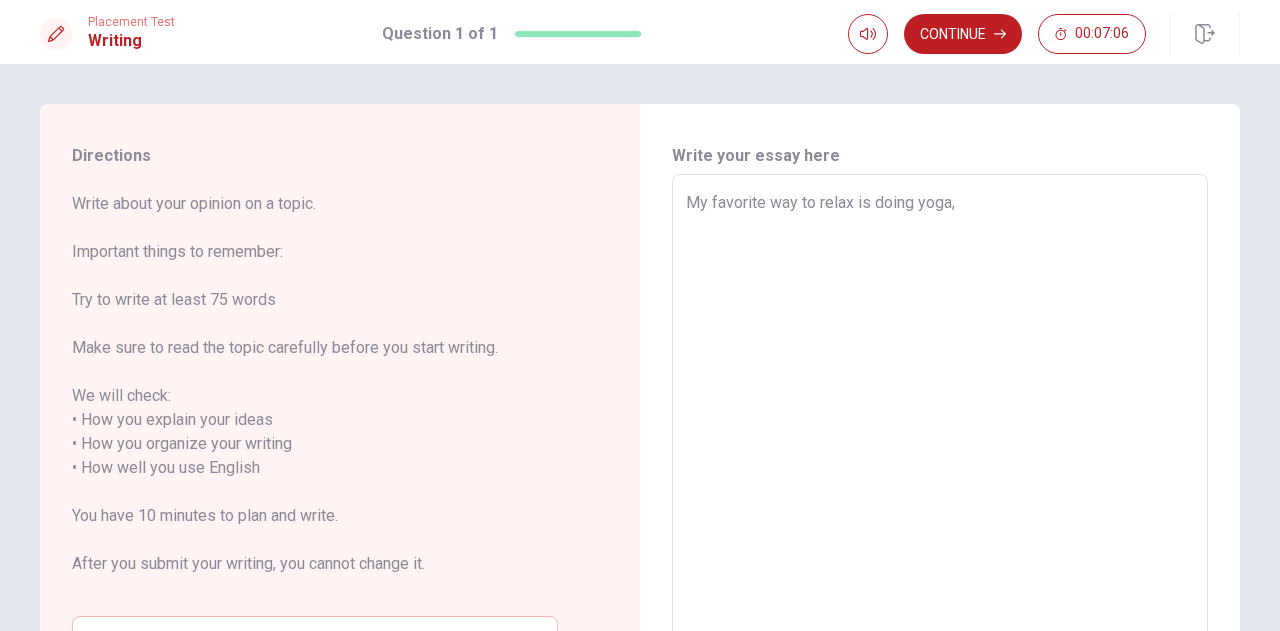 type on "x" 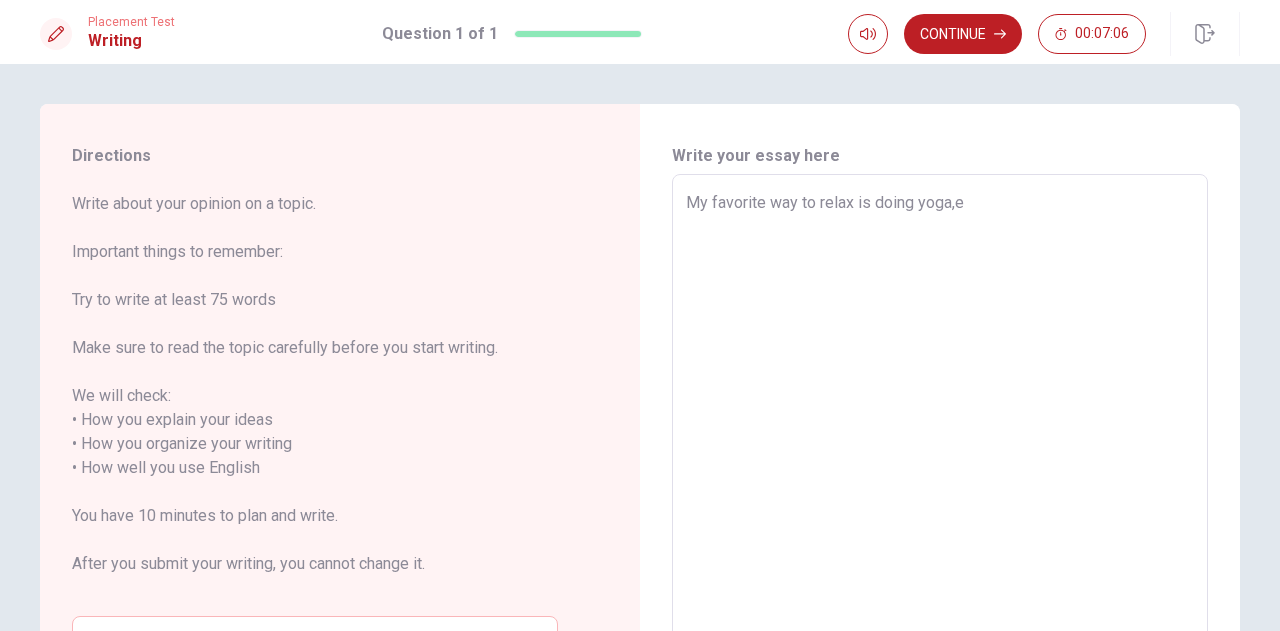 type on "x" 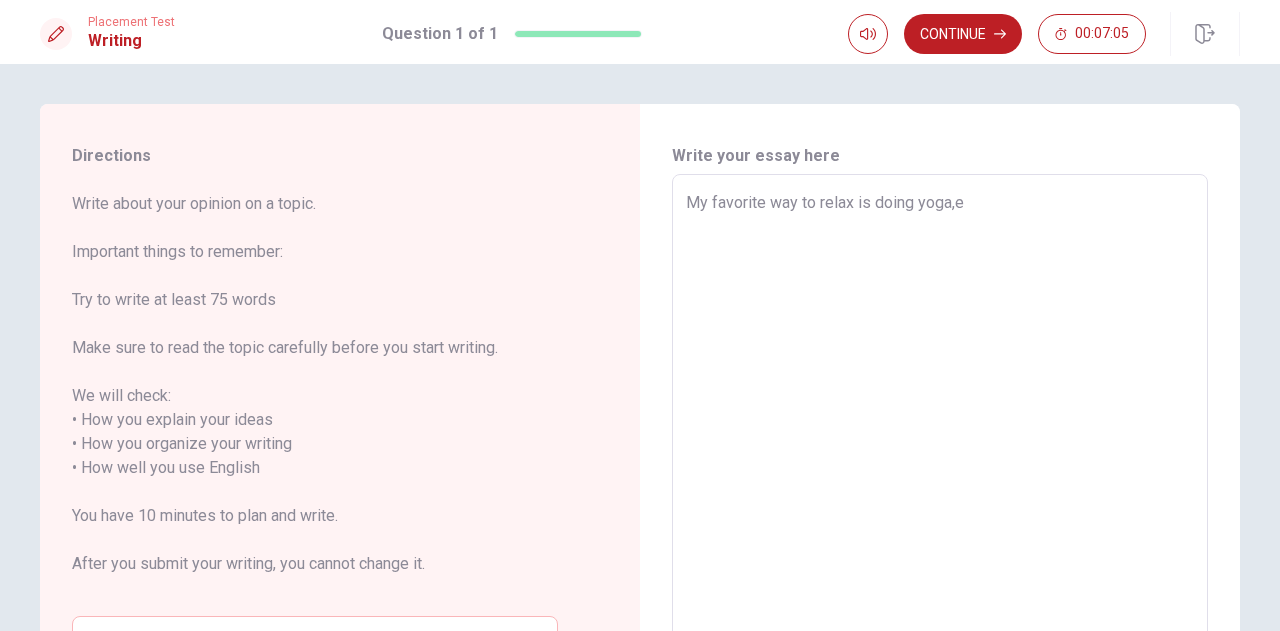 type on "My favorite way to relax is doing yoga,ev" 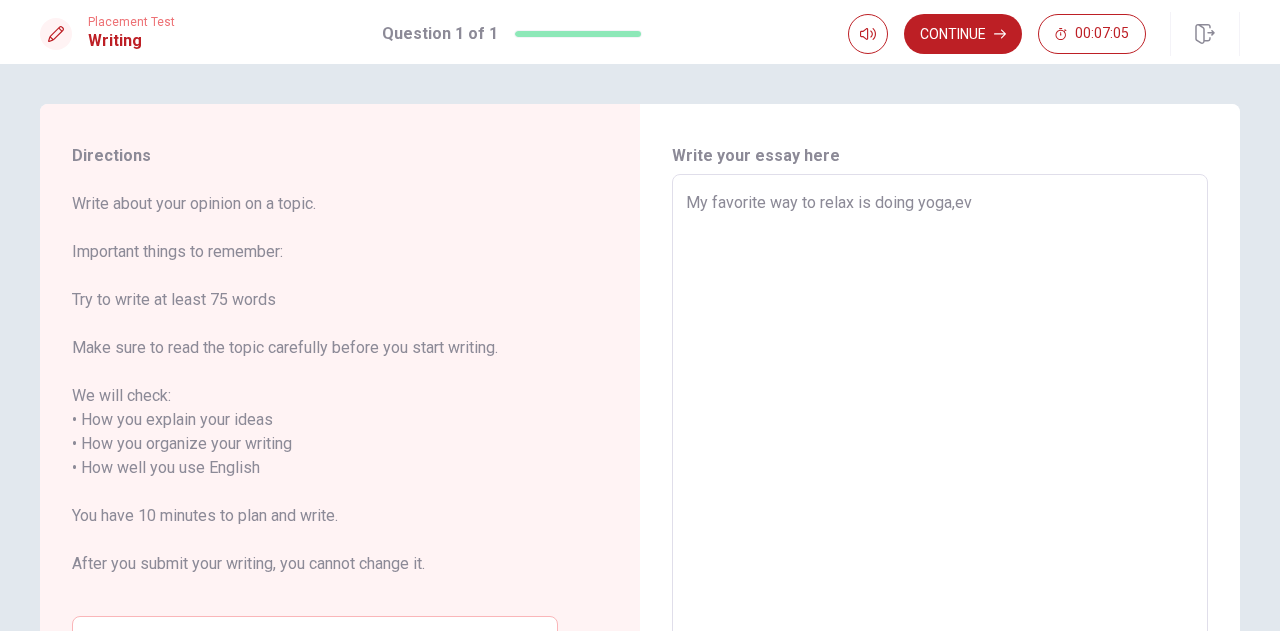 type on "x" 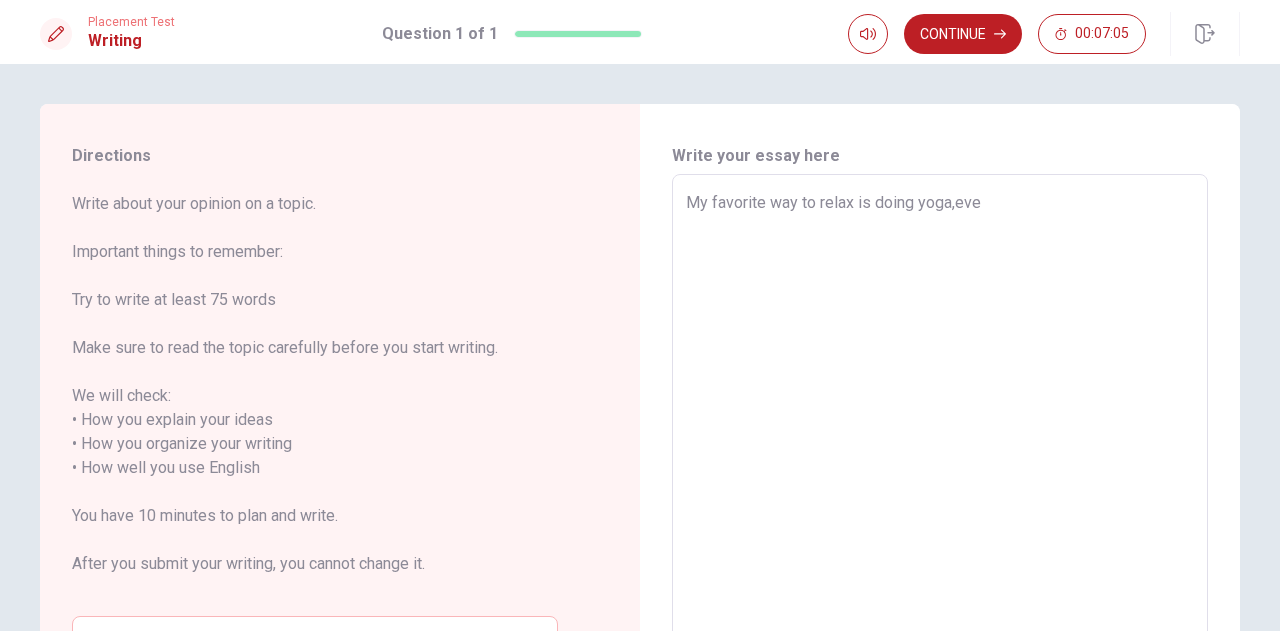 type on "x" 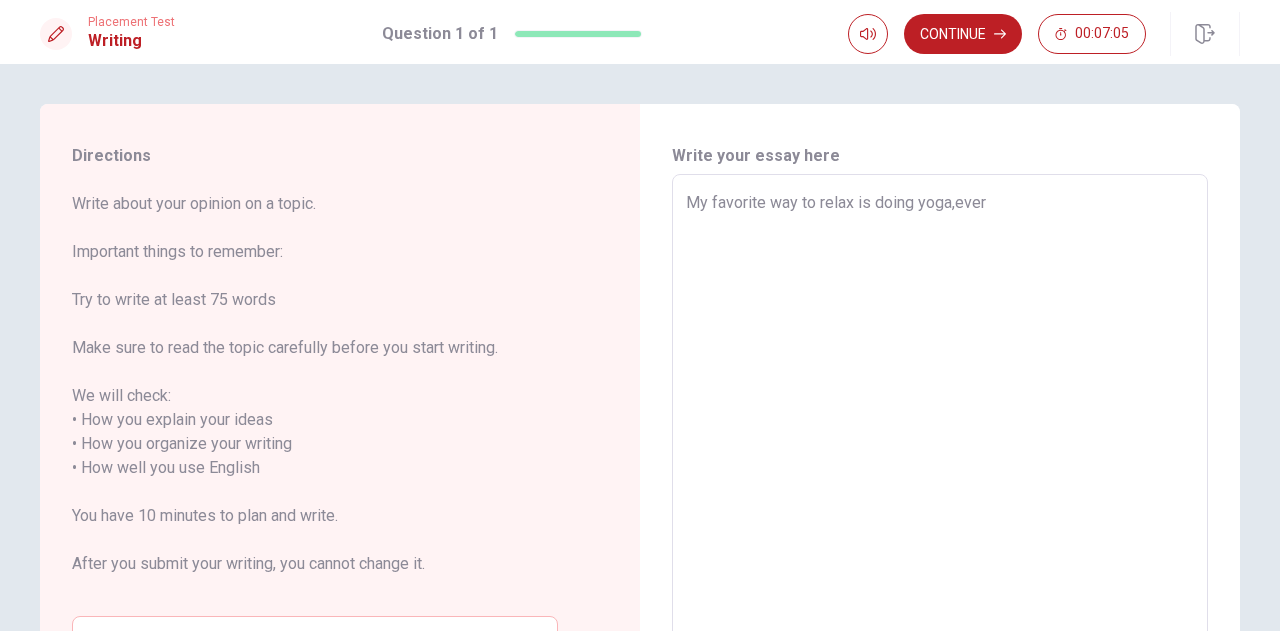 type on "x" 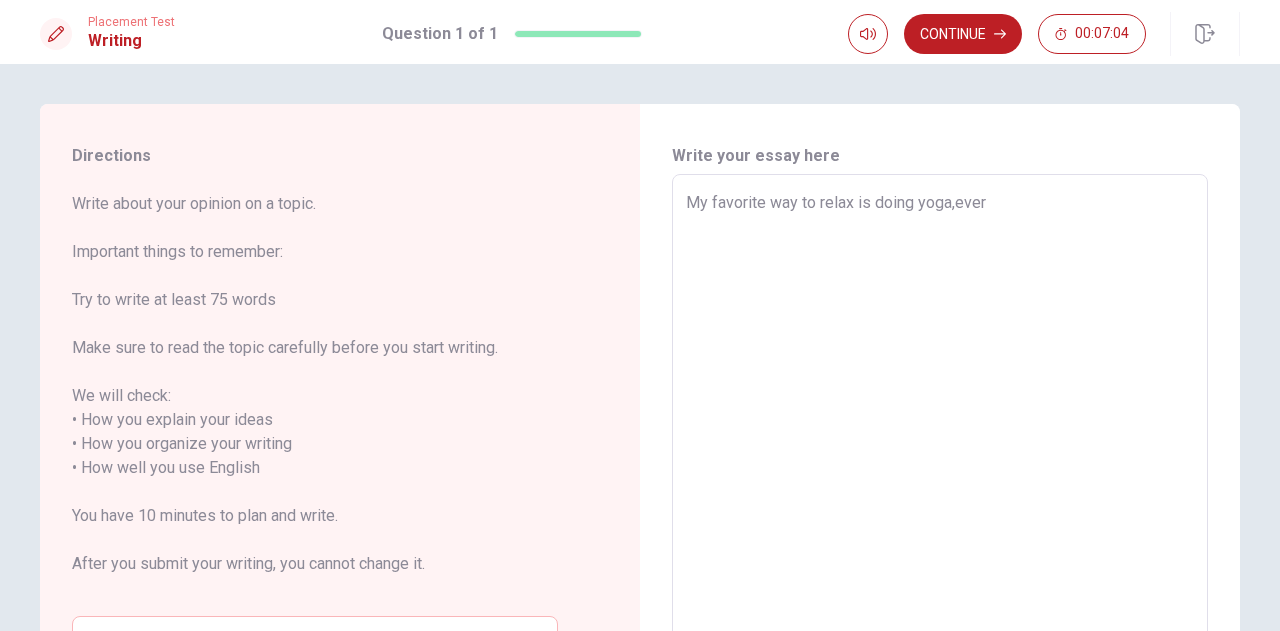 type on "My favorite way to relax is doing yoga,every" 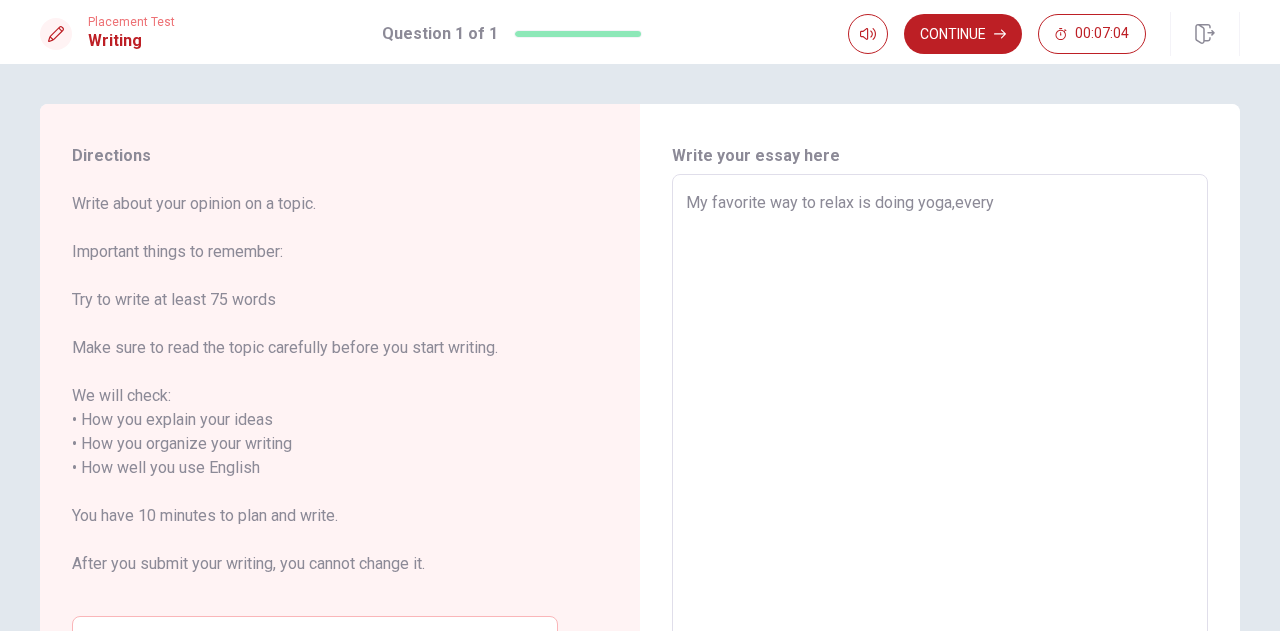 type on "x" 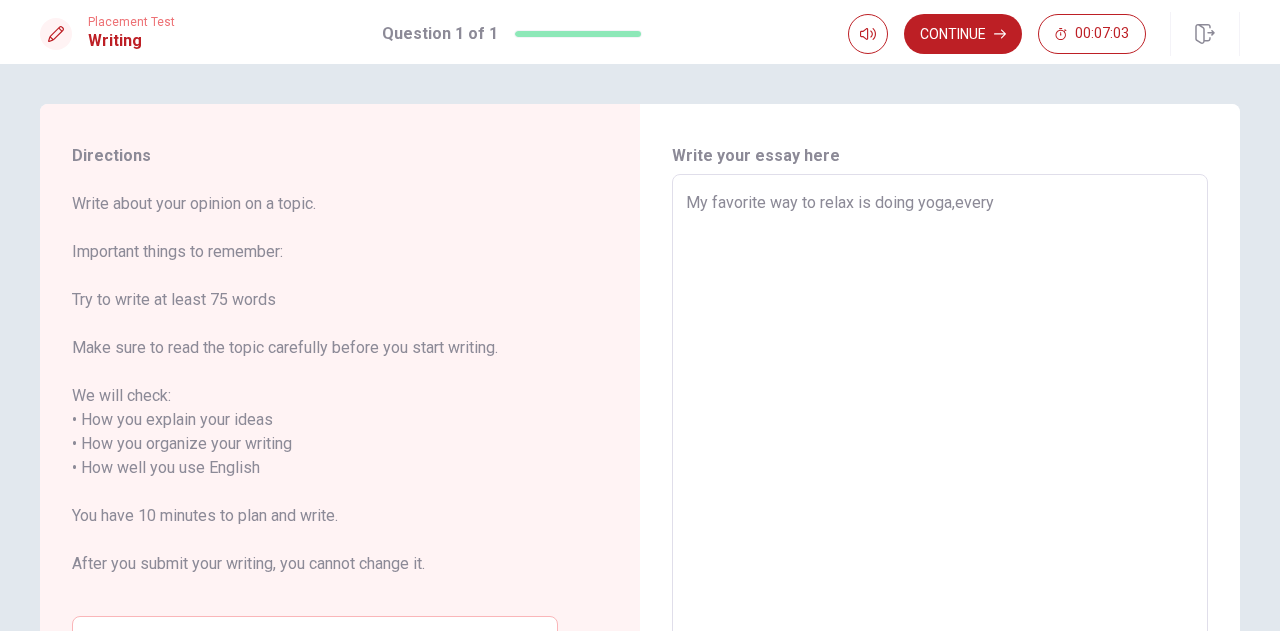type on "My favorite way to relax is doing yoga,everyt" 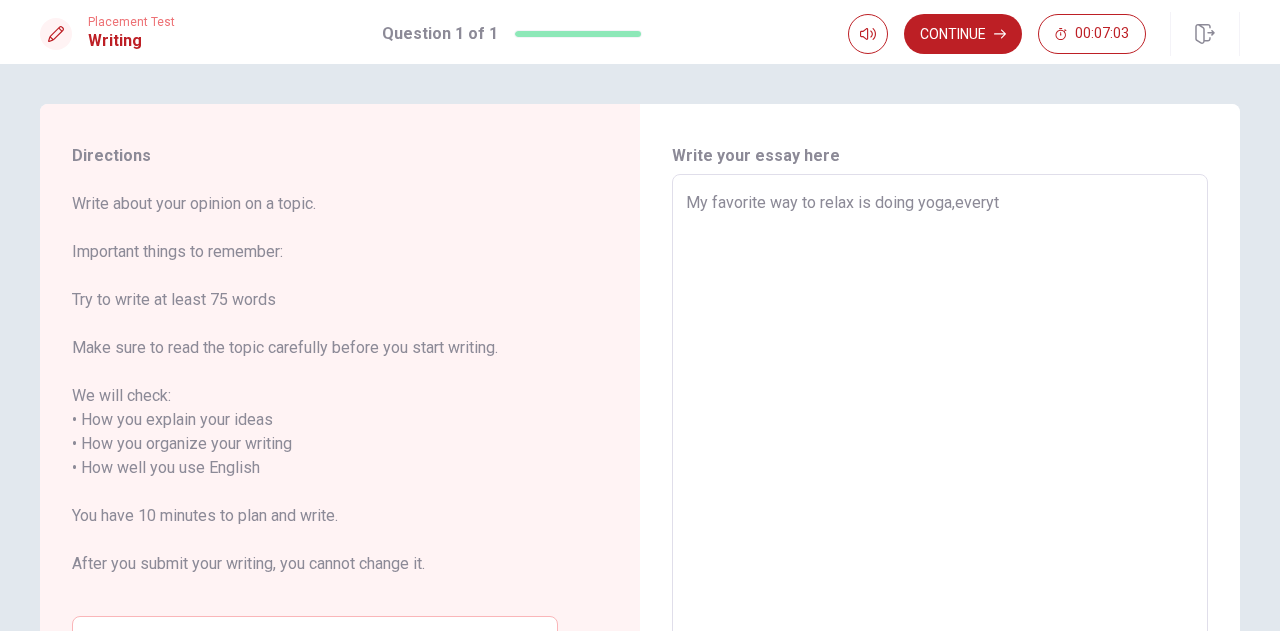 type on "x" 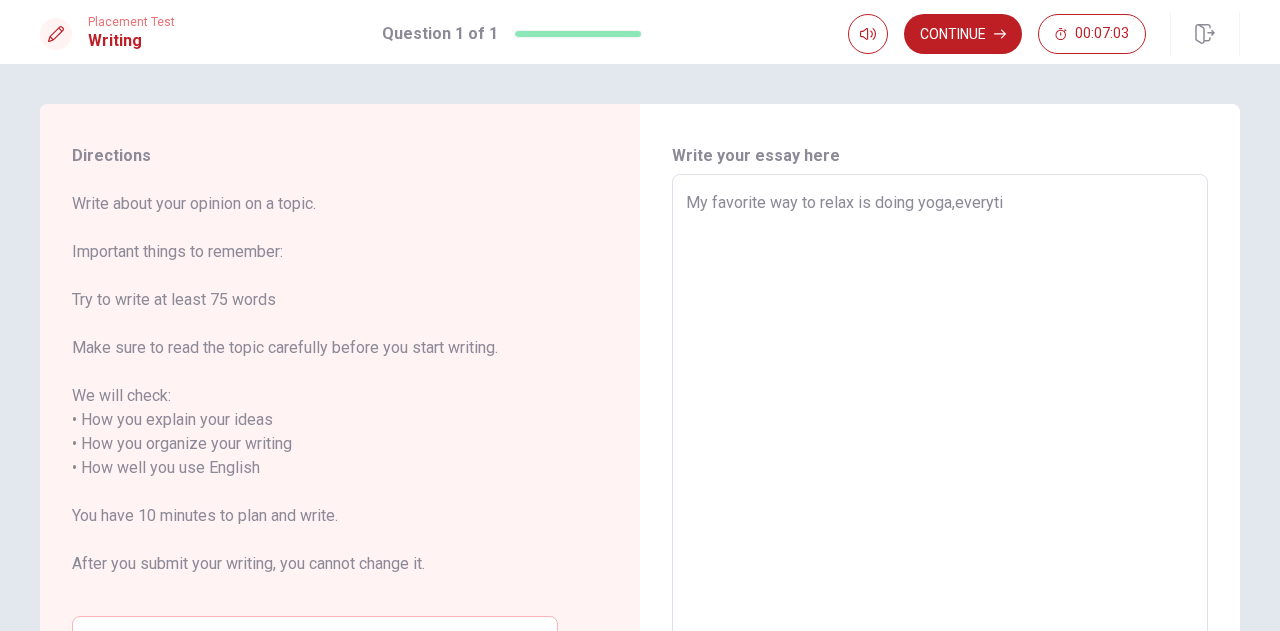 type on "x" 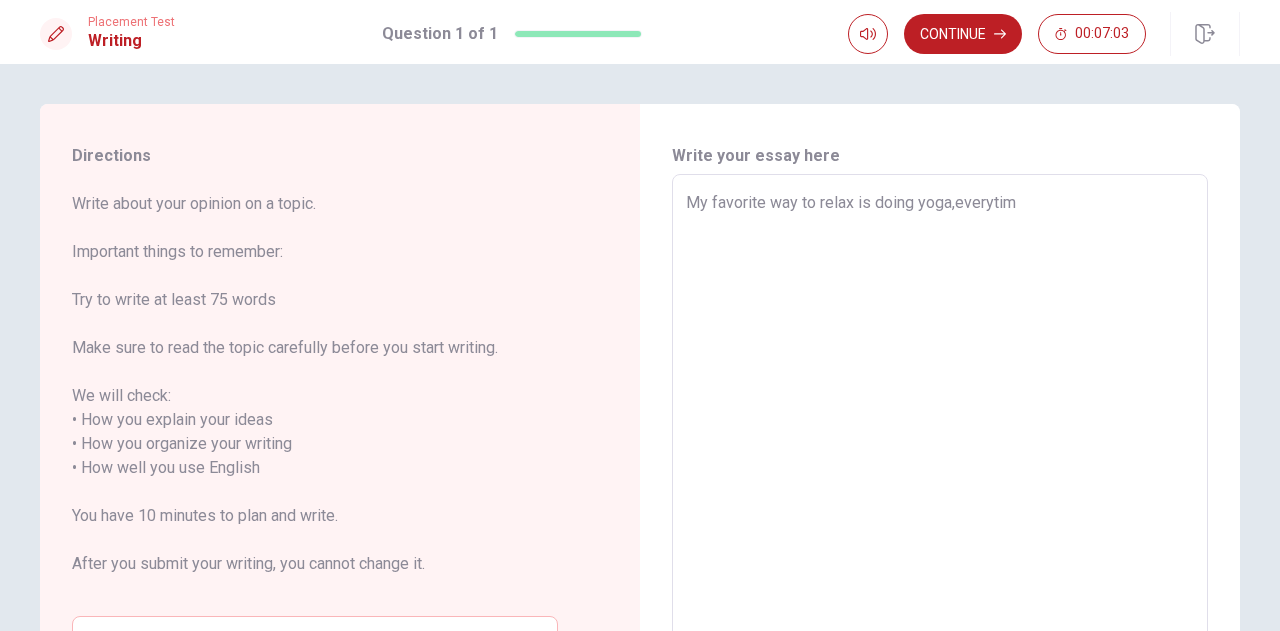 type on "x" 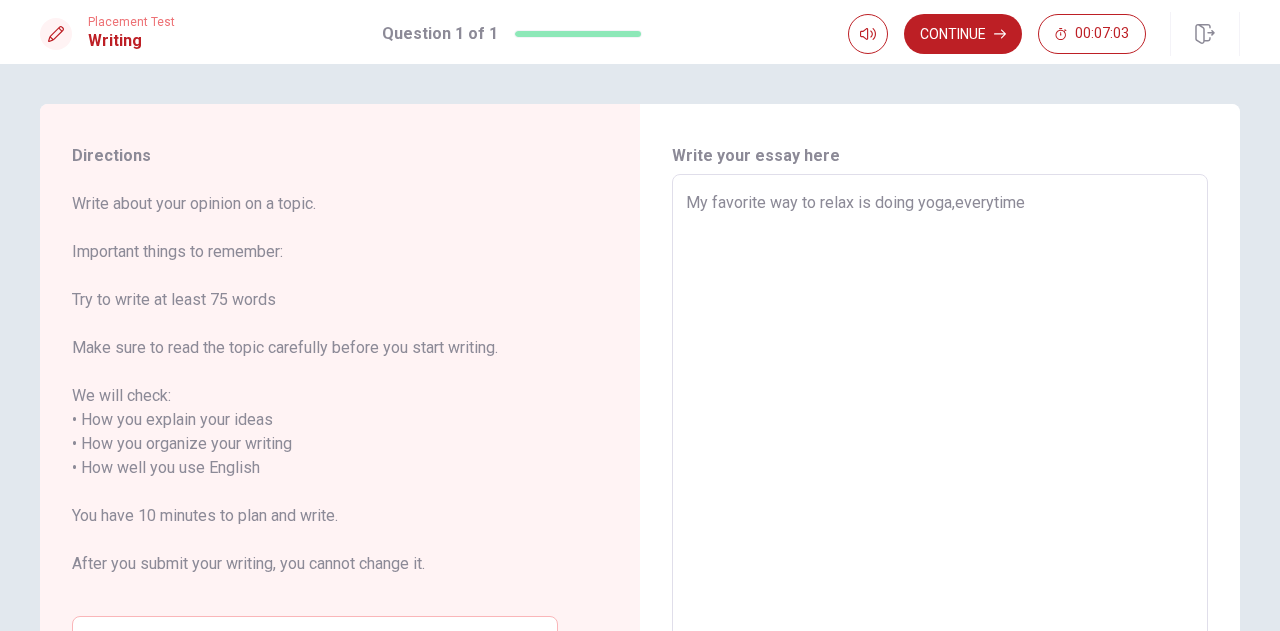 type on "x" 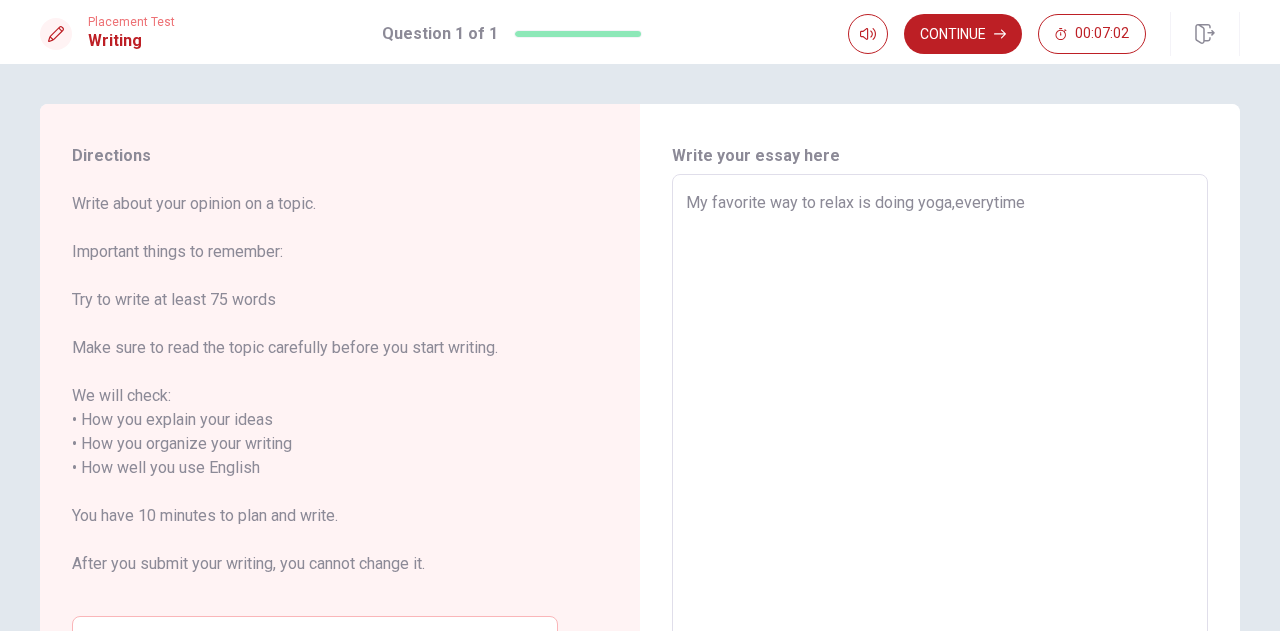 type on "My favorite way to relax is doing yoga,everytime" 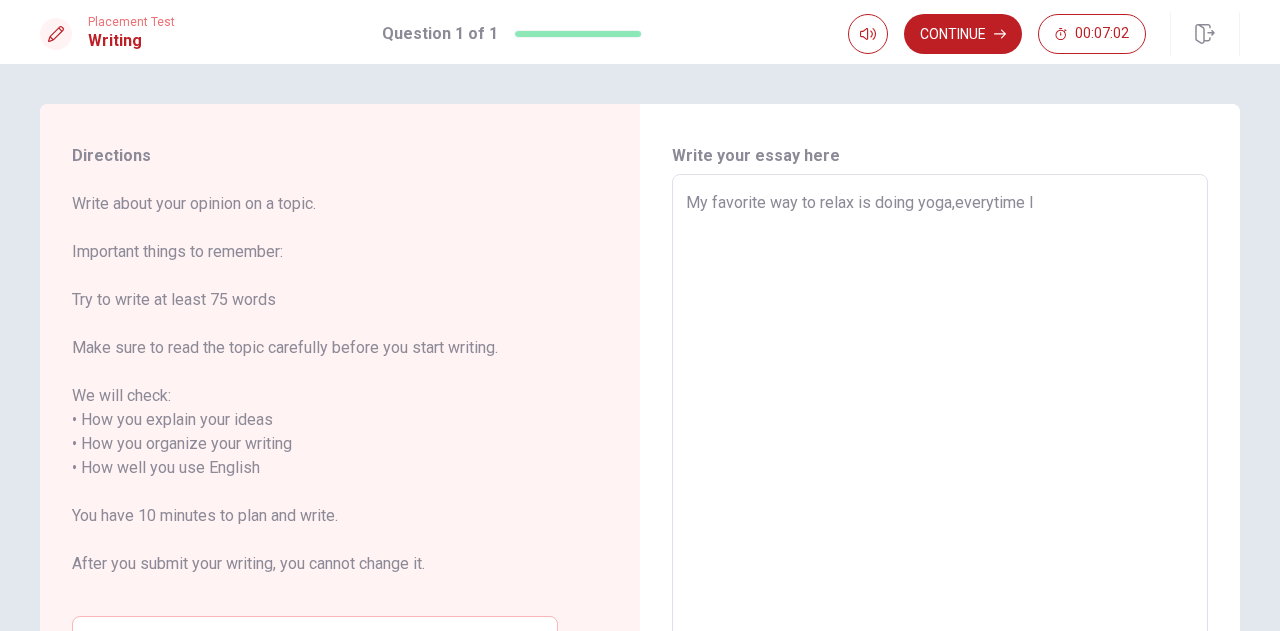 type on "x" 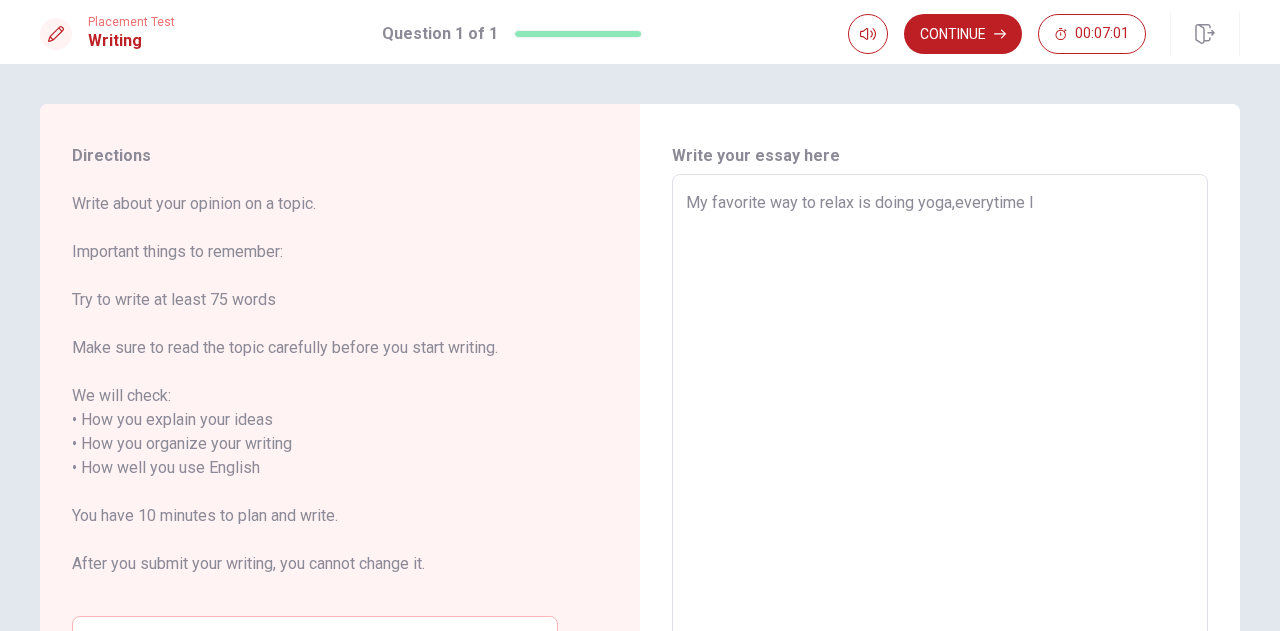 type on "My favorite way to relax is doing yoga,everytime I" 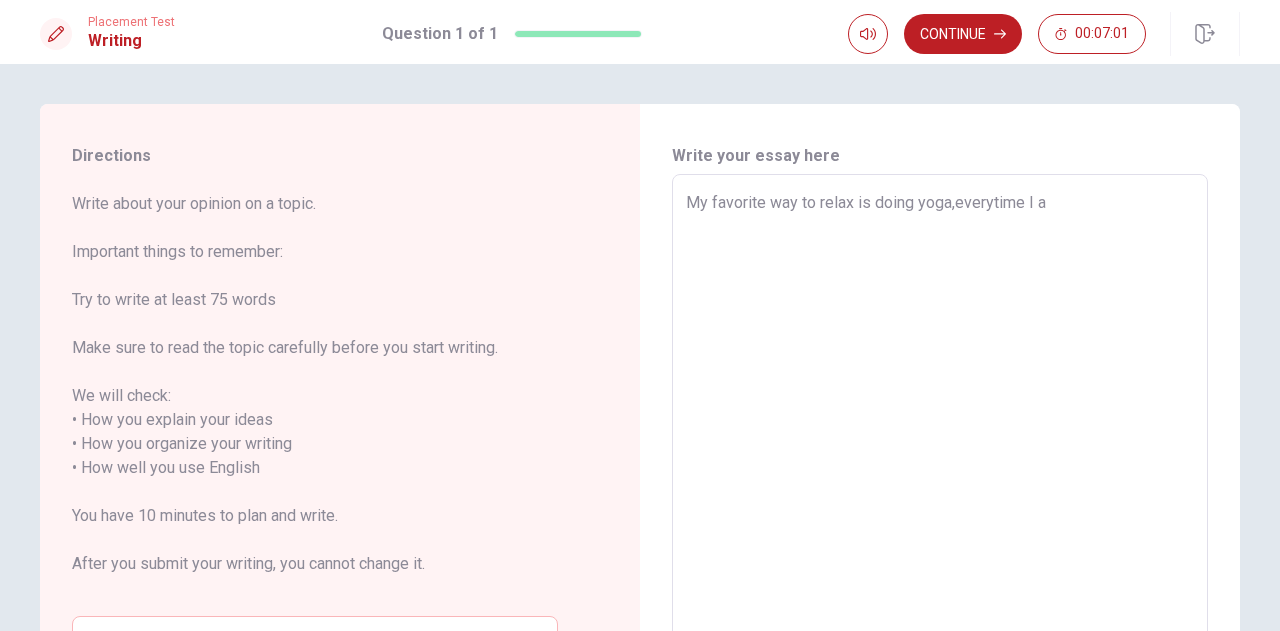 type on "x" 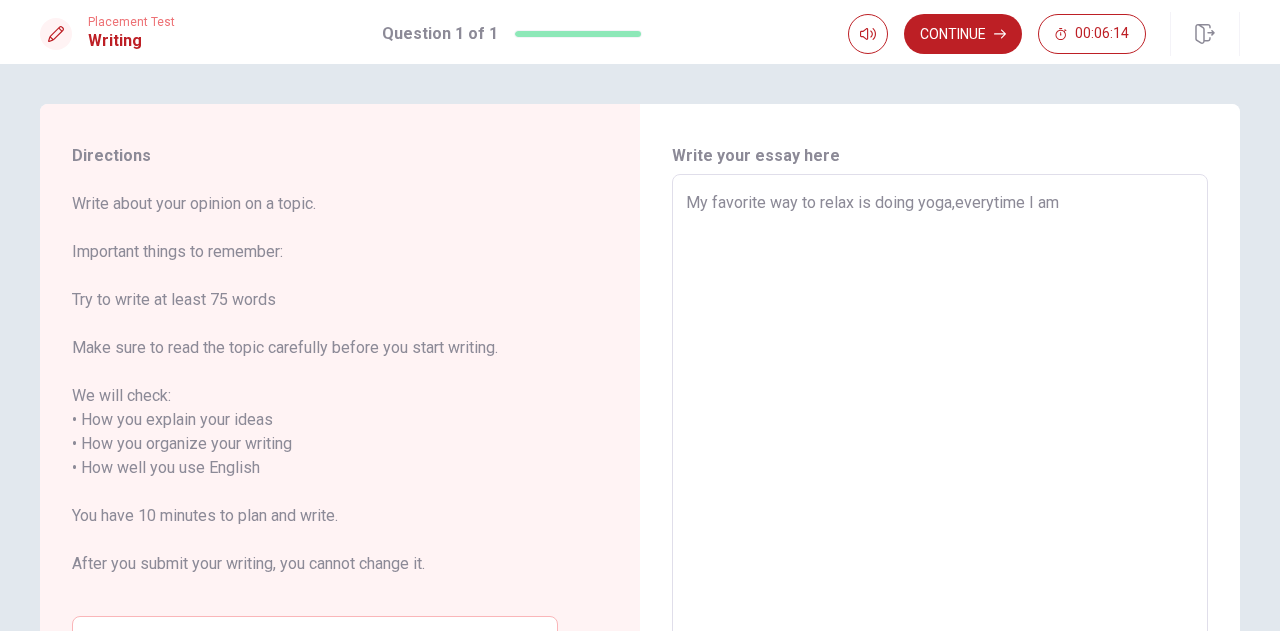 type on "x" 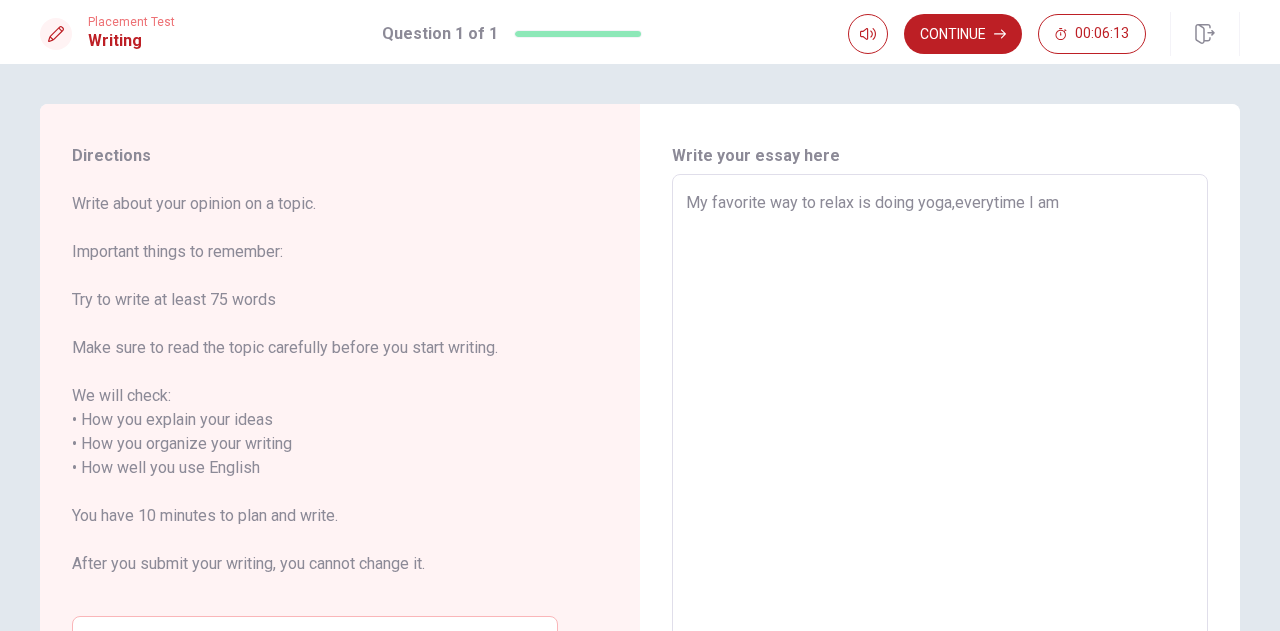 type on "My favorite way to relax is doing yoga,everytime I am t" 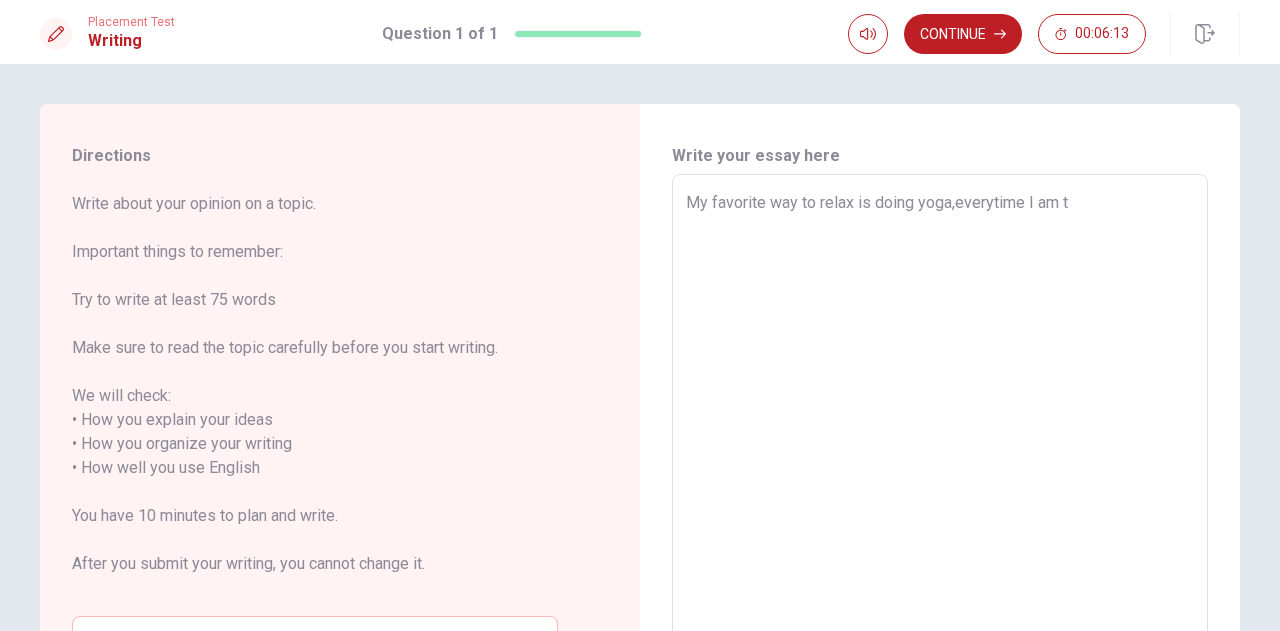type on "x" 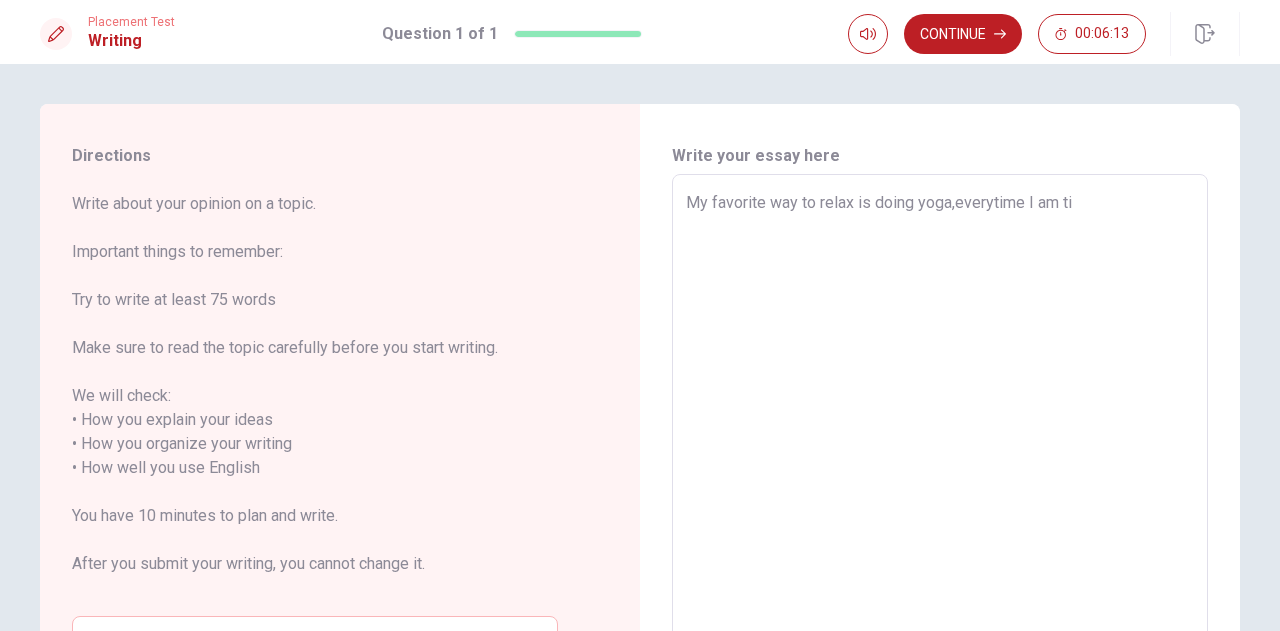 type on "x" 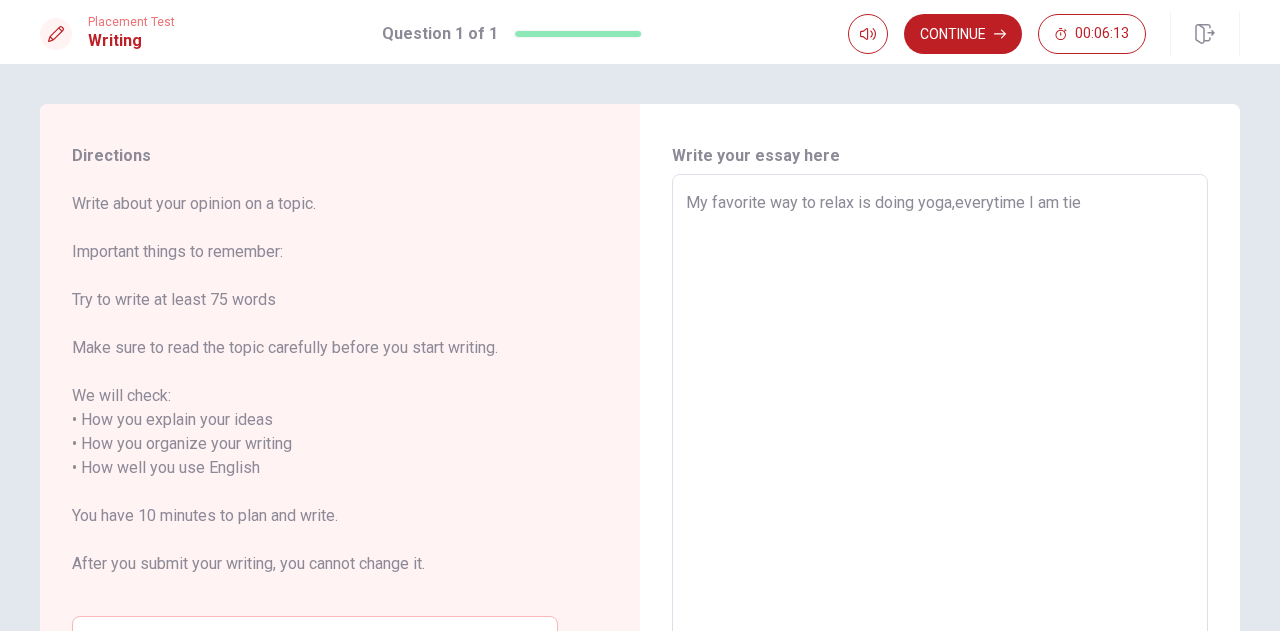 type on "x" 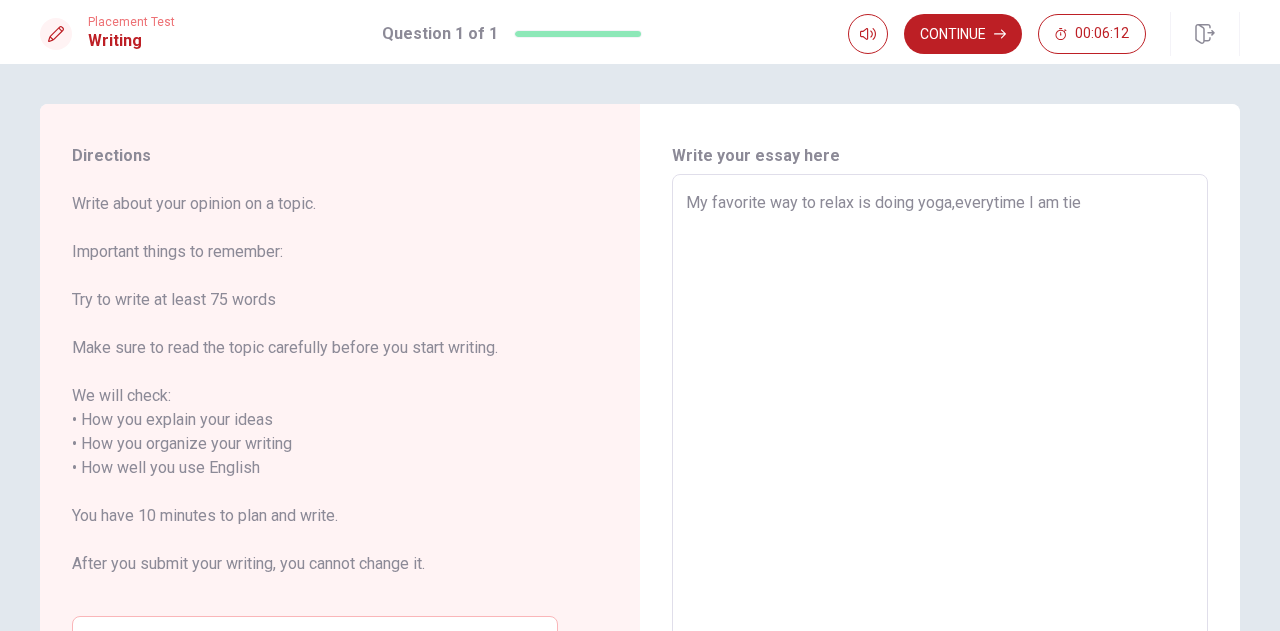 type on "My favorite way to relax is doing yoga,everytime I am ti" 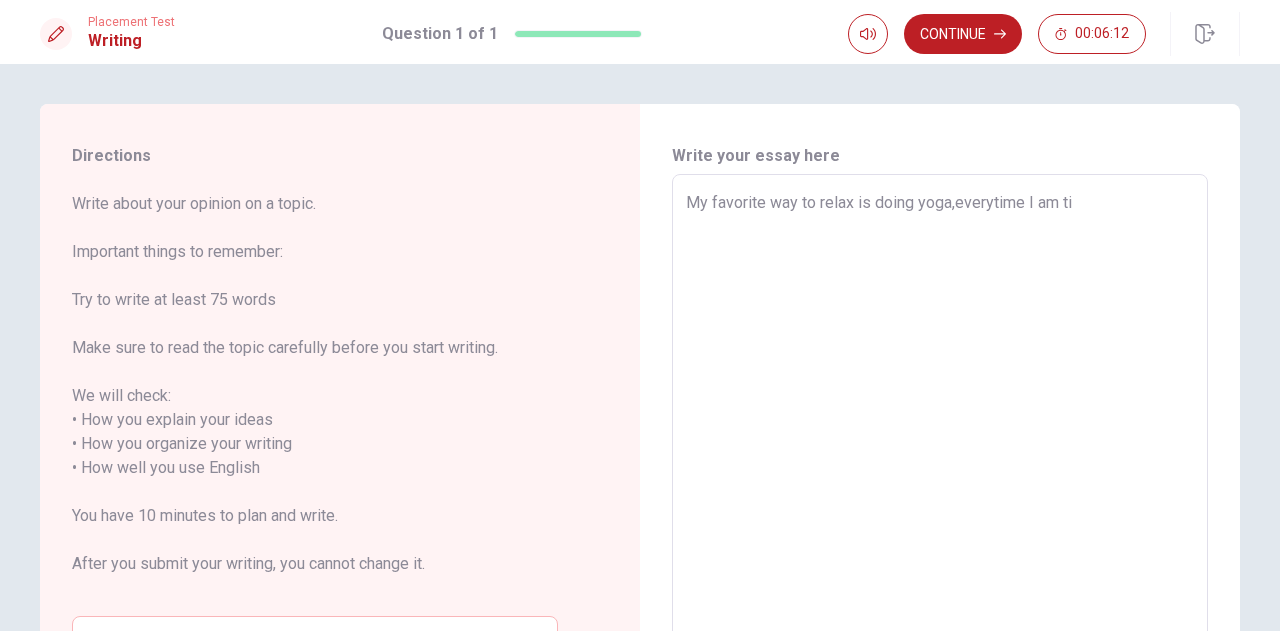 type on "x" 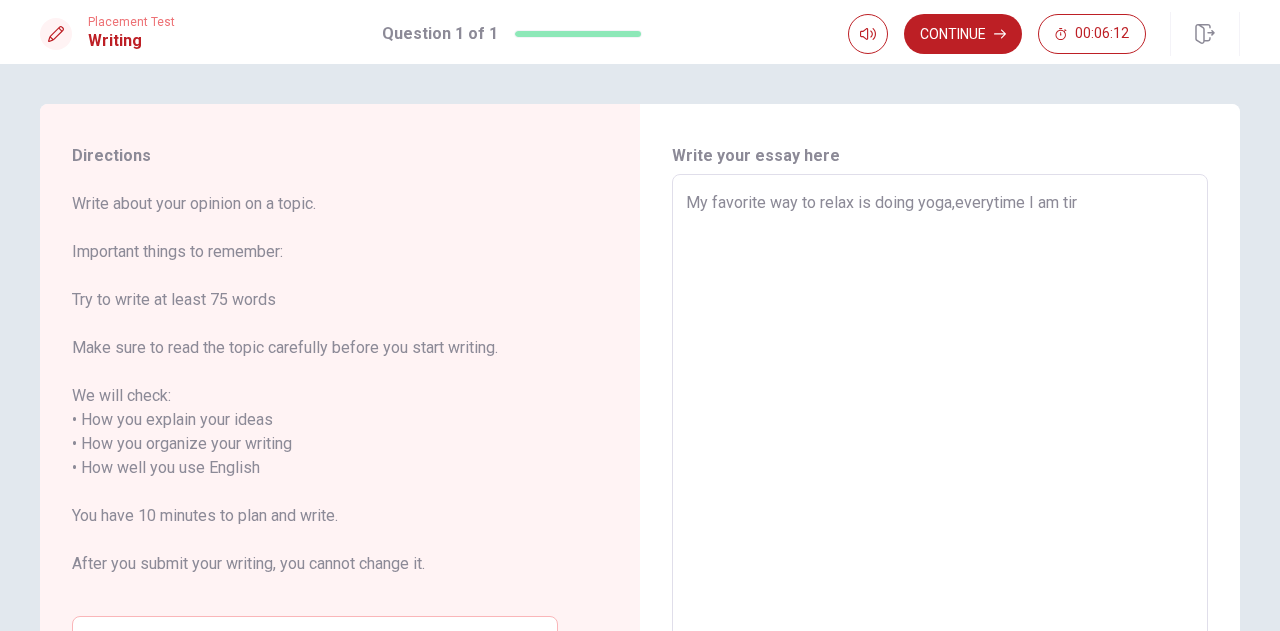 type on "x" 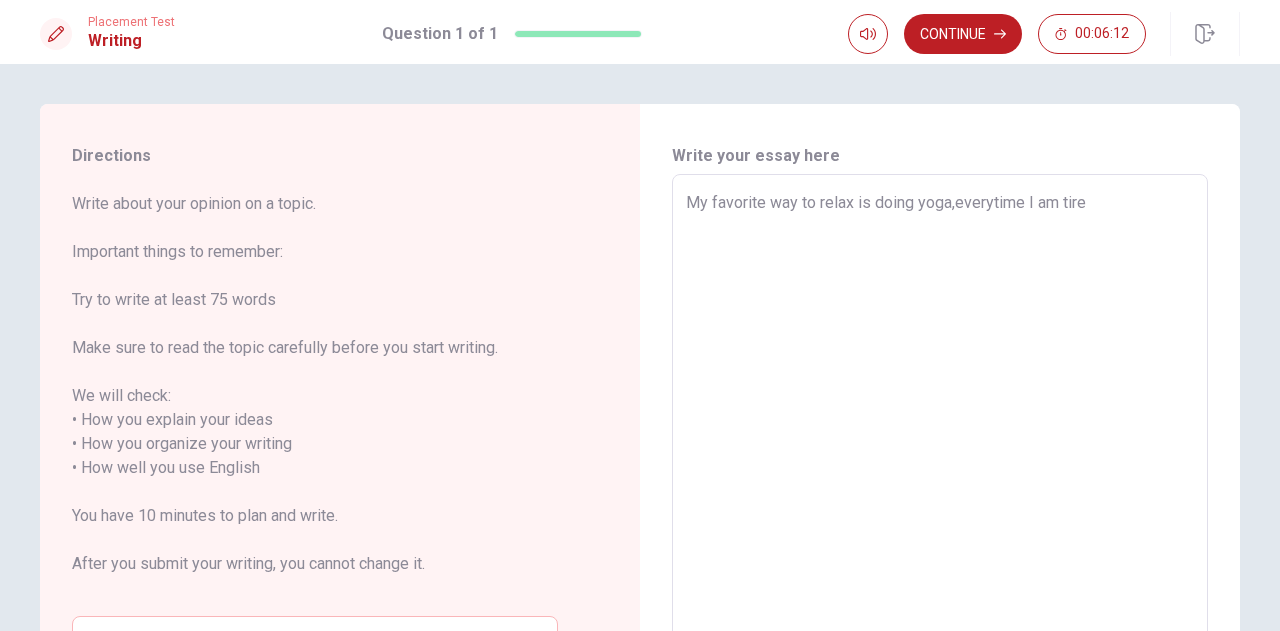 type on "x" 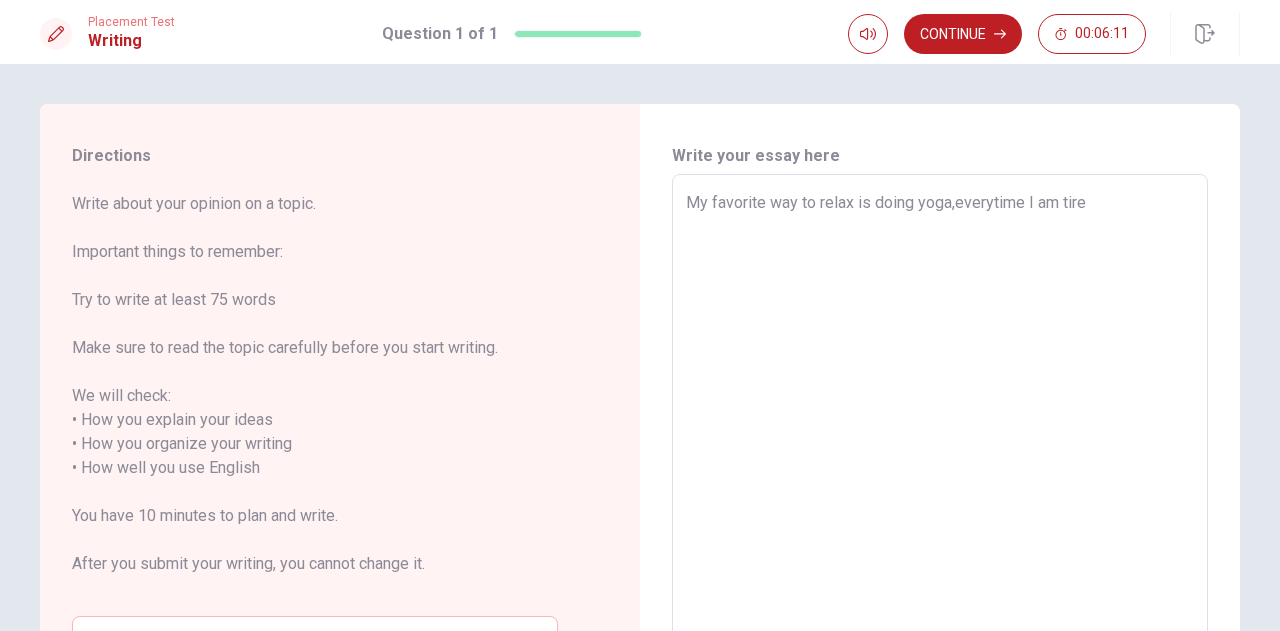 type on "My favorite way to relax is doing yoga,everytime I am tired" 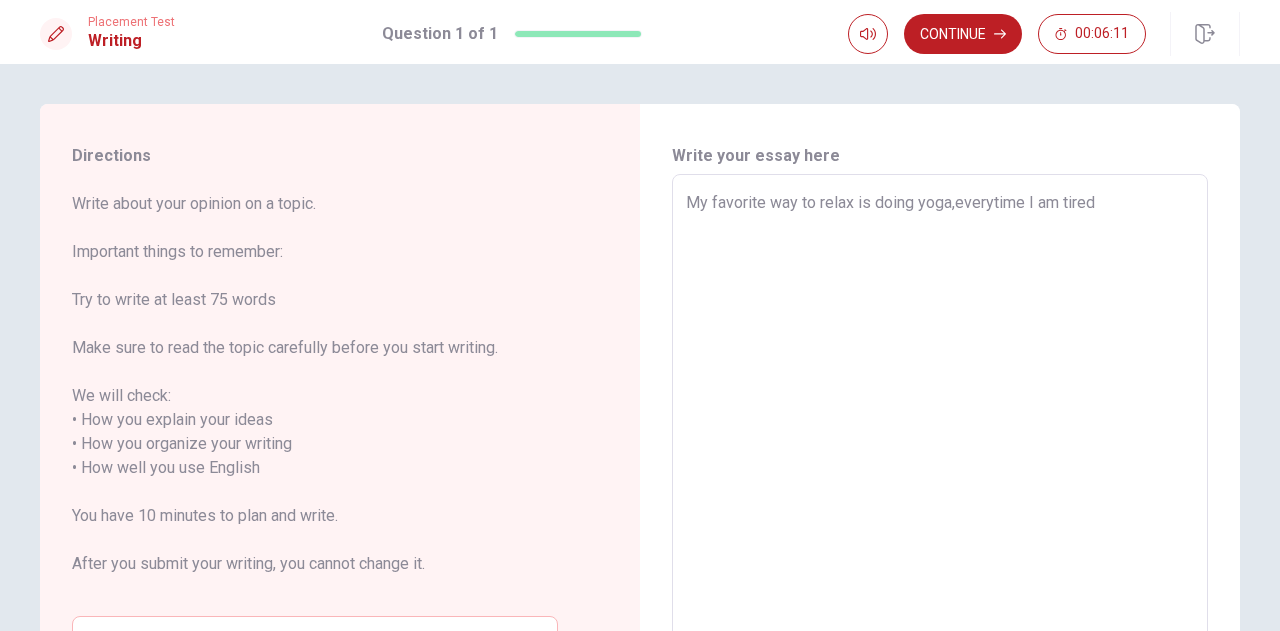 type on "x" 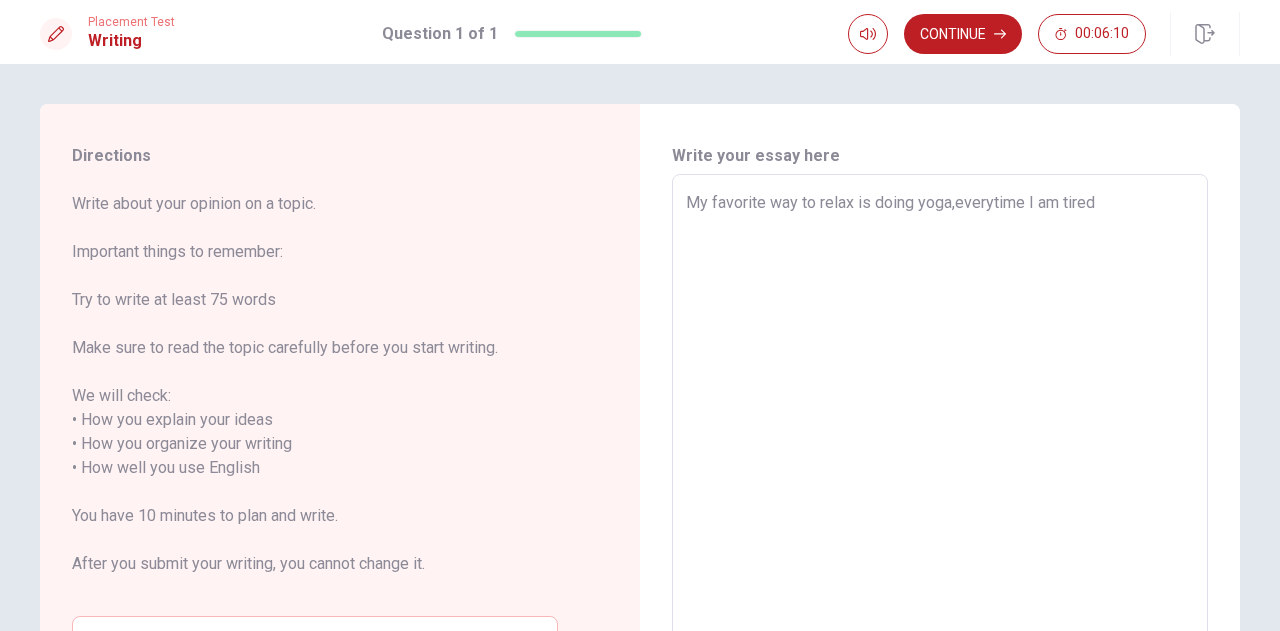 type on "My favorite way to relax is doing yoga,everytime I am tired," 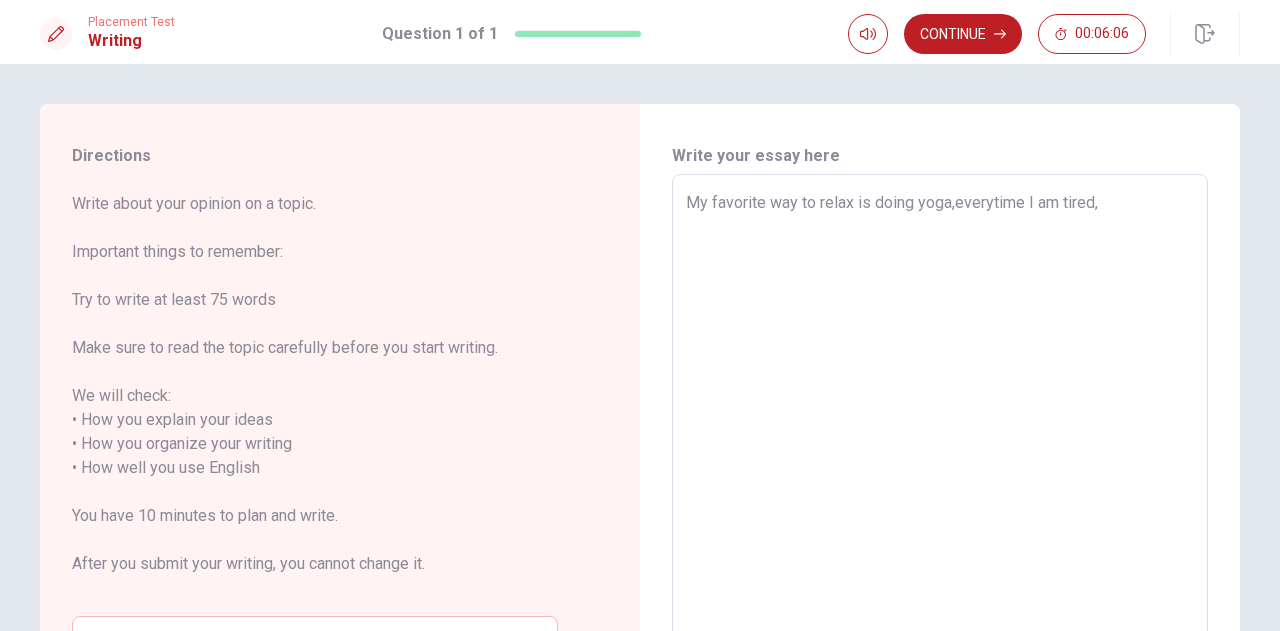 type on "x" 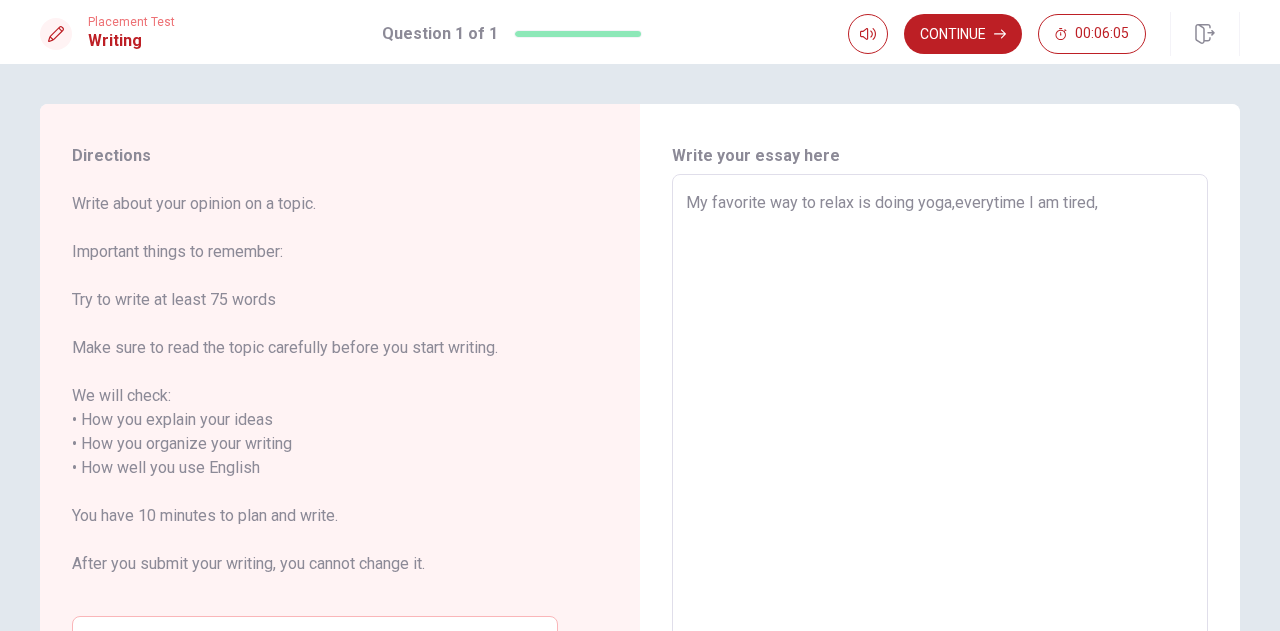 click on "My favorite way to relax is doing yoga,everytime I am tired," at bounding box center (940, 456) 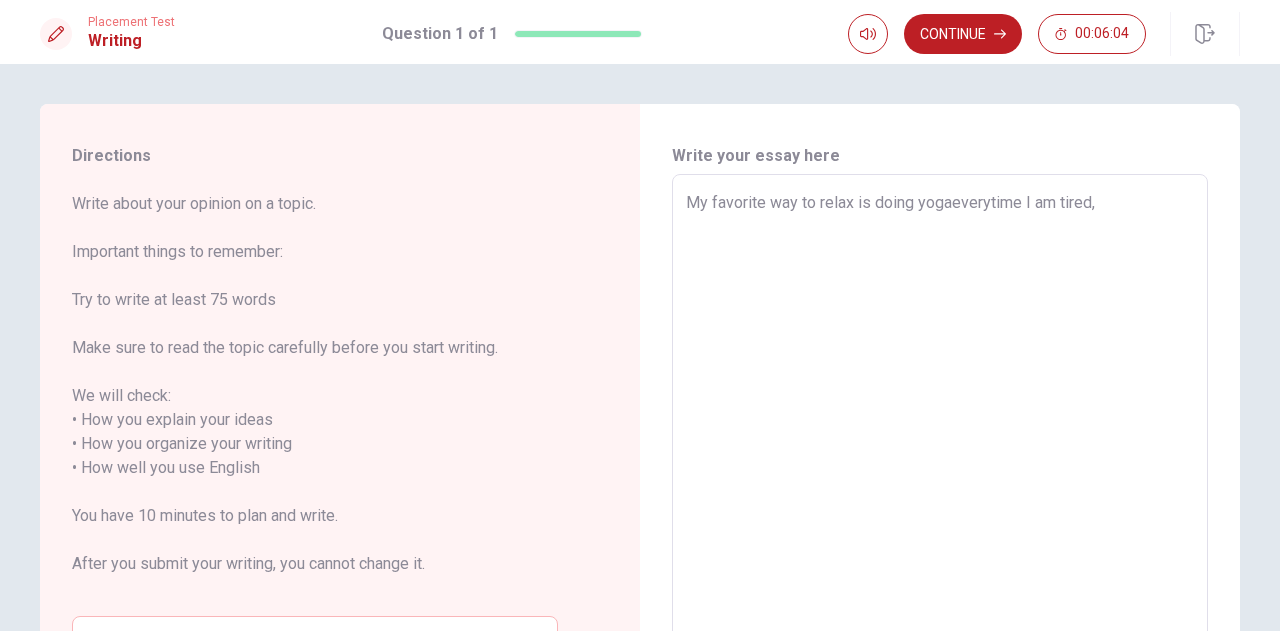 type on "x" 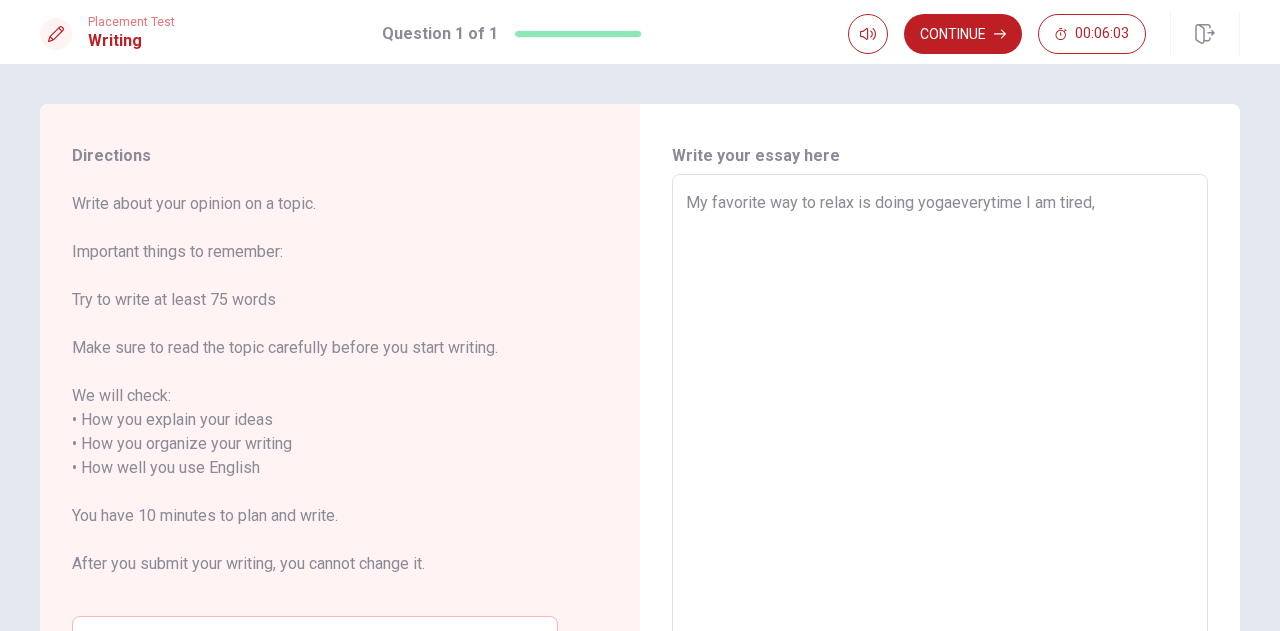 type on "My favorite way to relax is doing yoga.everytime I am tired," 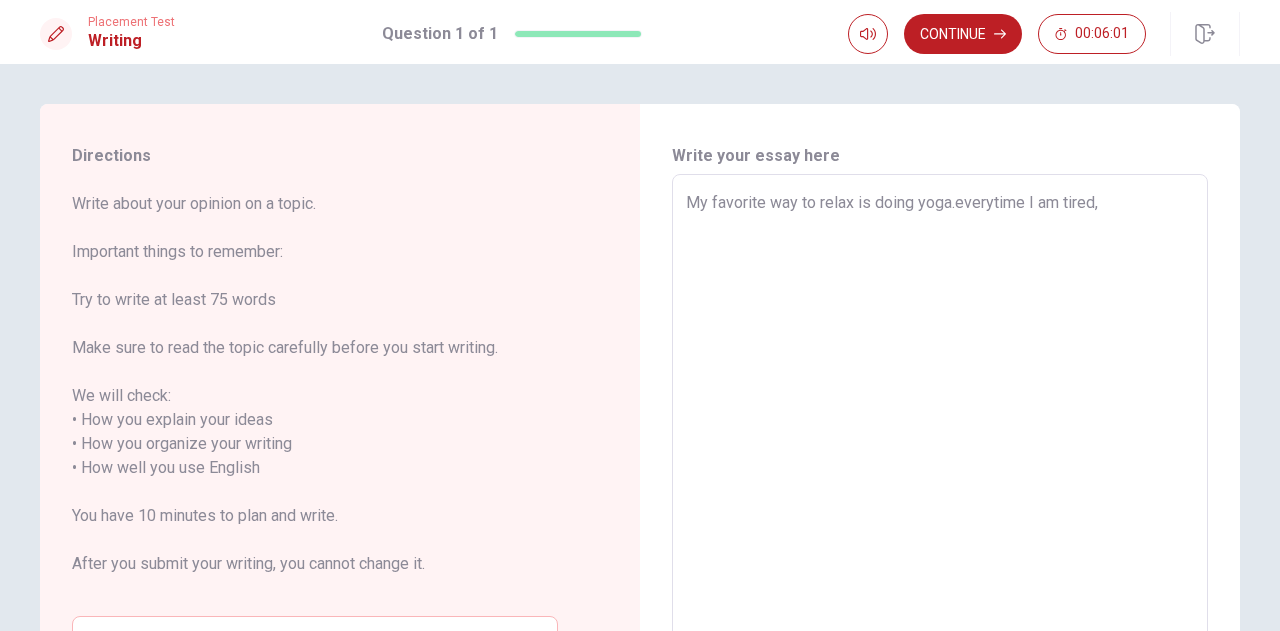 click on "My favorite way to relax is doing yoga.everytime I am tired," at bounding box center (940, 456) 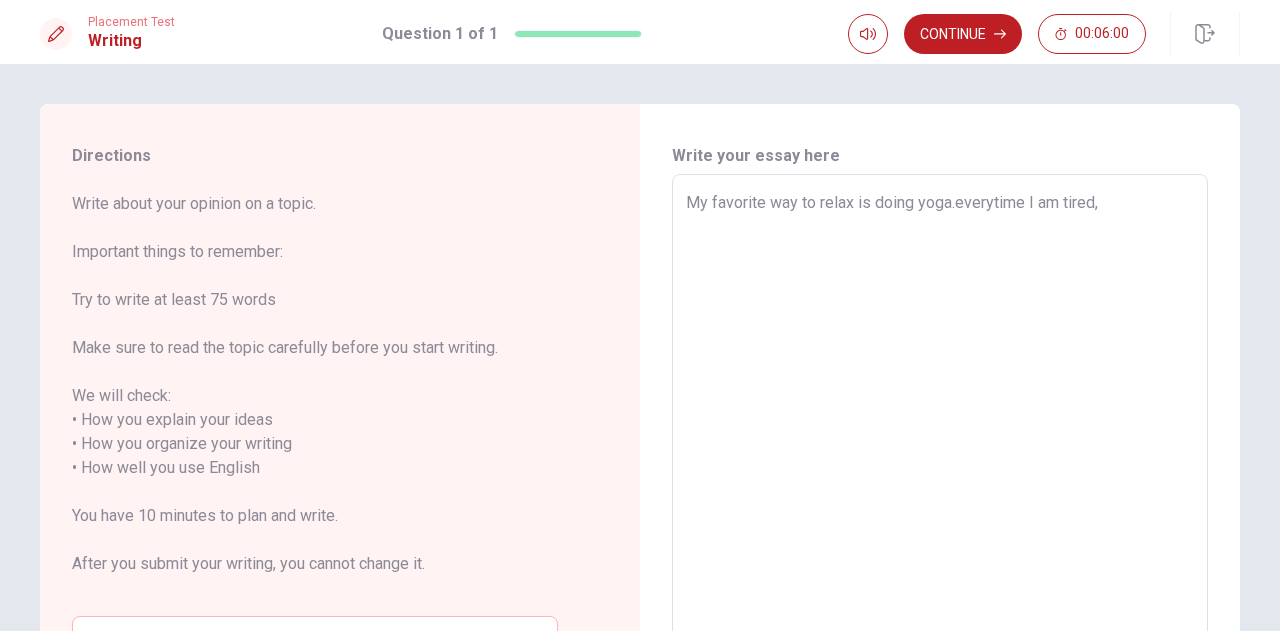 type on "My favorite way to relax is doing yoga.verytime I am tired," 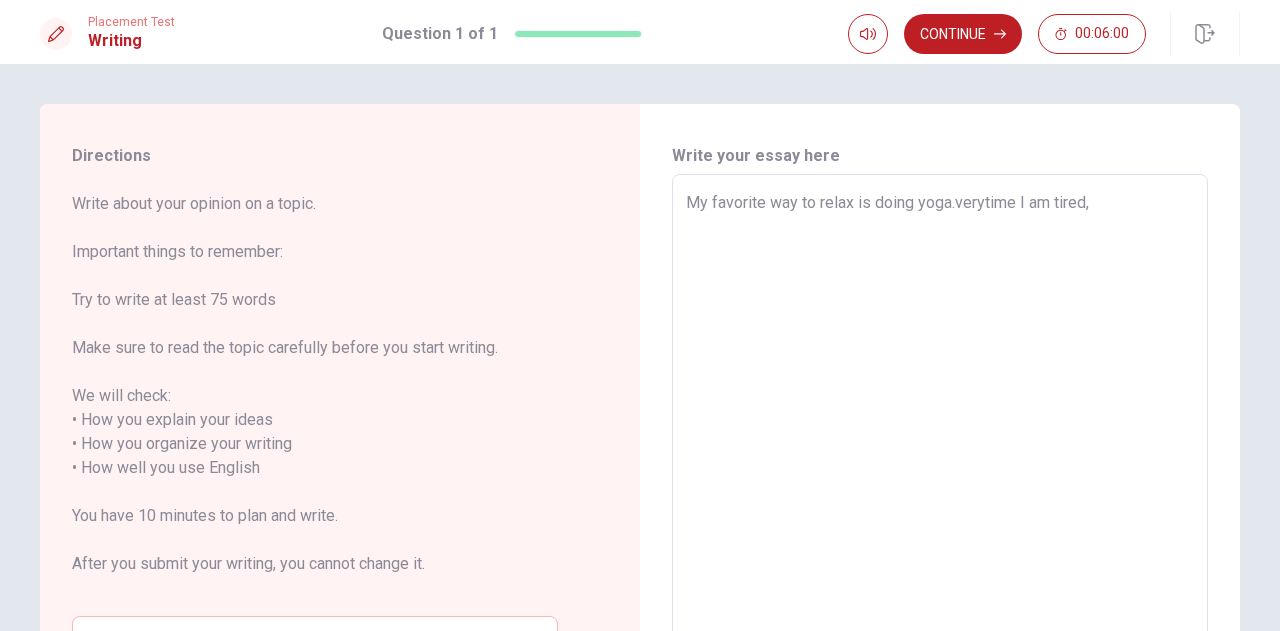 type on "x" 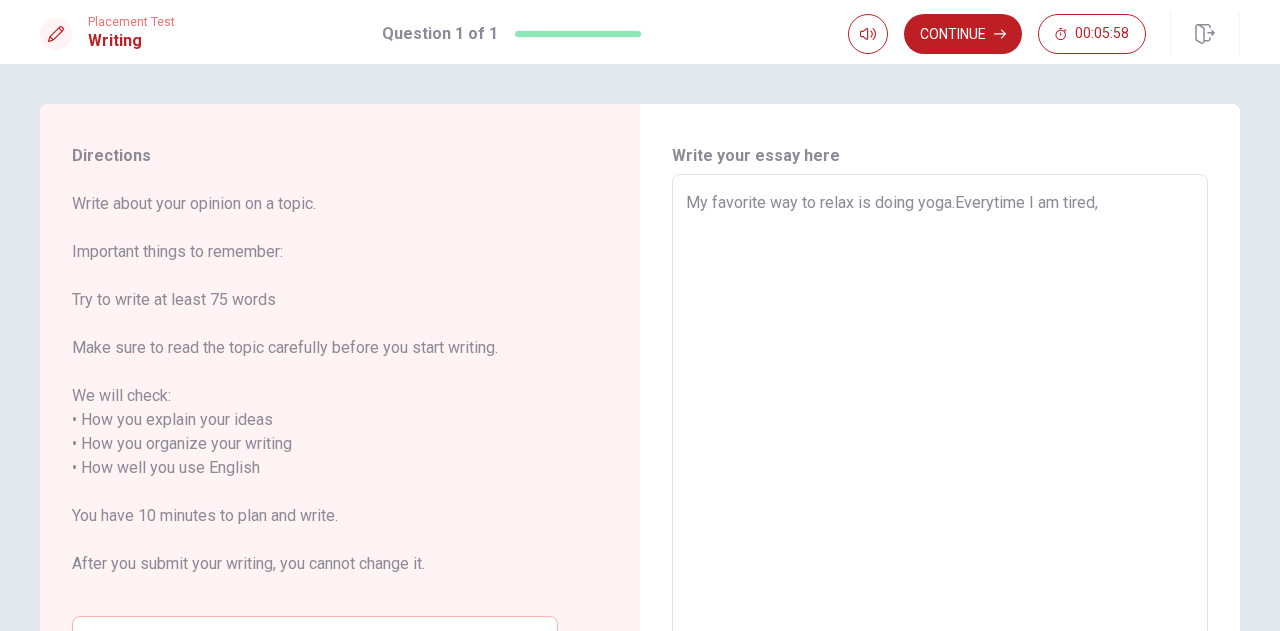 click on "My favorite way to relax is doing yoga.Everytime I am tired," at bounding box center (940, 456) 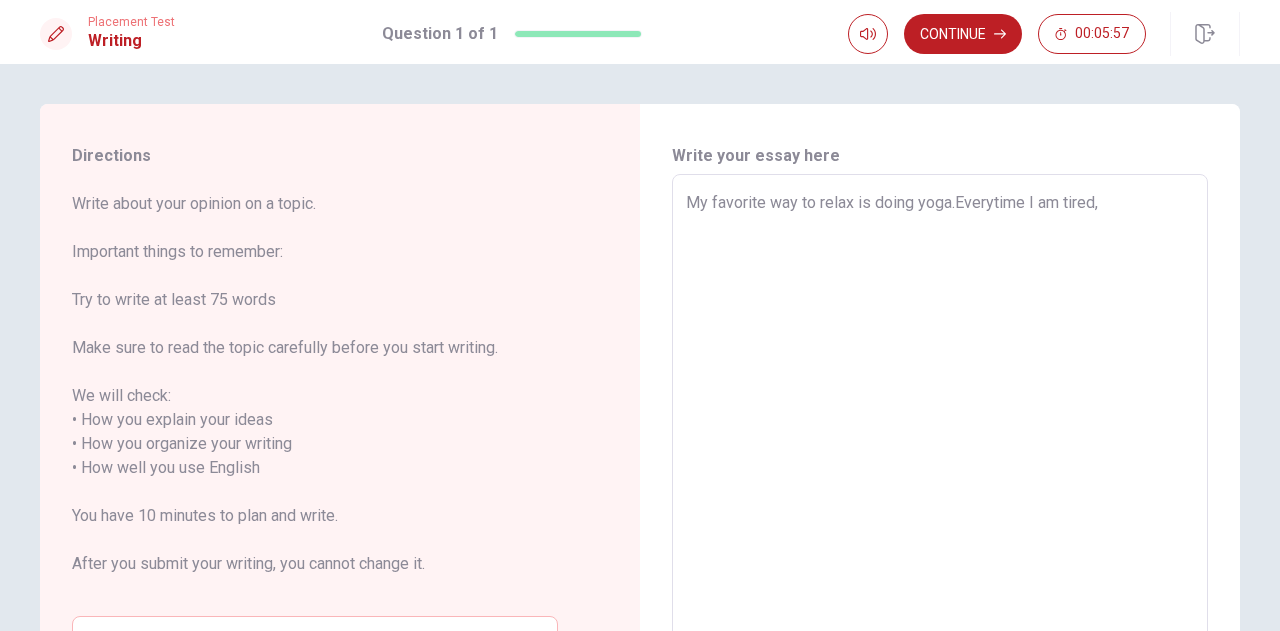 type on "x" 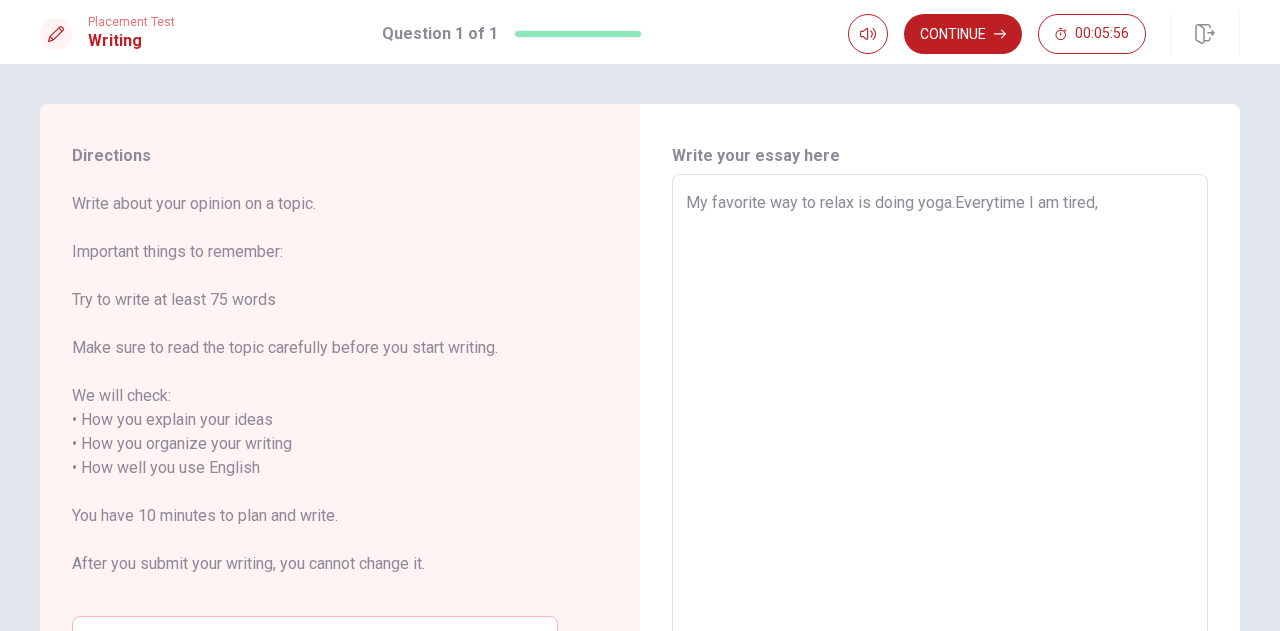 type on "My favorite way to relax is doing yoga.Everytime I am tired,I" 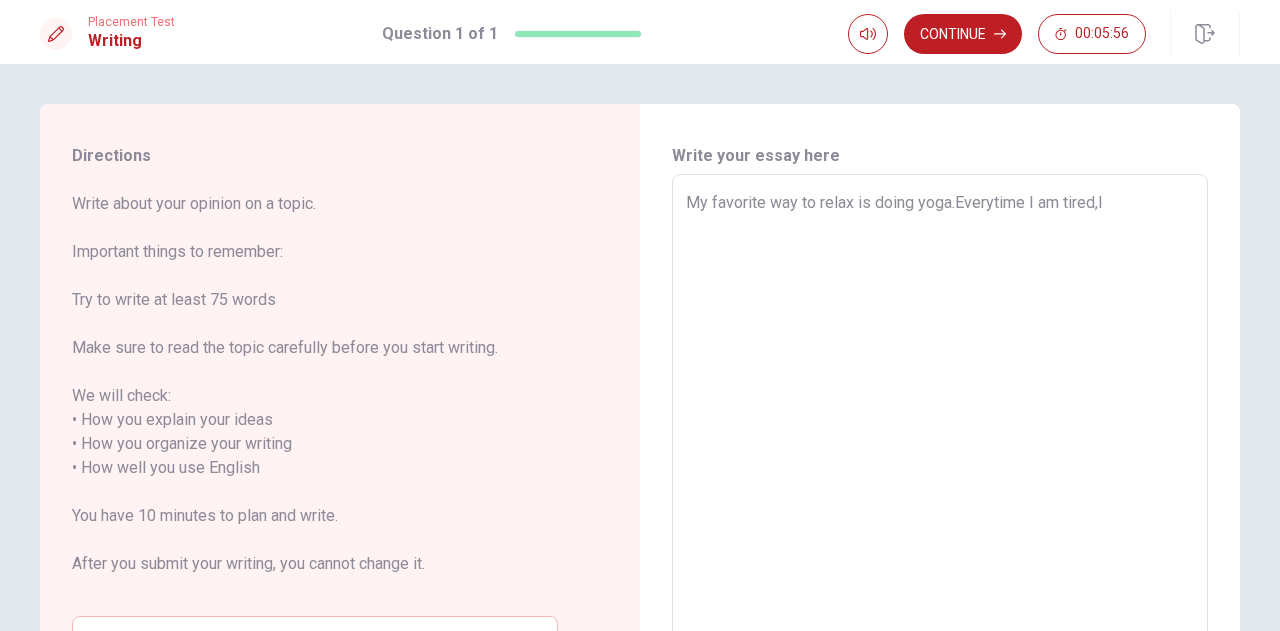 type on "x" 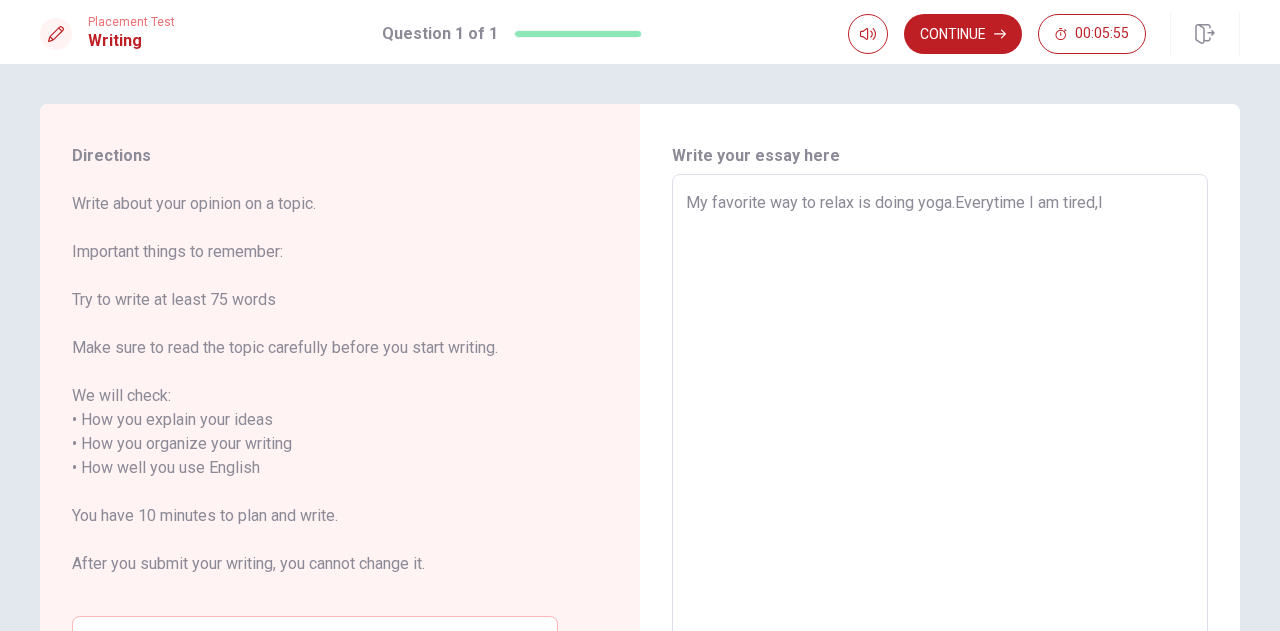 type on "My favorite way to relax is doing yoga.Everytime I am tired,I" 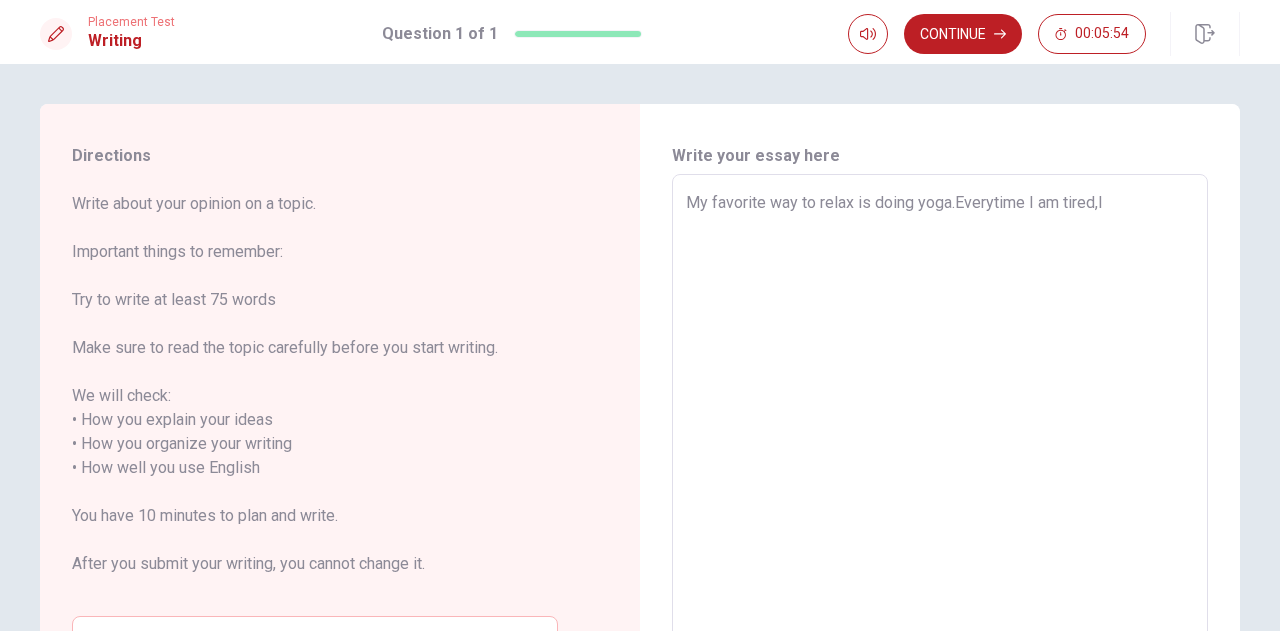 type on "My favorite way to relax is doing yoga.Everytime I am tired,I W" 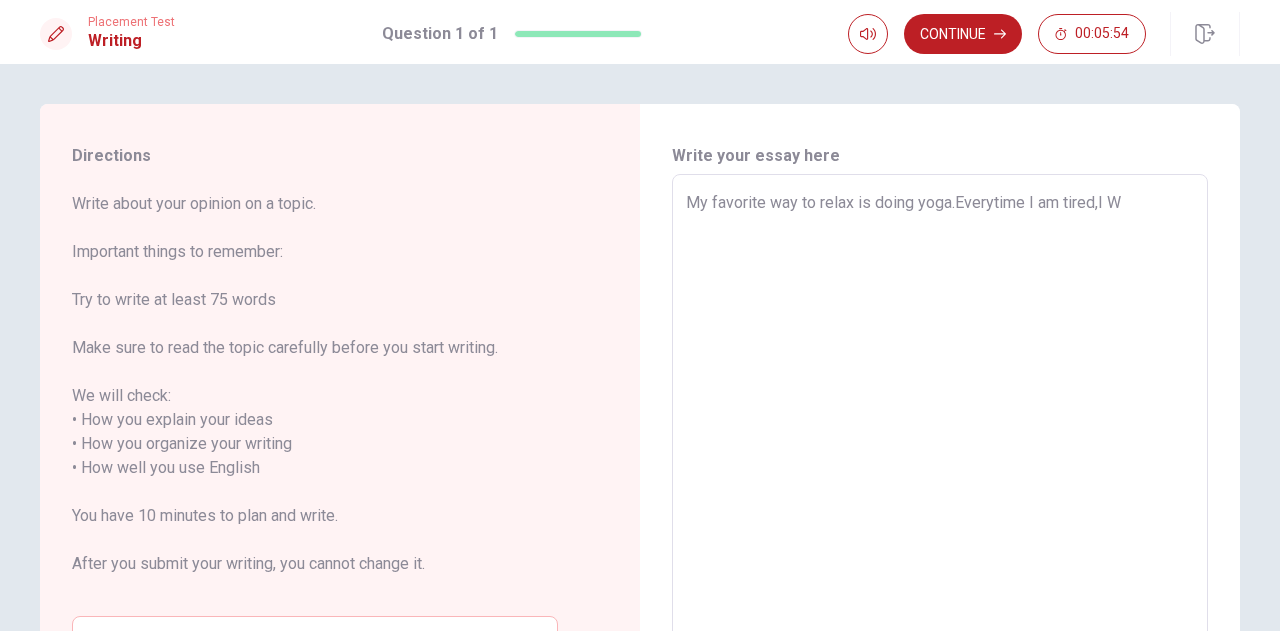 type on "x" 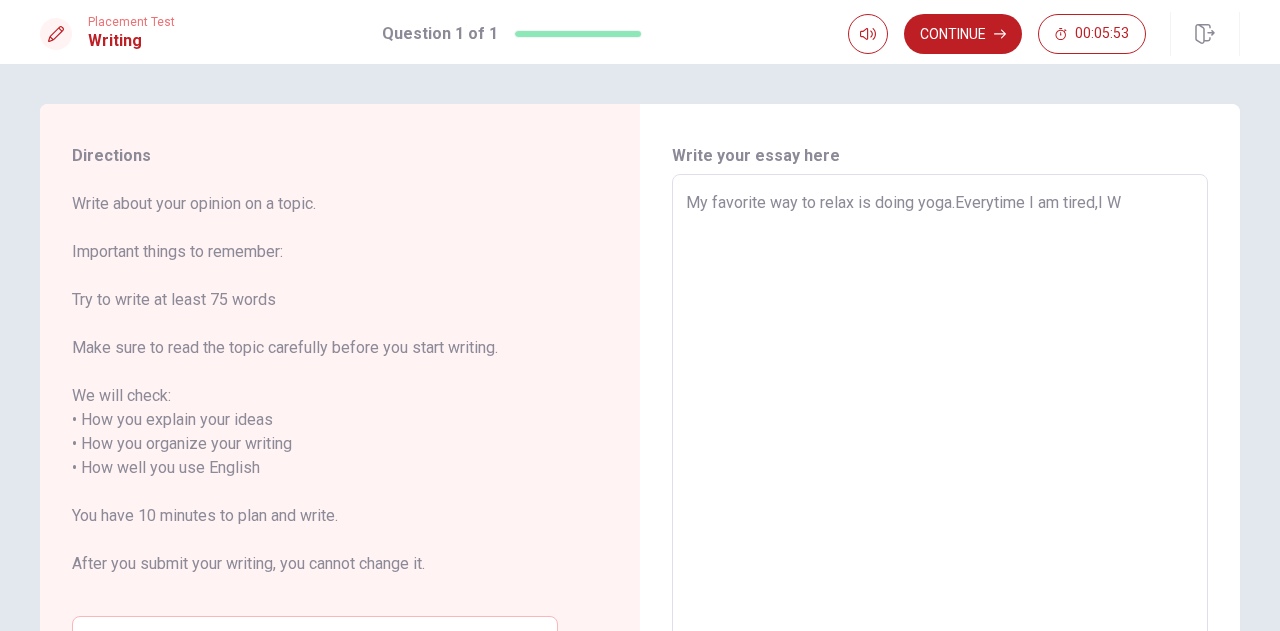type on "My favorite way to relax is doing yoga.Everytime I am tired,I" 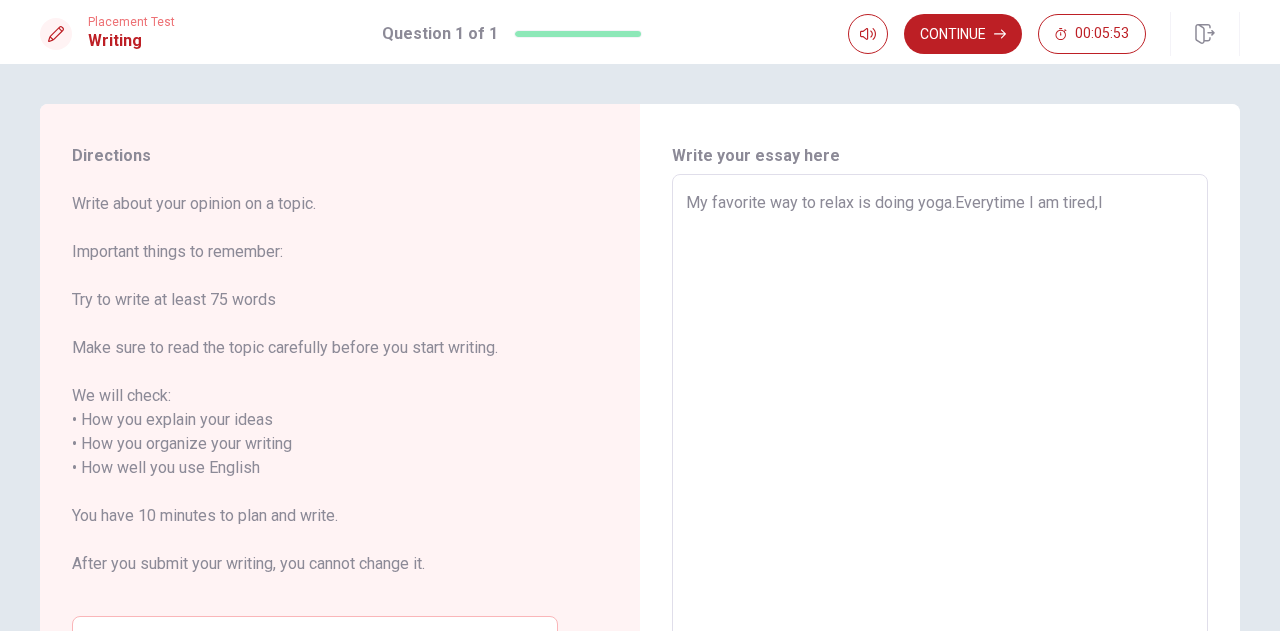 type on "x" 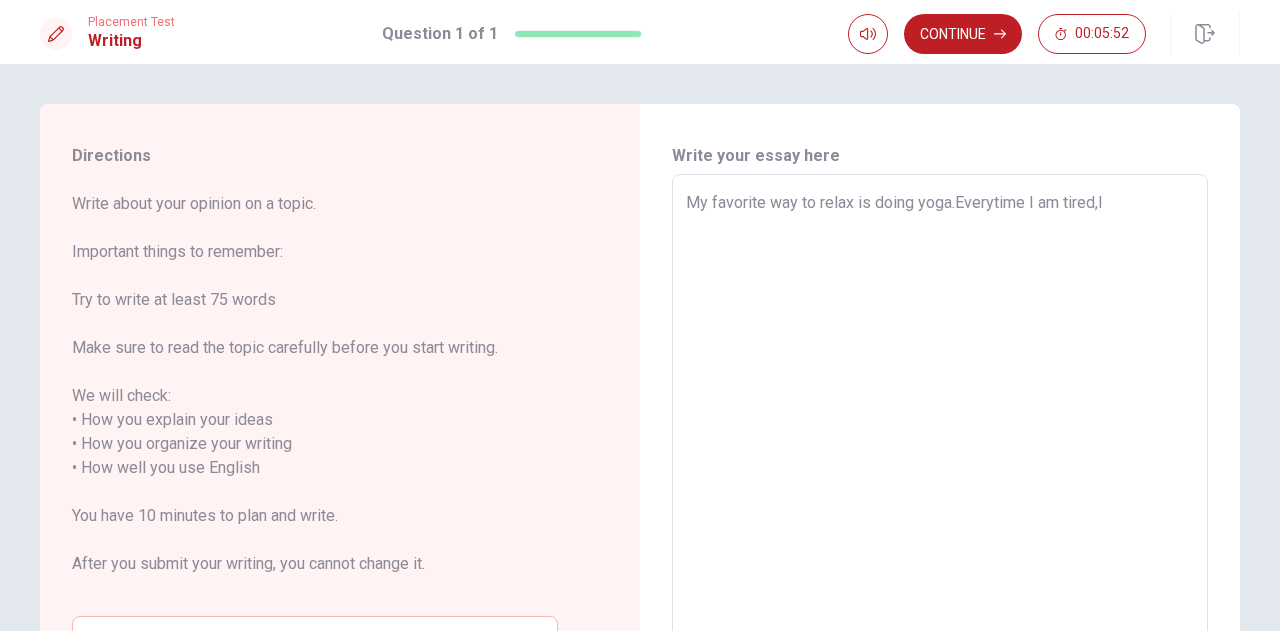 type on "My favorite way to relax is doing yoga.Everytime I am tired,I w" 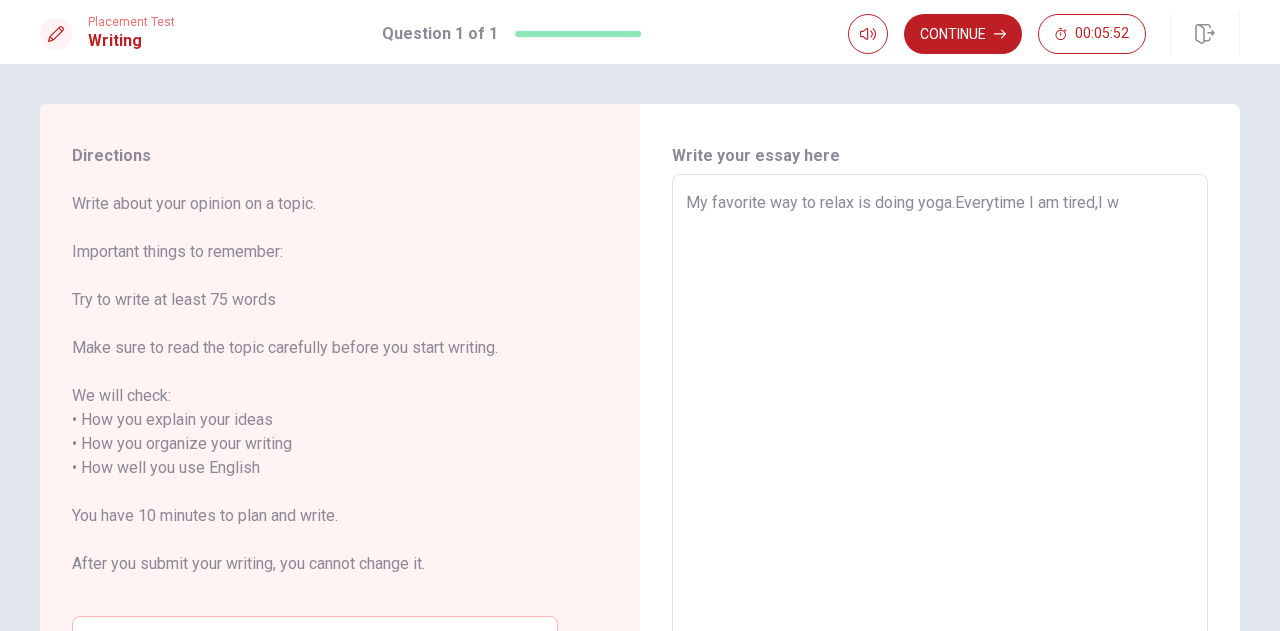 type on "x" 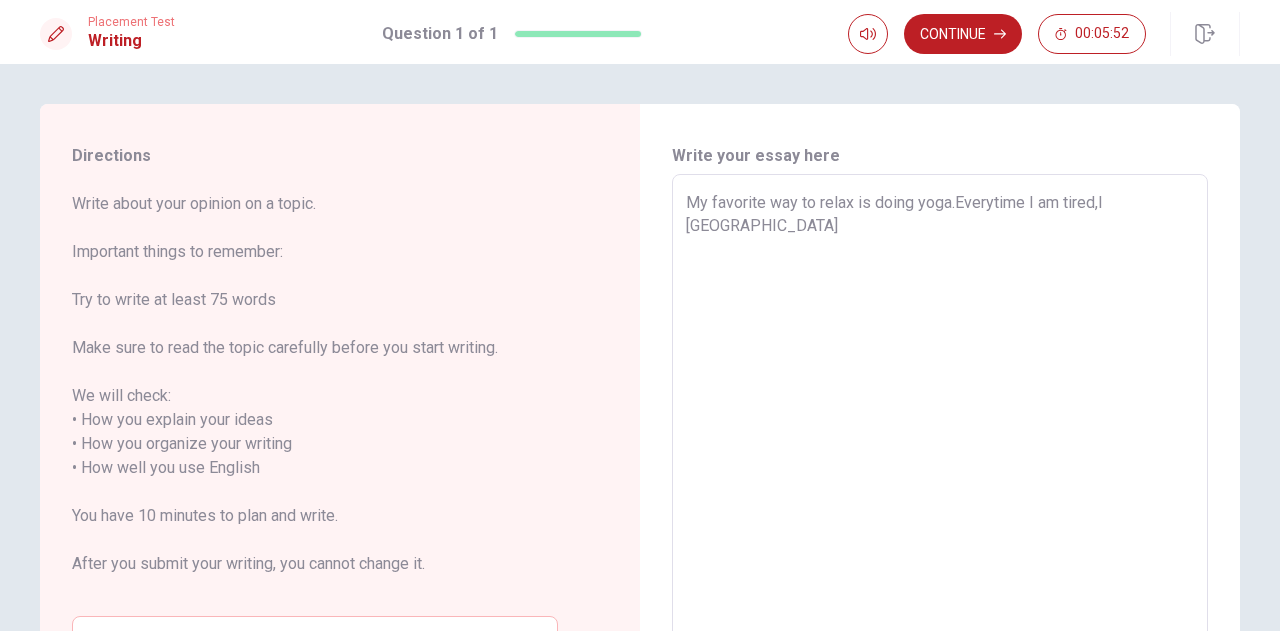 type on "x" 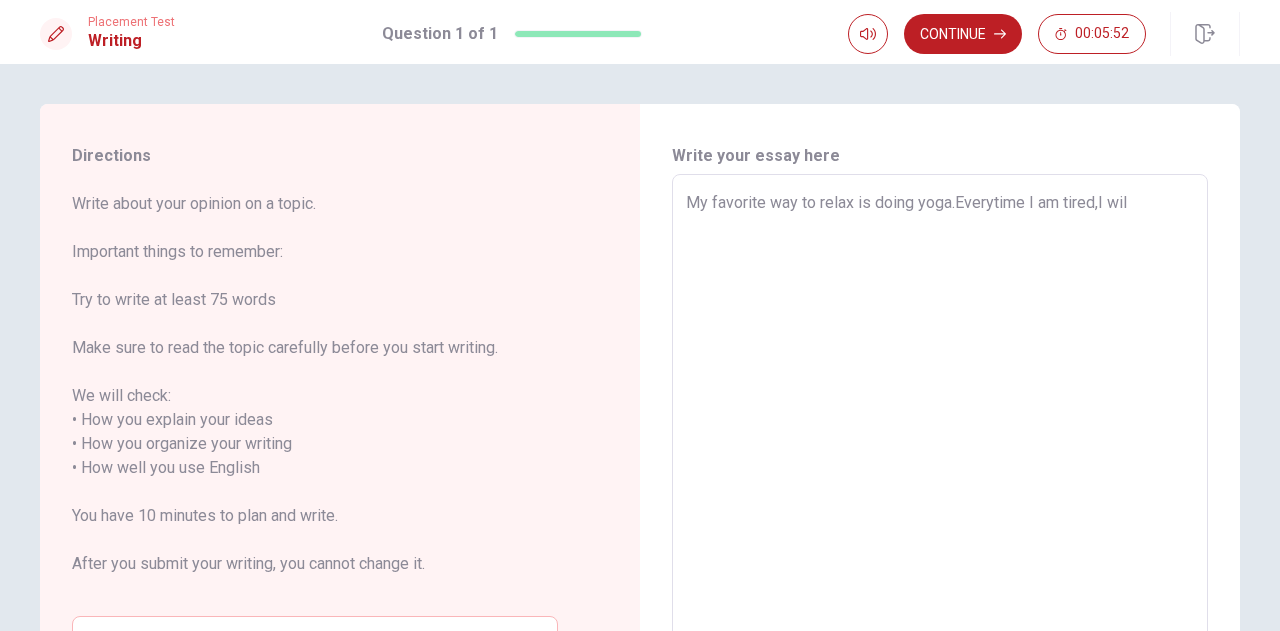 type on "x" 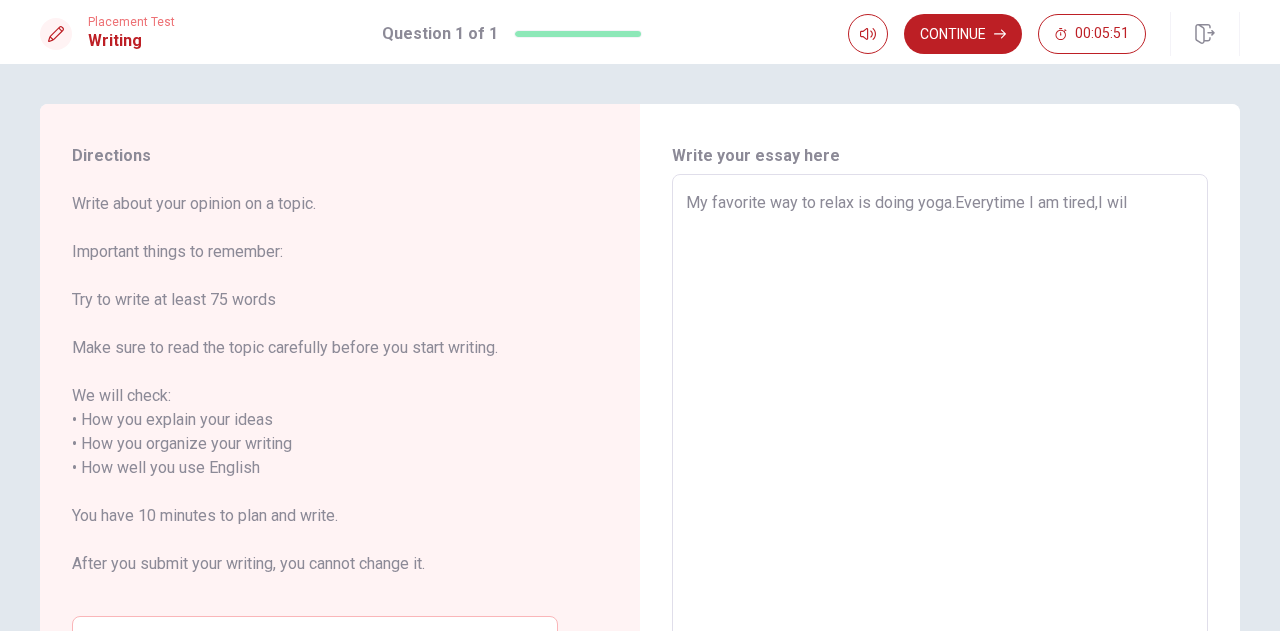 type on "My favorite way to relax is doing yoga.Everytime I am tired,I will" 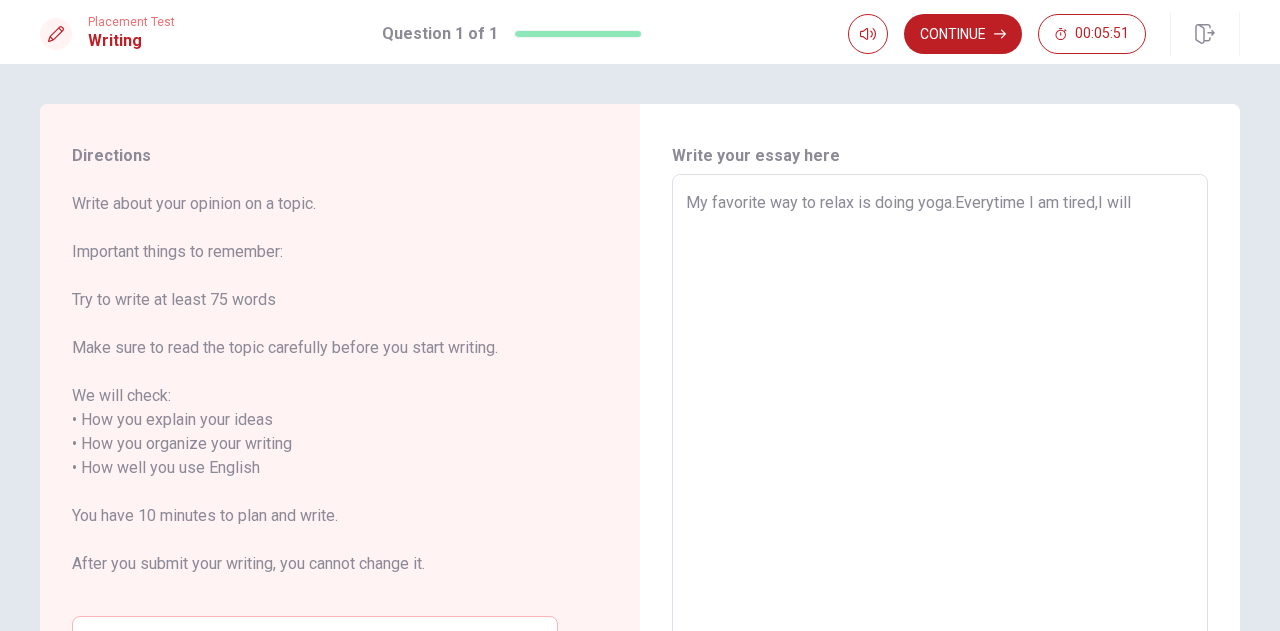 type on "x" 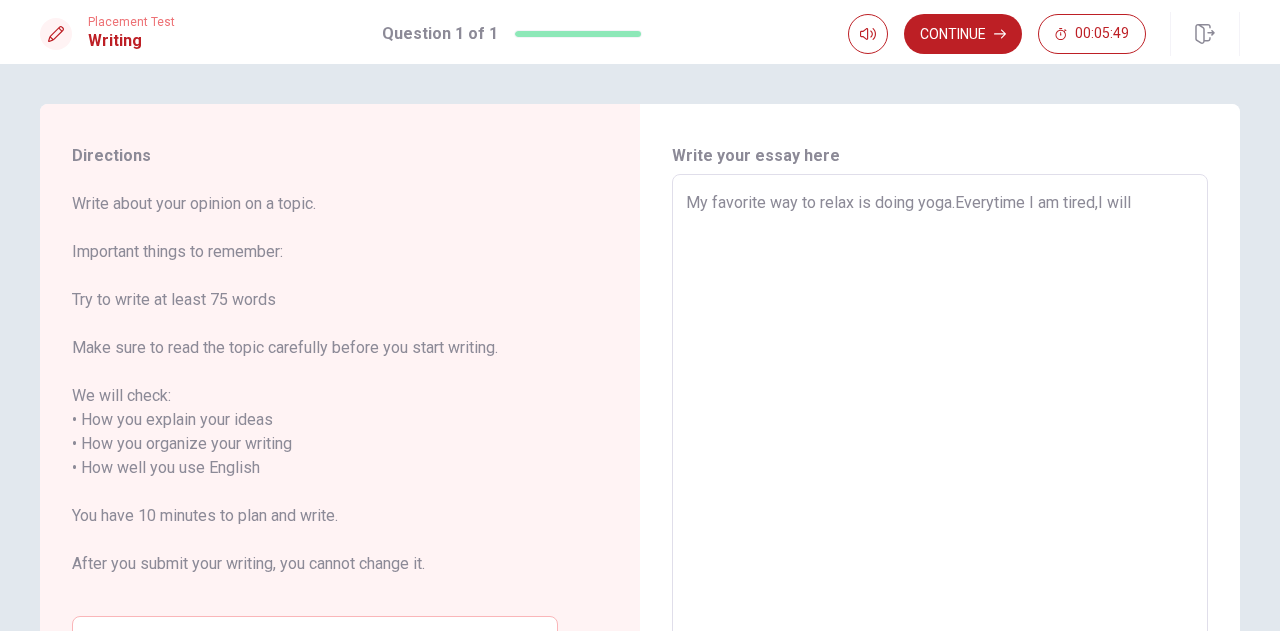 type on "x" 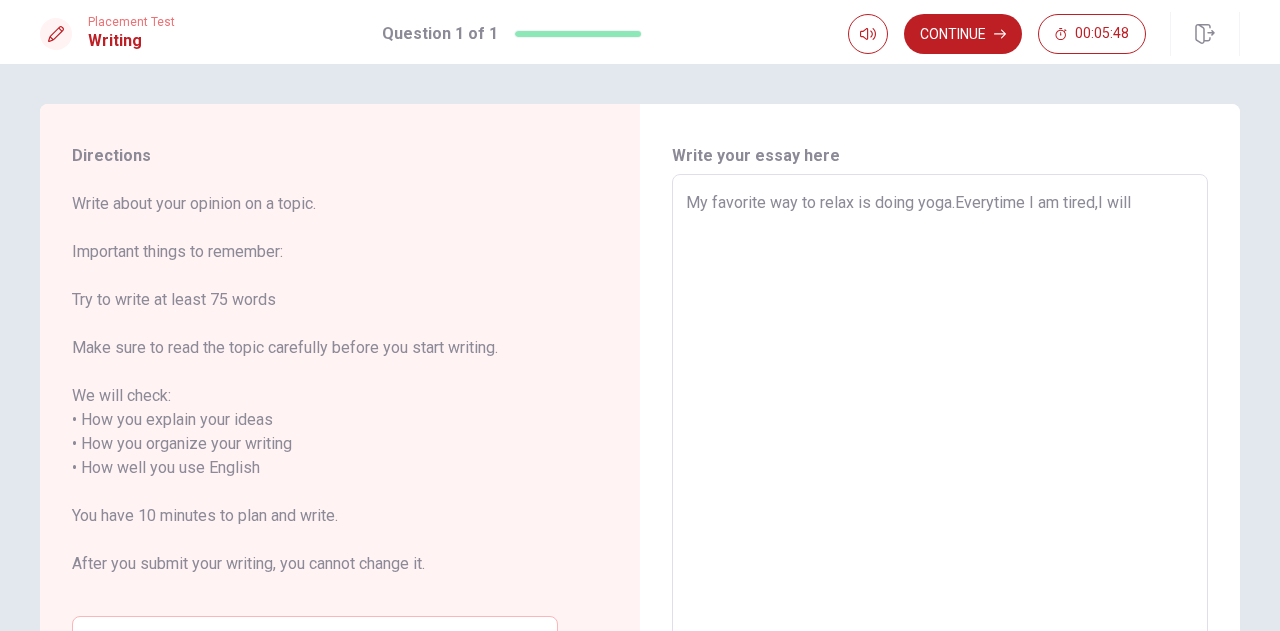 type on "My favorite way to relax is doing yoga.Everytime I am tired,I will g" 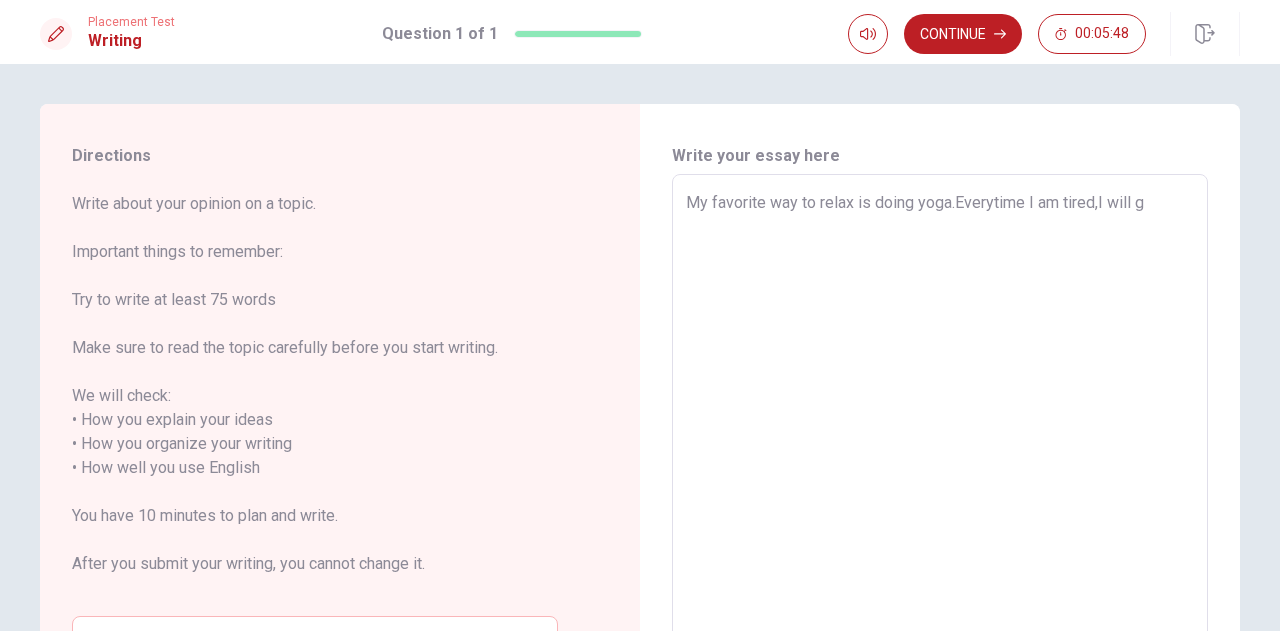 type on "x" 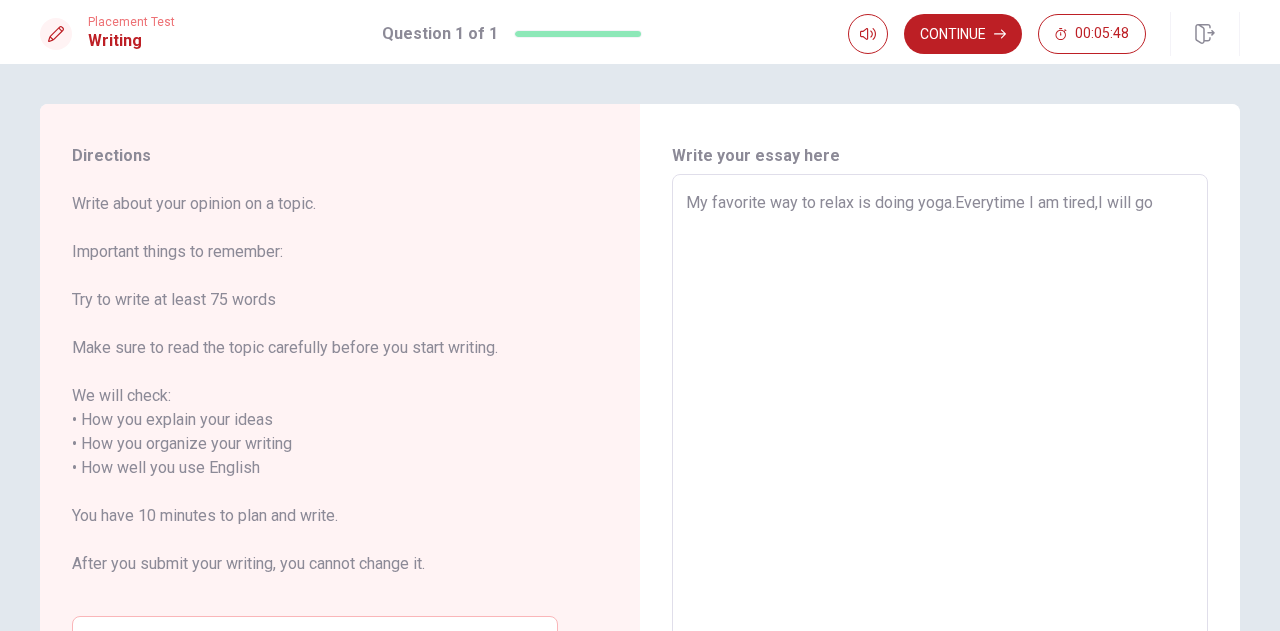 type on "x" 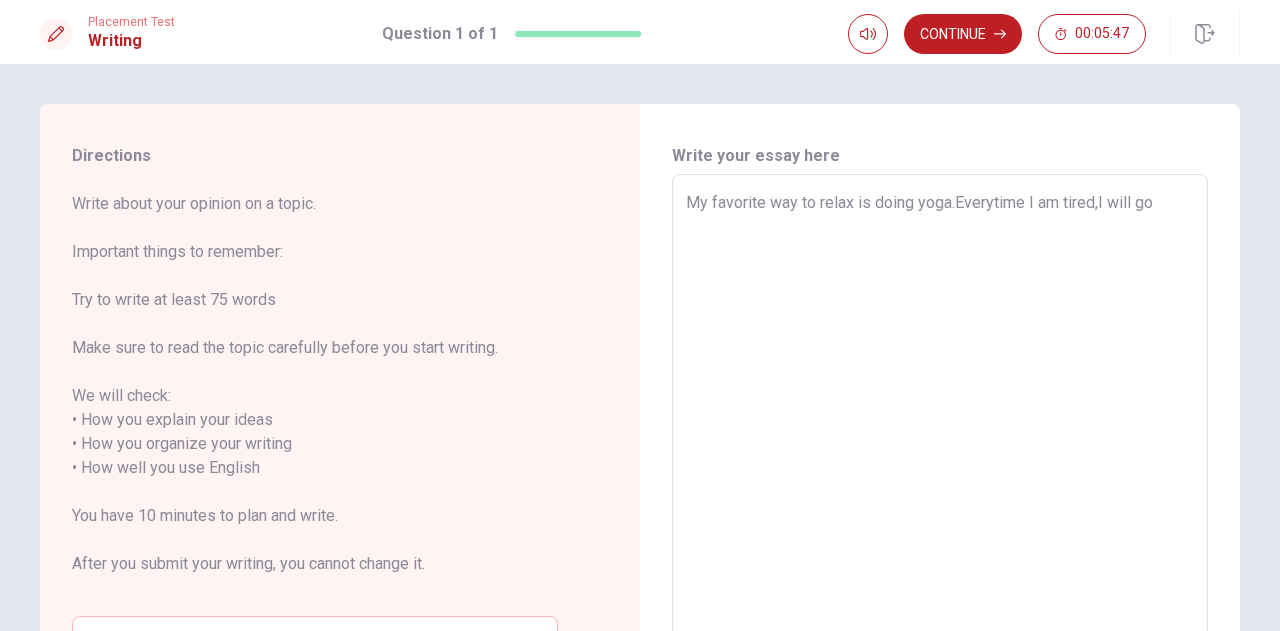 type on "My favorite way to relax is doing yoga.Everytime I am tired,I will go" 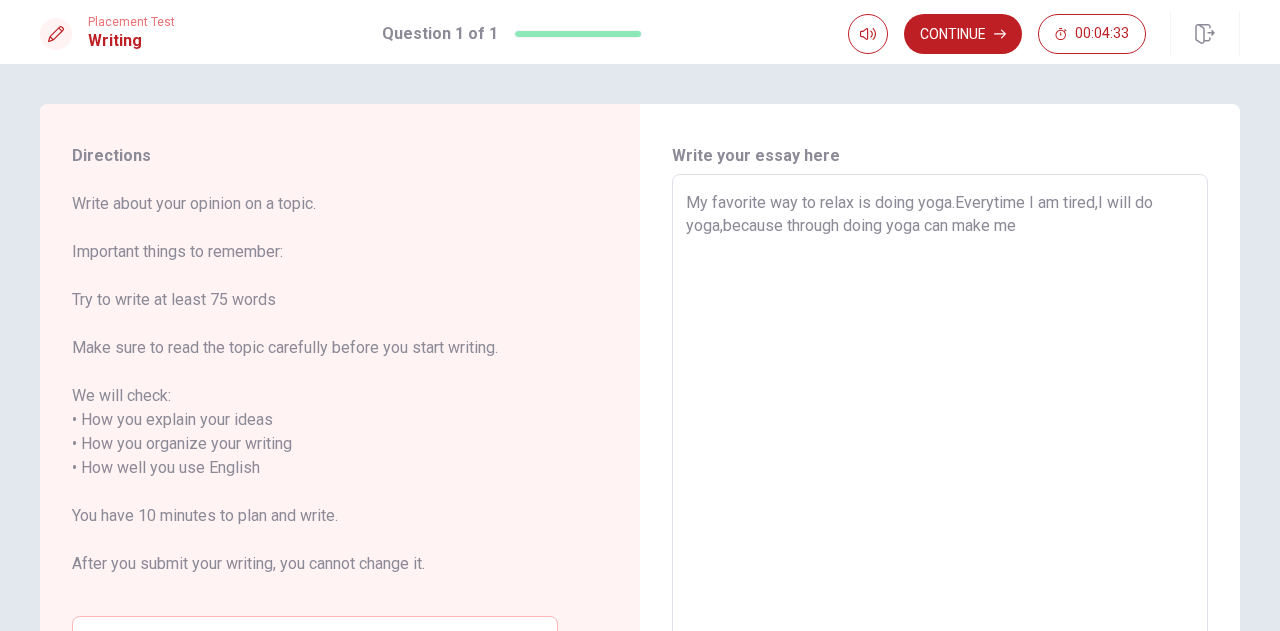 click on "My favorite way to relax is doing yoga.Everytime I am tired,I will do yoga,because through doing yoga can make me" at bounding box center (940, 456) 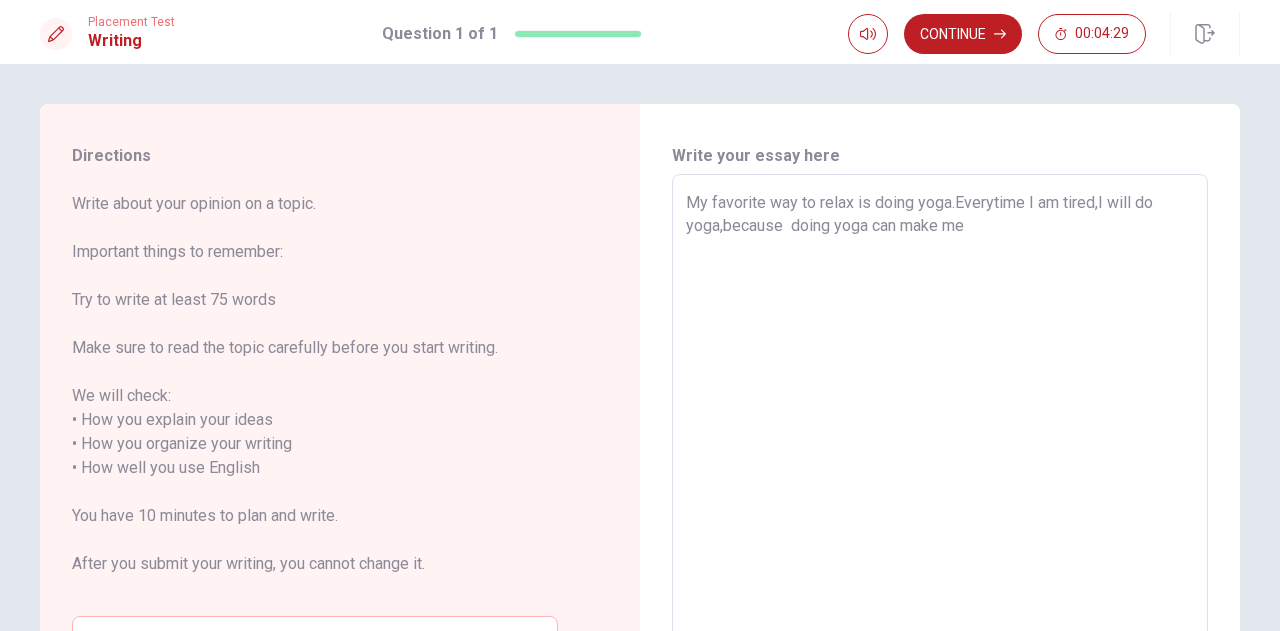 click on "My favorite way to relax is doing yoga.Everytime I am tired,I will do yoga,because  doing yoga can make me" at bounding box center (940, 456) 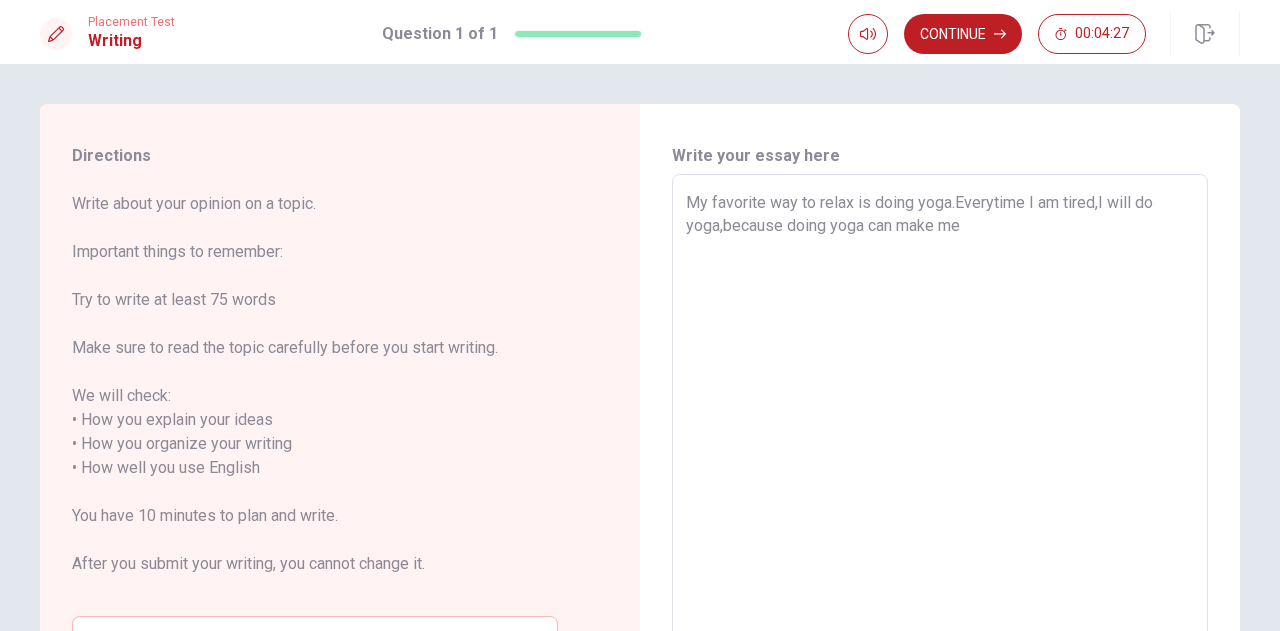 click on "My favorite way to relax is doing yoga.Everytime I am tired,I will do yoga,because doing yoga can make me" at bounding box center [940, 456] 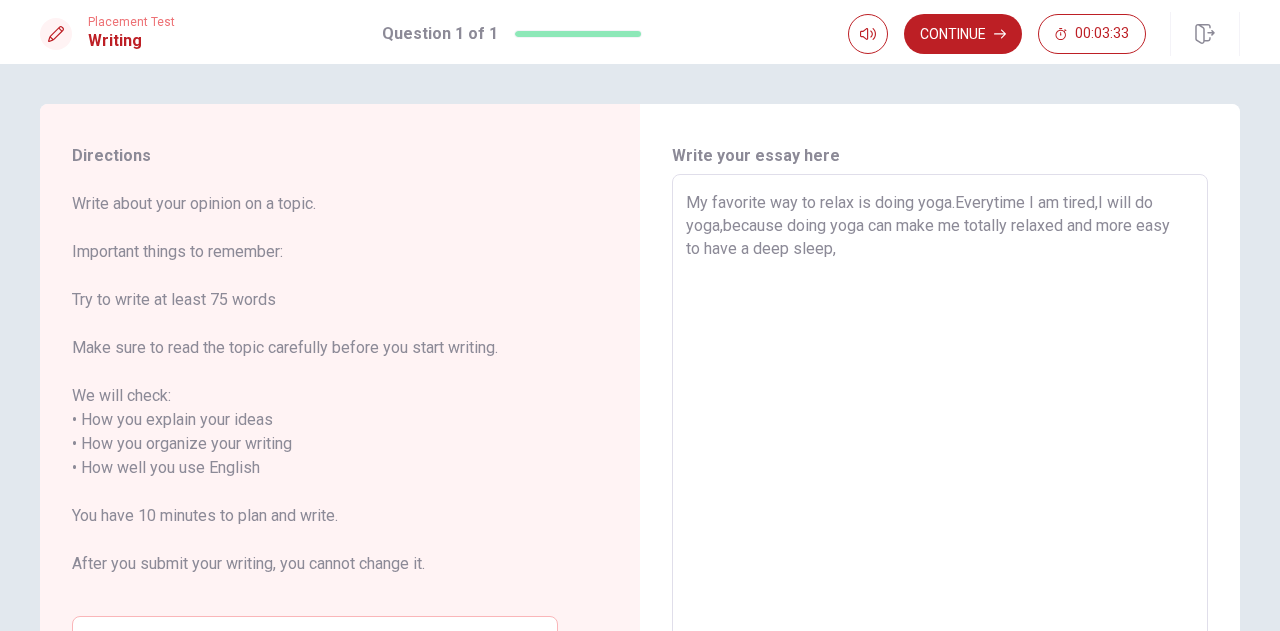 click on "My favorite way to relax is doing yoga.Everytime I am tired,I will do yoga,because doing yoga can make me totally relaxed and more easy to have a deep sleep," at bounding box center (940, 456) 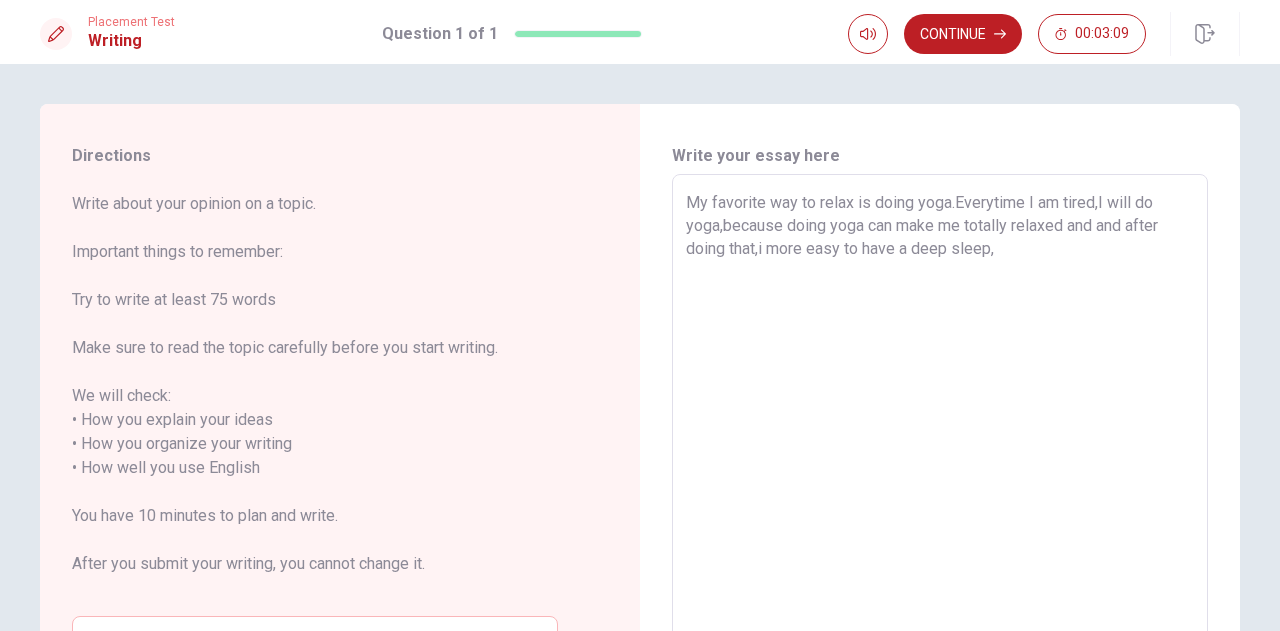 click on "My favorite way to relax is doing yoga.Everytime I am tired,I will do yoga,because doing yoga can make me totally relaxed and and after doing that,i more easy to have a deep sleep," at bounding box center (940, 456) 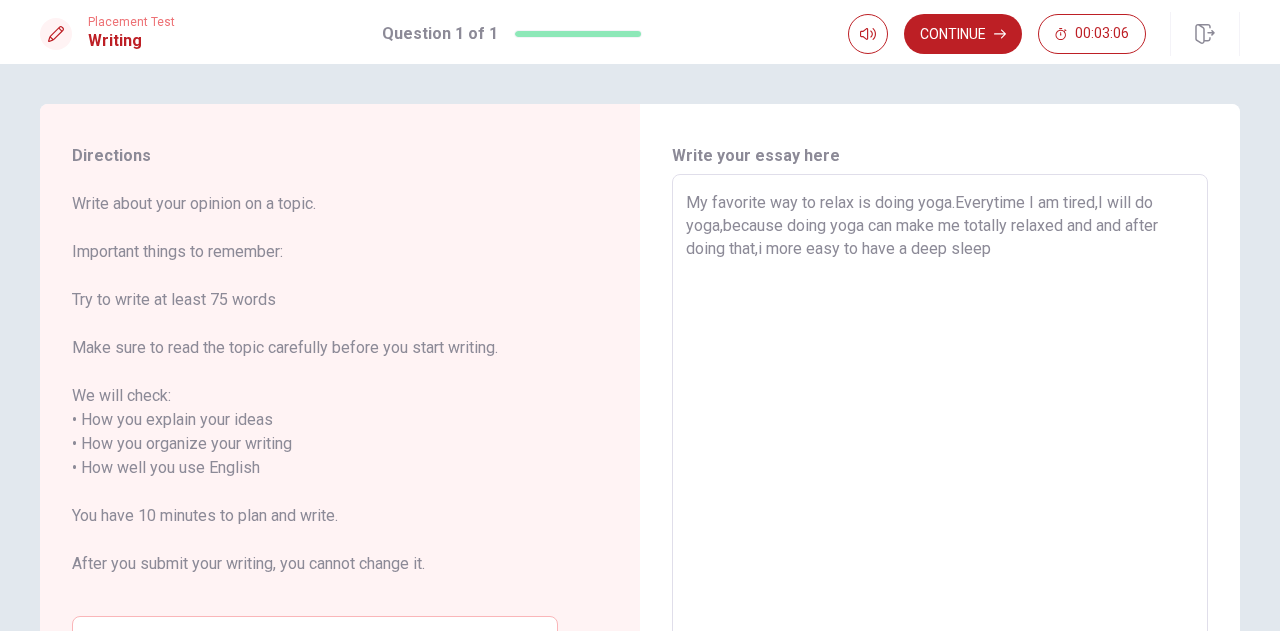 click on "My favorite way to relax is doing yoga.Everytime I am tired,I will do yoga,because doing yoga can make me totally relaxed and and after doing that,i more easy to have a deep sleep" at bounding box center (940, 456) 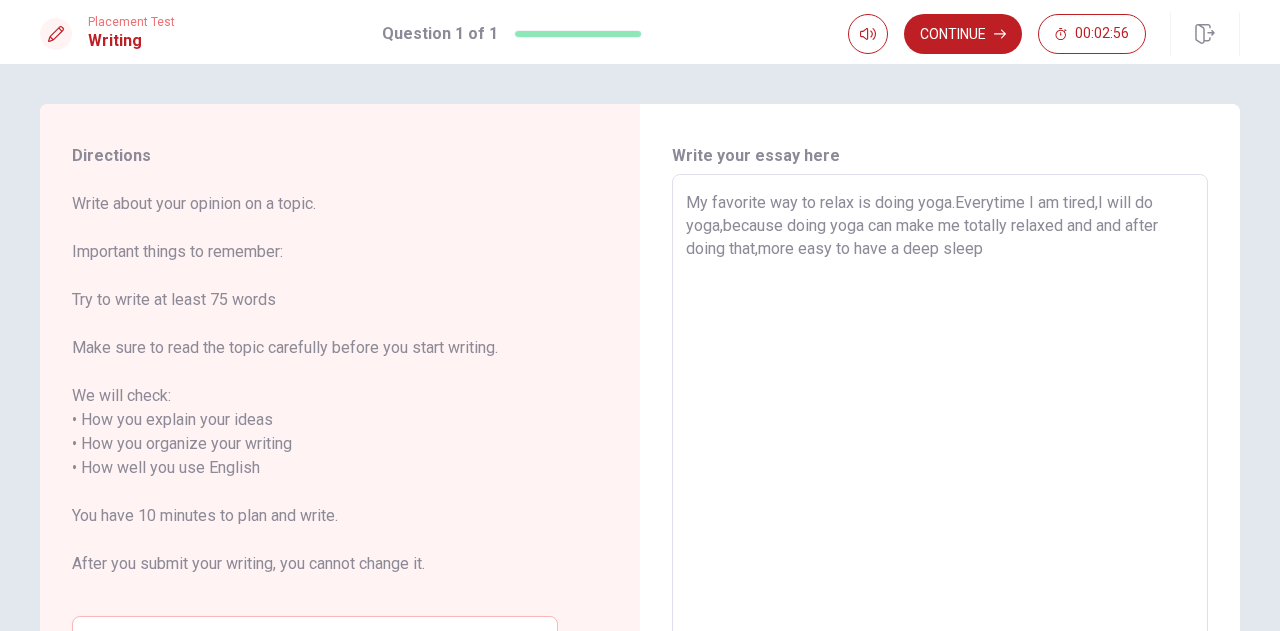 click on "My favorite way to relax is doing yoga.Everytime I am tired,I will do yoga,because doing yoga can make me totally relaxed and and after doing that,more easy to have a deep sleep" at bounding box center (940, 456) 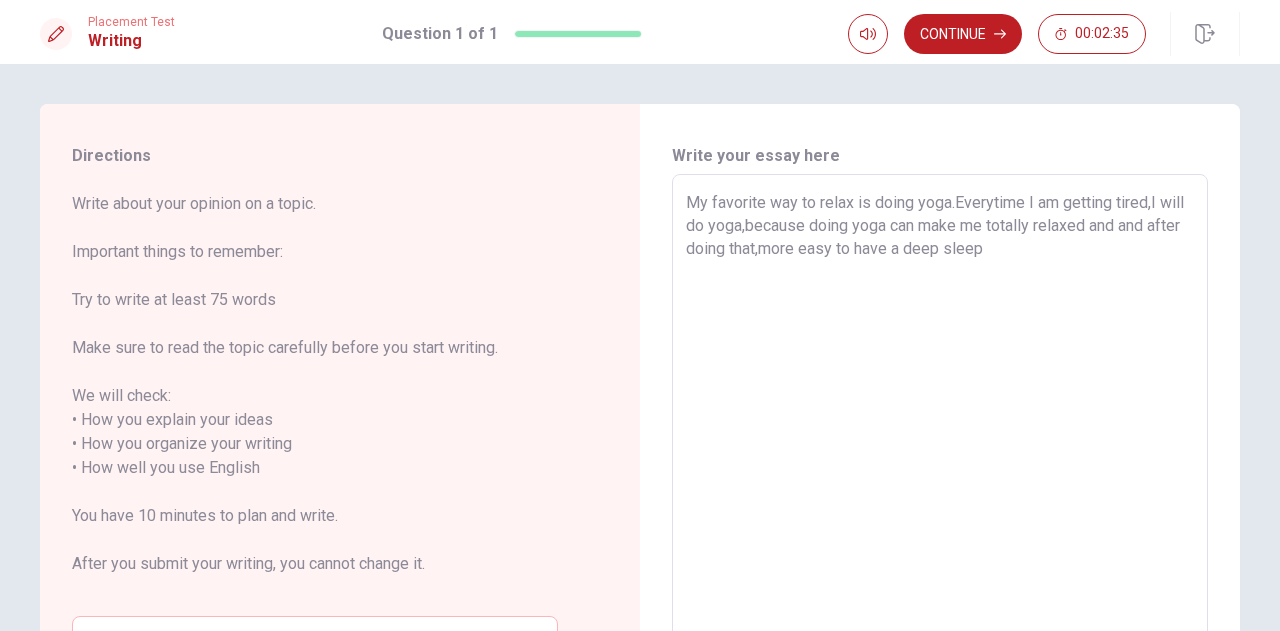 click on "My favorite way to relax is doing yoga.Everytime I am getting tired,I will do yoga,because doing yoga can make me totally relaxed and and after doing that,more easy to have a deep sleep" at bounding box center (940, 456) 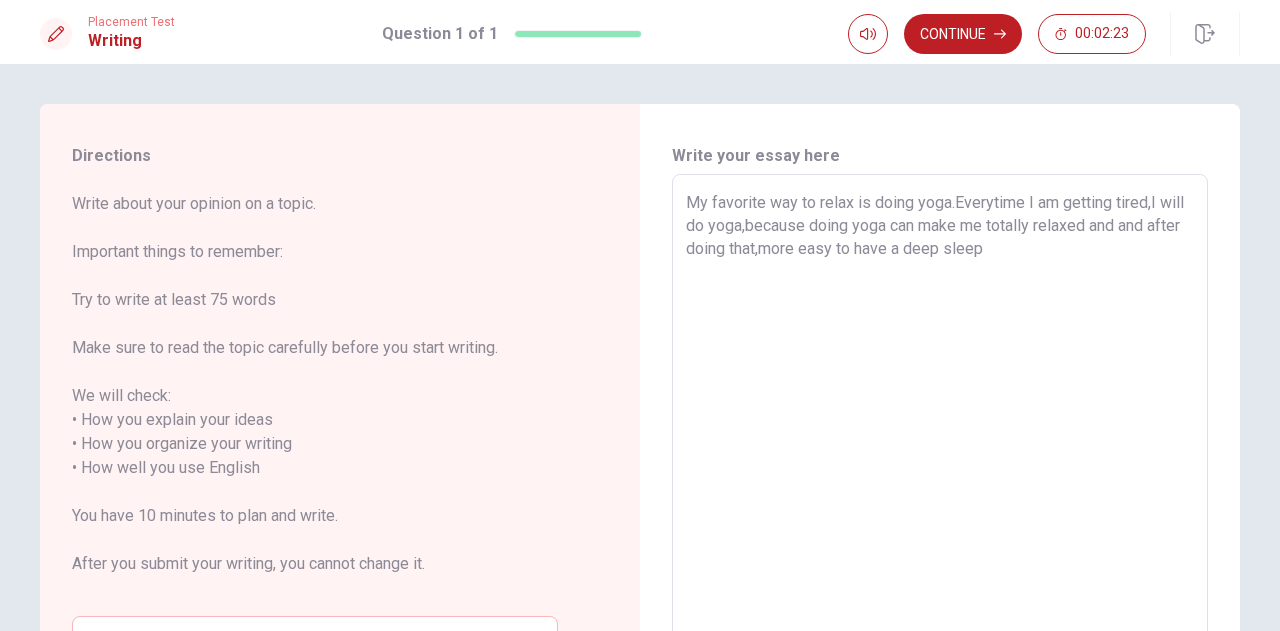 click on "My favorite way to relax is doing yoga.Everytime I am getting tired,I will do yoga,because doing yoga can make me totally relaxed and and after doing that,more easy to have a deep sleep" at bounding box center [940, 456] 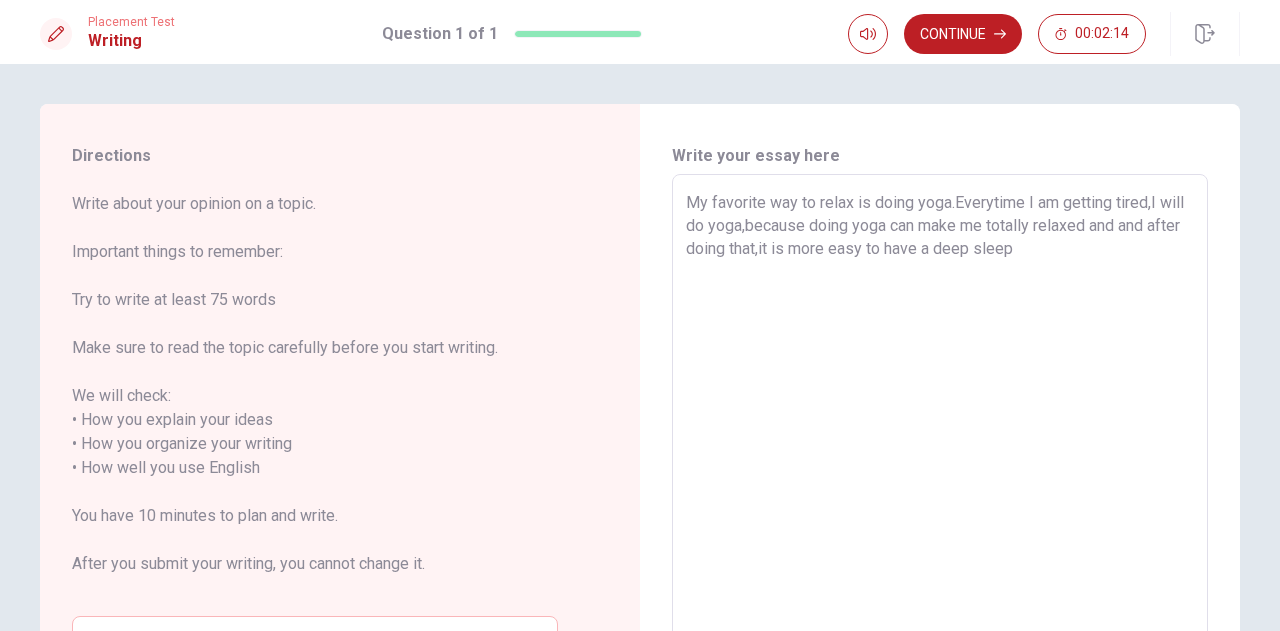 click on "My favorite way to relax is doing yoga.Everytime I am getting tired,I will do yoga,because doing yoga can make me totally relaxed and and after doing that,it is more easy to have a deep sleep" at bounding box center [940, 456] 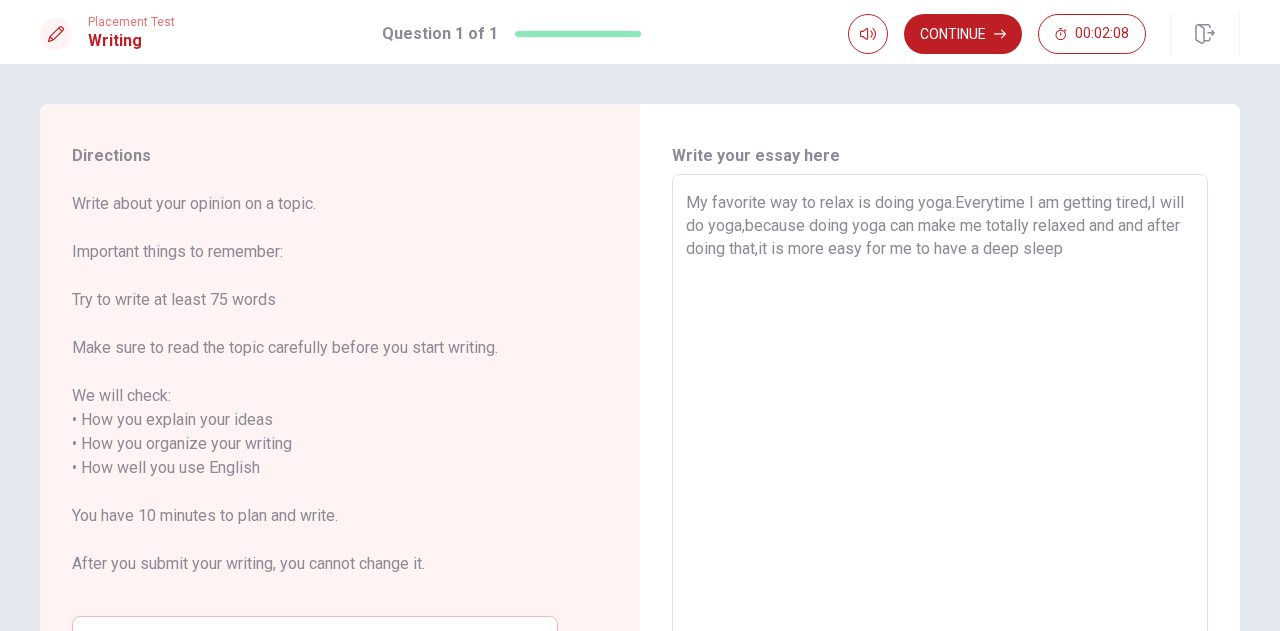 click on "My favorite way to relax is doing yoga.Everytime I am getting tired,I will do yoga,because doing yoga can make me totally relaxed and and after doing that,it is more easy for me to have a deep sleep" at bounding box center [940, 456] 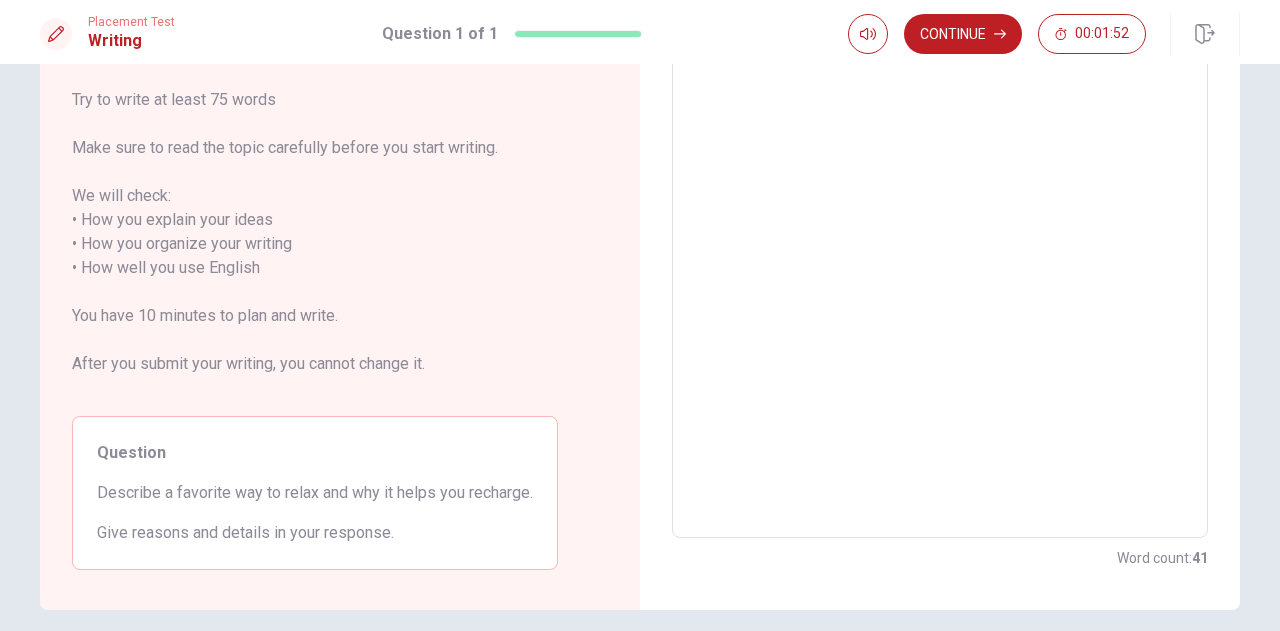 scroll, scrollTop: 100, scrollLeft: 0, axis: vertical 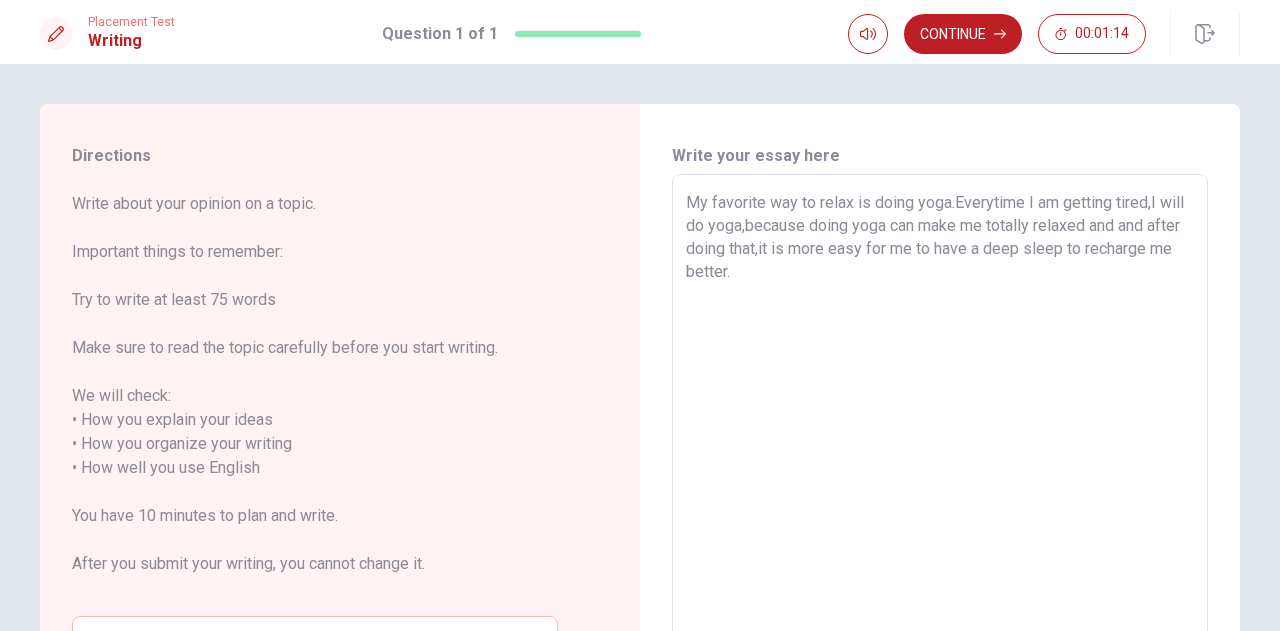 click on "My favorite way to relax is doing yoga.Everytime I am getting tired,I will do yoga,because doing yoga can make me totally relaxed and and after doing that,it is more easy for me to have a deep sleep to recharge me better." at bounding box center (940, 456) 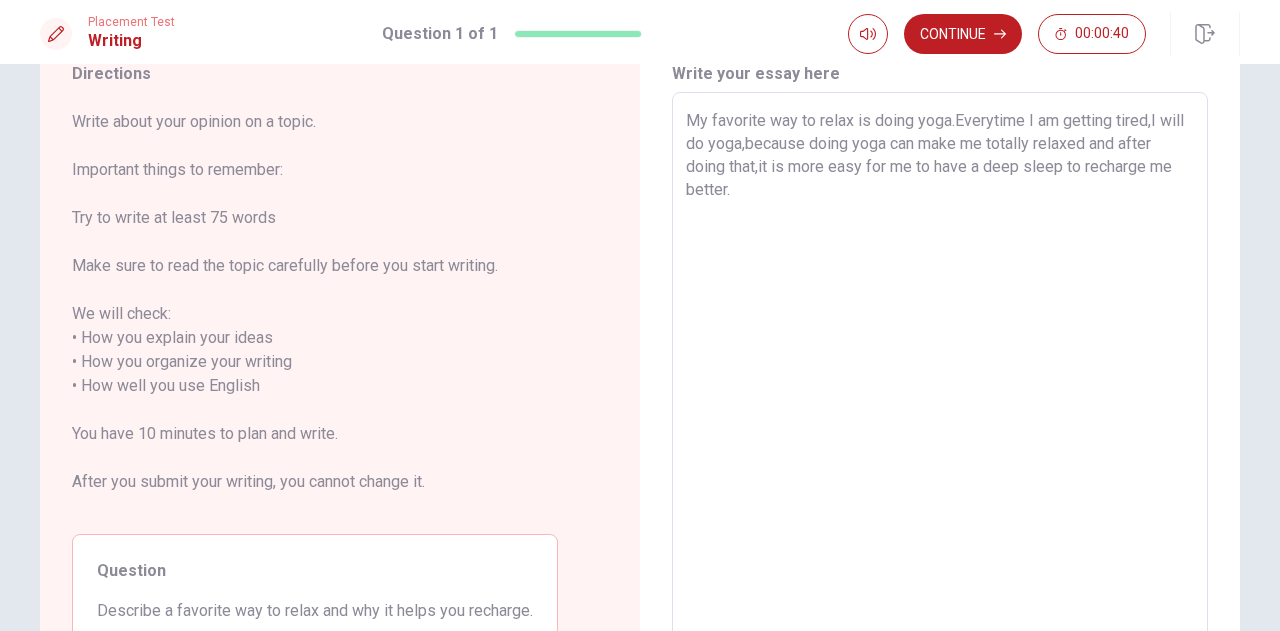 scroll, scrollTop: 0, scrollLeft: 0, axis: both 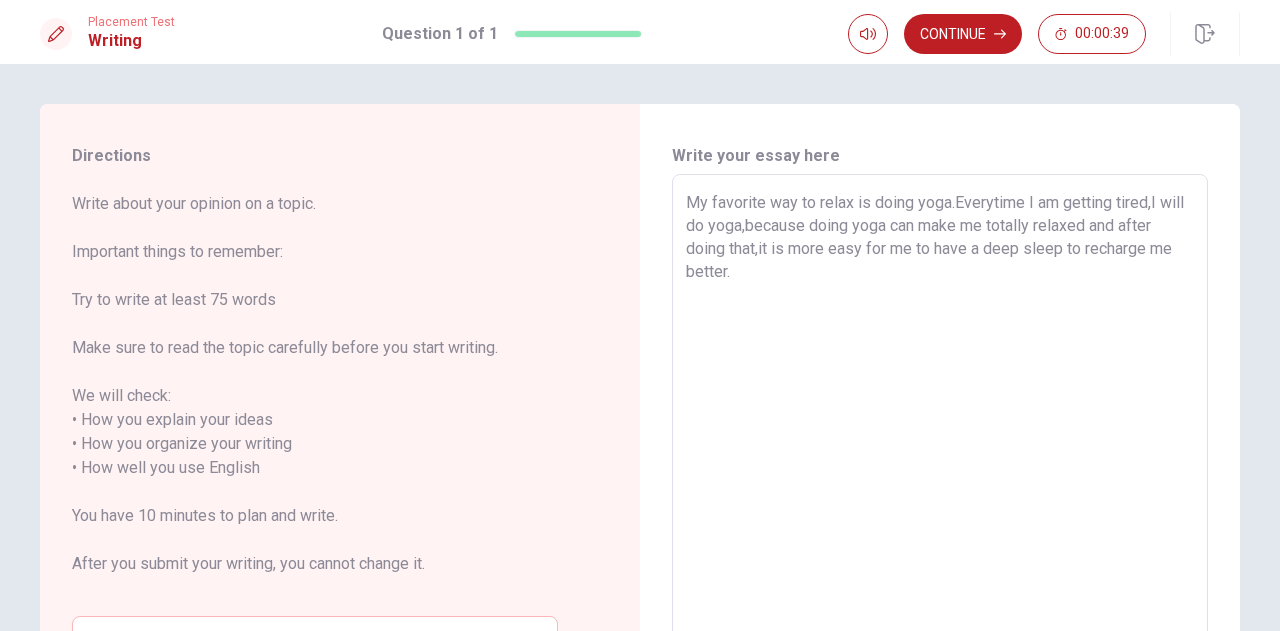 click on "My favorite way to relax is doing yoga.Everytime I am getting tired,I will do yoga,because doing yoga can make me totally relaxed and after doing that,it is more easy for me to have a deep sleep to recharge me better." at bounding box center [940, 456] 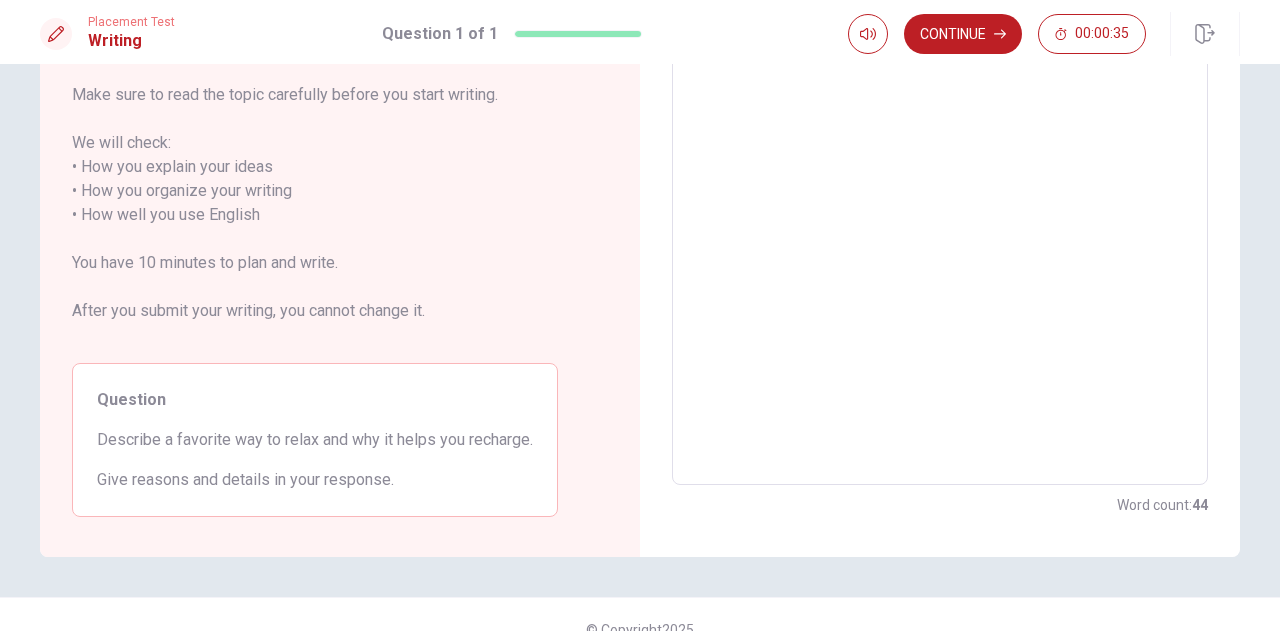 scroll, scrollTop: 282, scrollLeft: 0, axis: vertical 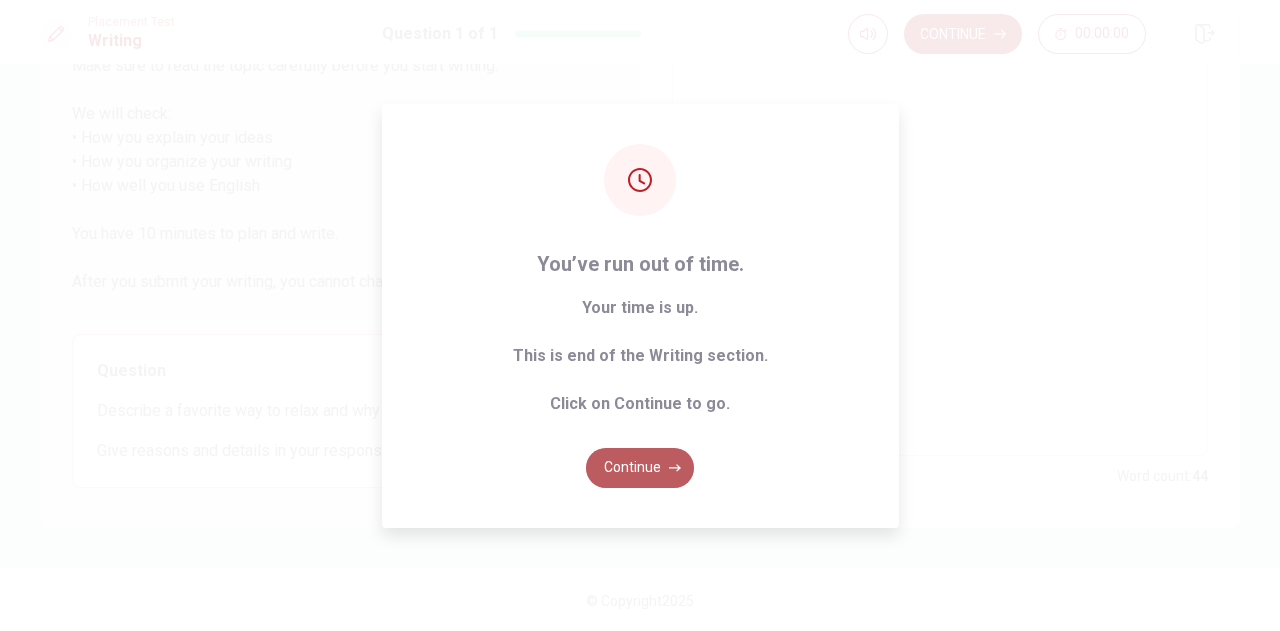 click on "Continue" at bounding box center [640, 468] 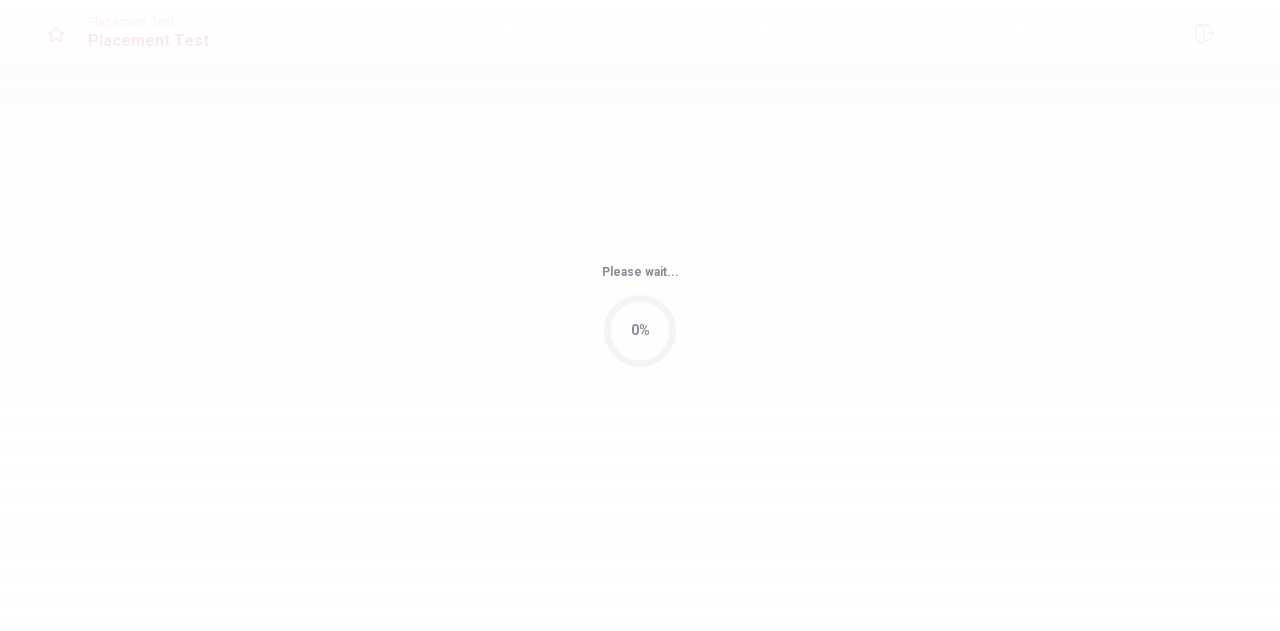 scroll, scrollTop: 0, scrollLeft: 0, axis: both 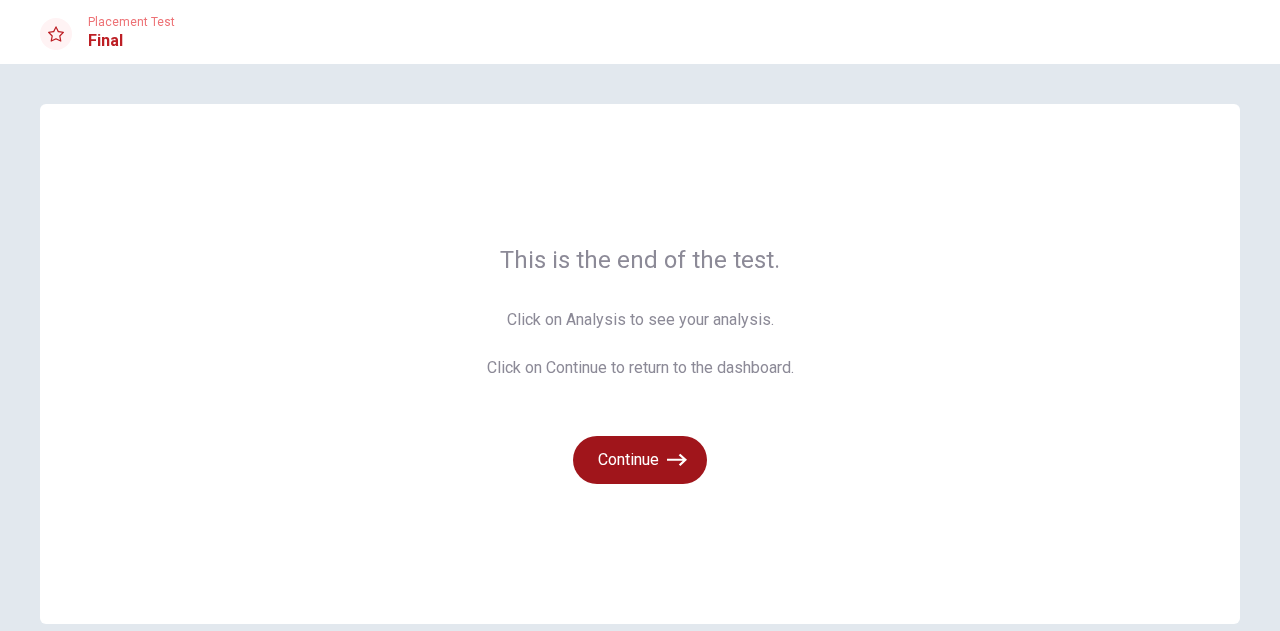 click on "Continue" at bounding box center [640, 460] 